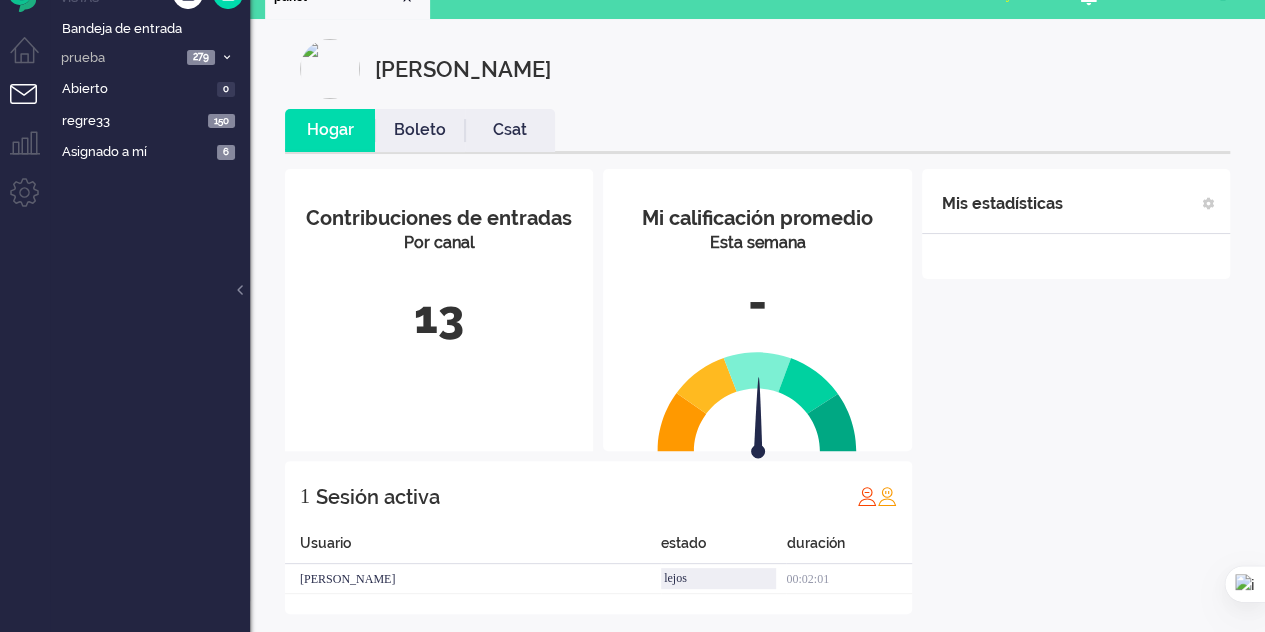 scroll, scrollTop: 46, scrollLeft: 0, axis: vertical 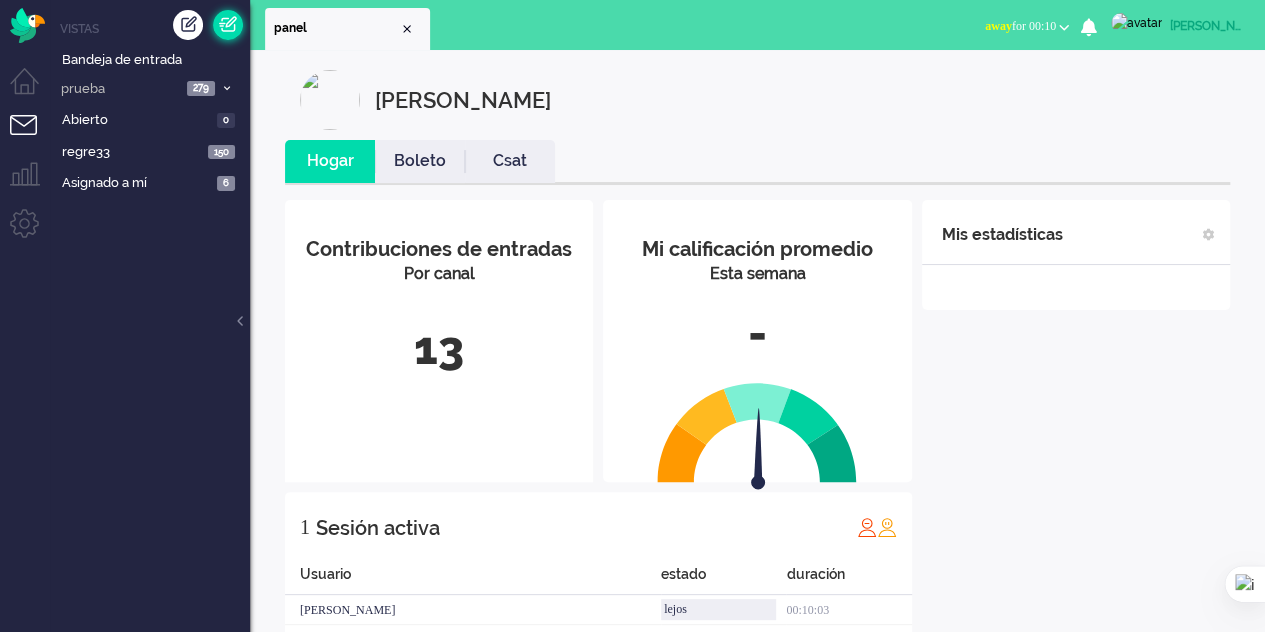 click at bounding box center (228, 25) 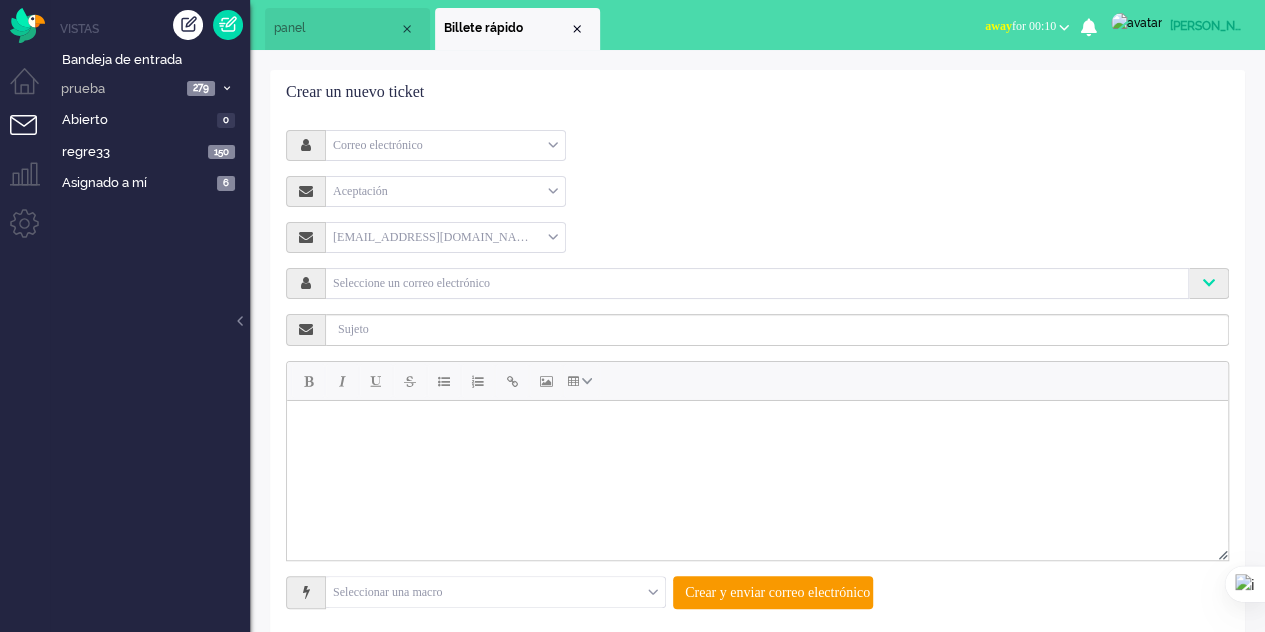scroll, scrollTop: 0, scrollLeft: 0, axis: both 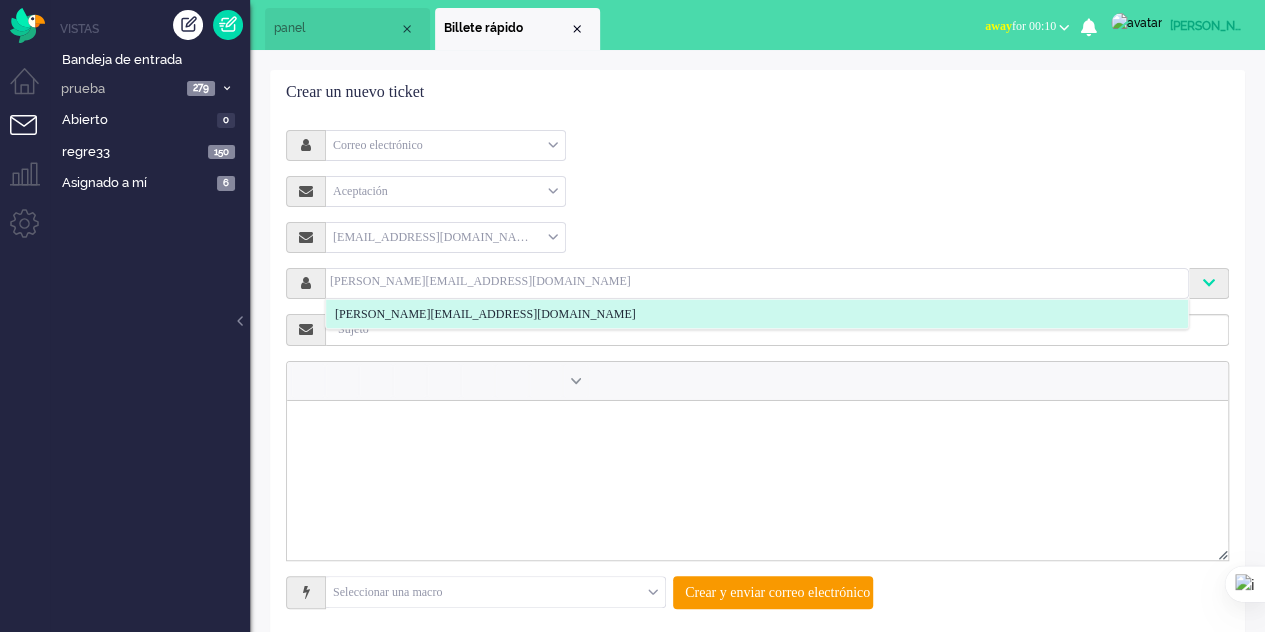 type on "elaine@elainedesigns.es" 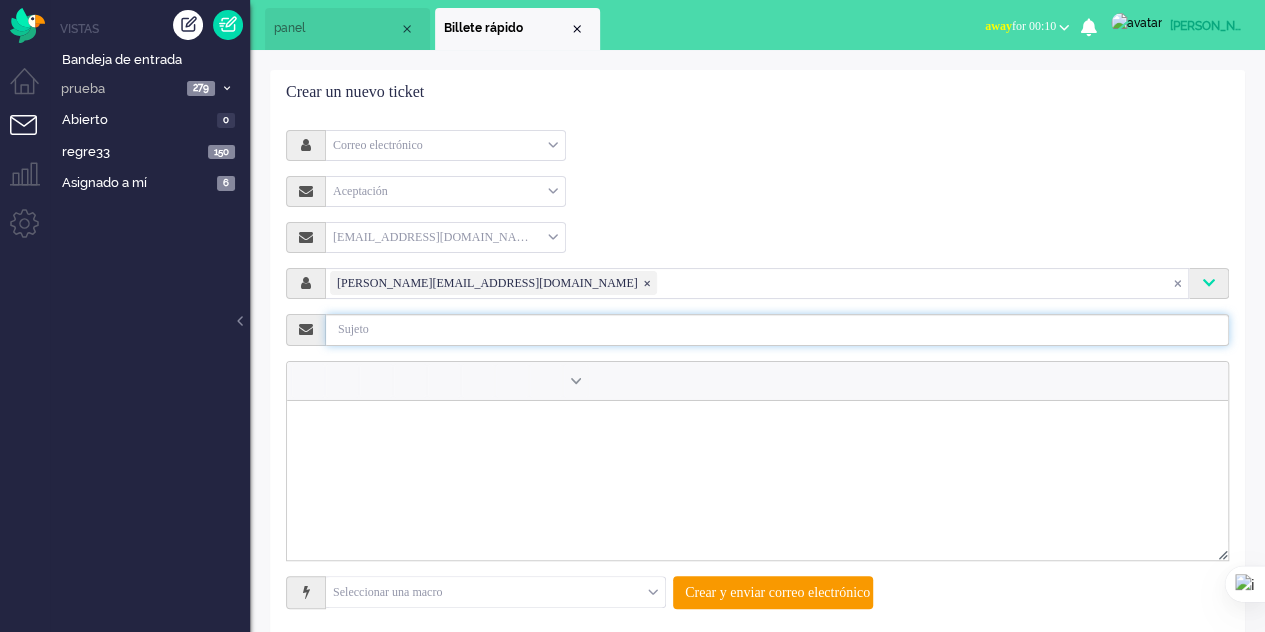 click at bounding box center [777, 330] 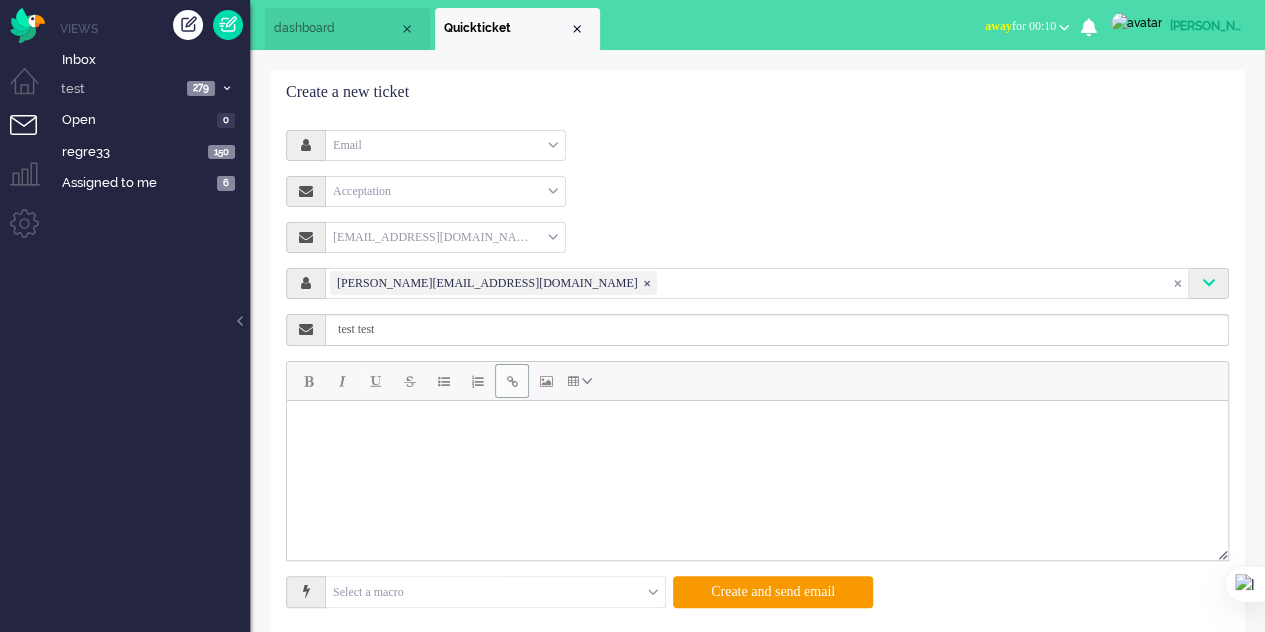 click at bounding box center (512, 381) 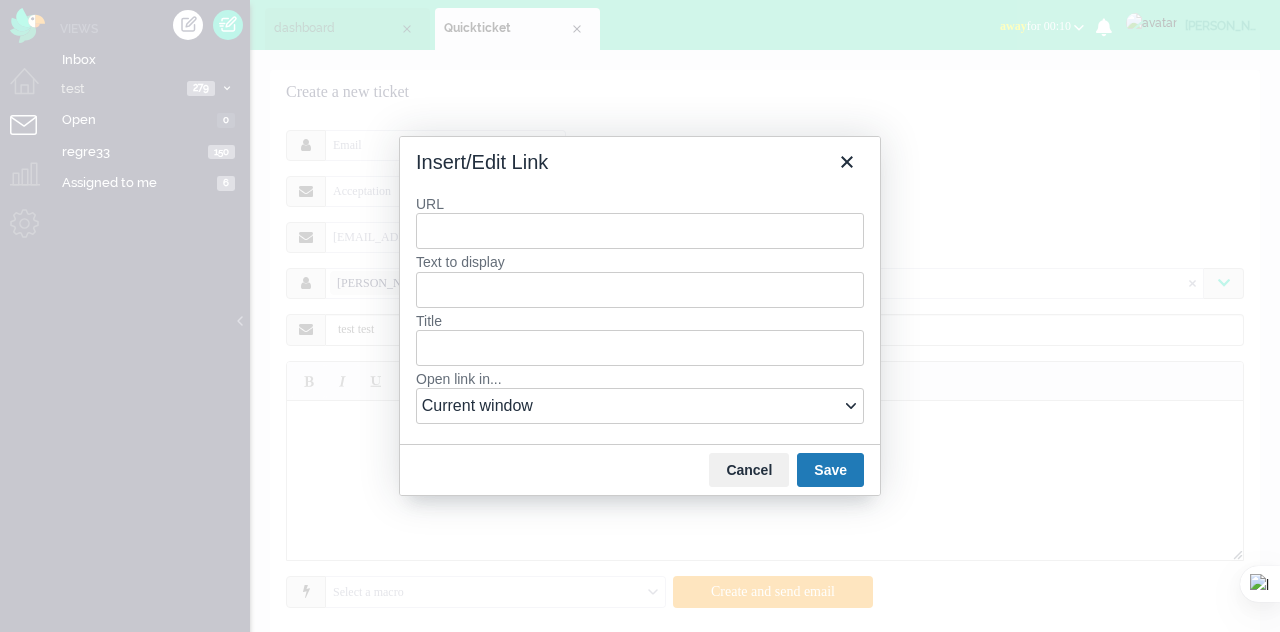 type on "e" 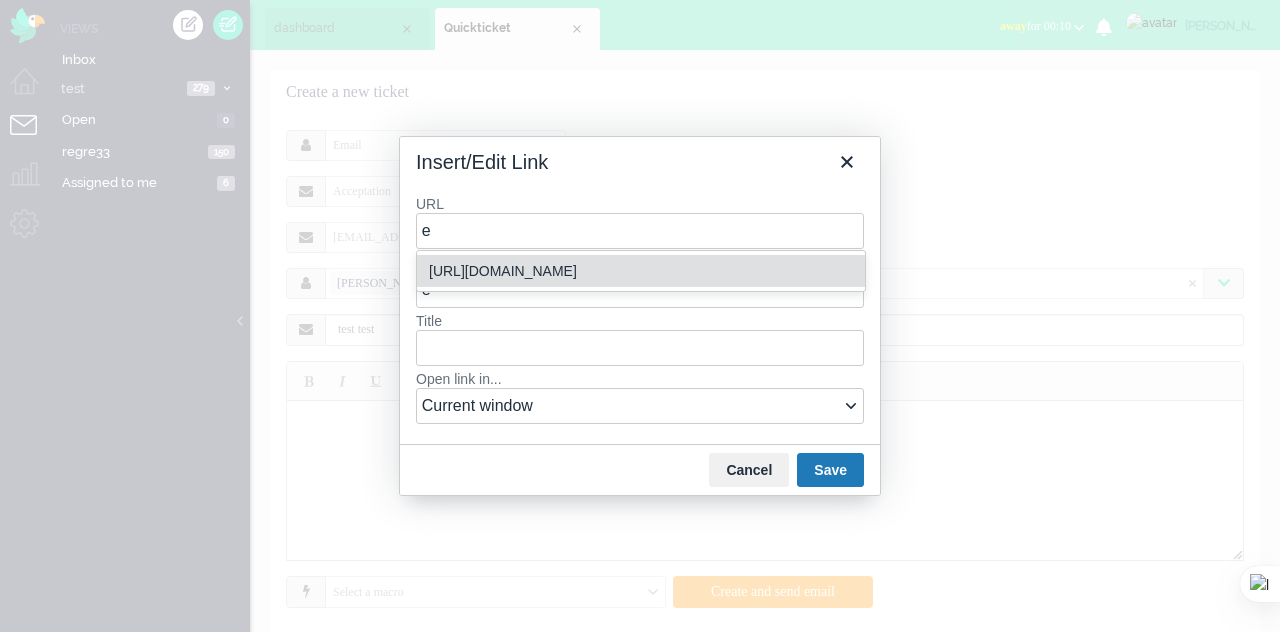 click on "https://elainedesigns.es/" at bounding box center (643, 271) 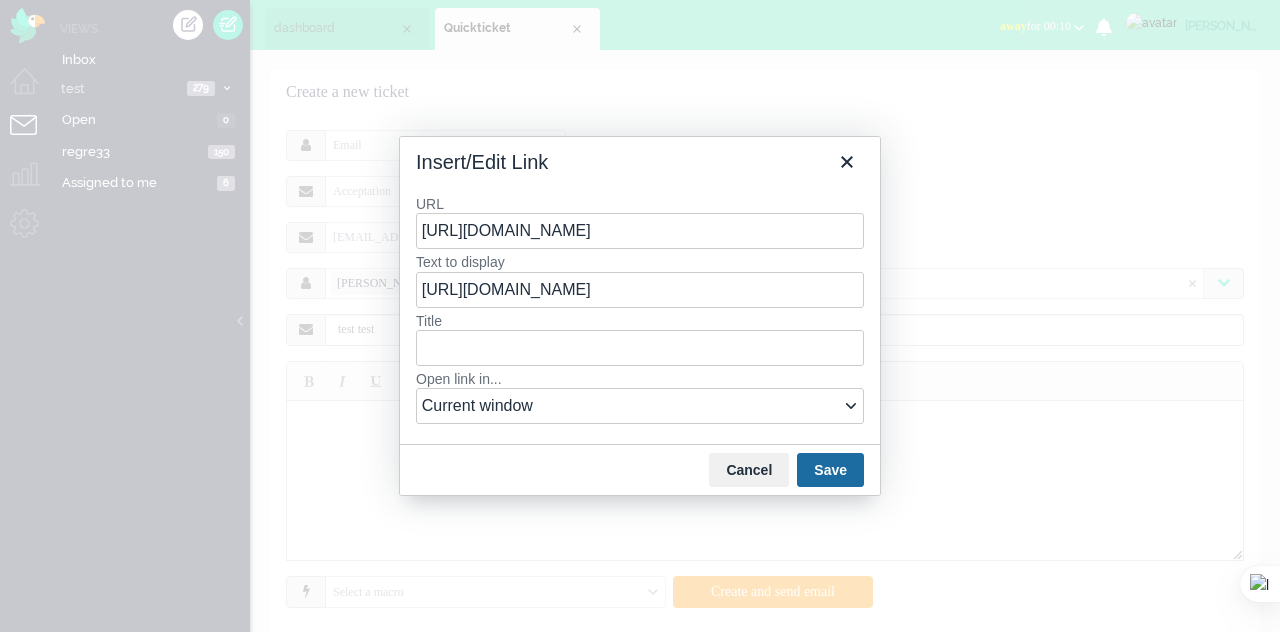 click on "Save" at bounding box center (830, 470) 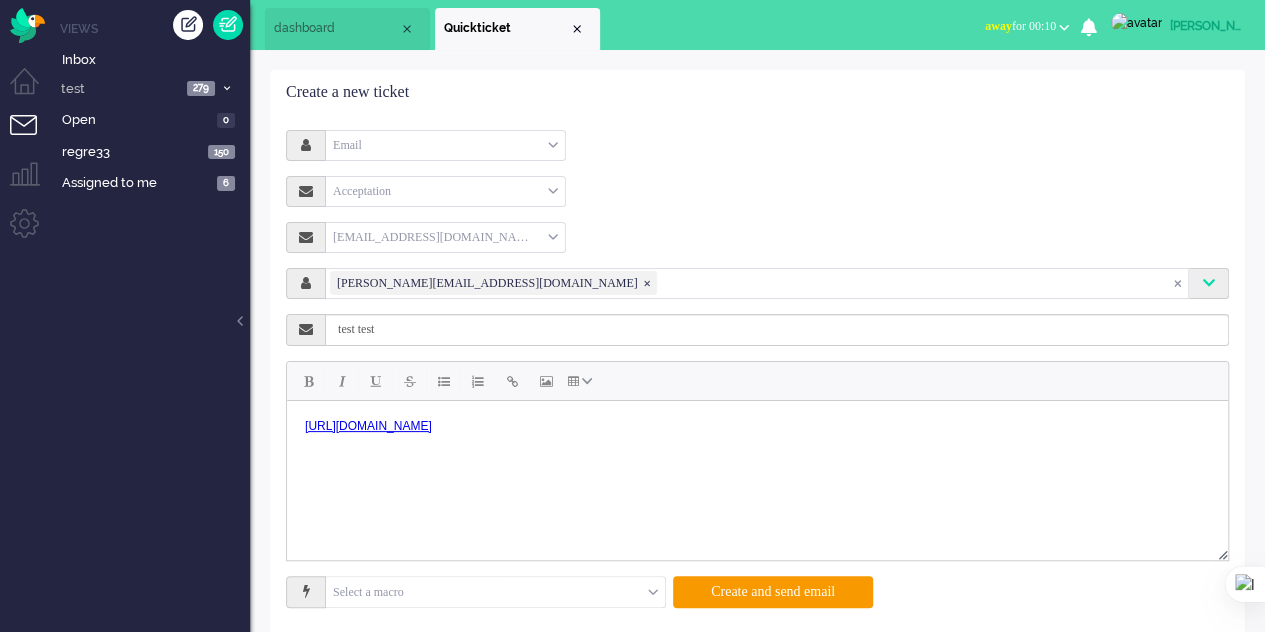 scroll, scrollTop: 26, scrollLeft: 0, axis: vertical 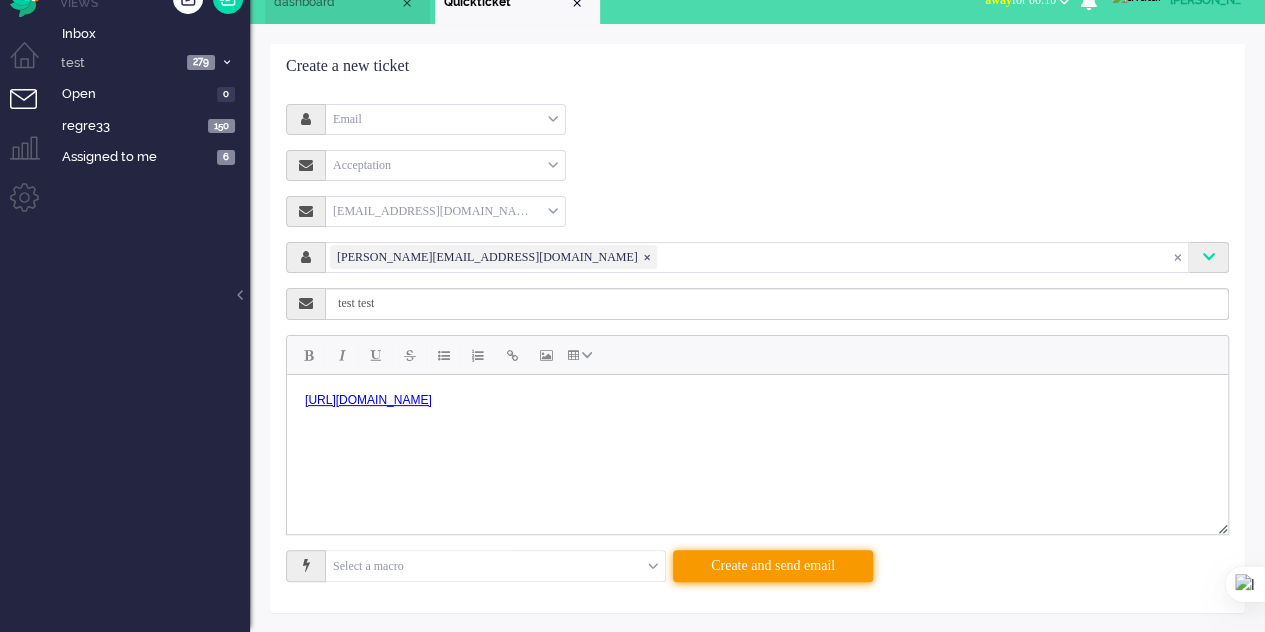 click on "Create and send email" at bounding box center (773, 566) 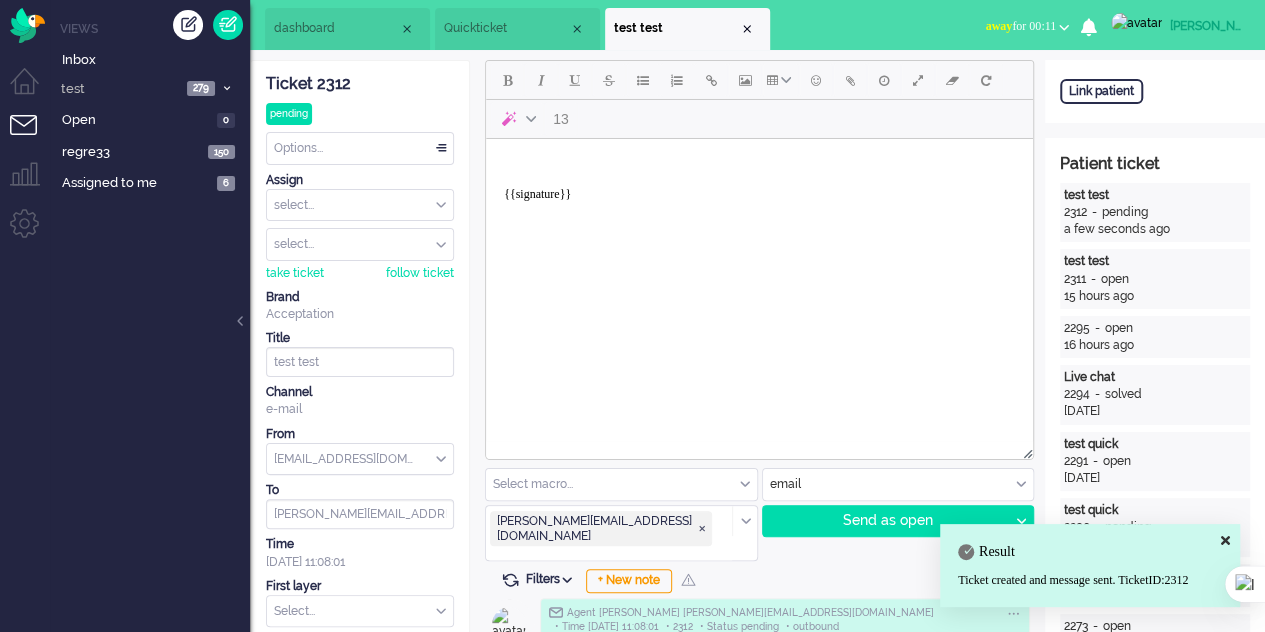 scroll, scrollTop: 0, scrollLeft: 0, axis: both 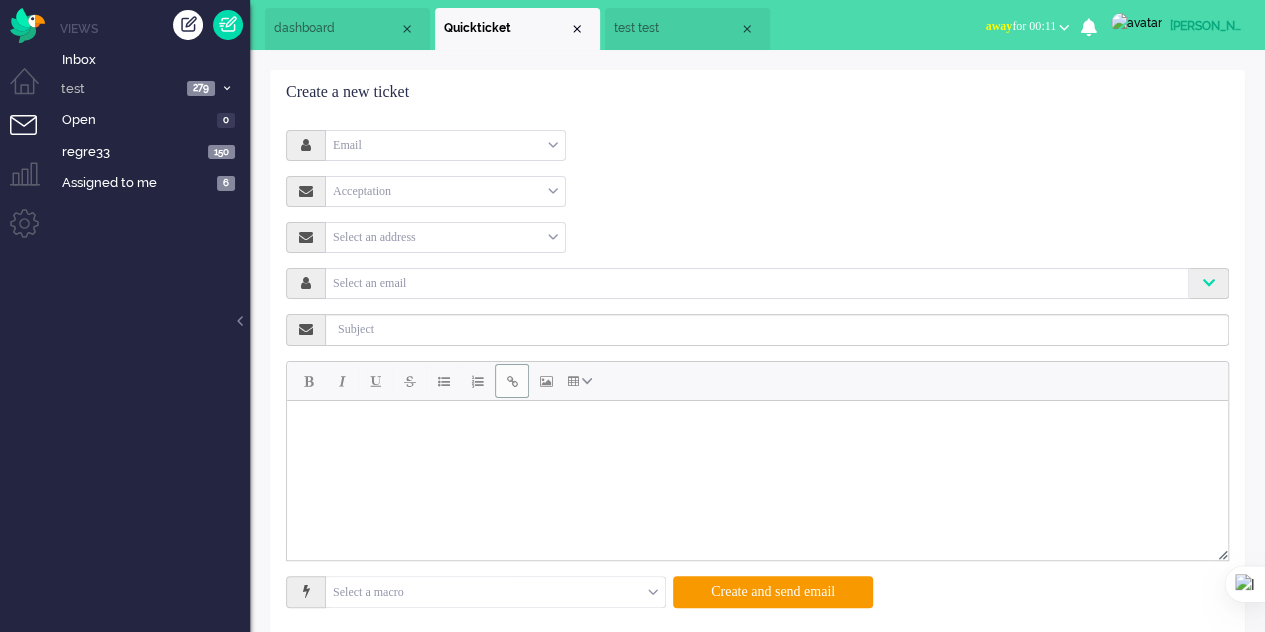 click at bounding box center (747, 29) 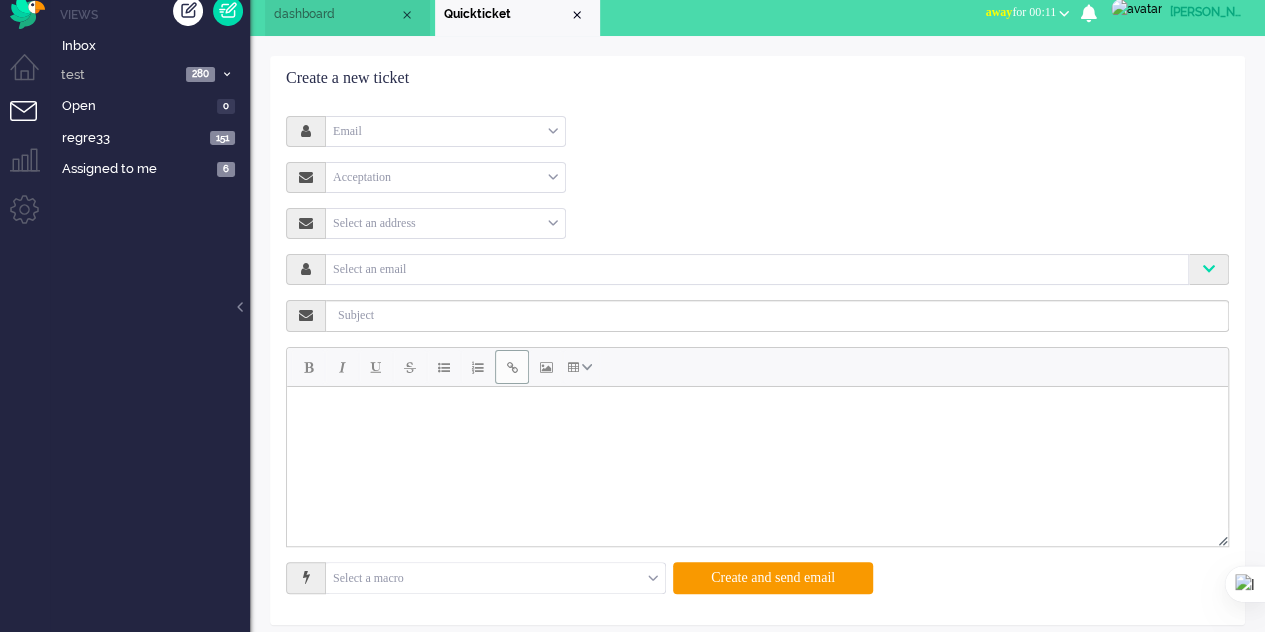 scroll, scrollTop: 26, scrollLeft: 0, axis: vertical 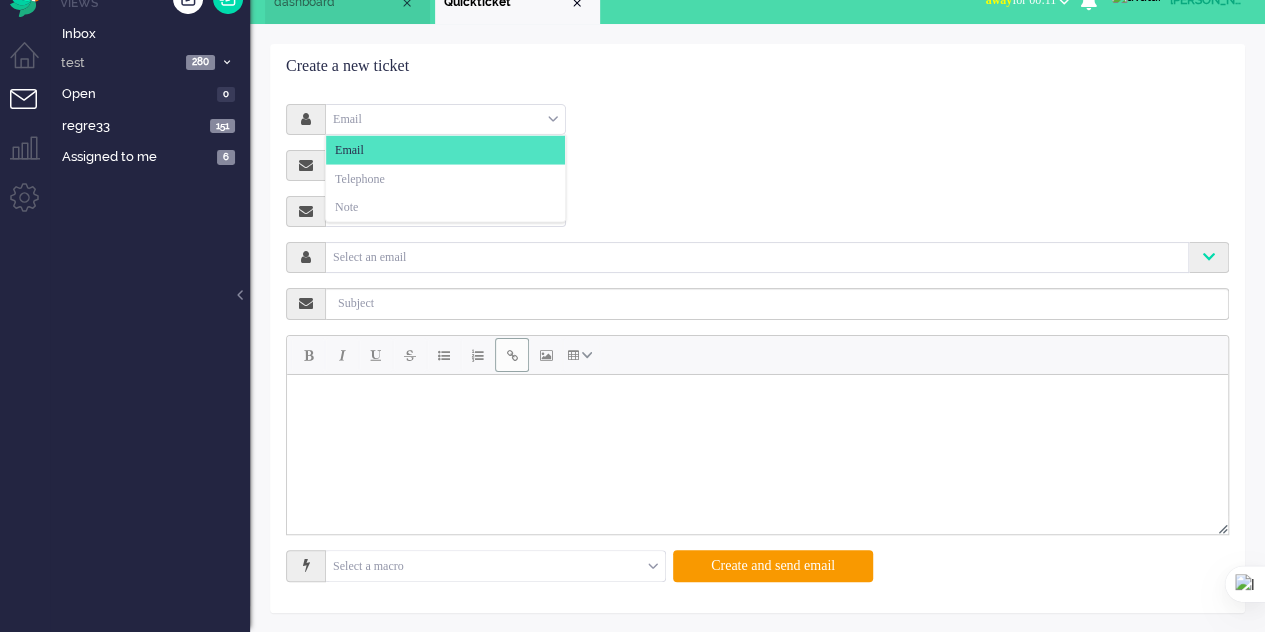 click on "Email" at bounding box center (445, 119) 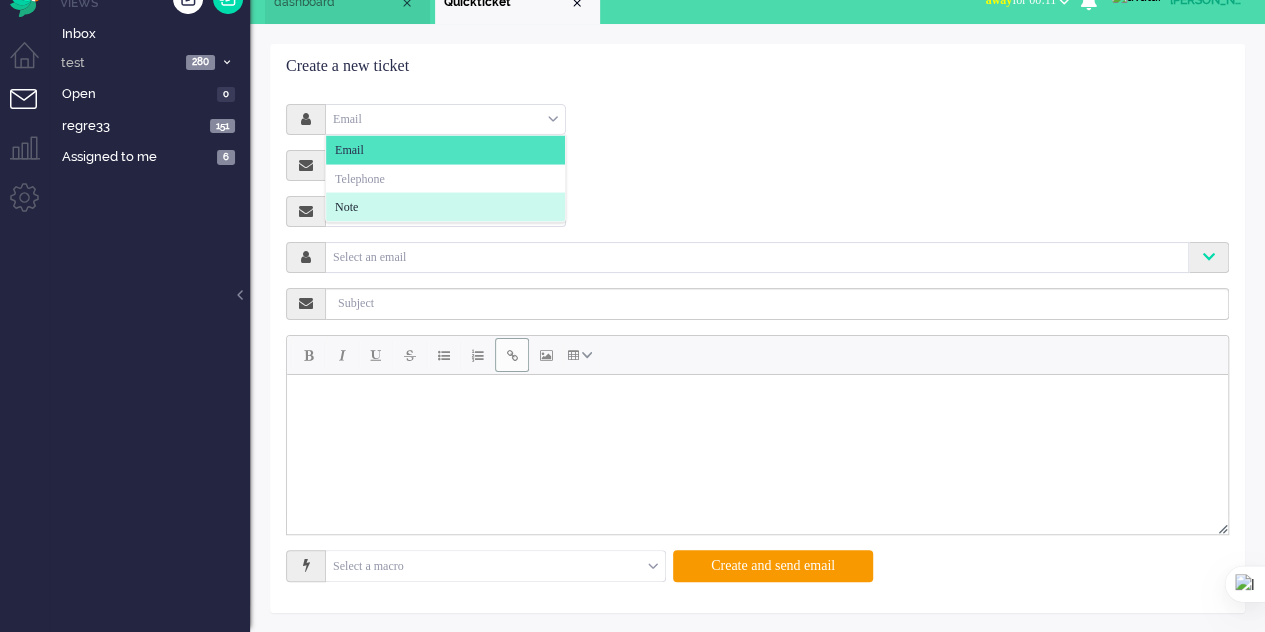 click on "Note" 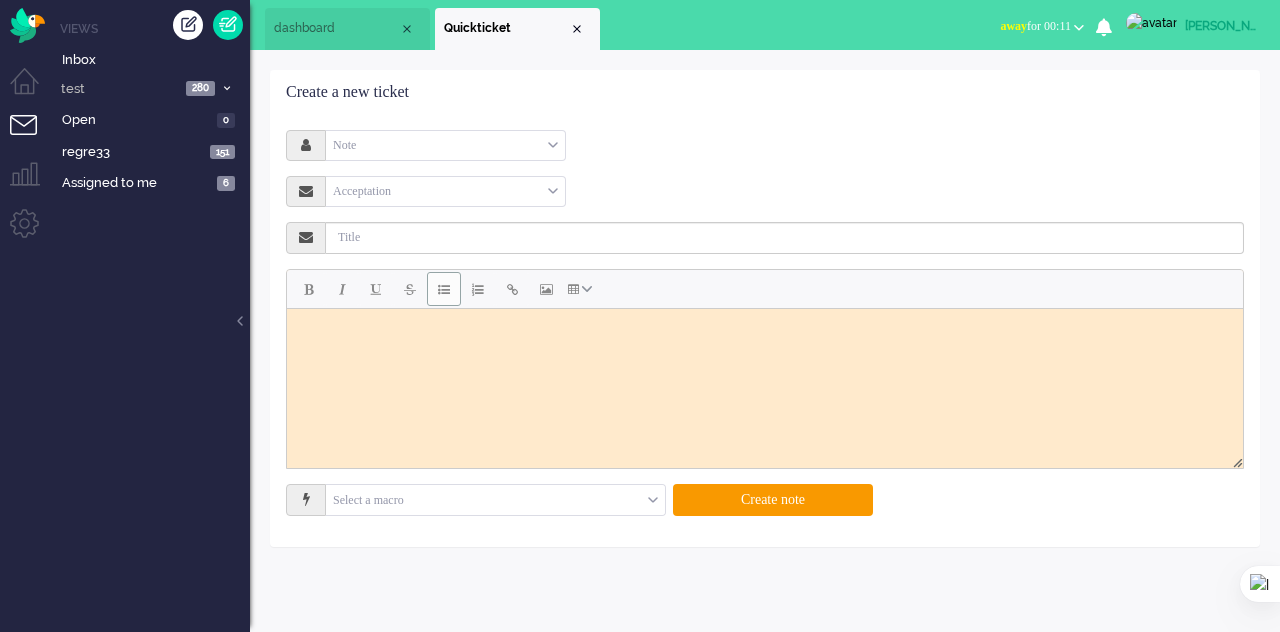 scroll, scrollTop: 0, scrollLeft: 0, axis: both 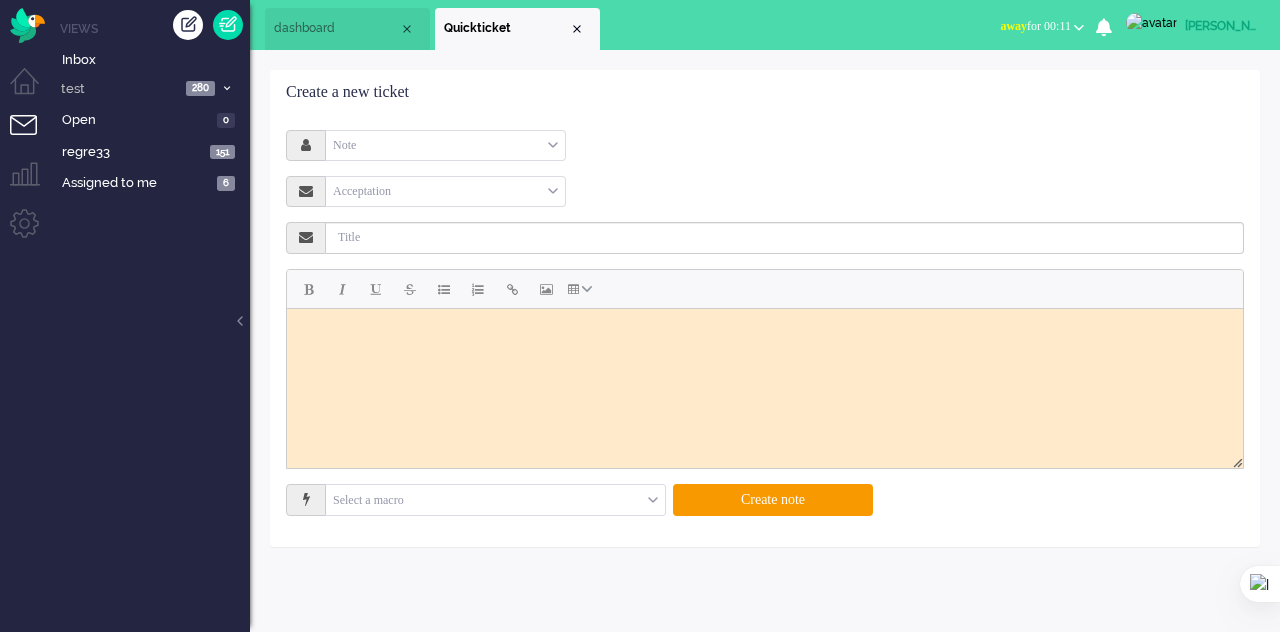click at bounding box center (765, 333) 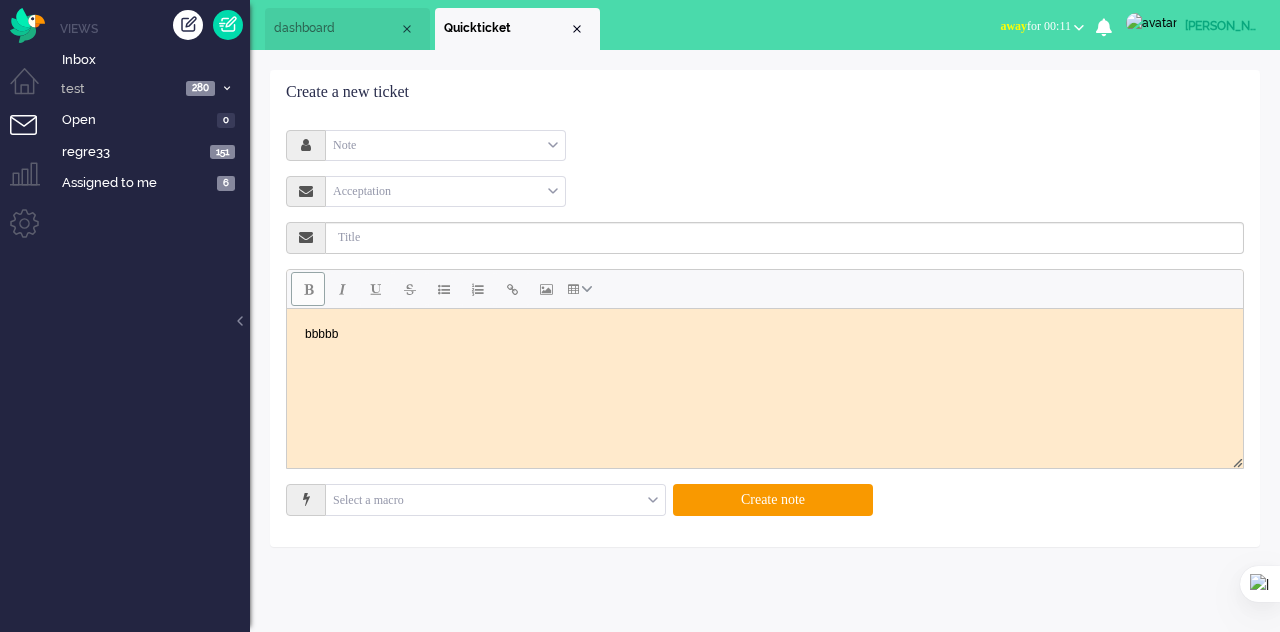 click at bounding box center [308, 289] 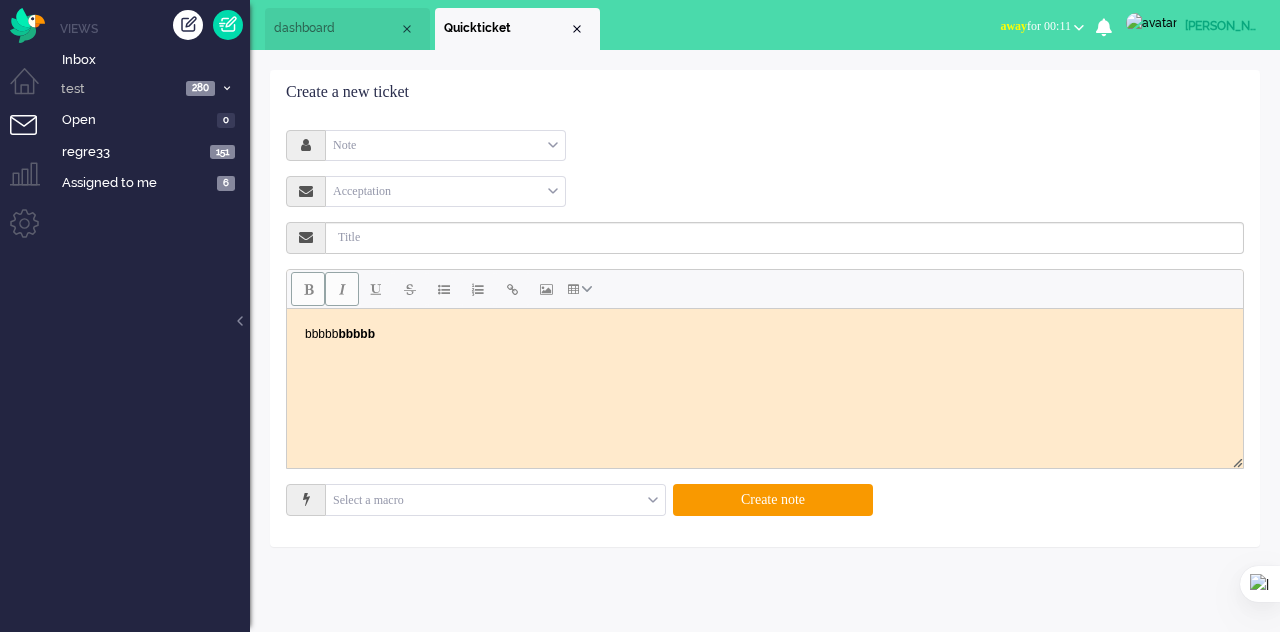drag, startPoint x: 305, startPoint y: 291, endPoint x: 330, endPoint y: 292, distance: 25.019993 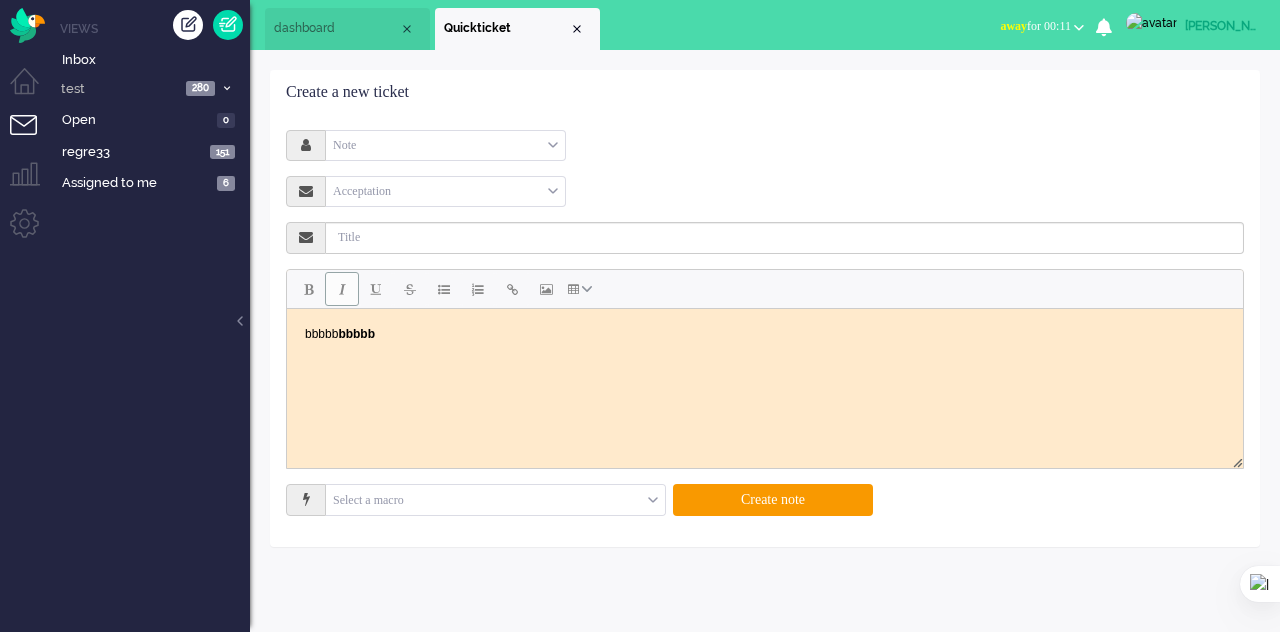 click at bounding box center (342, 289) 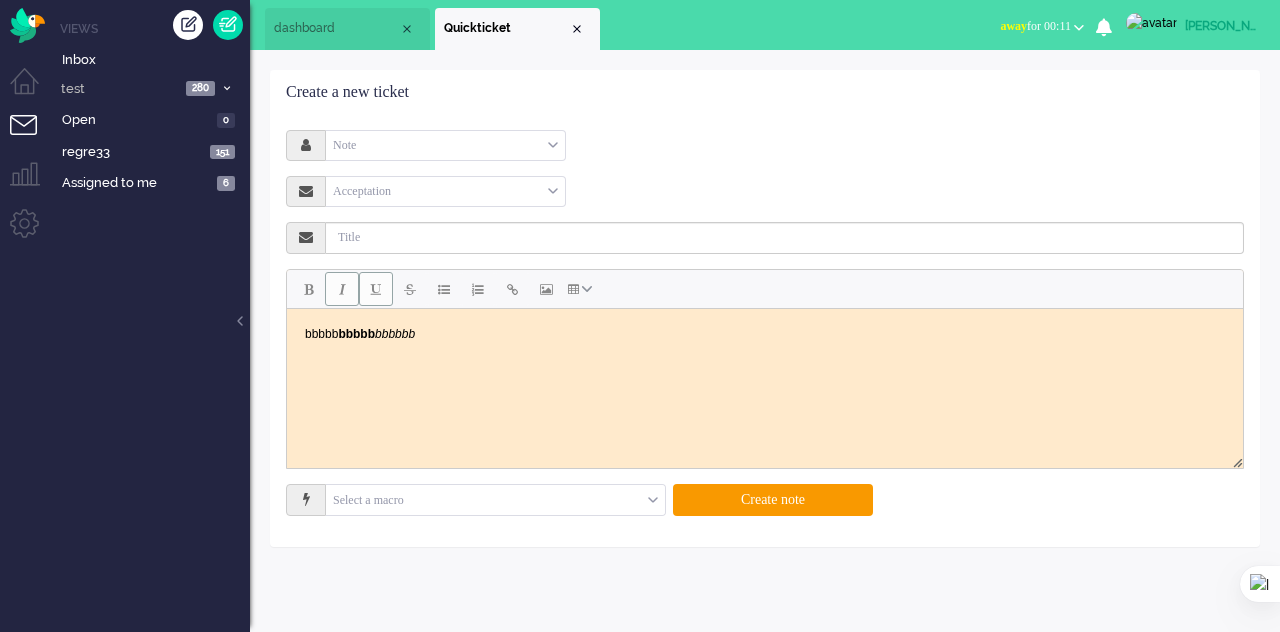 drag, startPoint x: 337, startPoint y: 291, endPoint x: 368, endPoint y: 291, distance: 31 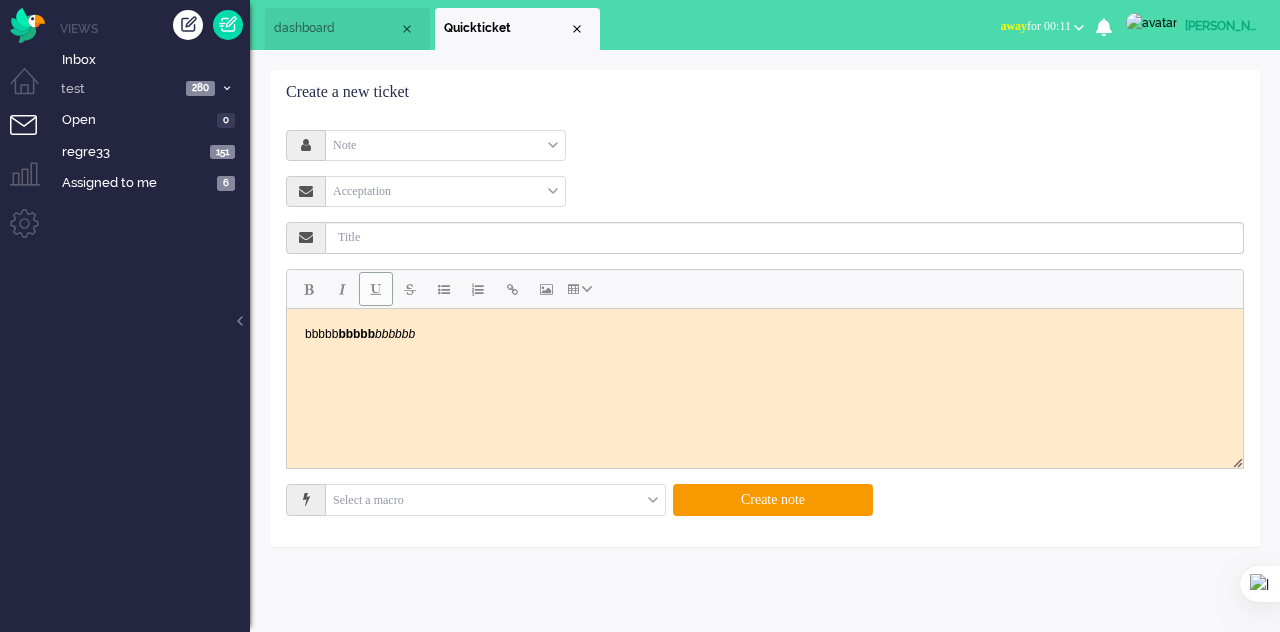 click at bounding box center (376, 289) 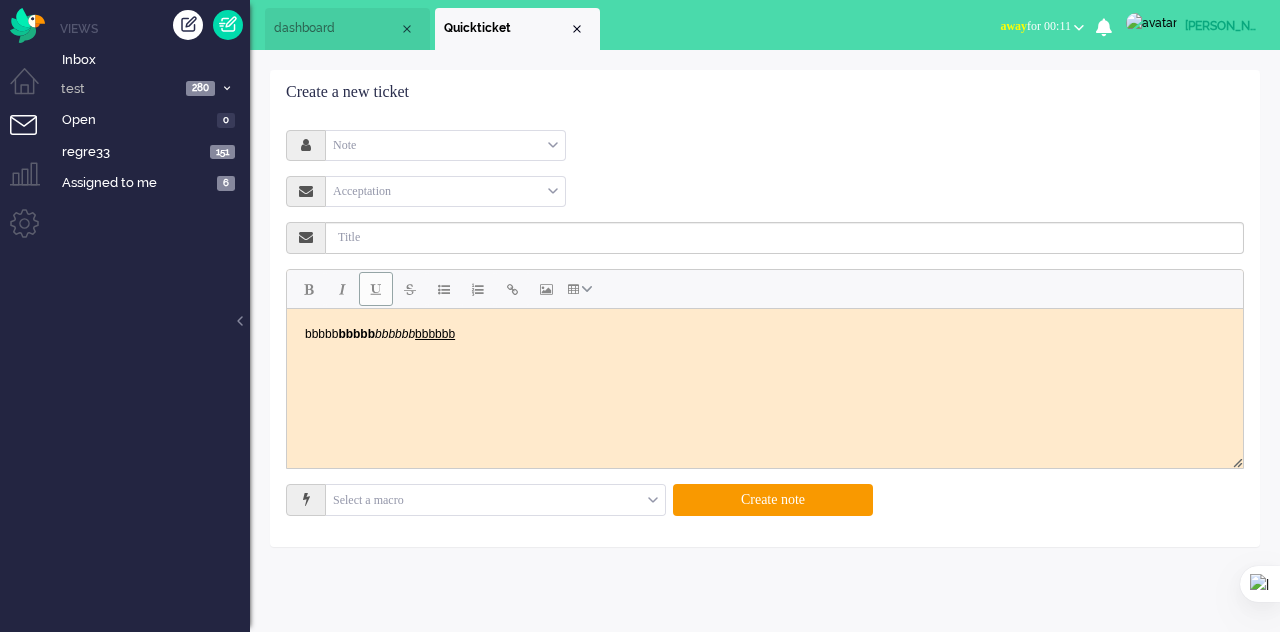 click at bounding box center (376, 289) 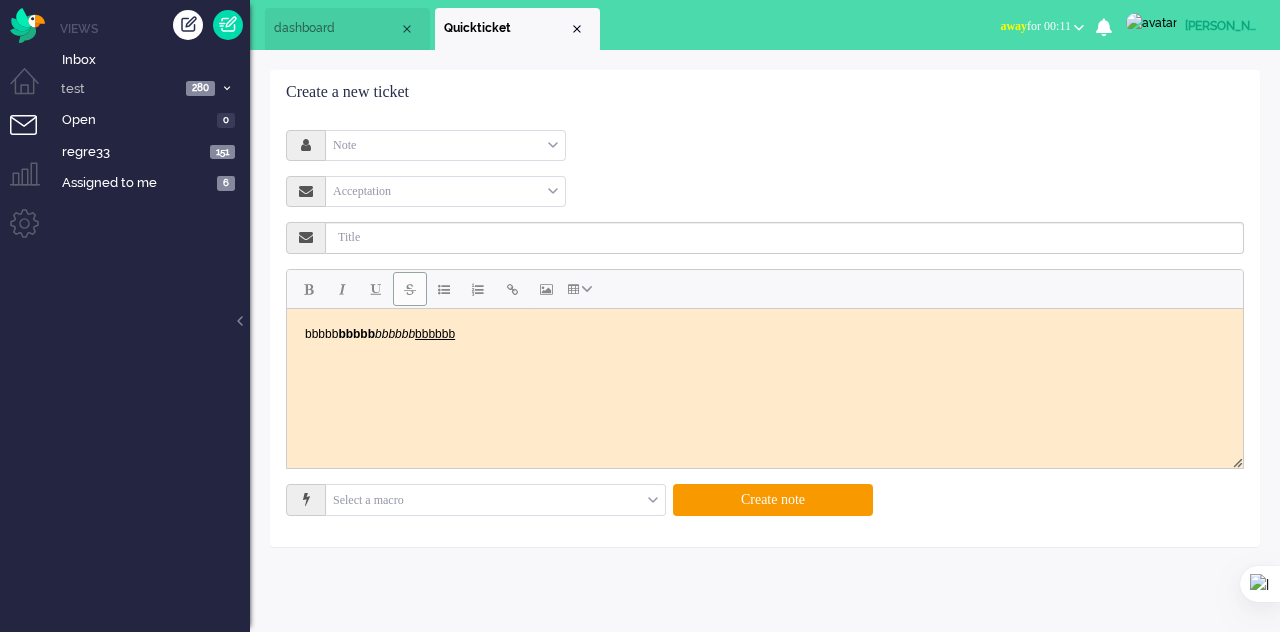 click at bounding box center (410, 289) 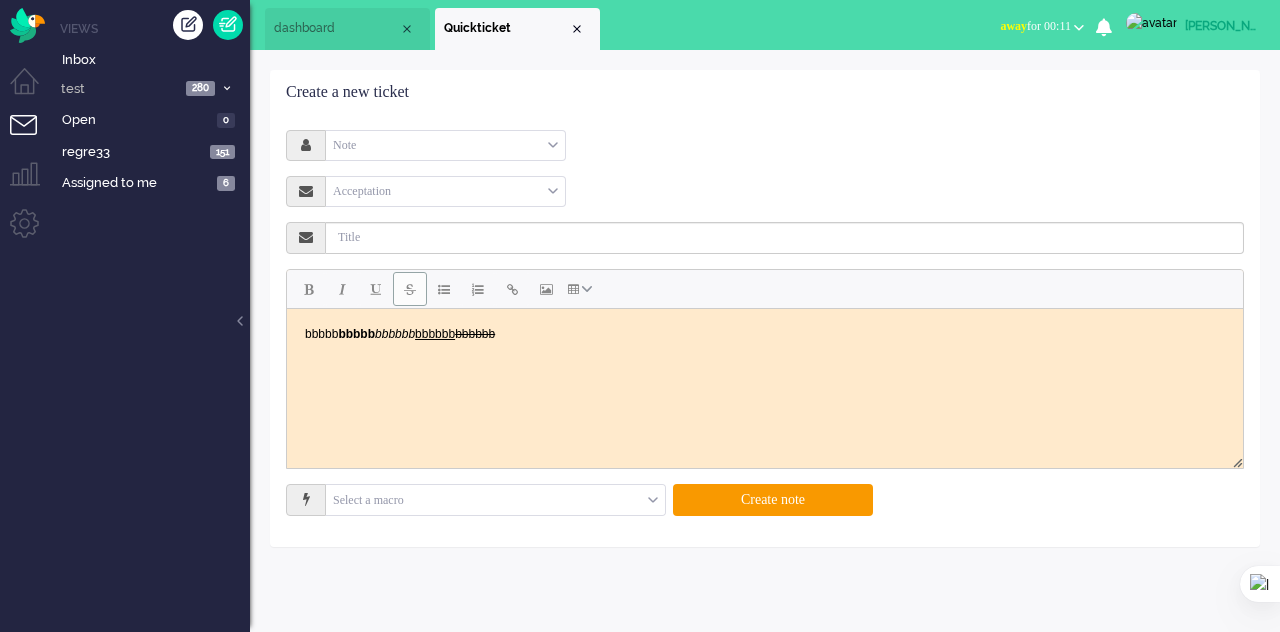 click at bounding box center [410, 289] 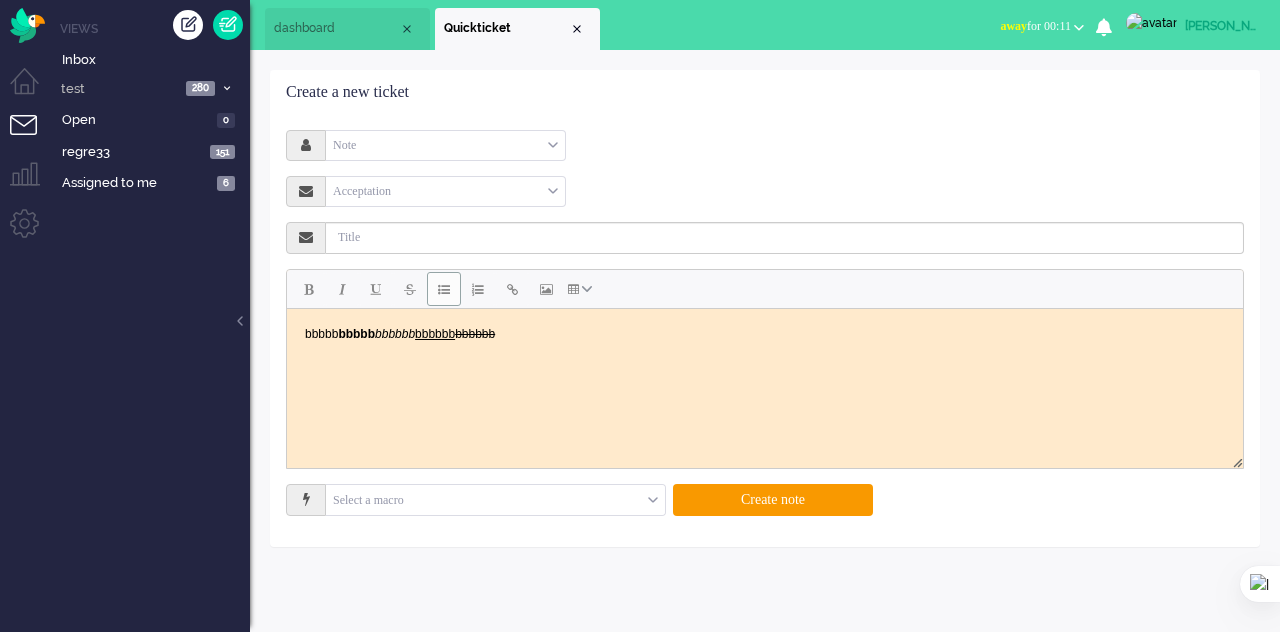click at bounding box center (444, 289) 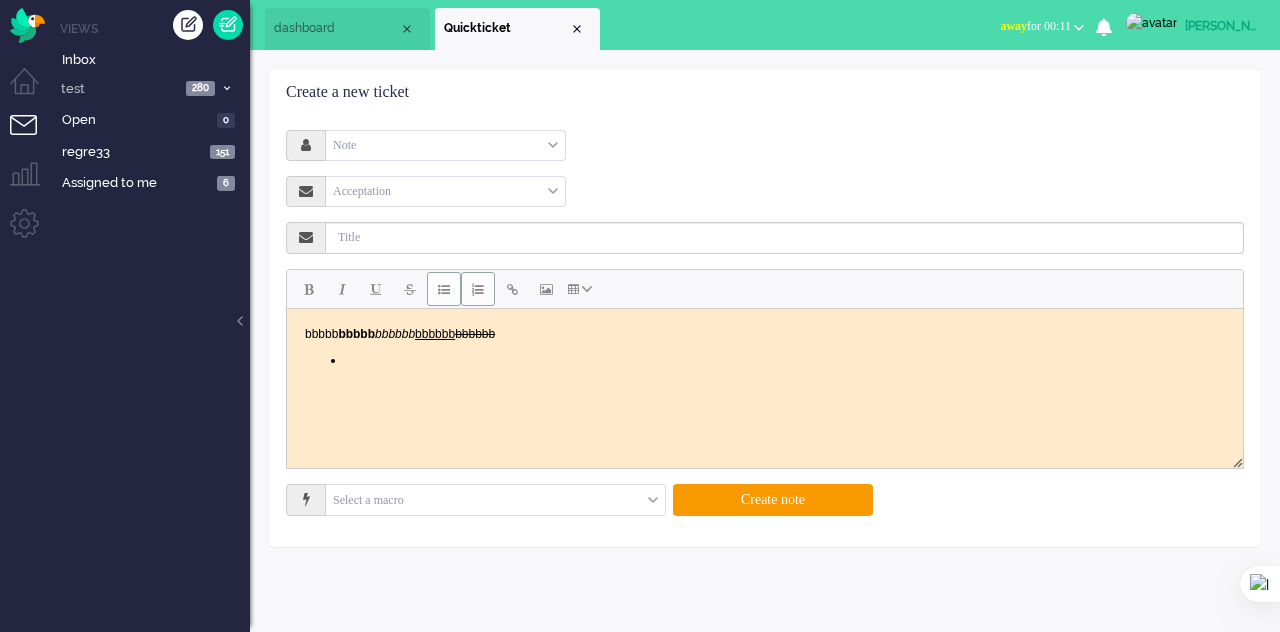 click at bounding box center [478, 289] 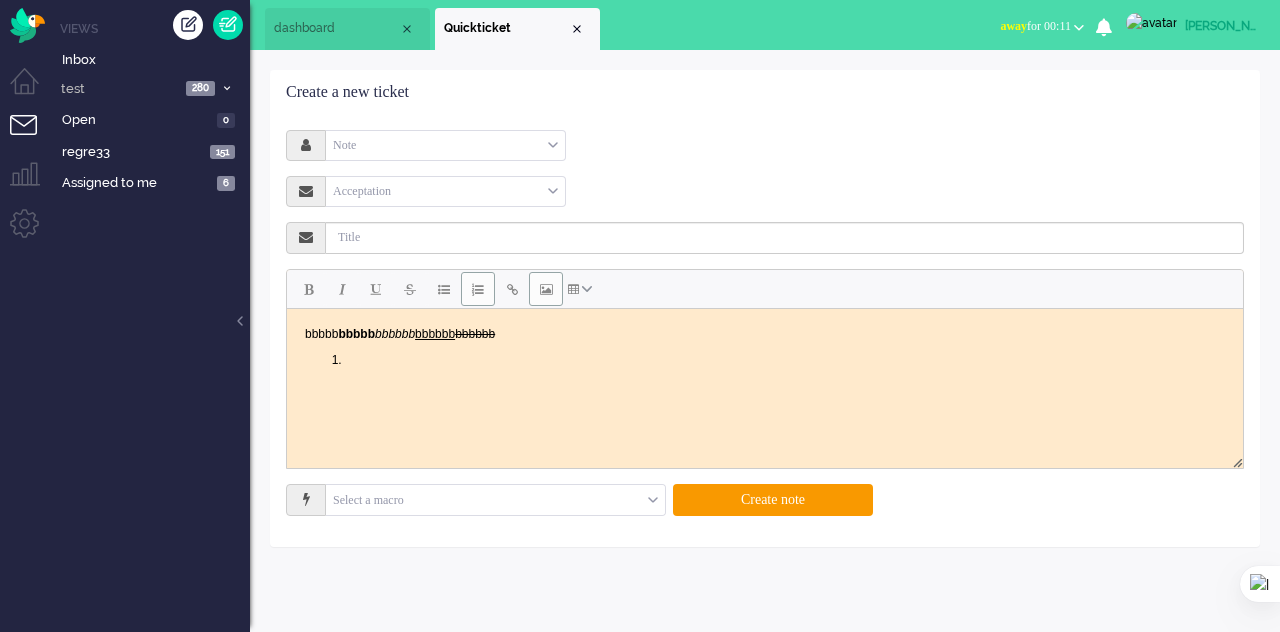 click at bounding box center (546, 289) 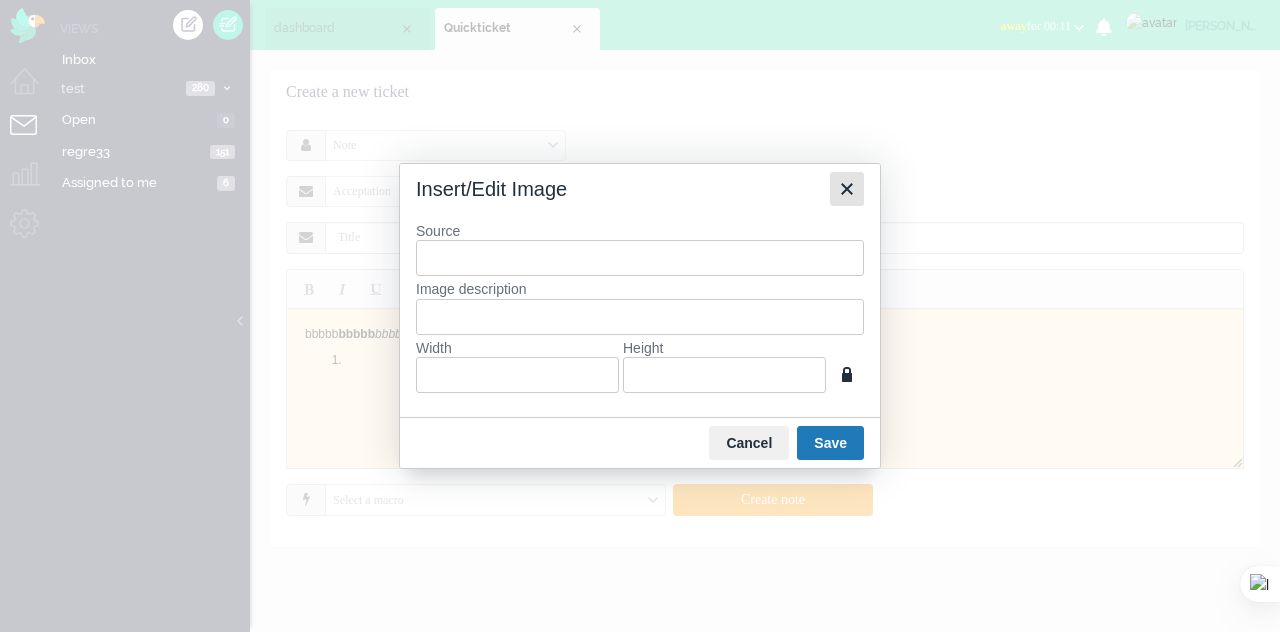 drag, startPoint x: 848, startPoint y: 194, endPoint x: 776, endPoint y: 240, distance: 85.44004 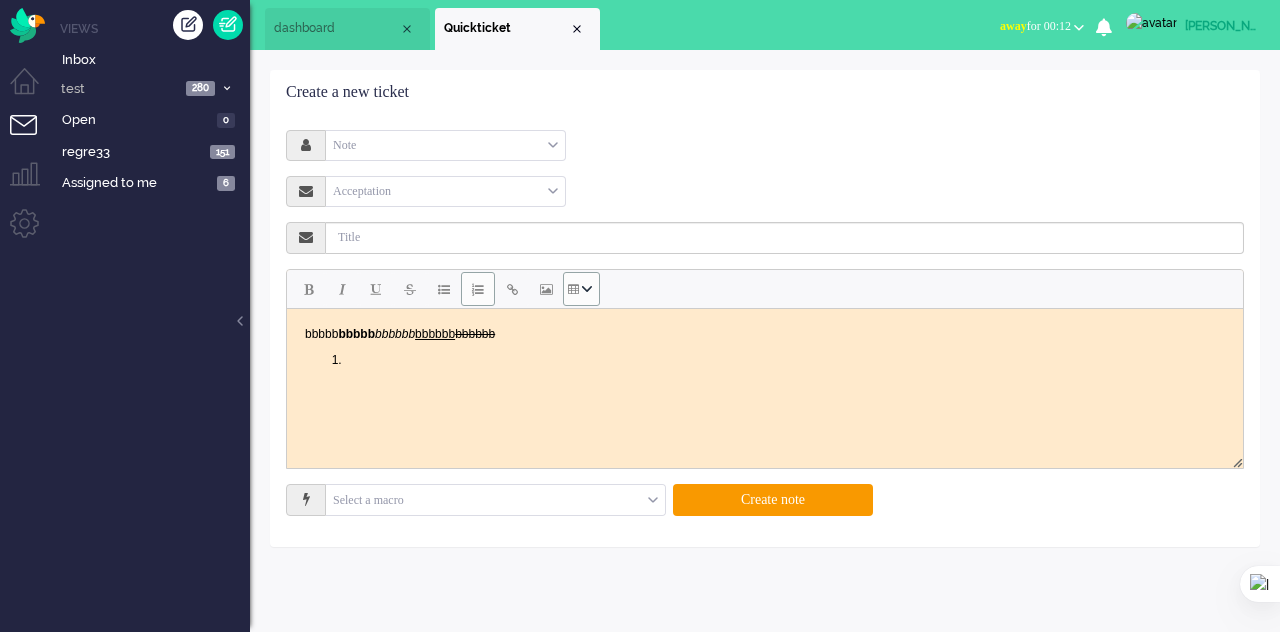 click at bounding box center (587, 289) 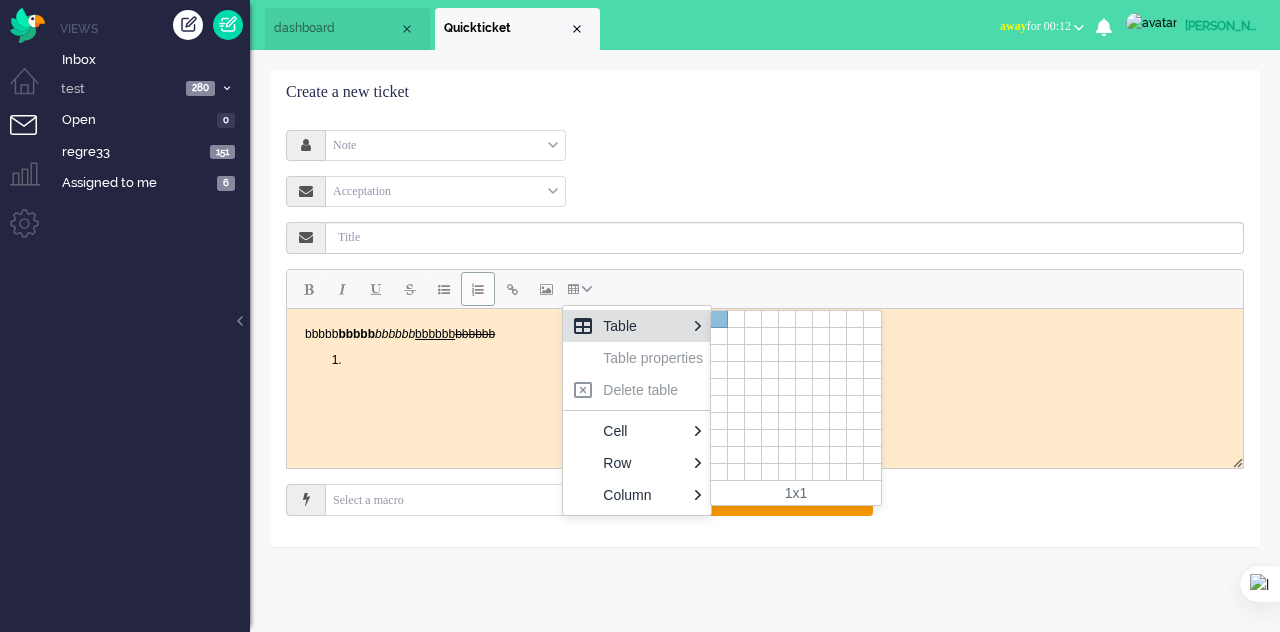 click at bounding box center (719, 319) 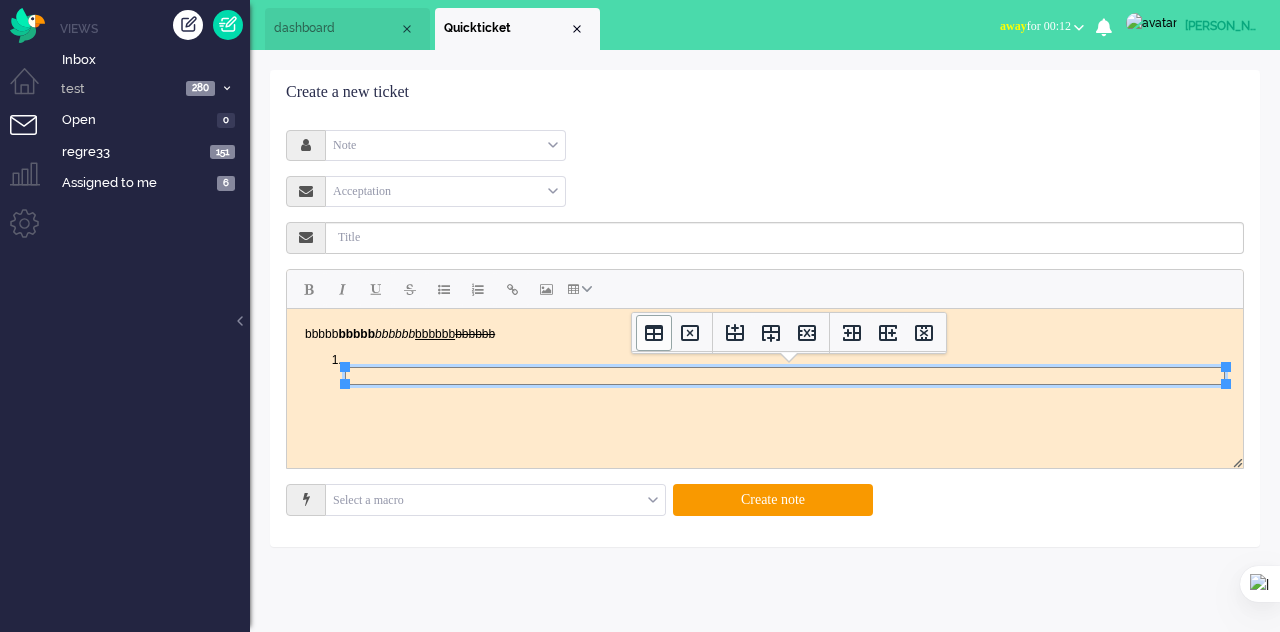 click 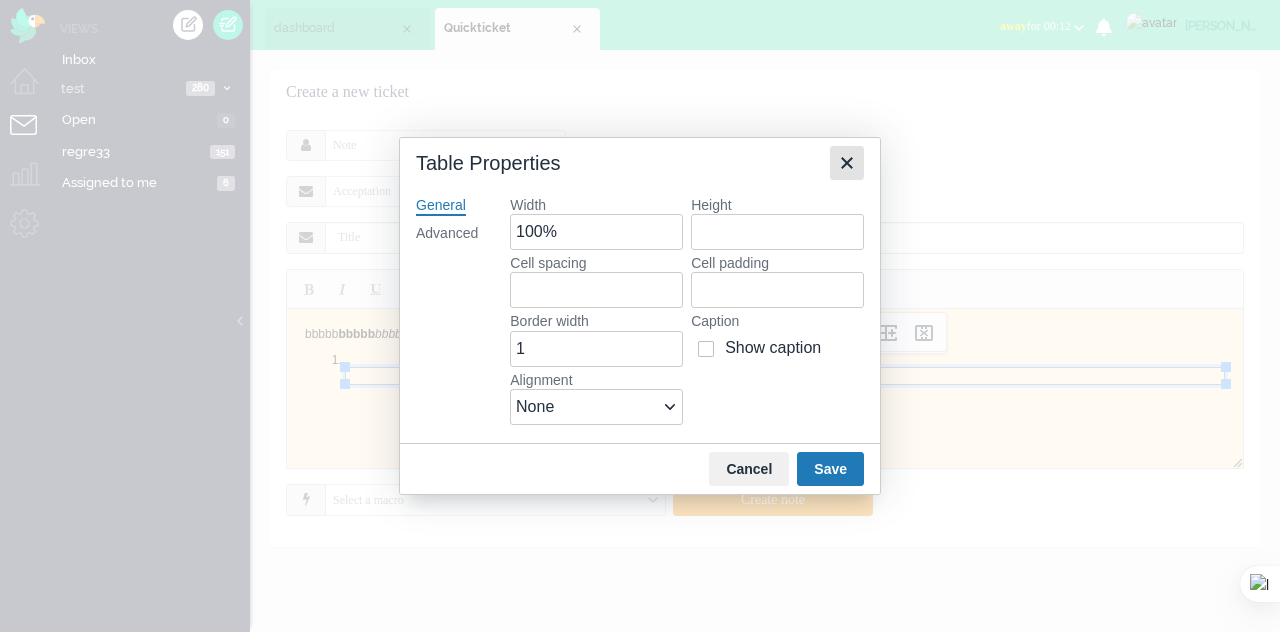 click 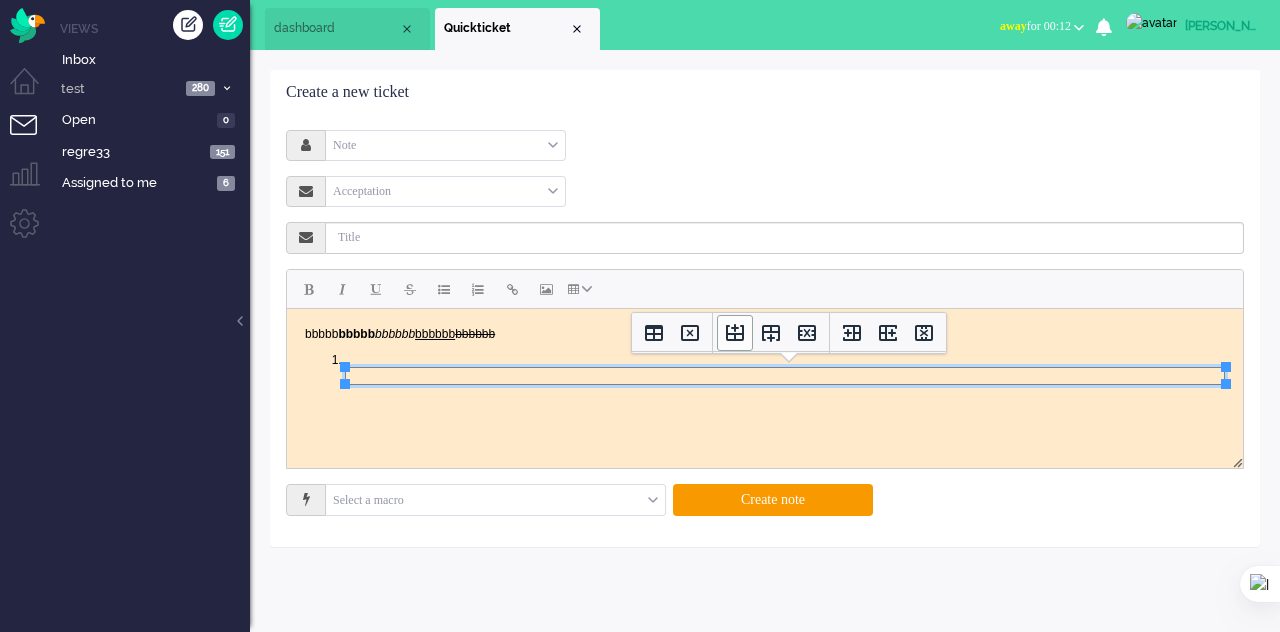 click 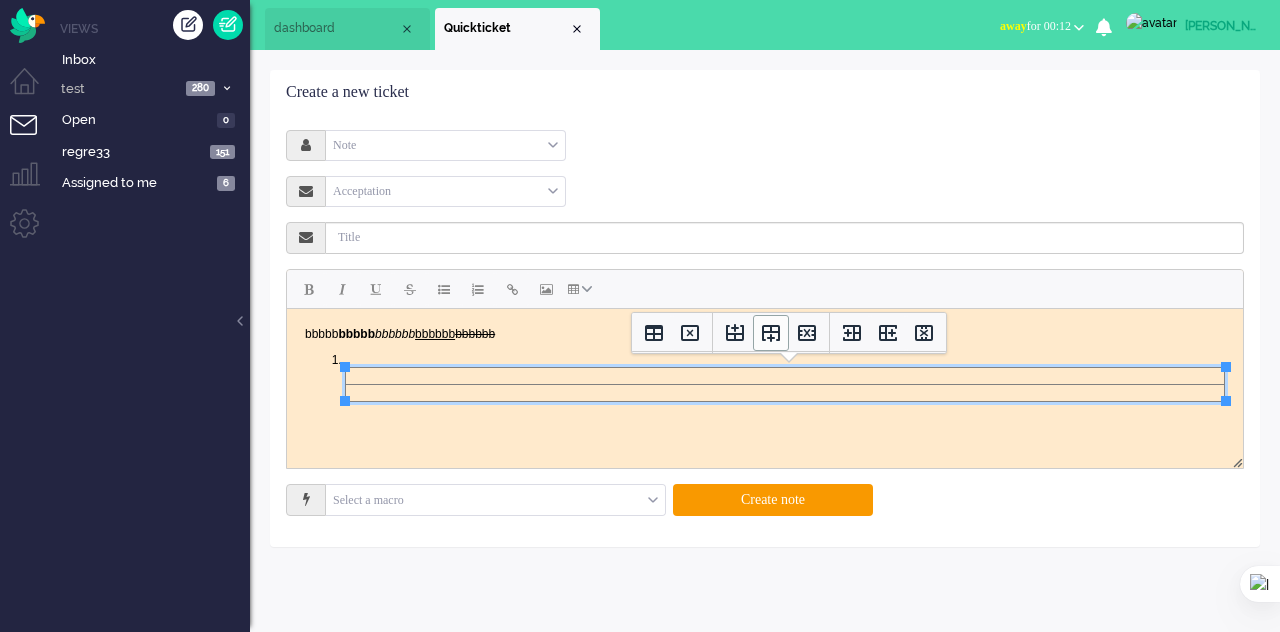 click 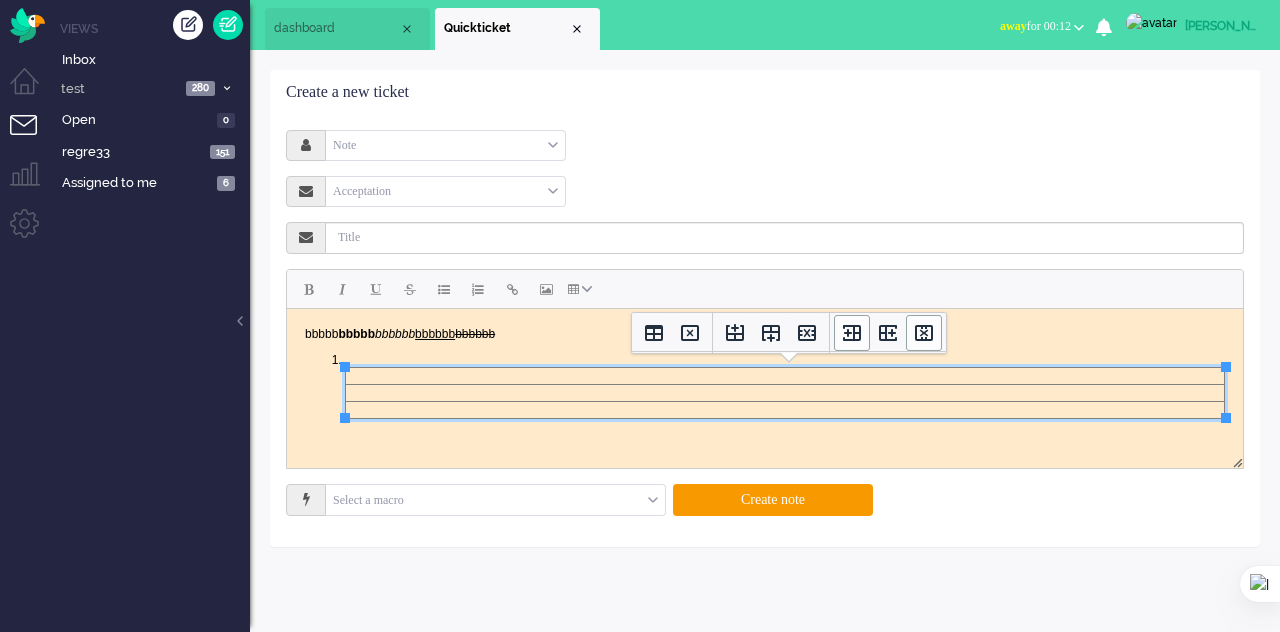 drag, startPoint x: 834, startPoint y: 323, endPoint x: 906, endPoint y: 330, distance: 72.33948 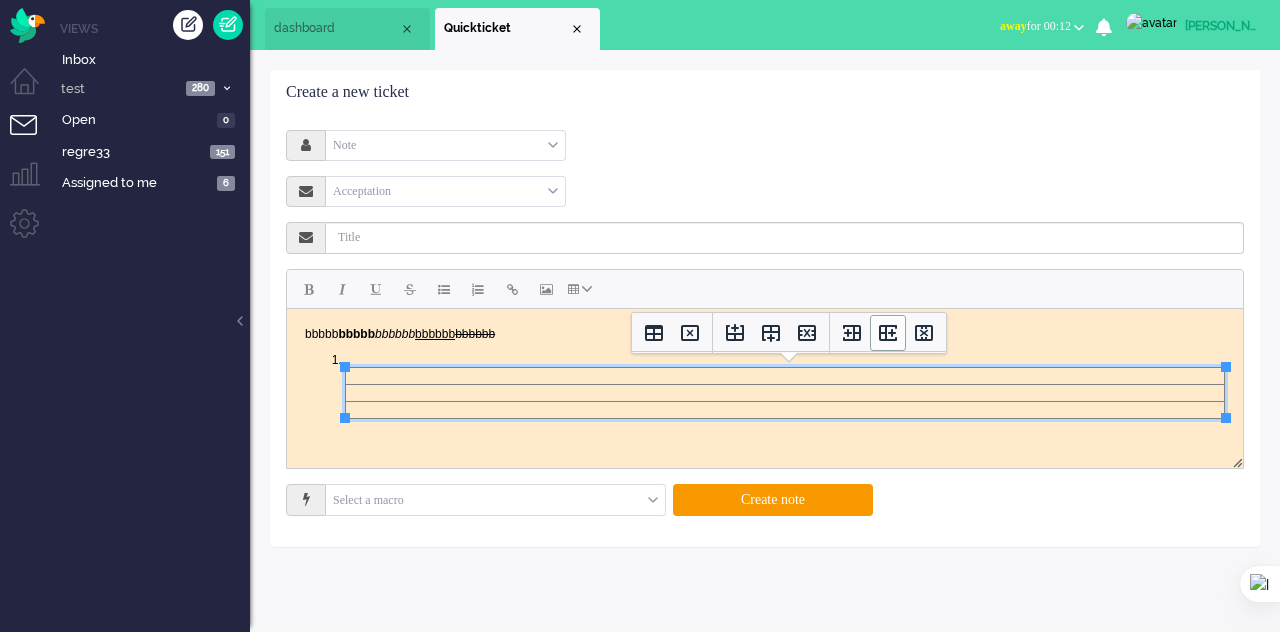click 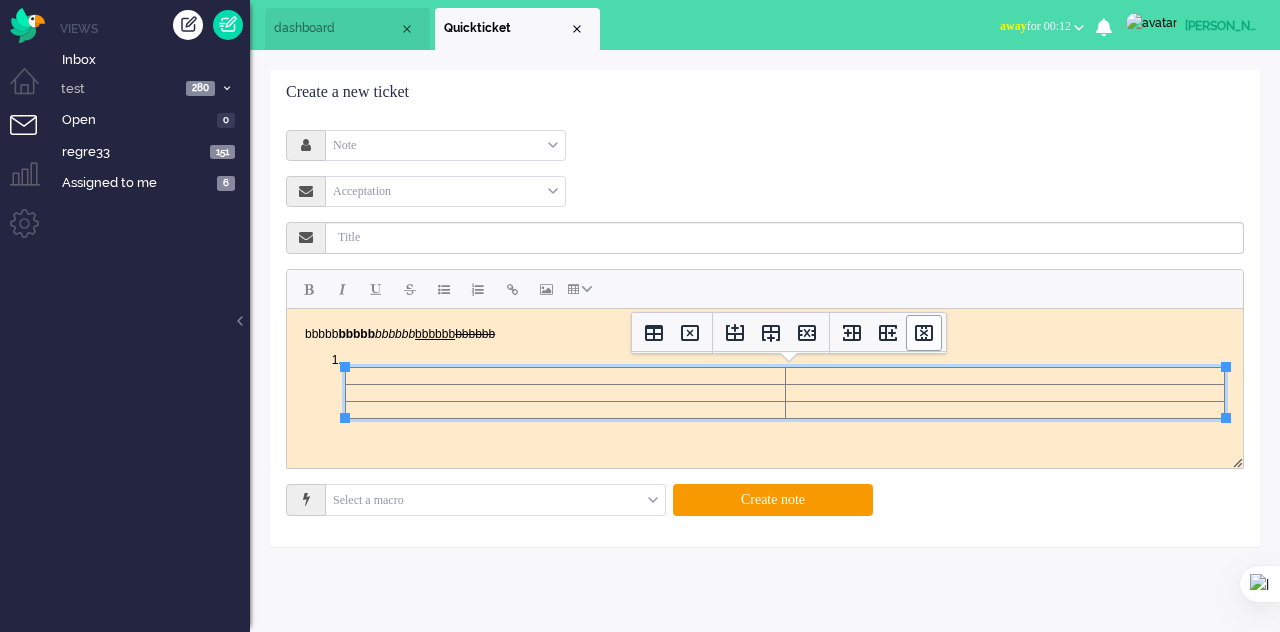 click 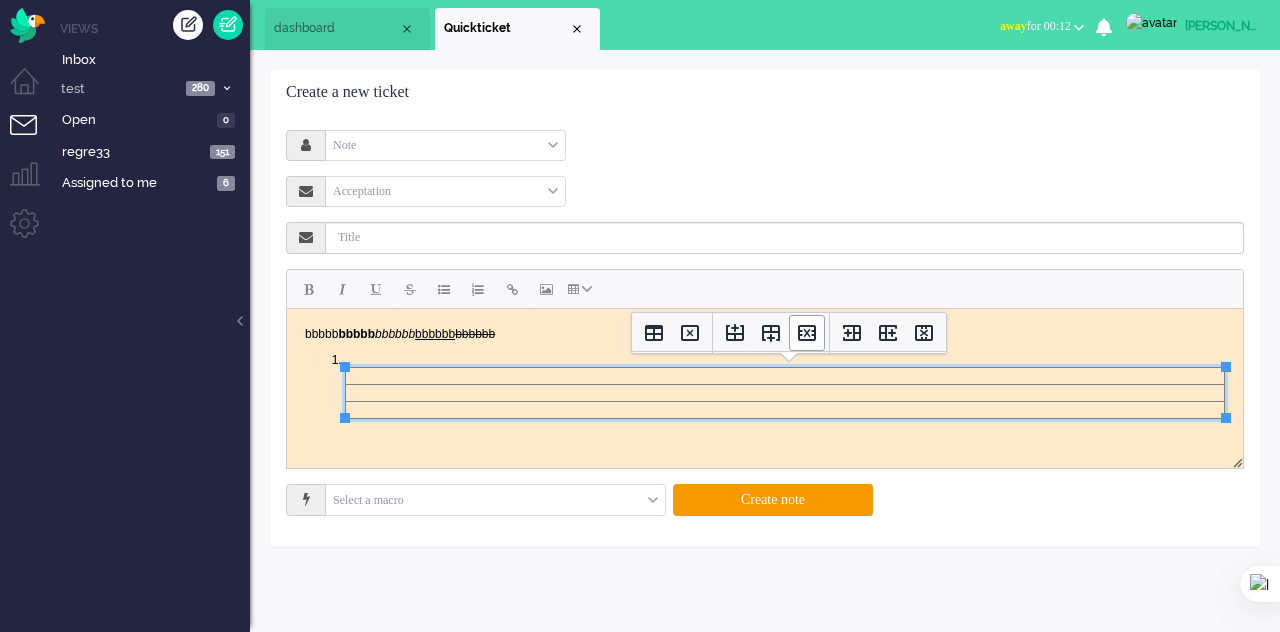 click 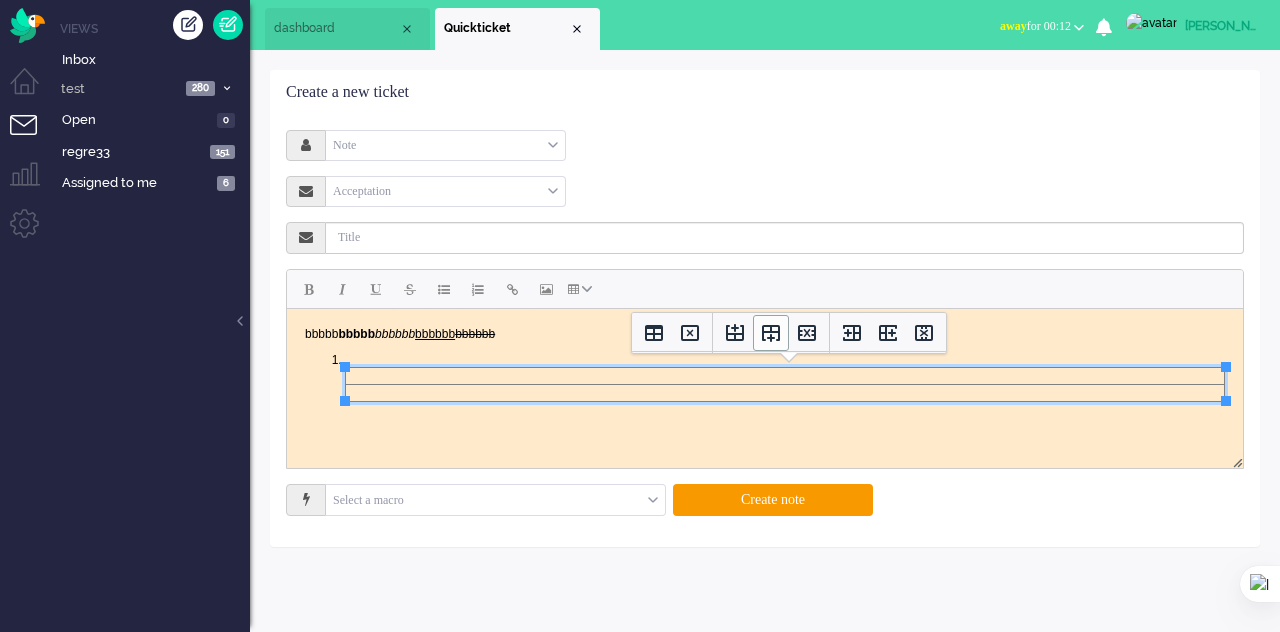 click 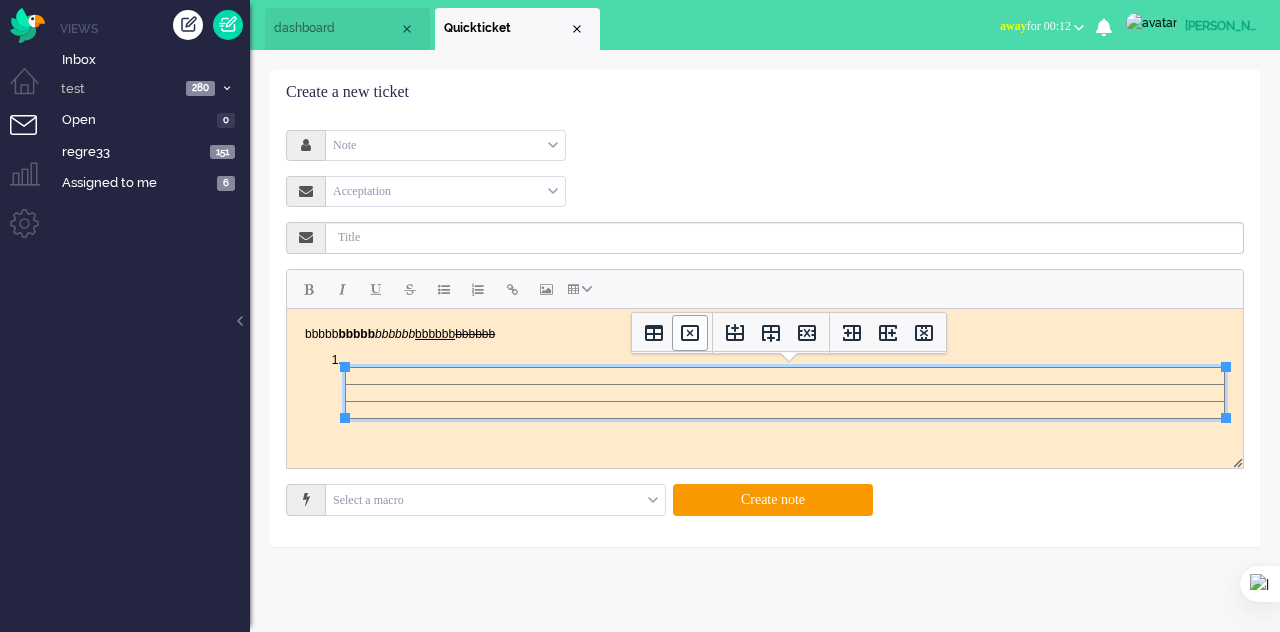click 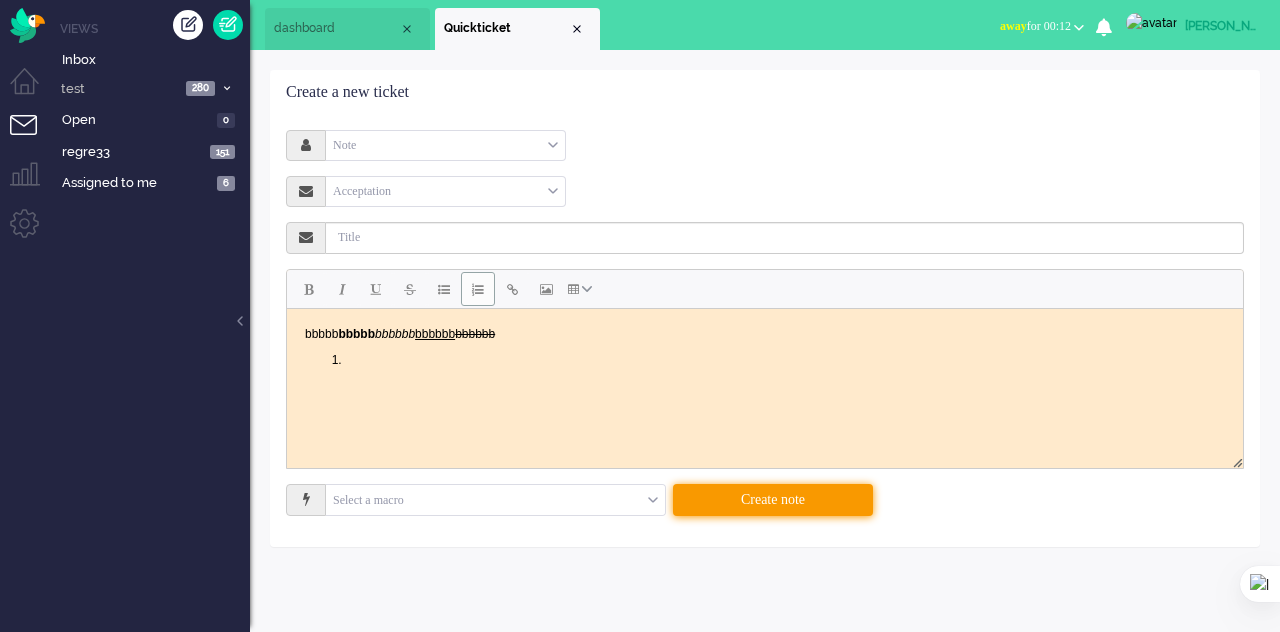 drag, startPoint x: 762, startPoint y: 495, endPoint x: 764, endPoint y: 485, distance: 10.198039 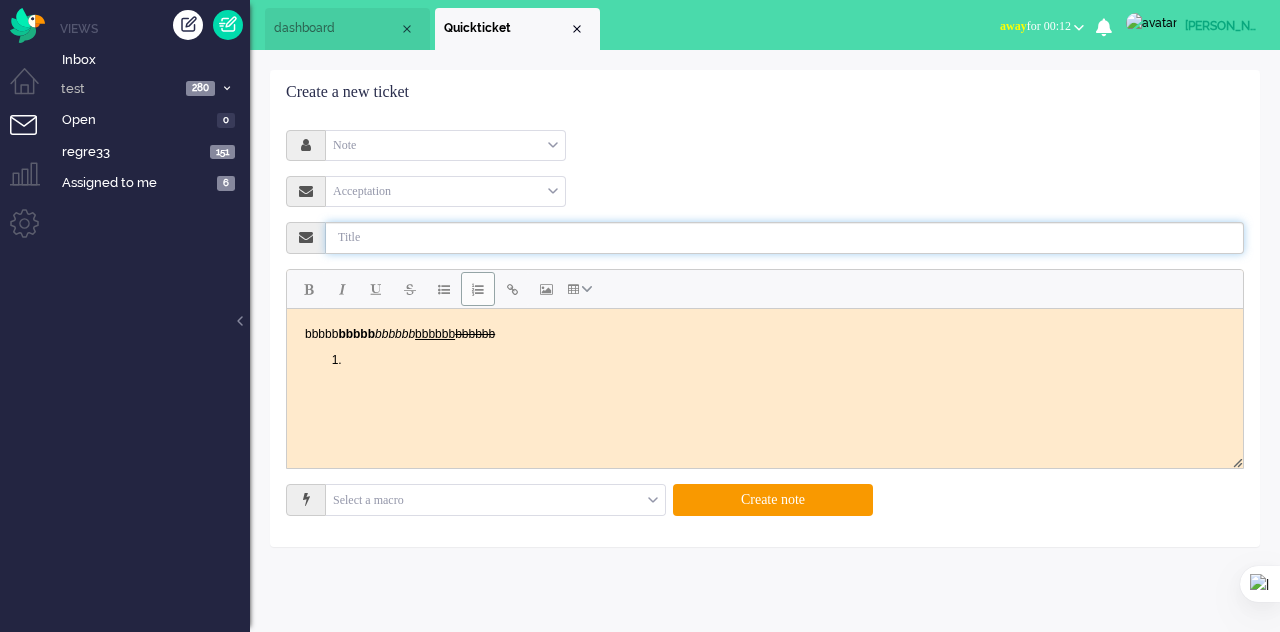 click at bounding box center [785, 238] 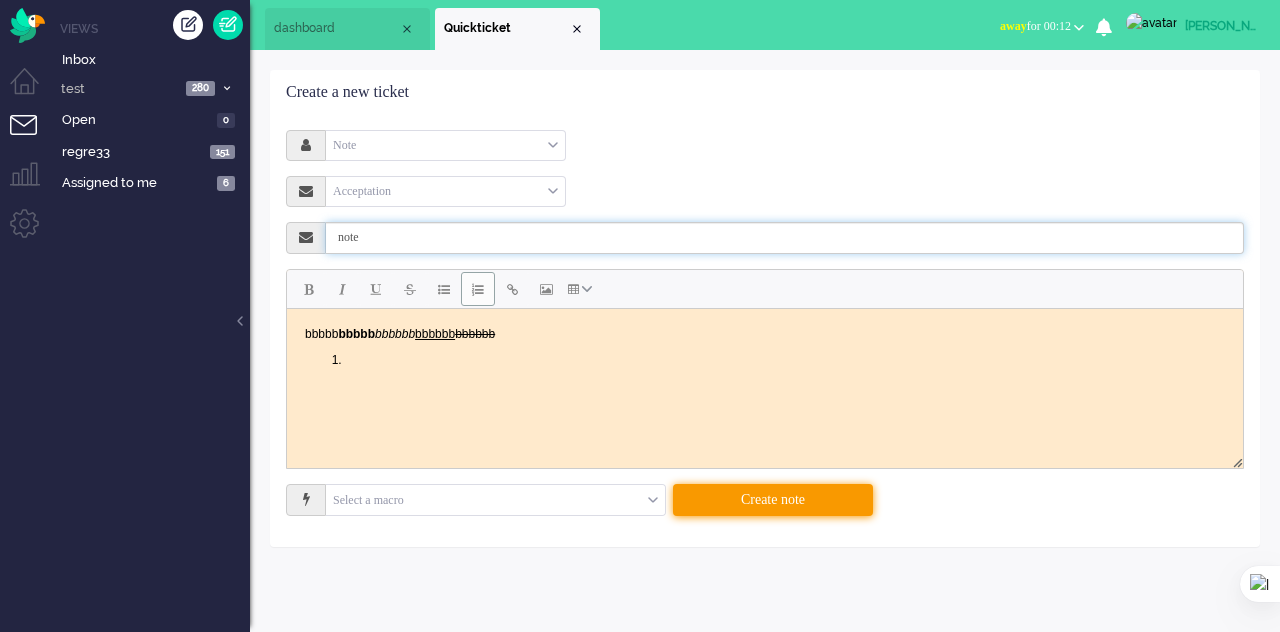 type on "note" 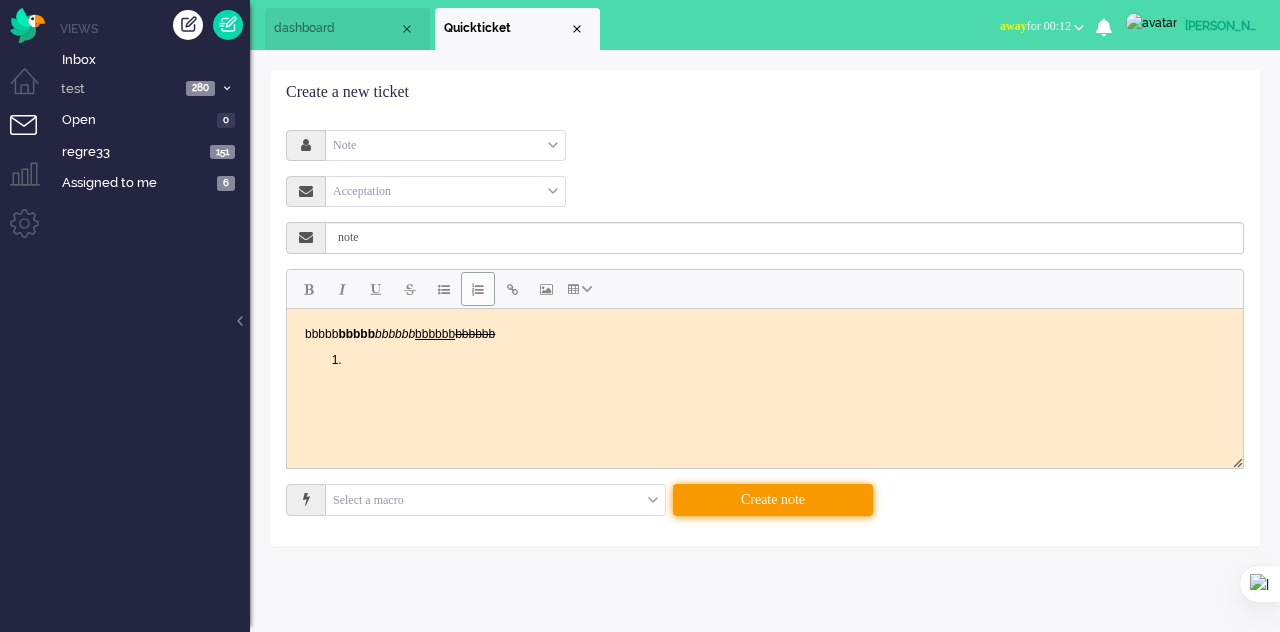 click on "Create note" at bounding box center (773, 500) 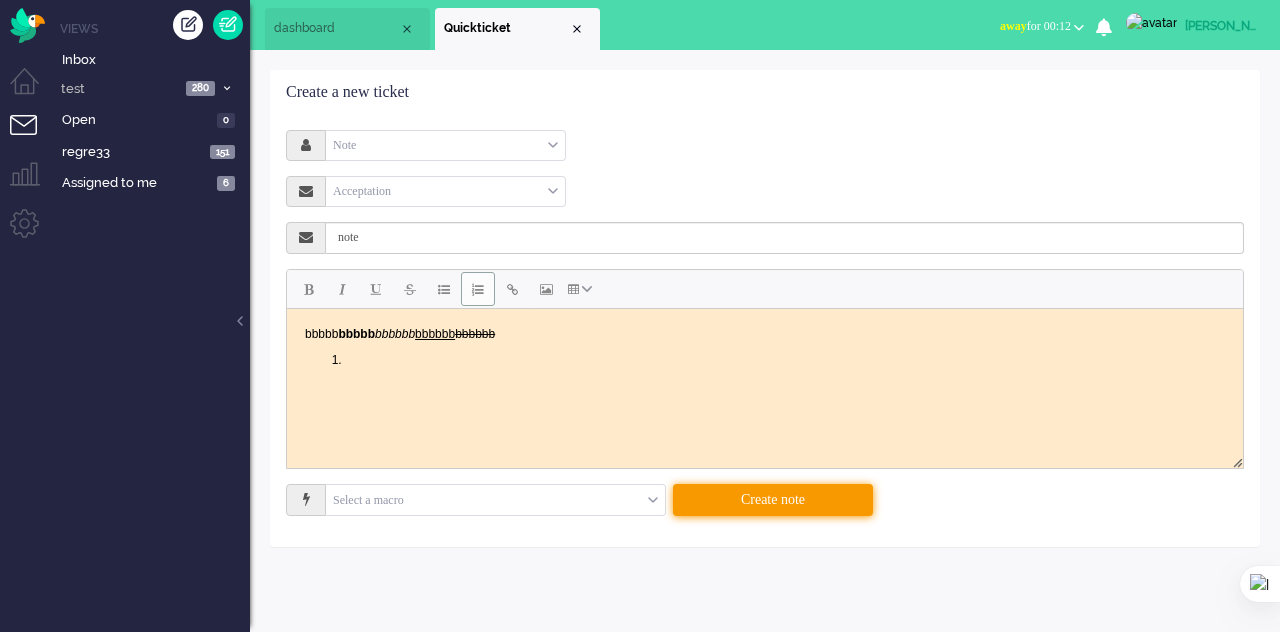 type 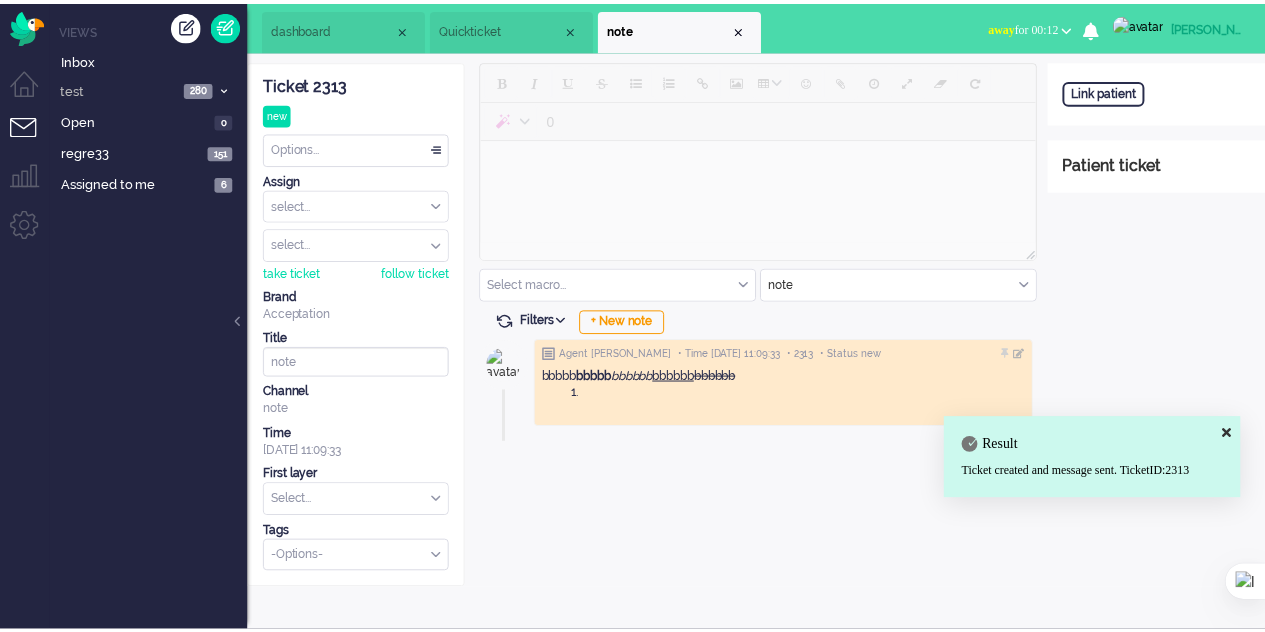 scroll, scrollTop: 0, scrollLeft: 0, axis: both 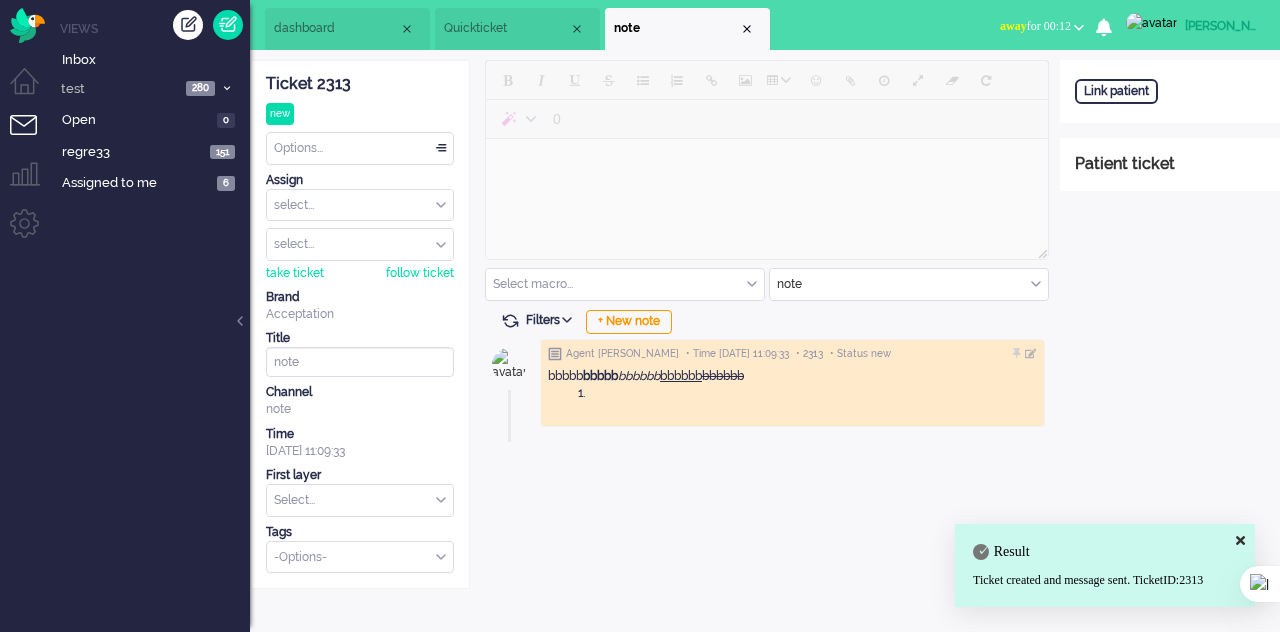 click on "Quickticket" at bounding box center [506, 28] 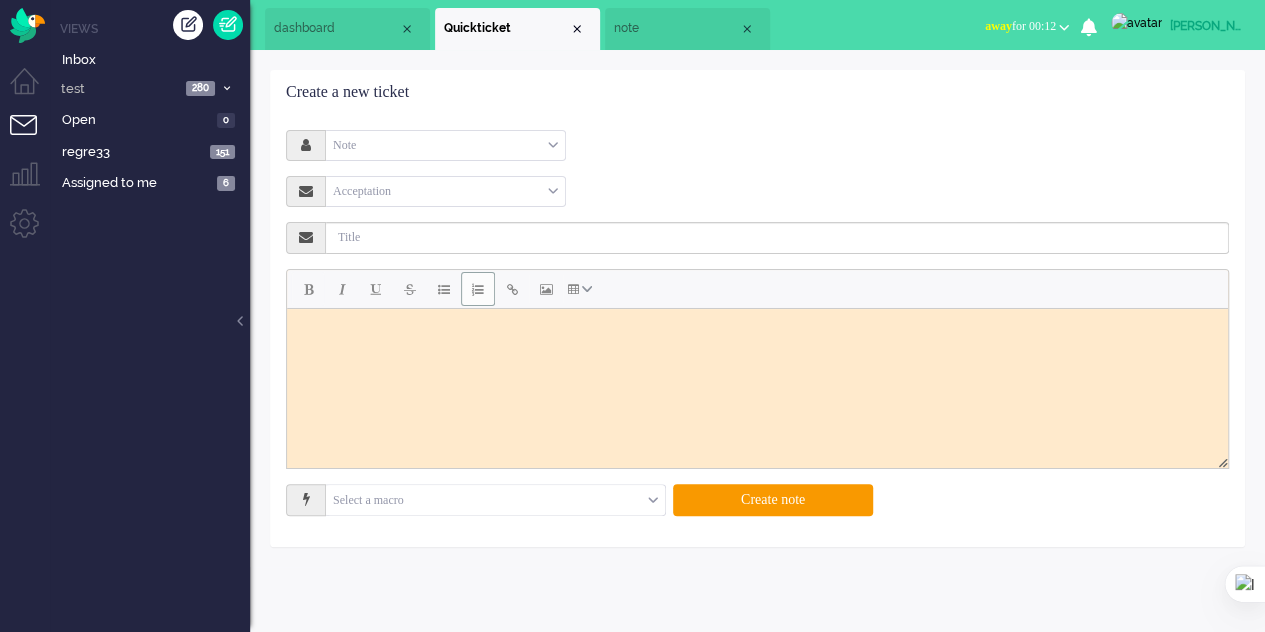 click at bounding box center [495, 500] 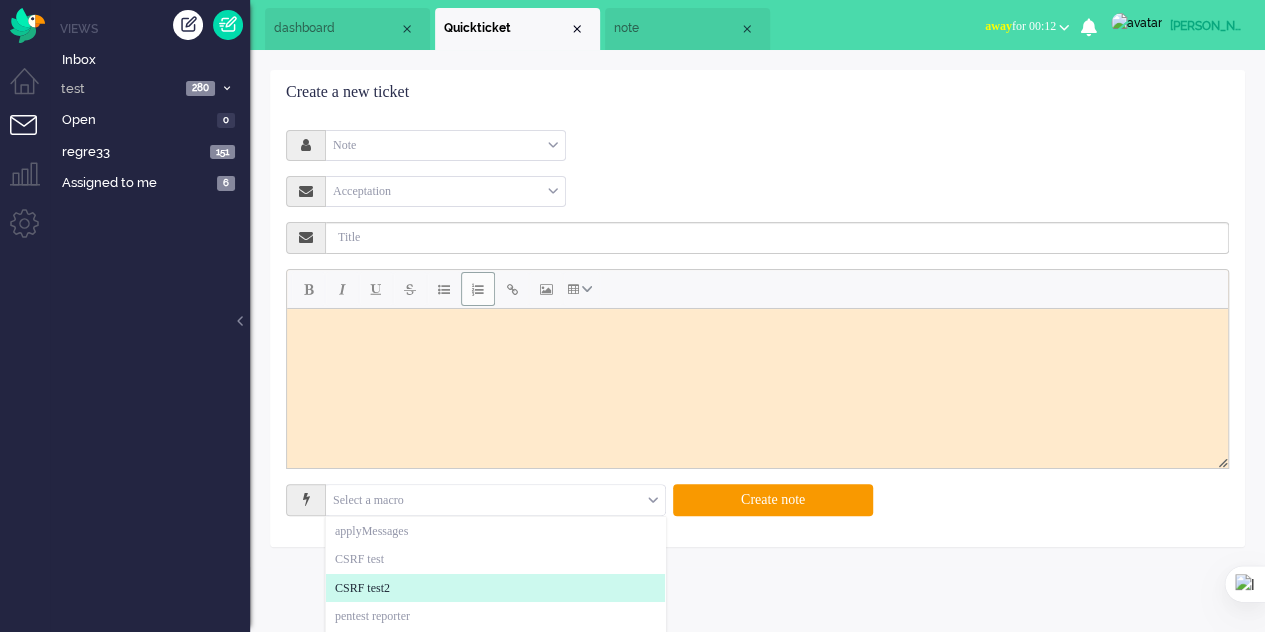 click on "CSRF test2" 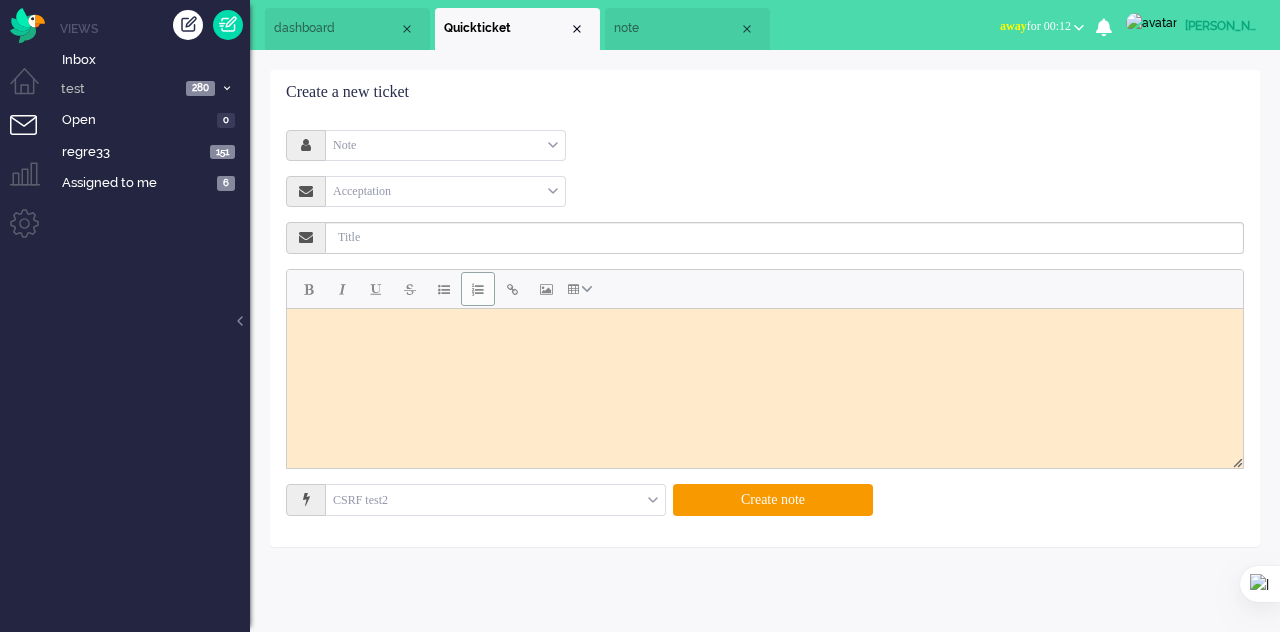 click at bounding box center (765, 333) 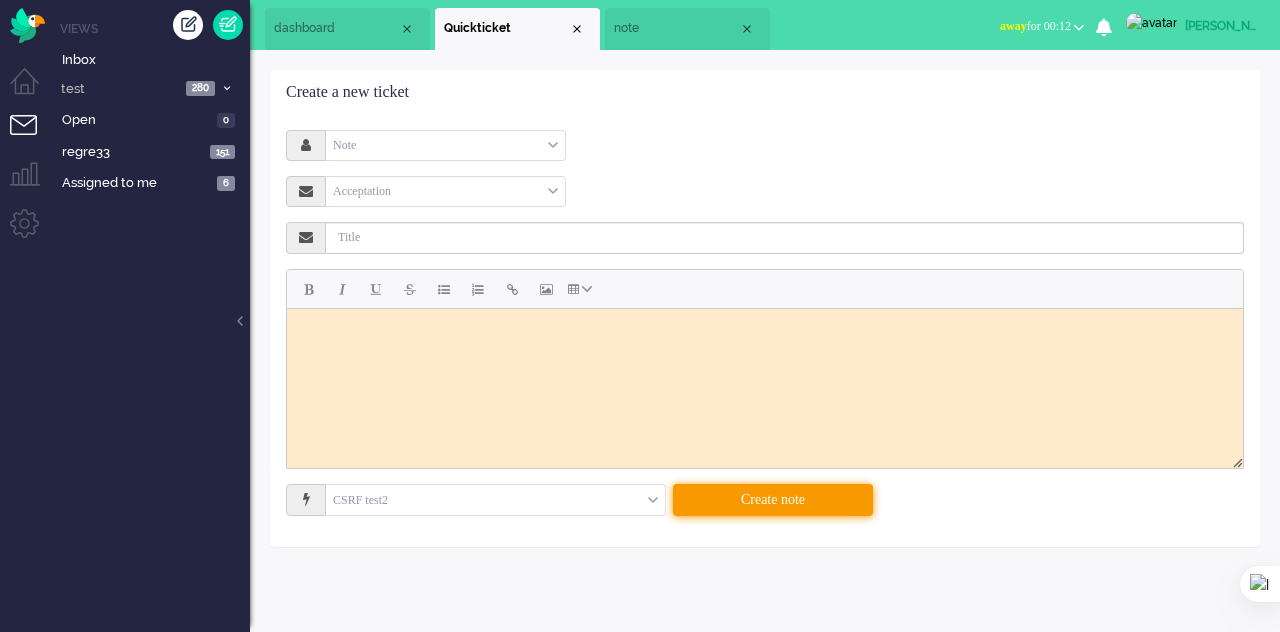 click on "Create note" at bounding box center [773, 500] 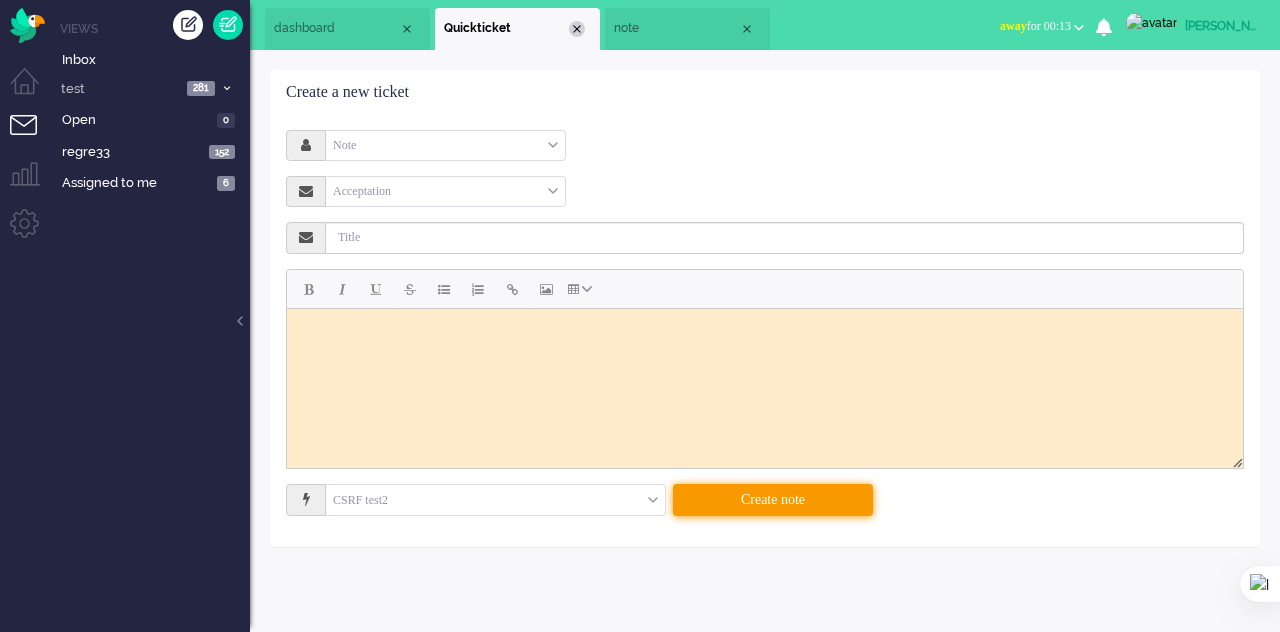 click at bounding box center (577, 29) 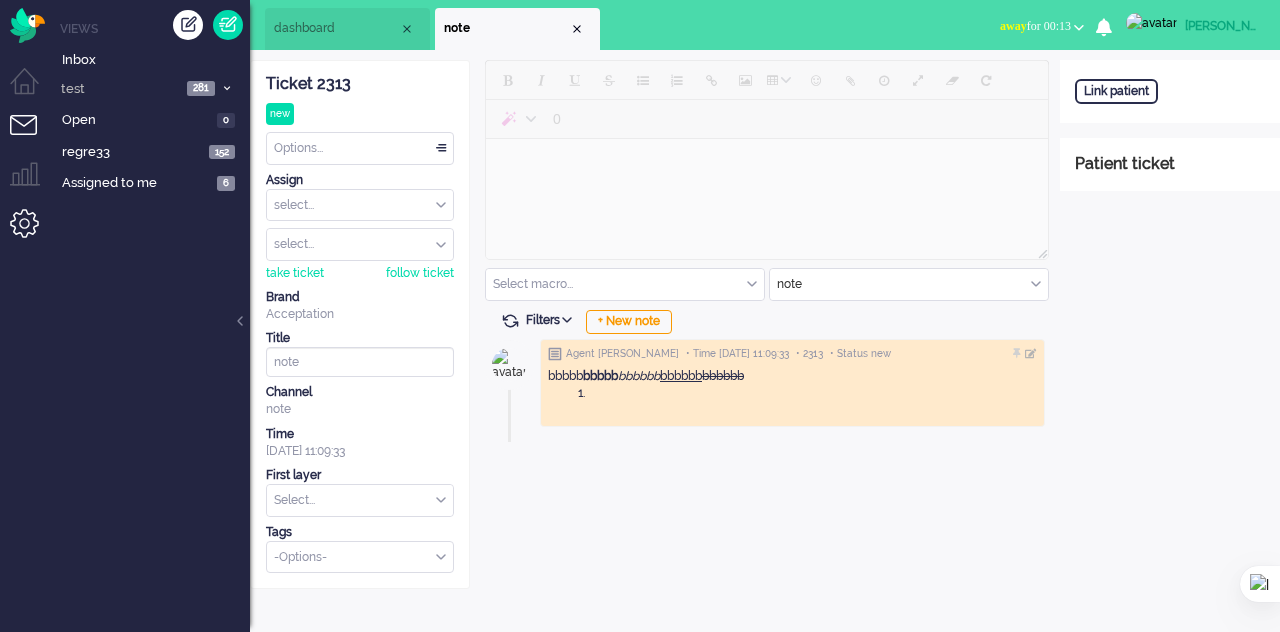 click at bounding box center [32, 231] 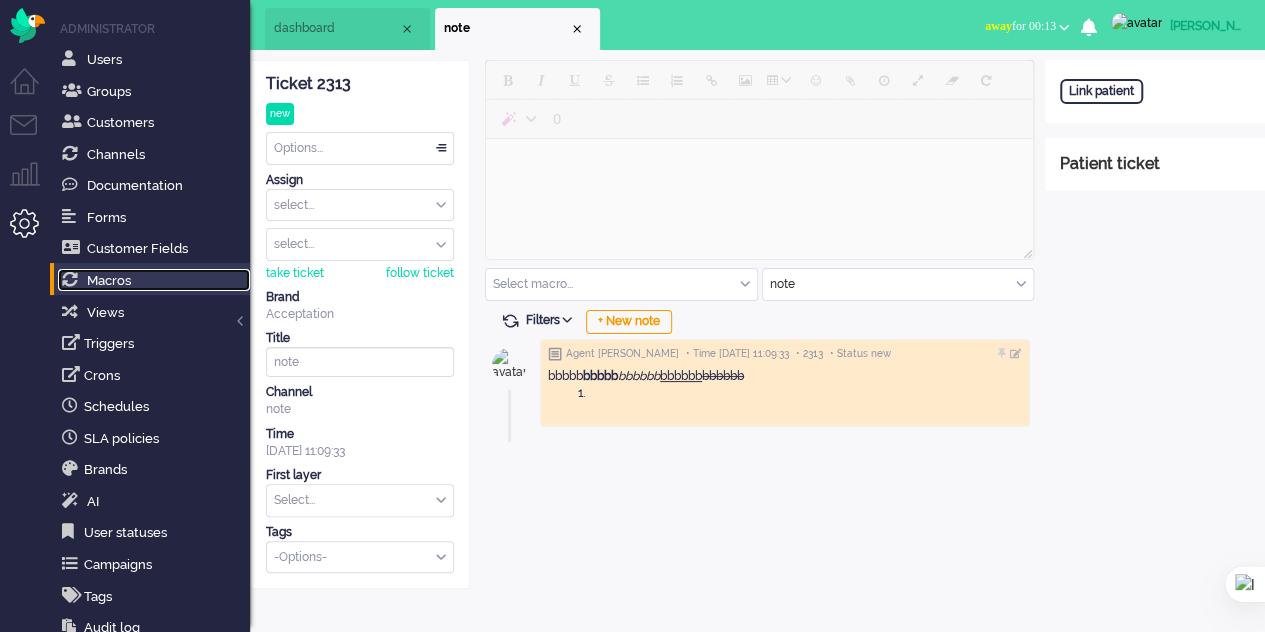 click on "Macros" at bounding box center (109, 280) 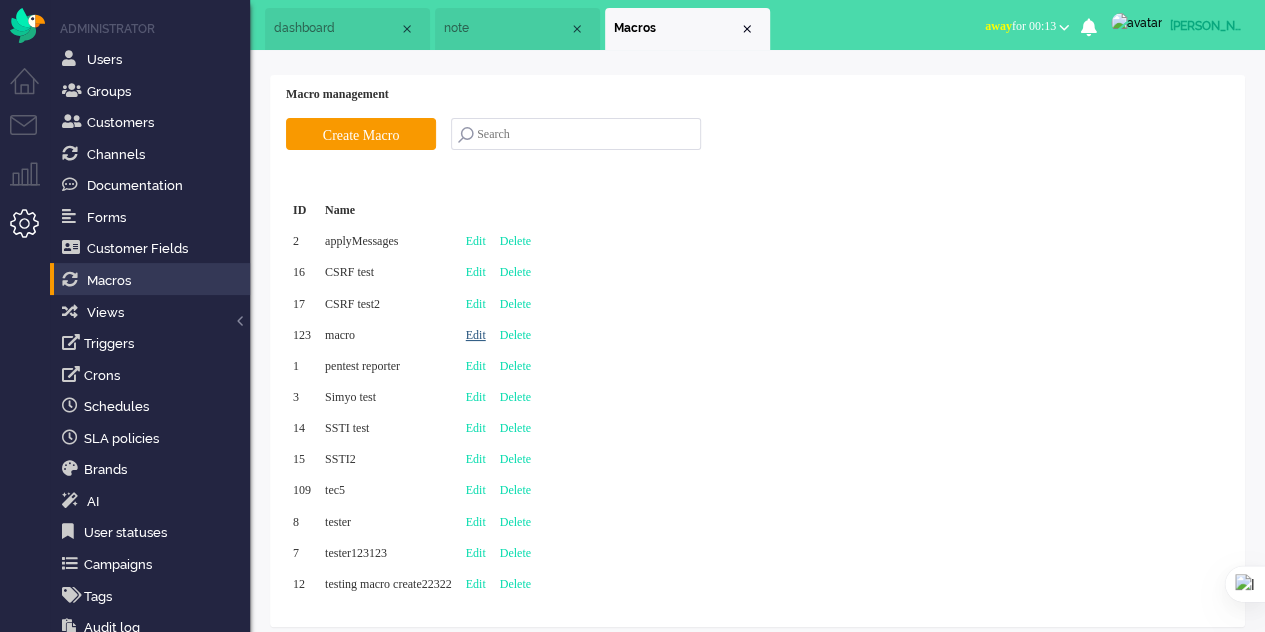 click on "Edit" at bounding box center (476, 335) 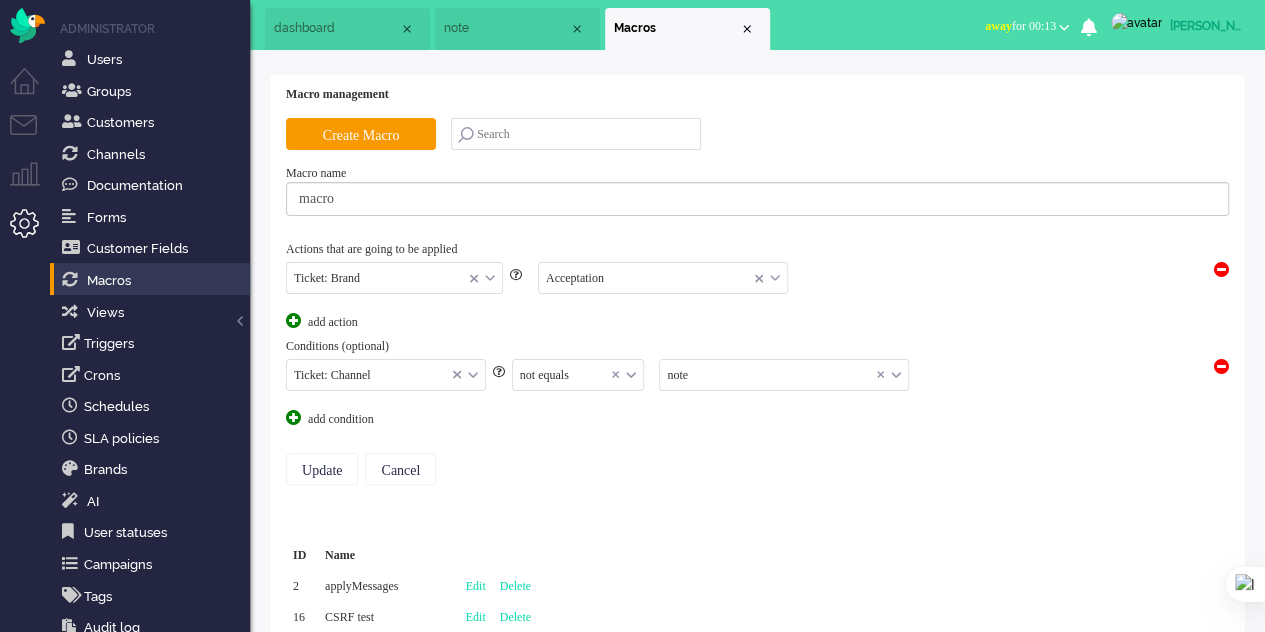 click at bounding box center [1221, 366] 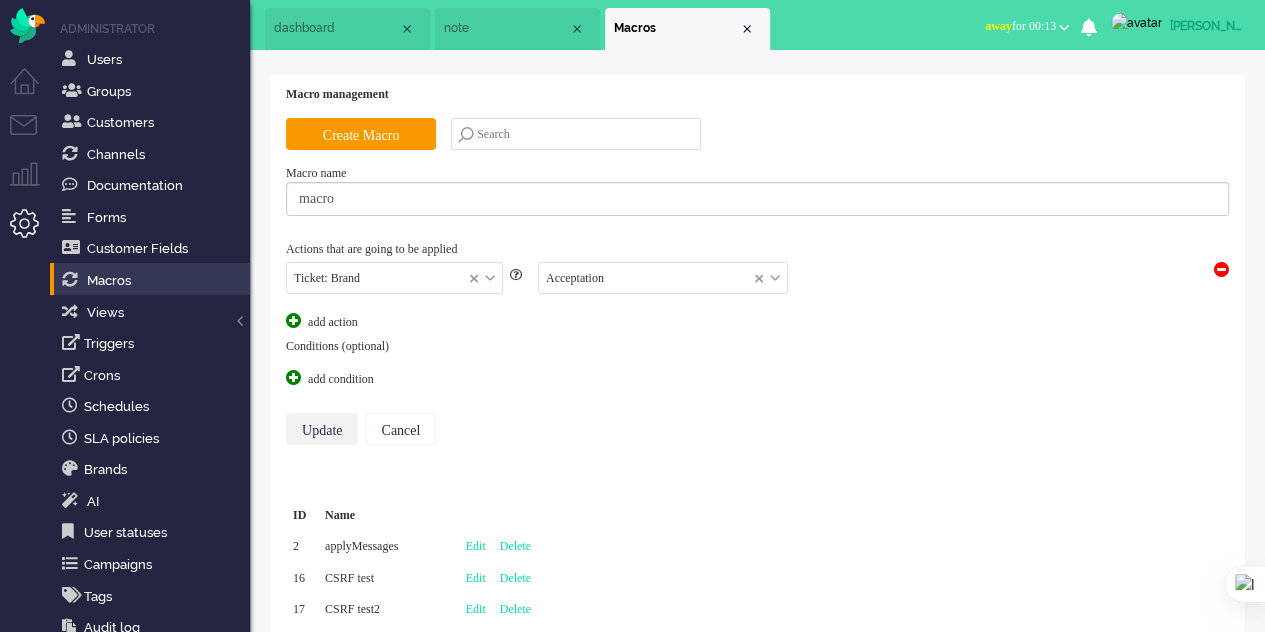 click on "Update" at bounding box center [322, 429] 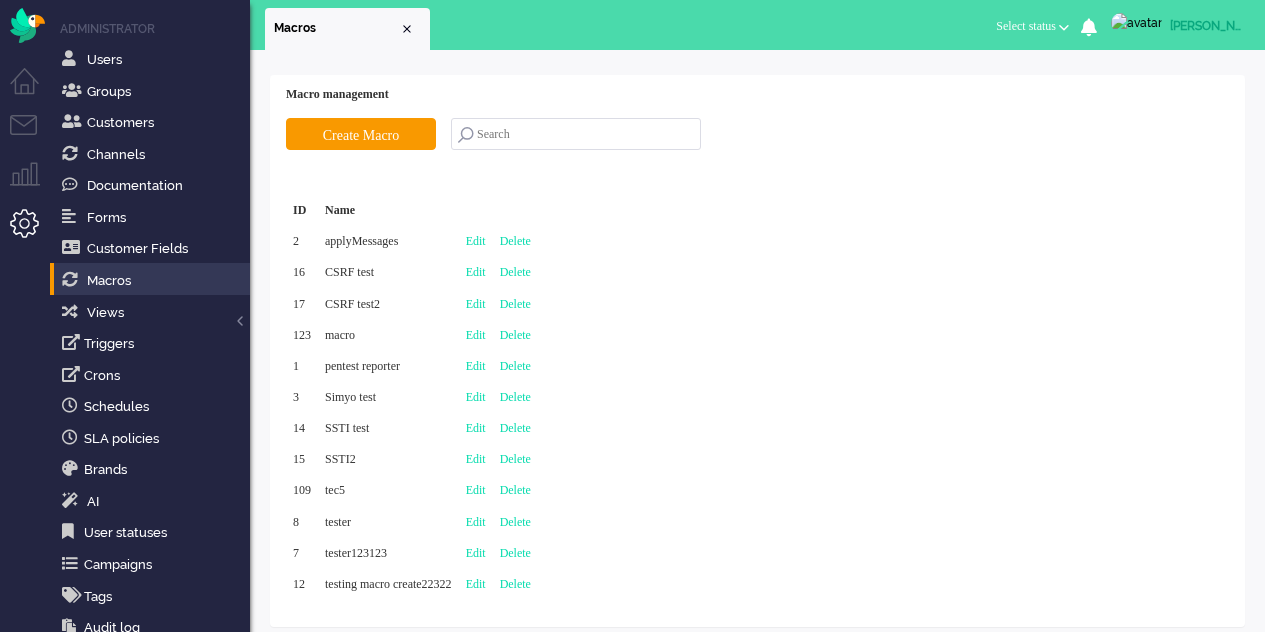 scroll, scrollTop: 0, scrollLeft: 0, axis: both 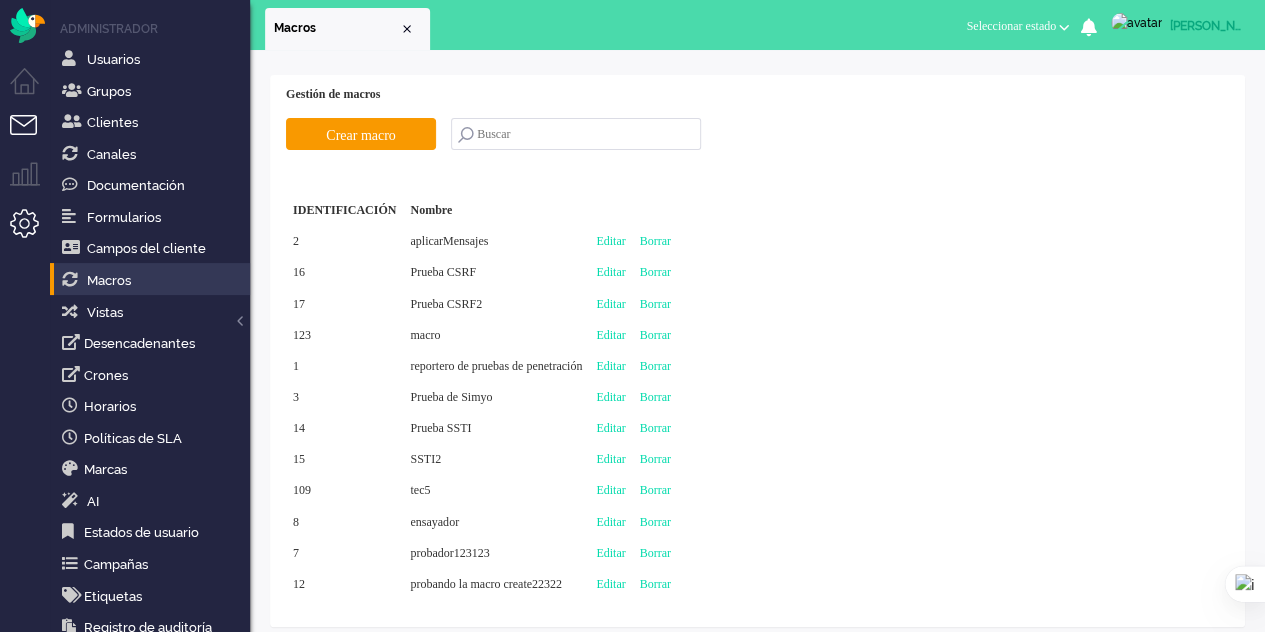 click at bounding box center (32, 137) 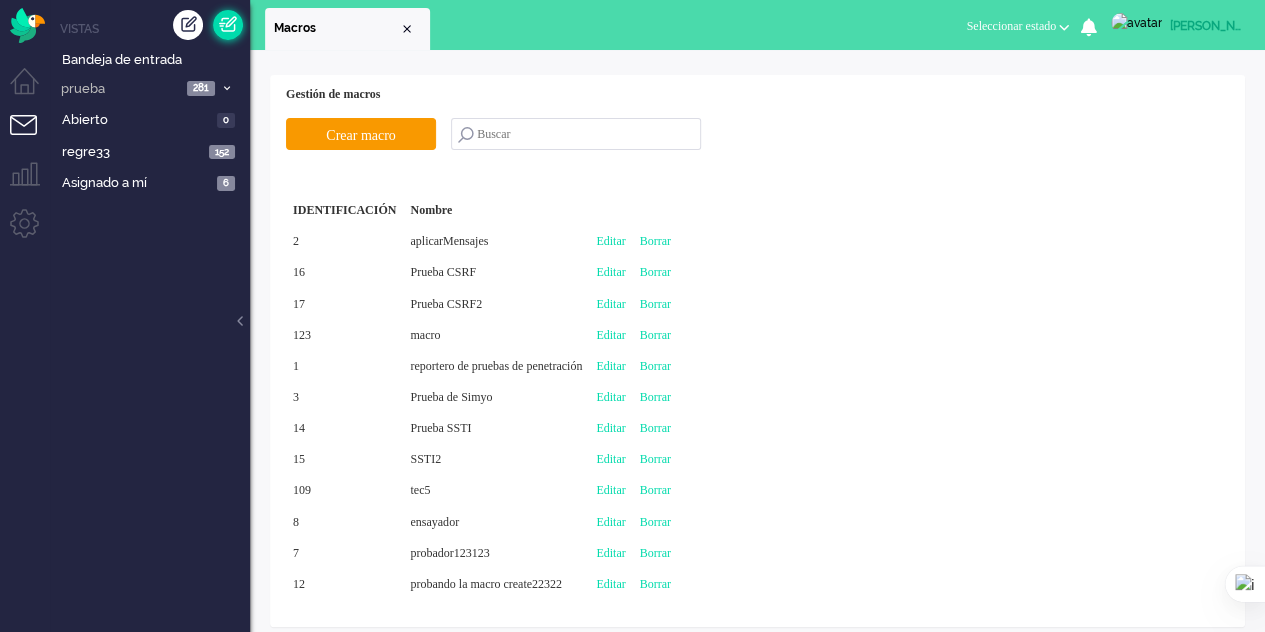 click at bounding box center (228, 25) 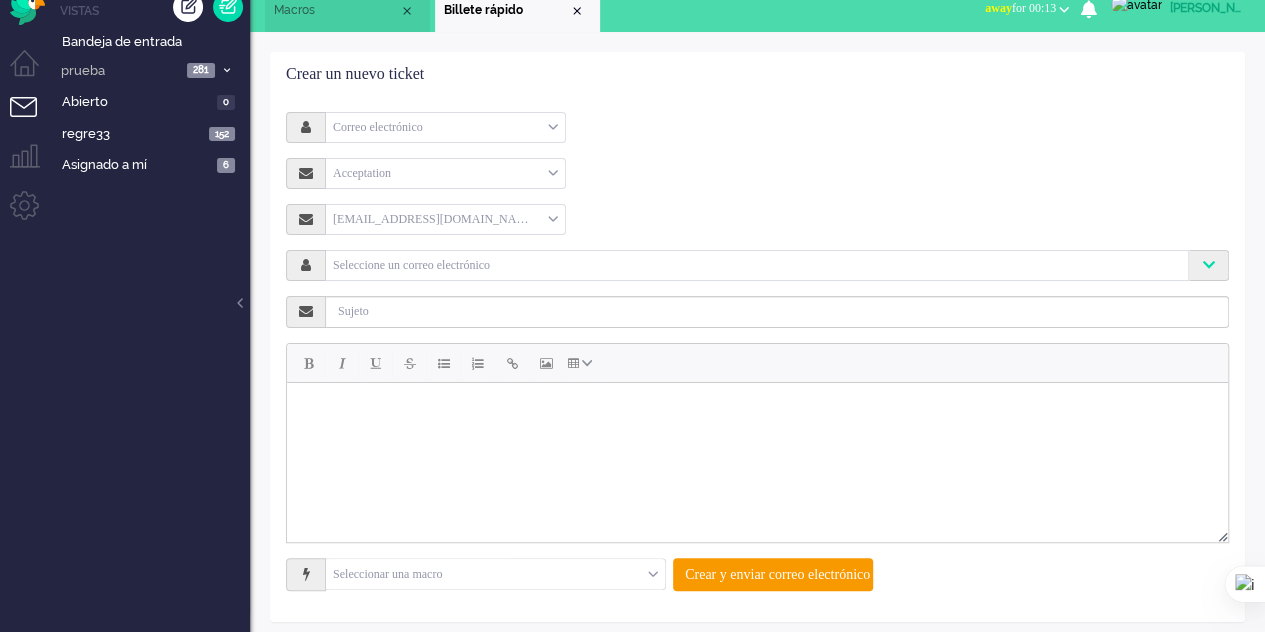 scroll, scrollTop: 28, scrollLeft: 0, axis: vertical 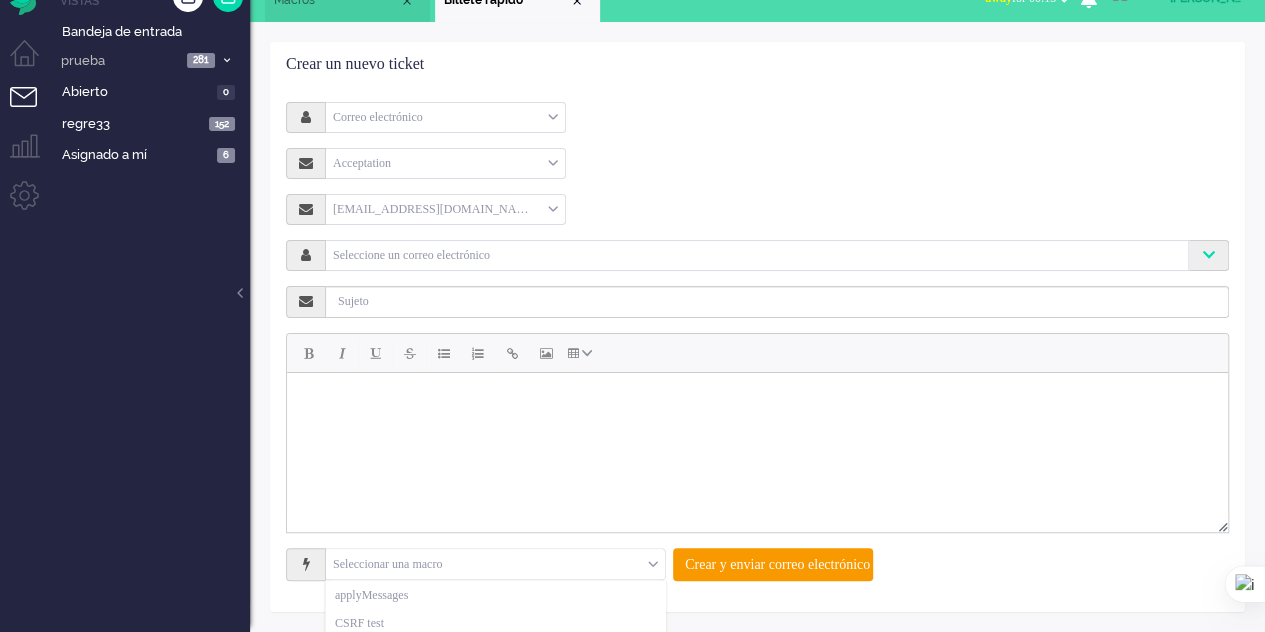 click on "Seleccionar una macro" at bounding box center [495, 564] 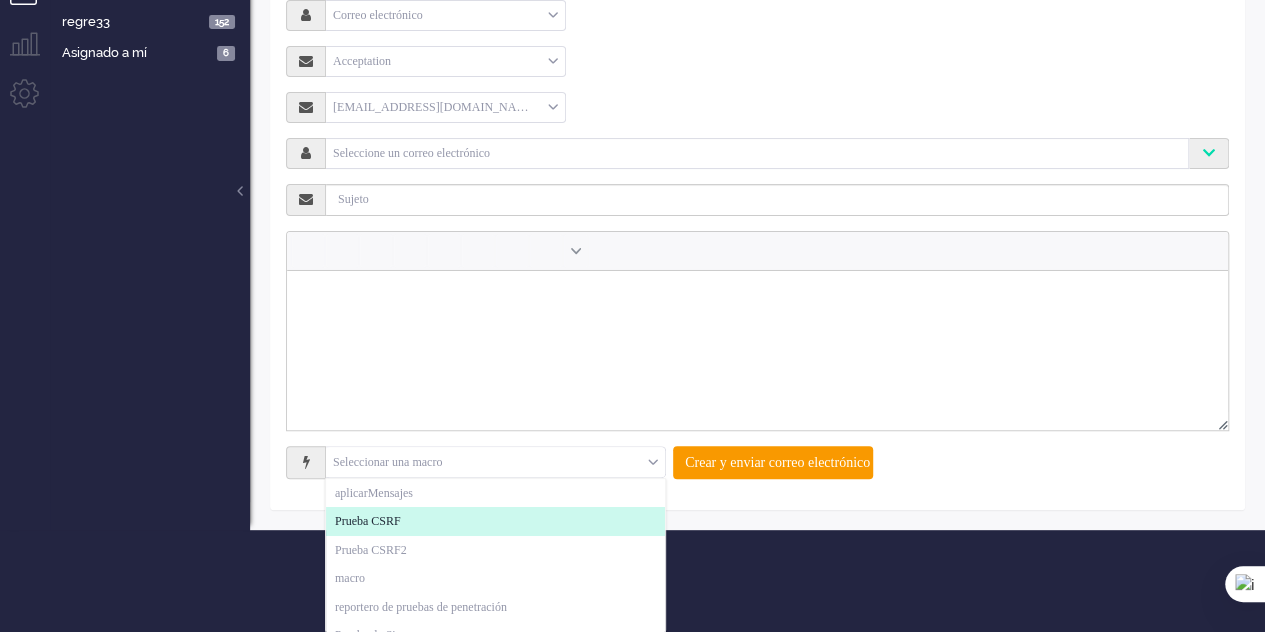 scroll, scrollTop: 131, scrollLeft: 0, axis: vertical 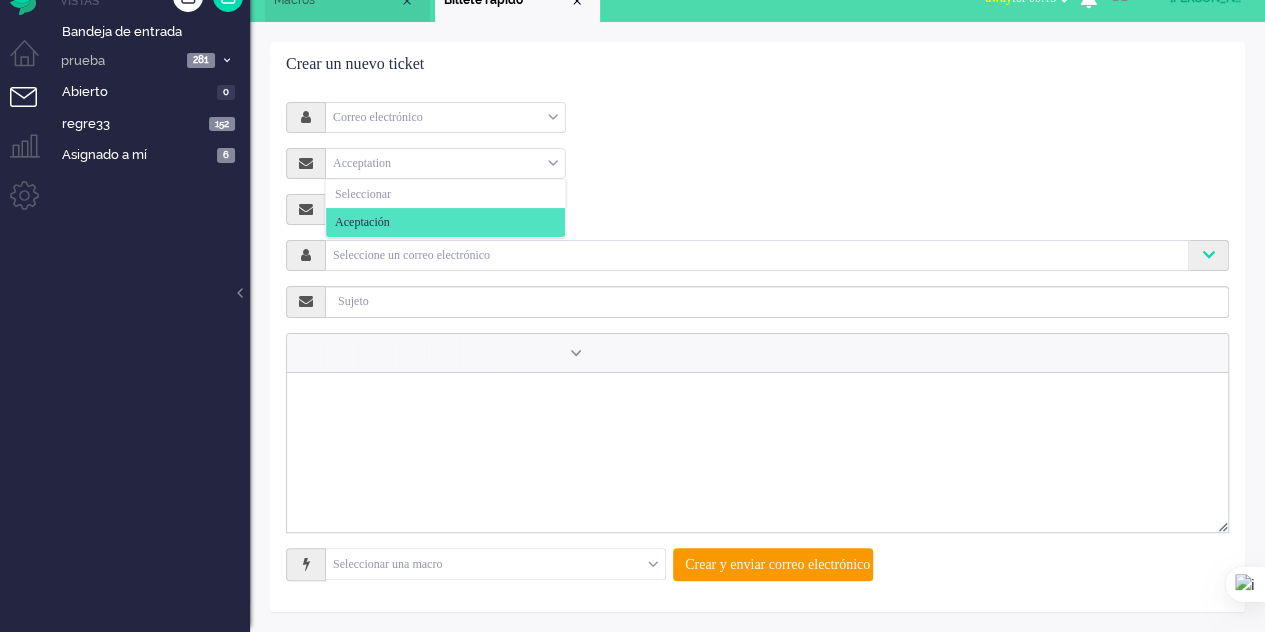 click on "Crear un nuevo ticket Correo electrónico Correo electrónico Teléfono Nota Acceptation Seleccionar Aceptación acc@acc.omnidesk.com supportacceptation@acc.omnidesk.com soporte@omnidesk.io acc@acc.omnidesk.com Seleccione un correo electrónico Por favor, introduzca 2 o más caracteres Seleccionar una macro aplicarMensajes Prueba CSRF Prueba CSRF2 macro reportero de pruebas de penetración Prueba de Simyo Prueba SSTI SSTI2 tec5 ensayador probador123123 probando la macro create22322 Crear y enviar correo electrónico" at bounding box center (757, 327) 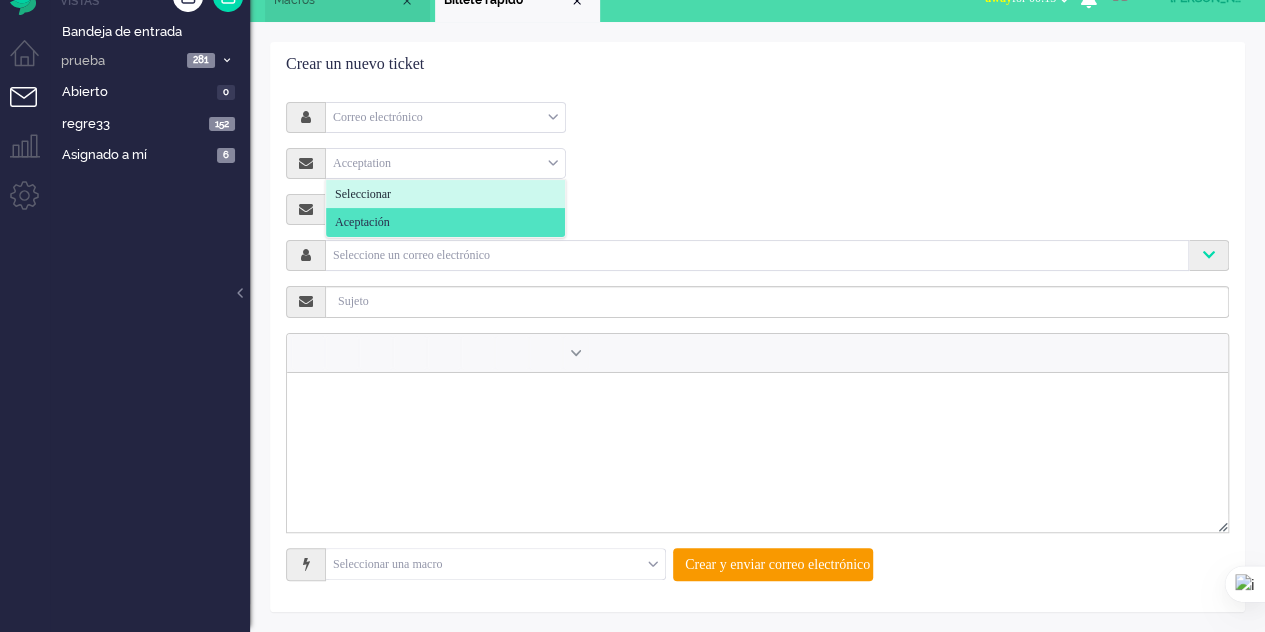 click on "Seleccionar" 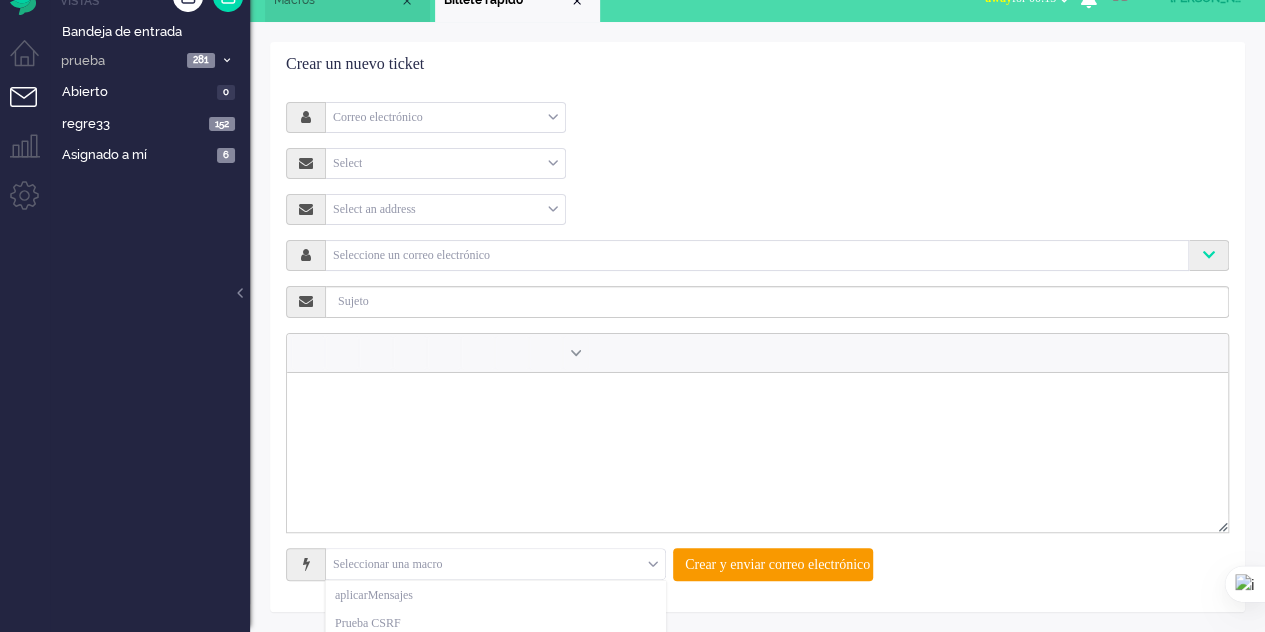 click on "Seleccionar una macro" at bounding box center (495, 564) 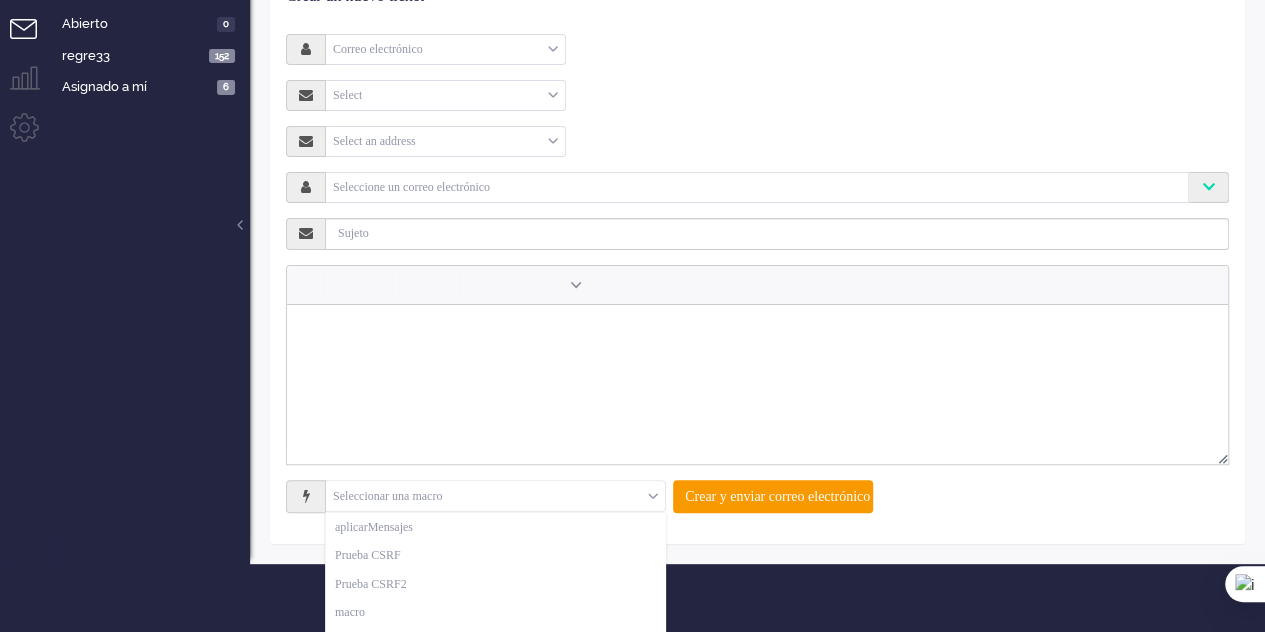 scroll, scrollTop: 131, scrollLeft: 0, axis: vertical 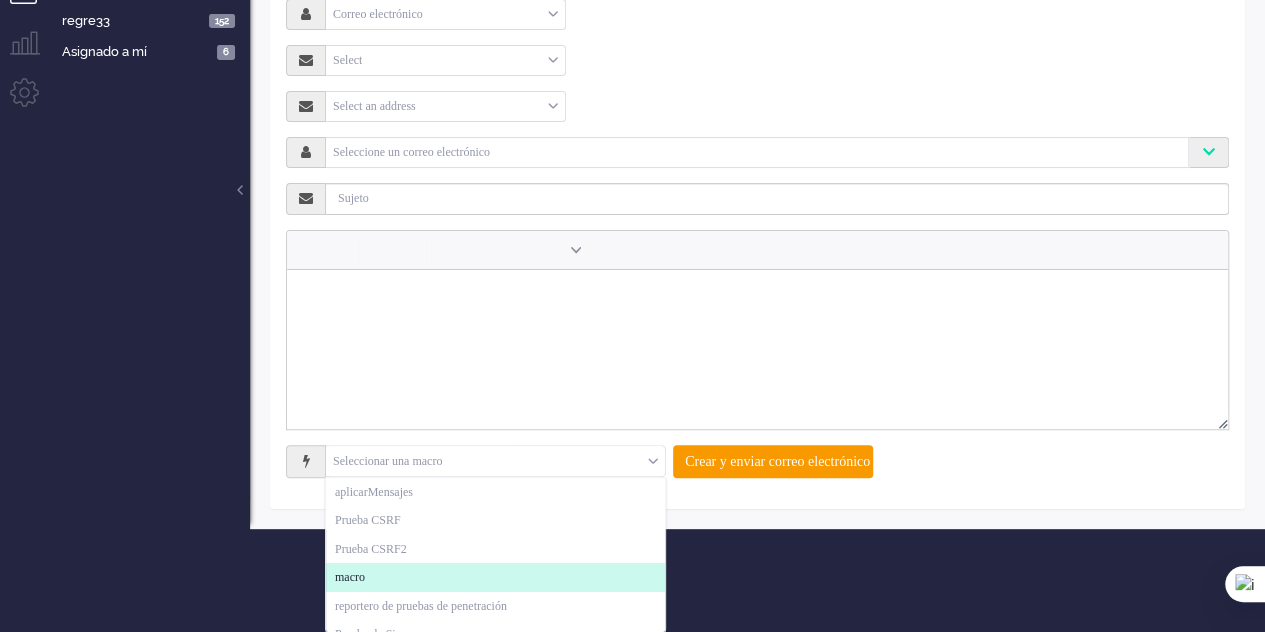 click on "macro" 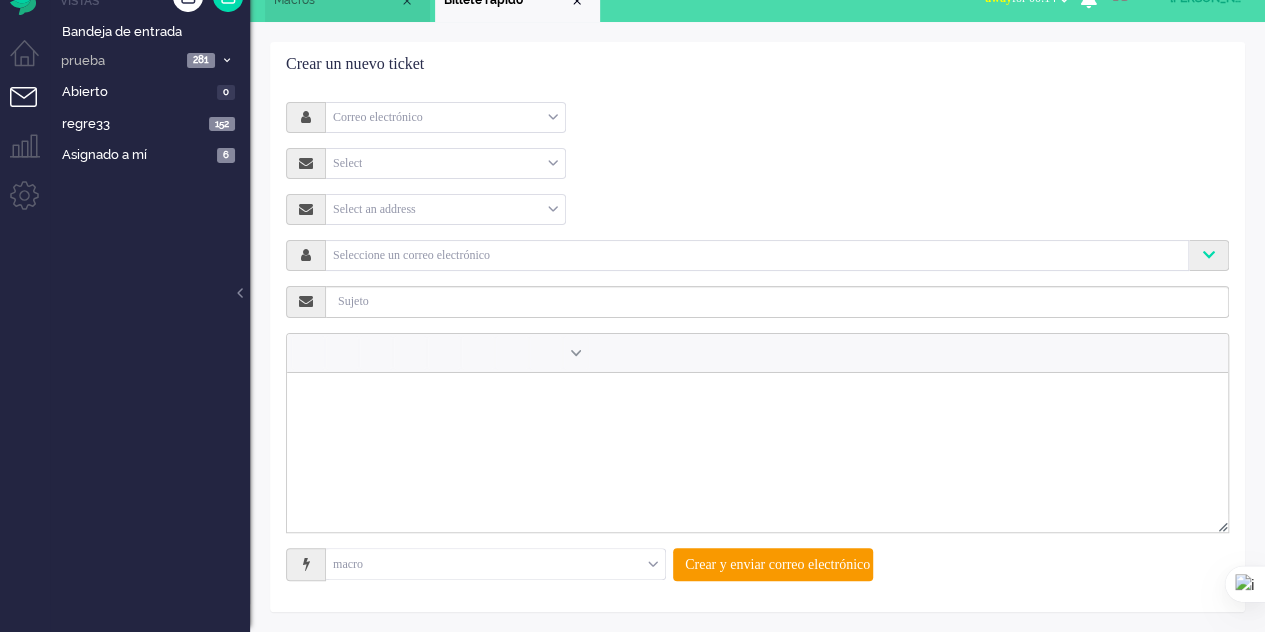 scroll, scrollTop: 28, scrollLeft: 0, axis: vertical 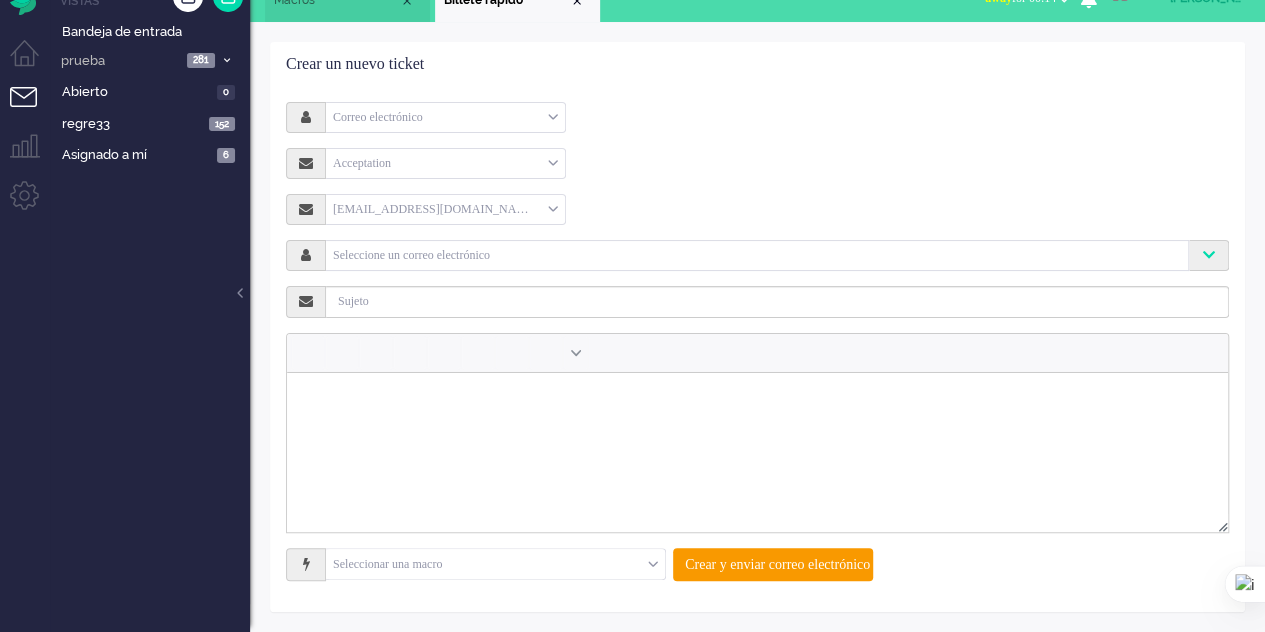 click on "Macros" at bounding box center [336, 0] 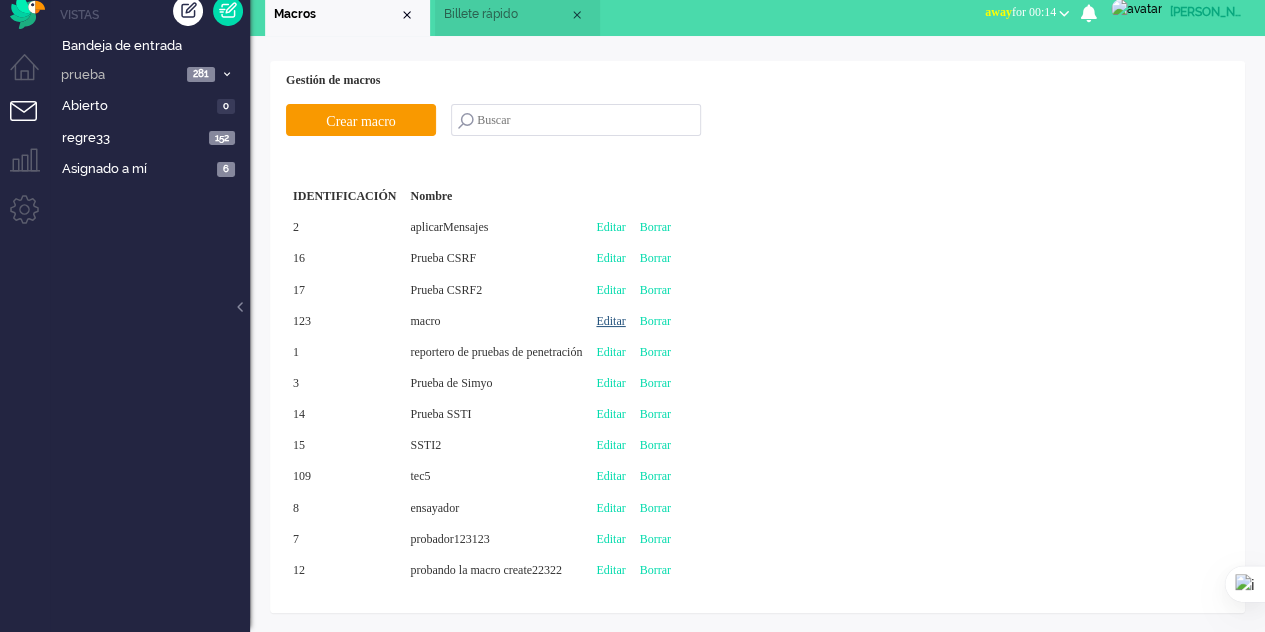 click on "Editar" at bounding box center [610, 321] 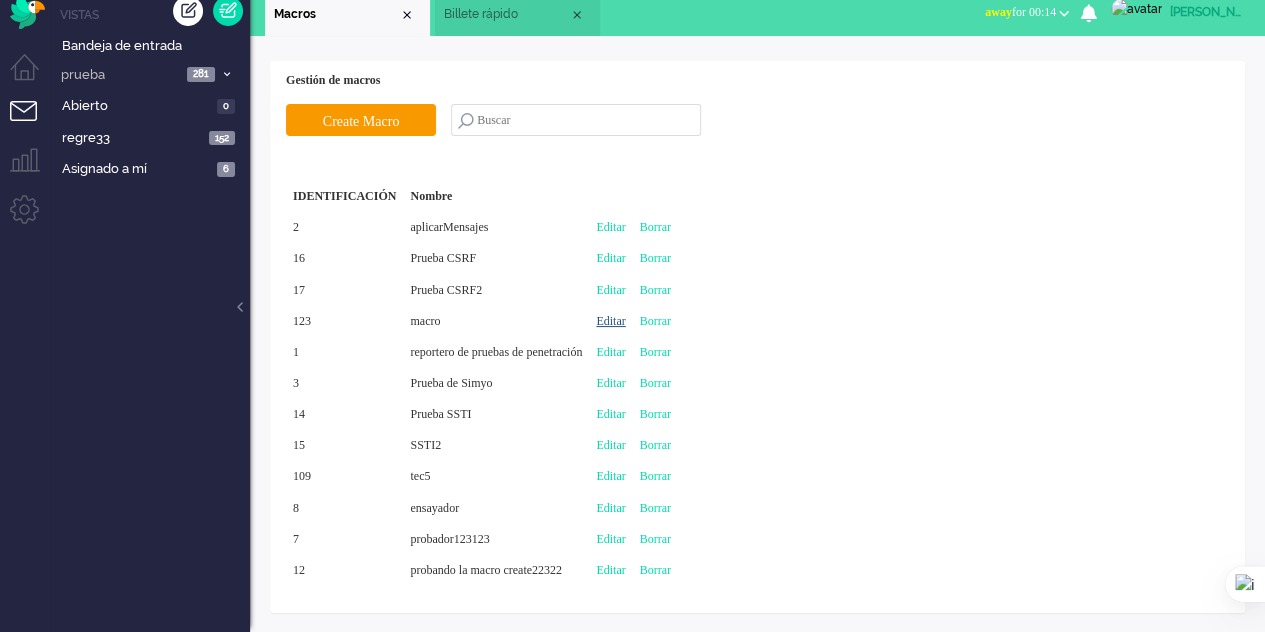 type on "macro" 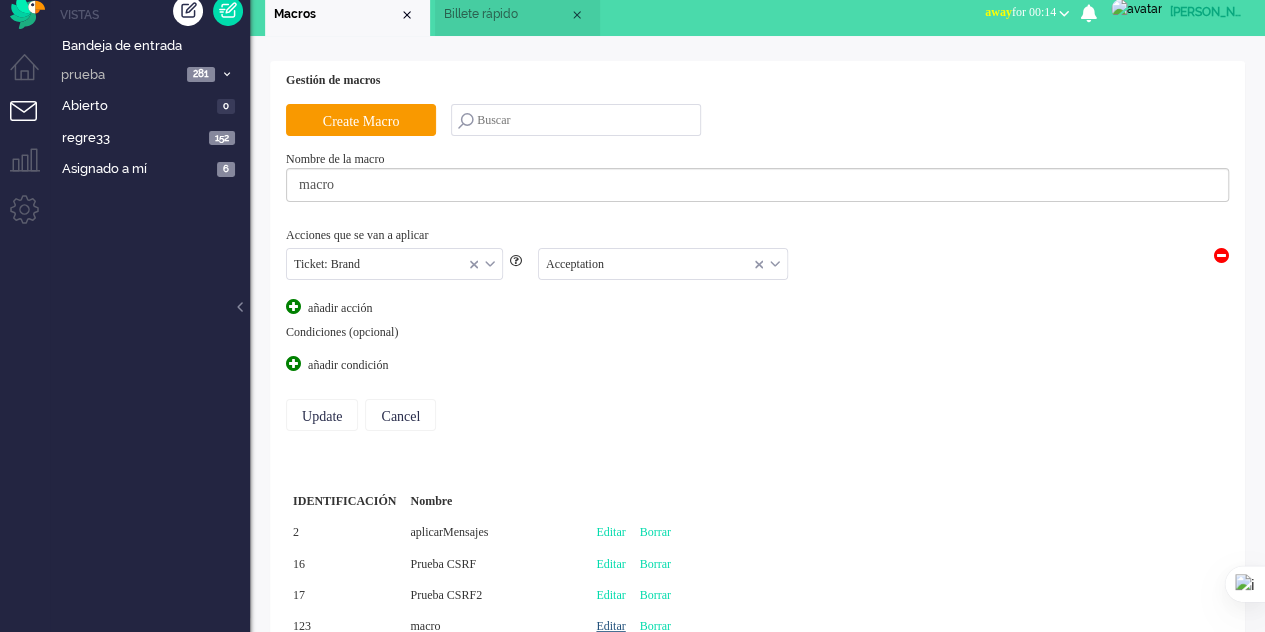 scroll, scrollTop: 28, scrollLeft: 0, axis: vertical 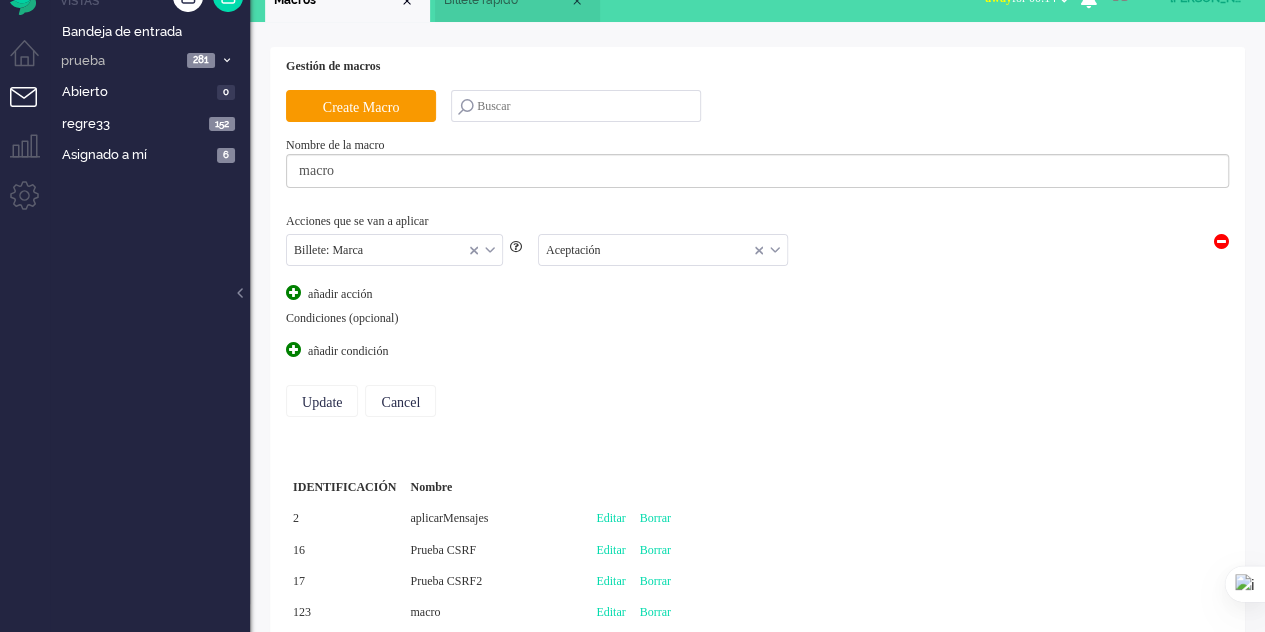 click on "Billete: Marca" at bounding box center (394, 250) 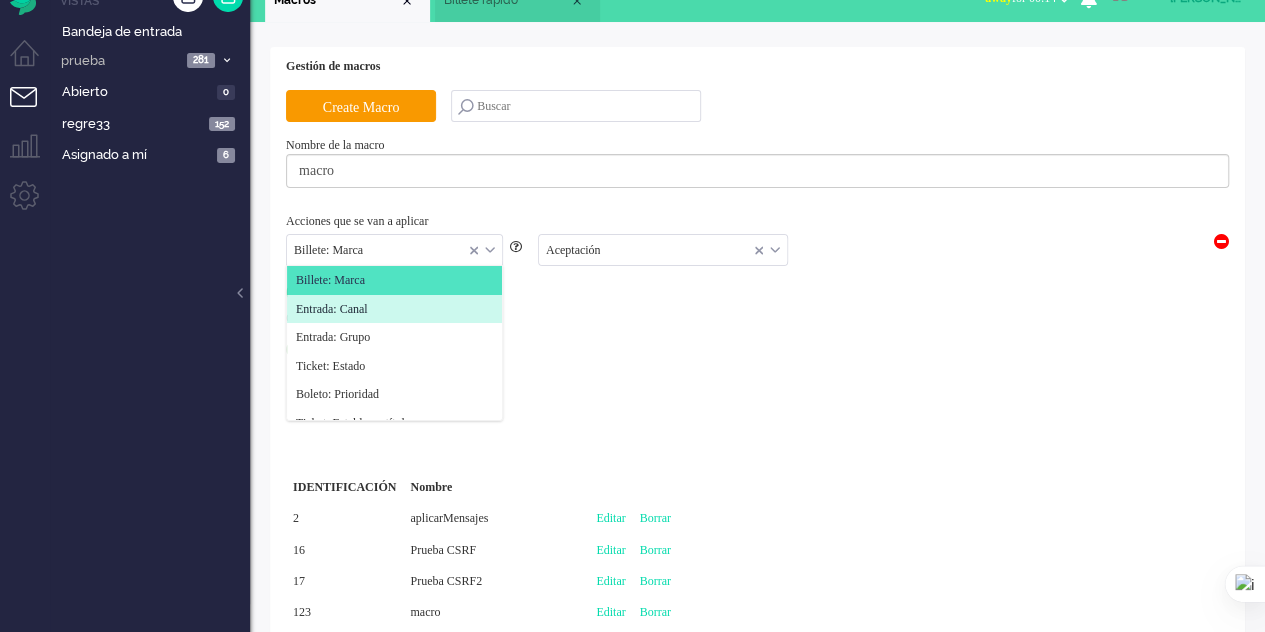 click on "Entrada: Canal" 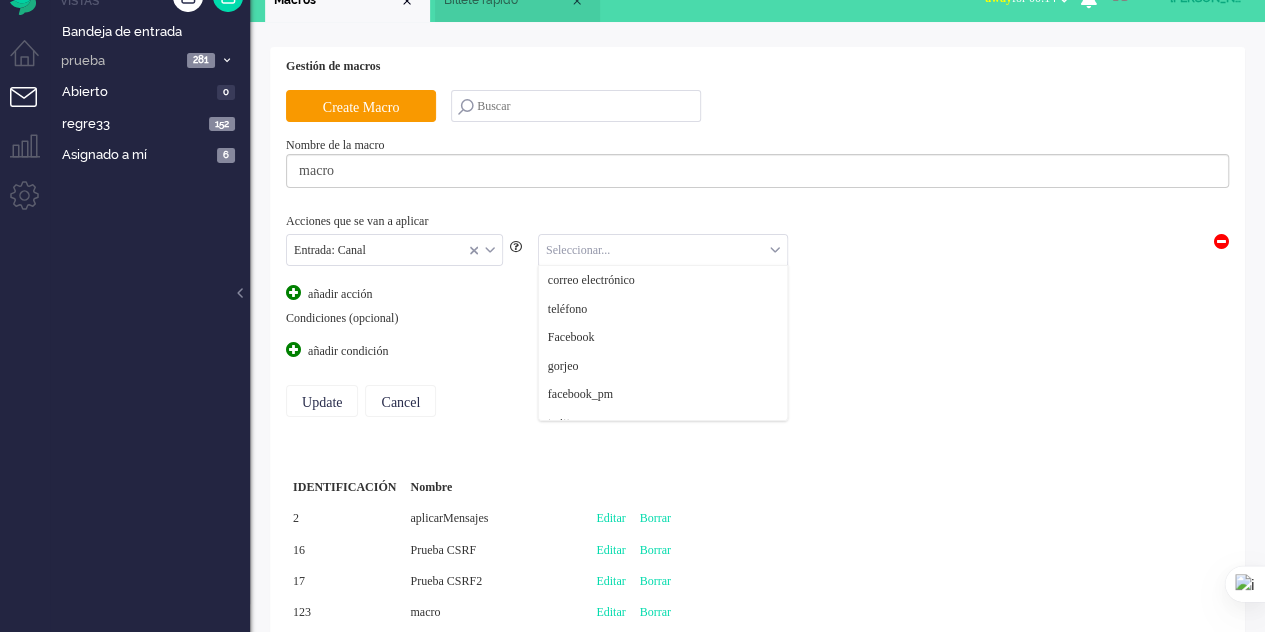 click at bounding box center [663, 250] 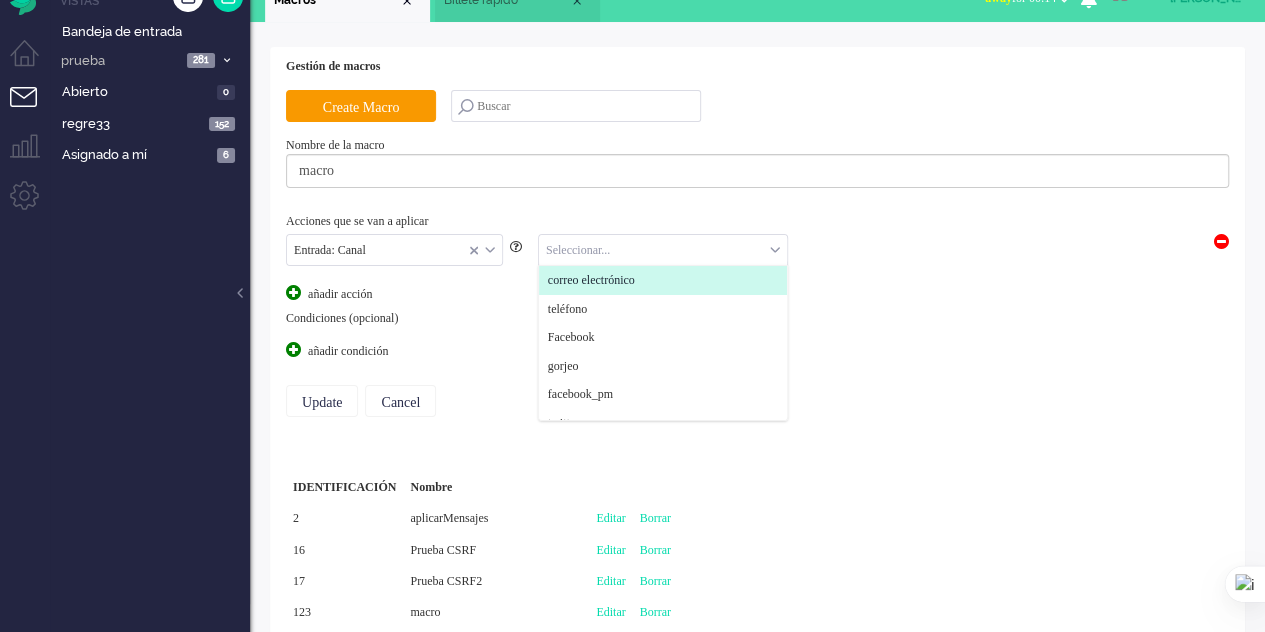 click on "correo electrónico" at bounding box center (591, 280) 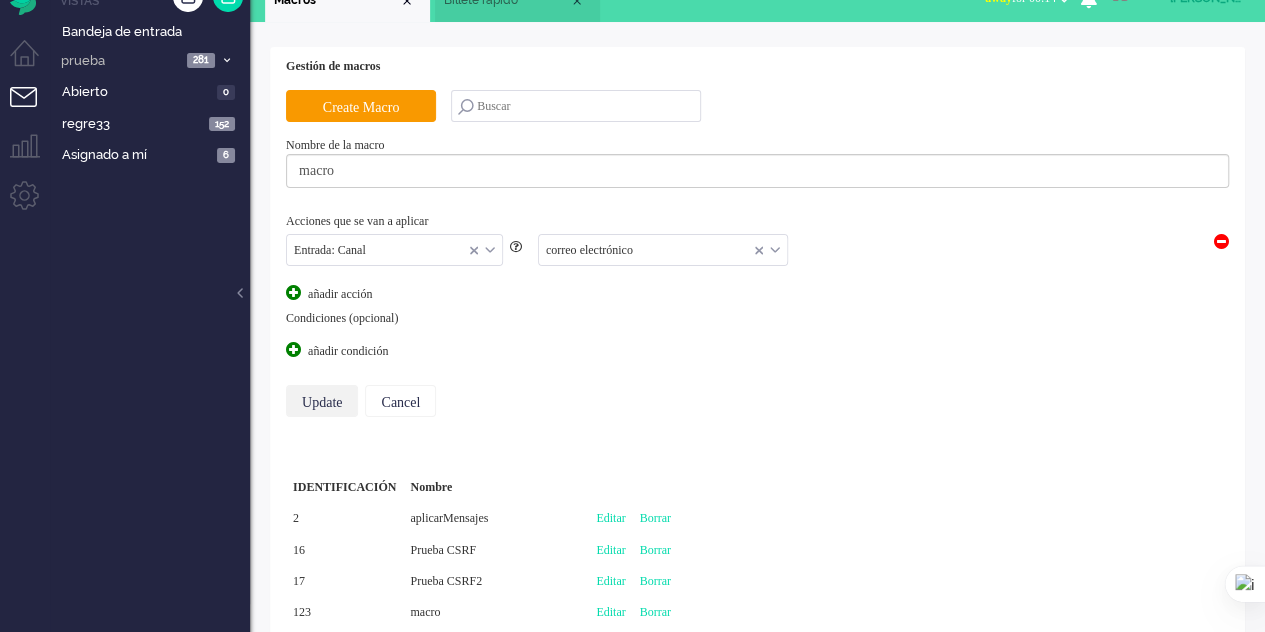 click on "Update" at bounding box center (322, 401) 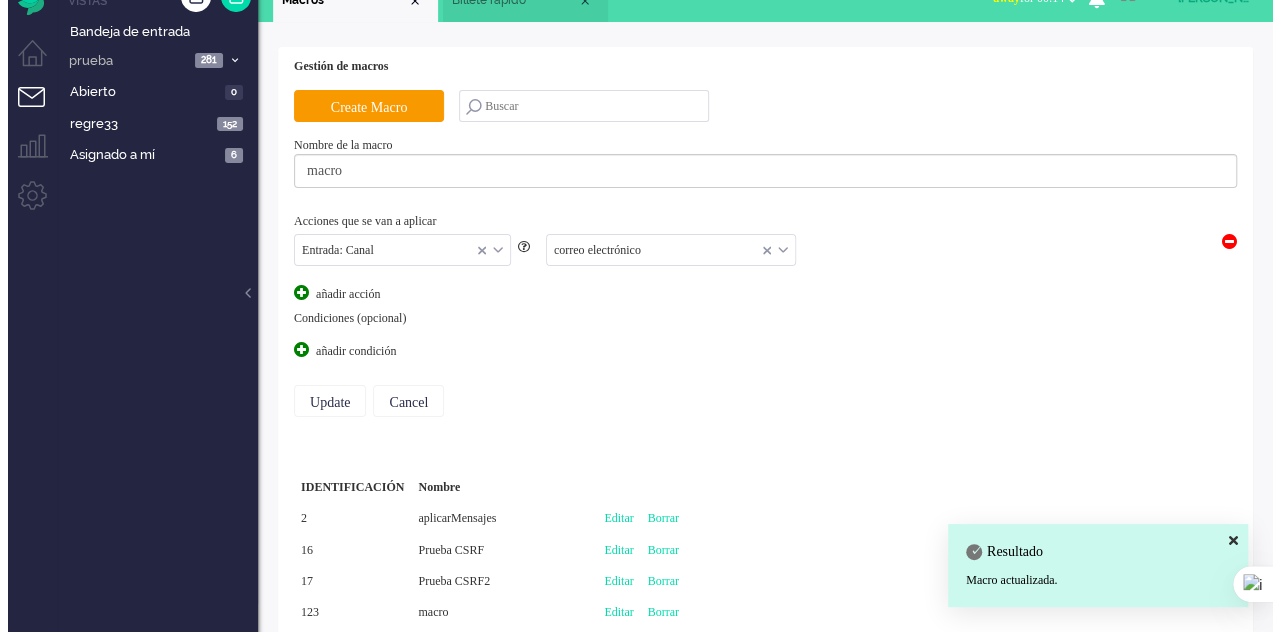 scroll, scrollTop: 0, scrollLeft: 0, axis: both 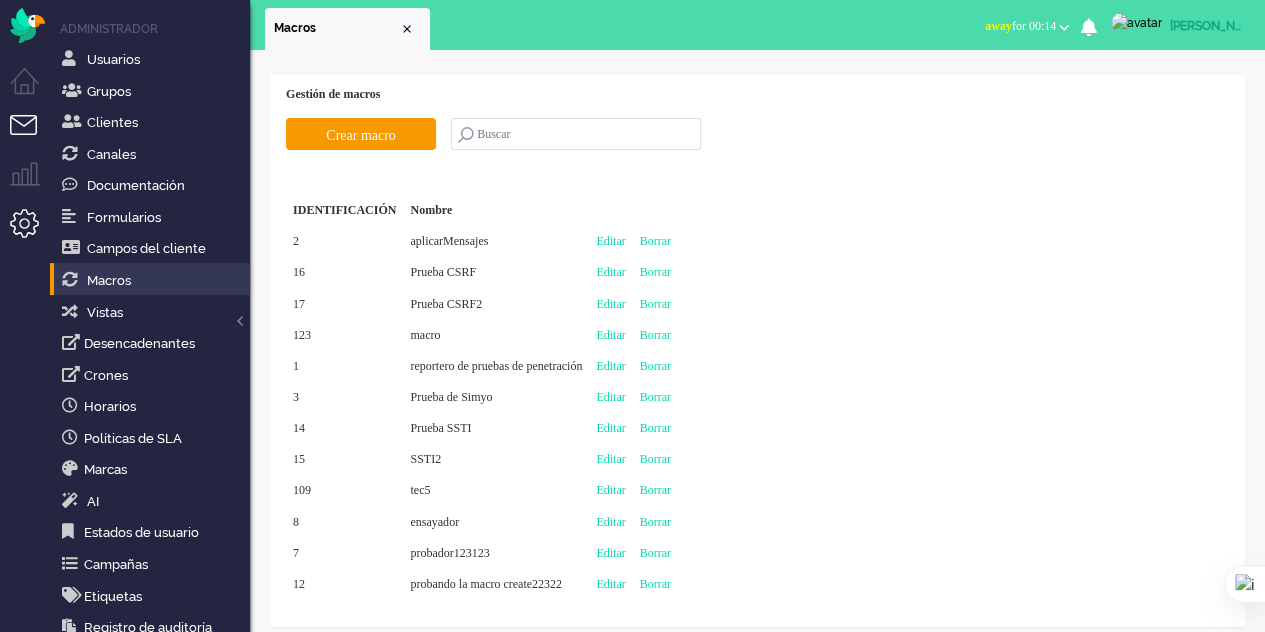 click at bounding box center (32, 137) 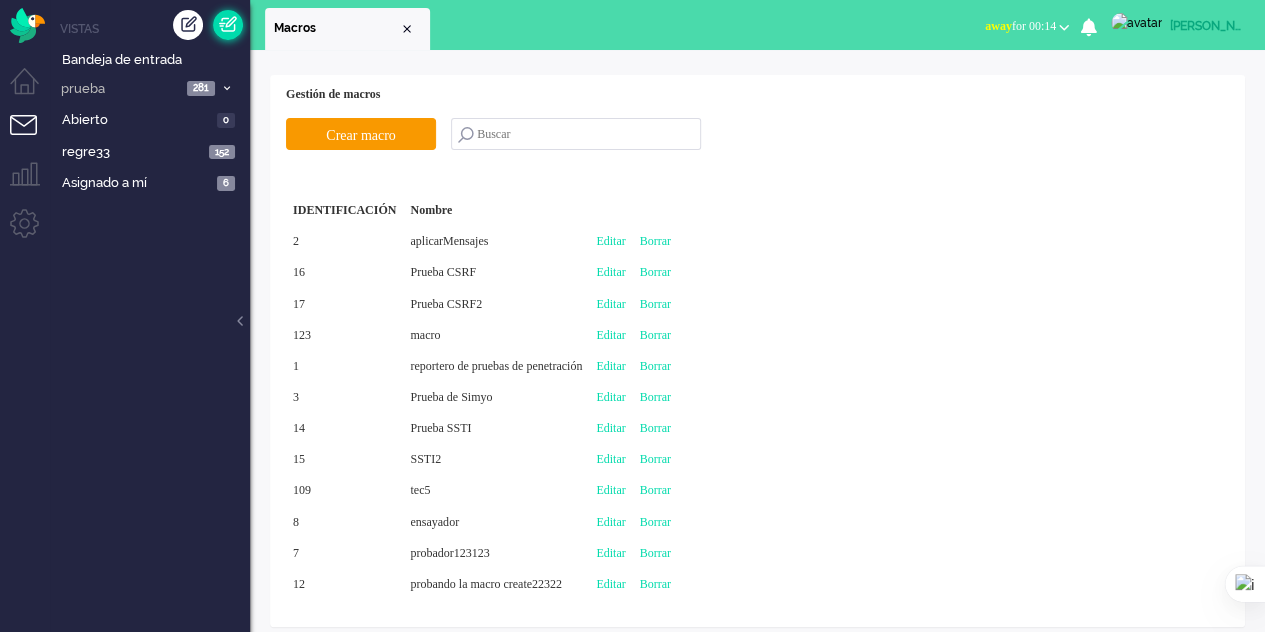 click at bounding box center [228, 25] 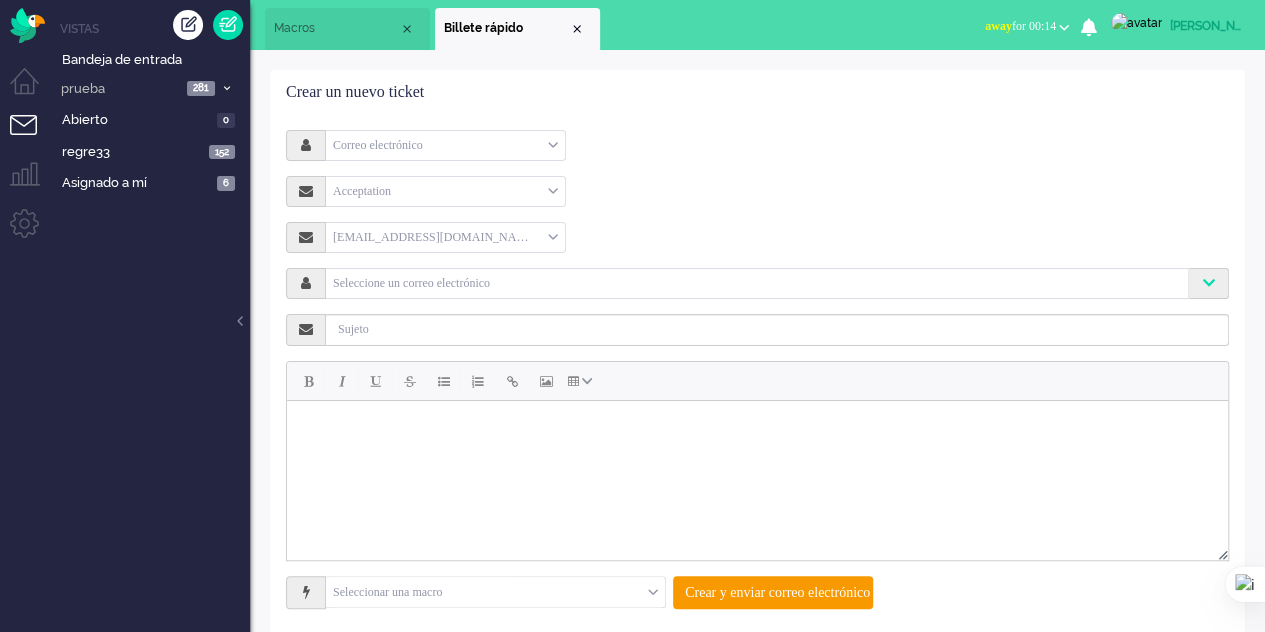 scroll, scrollTop: 28, scrollLeft: 0, axis: vertical 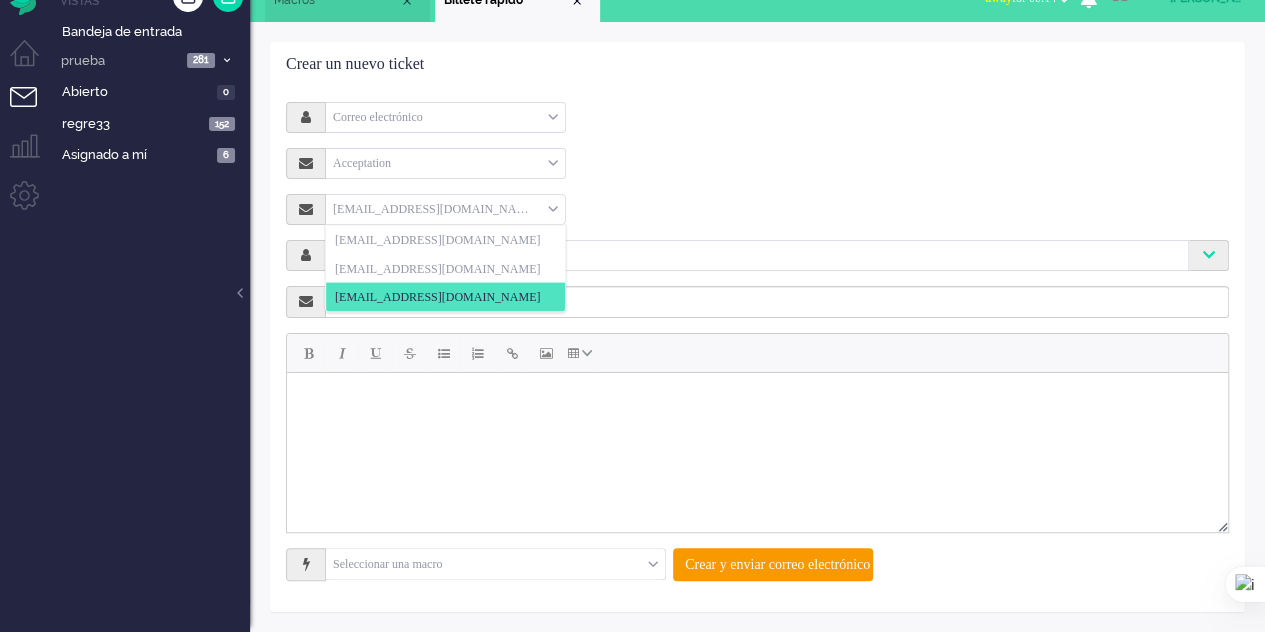 click on "[EMAIL_ADDRESS][DOMAIN_NAME]" at bounding box center [445, 209] 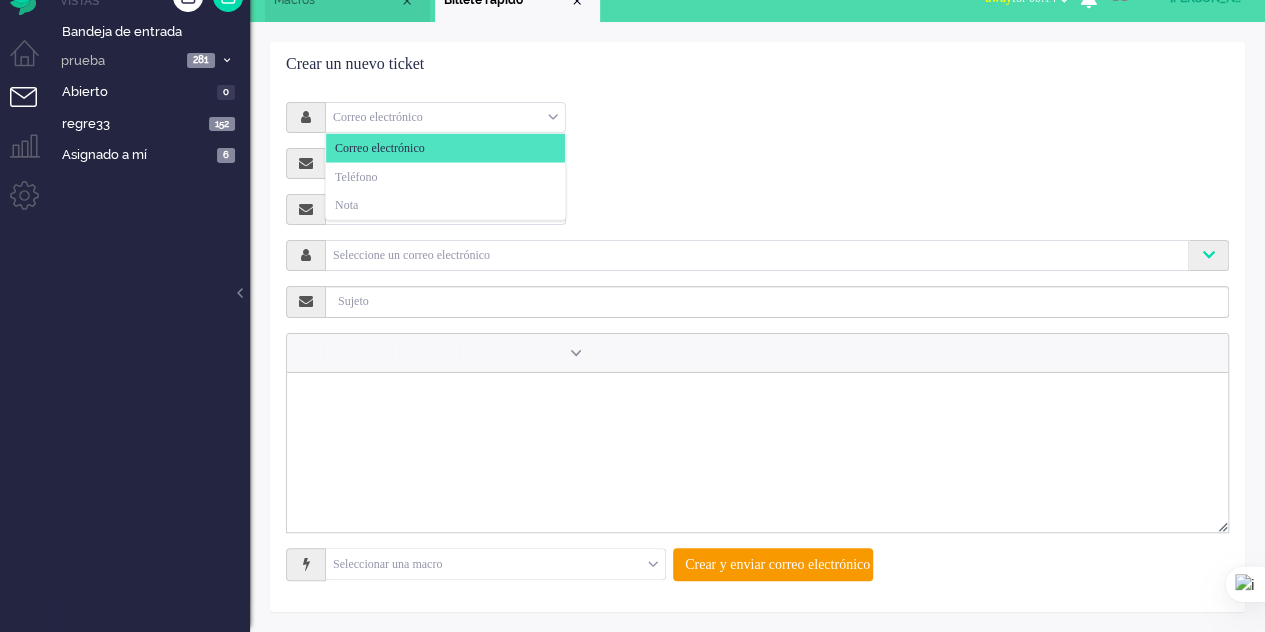 click on "Correo electrónico" at bounding box center (445, 117) 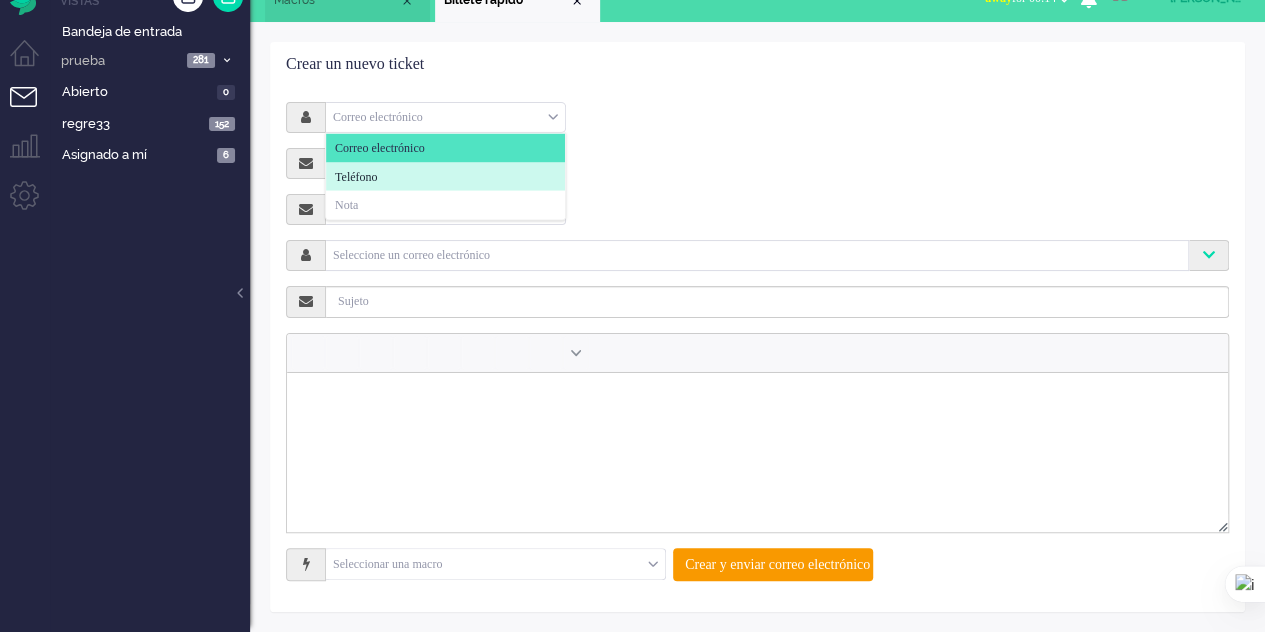 click on "Teléfono" 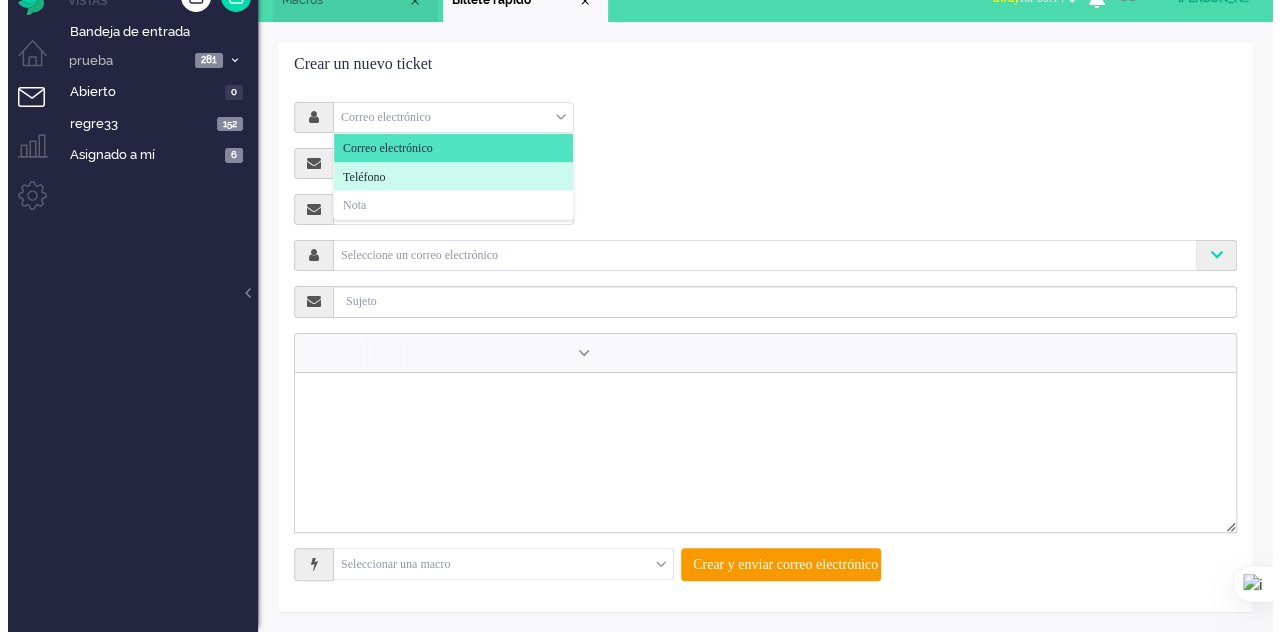 scroll, scrollTop: 0, scrollLeft: 0, axis: both 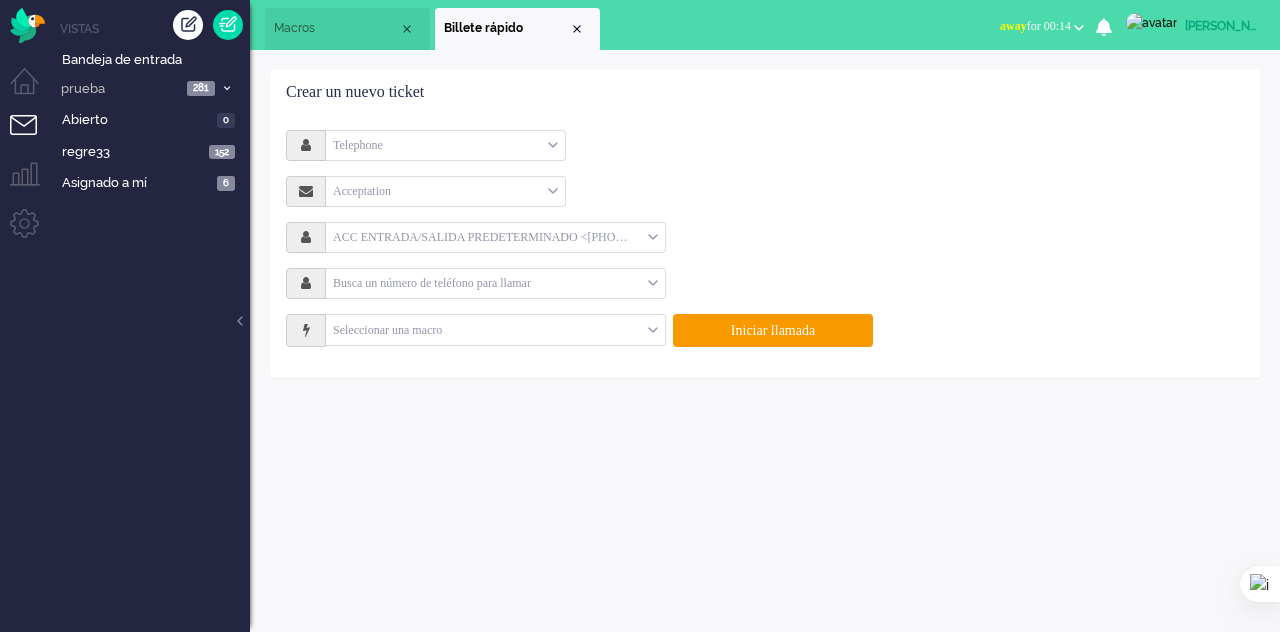click at bounding box center (495, 330) 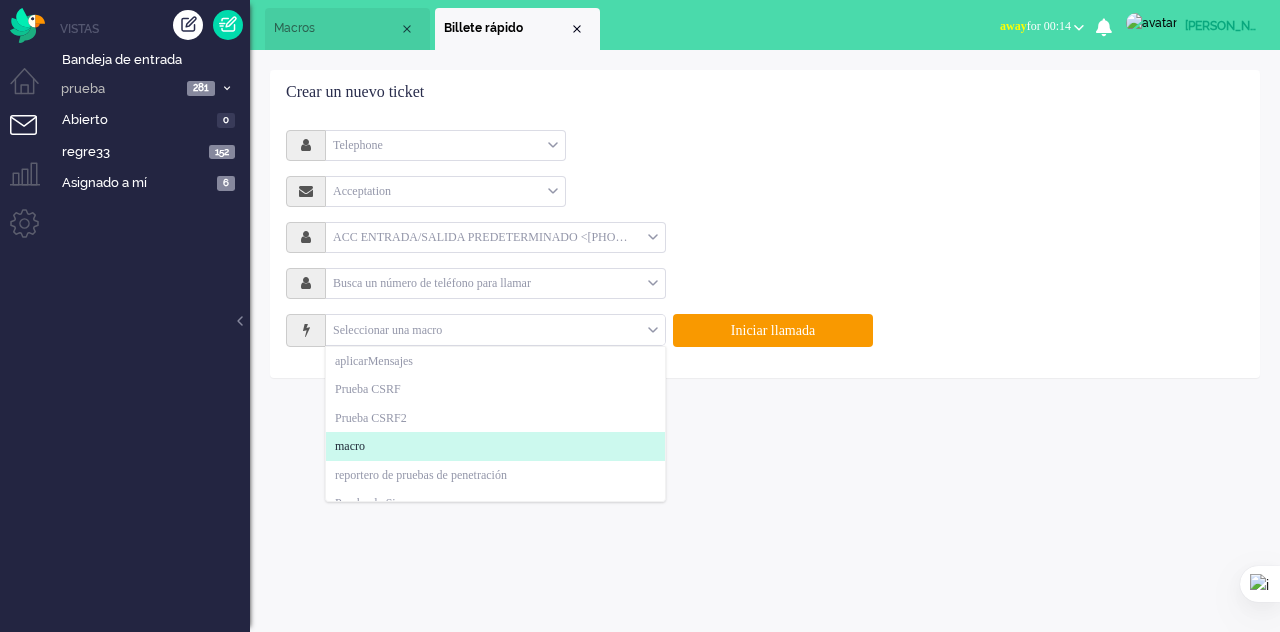 click on "macro" 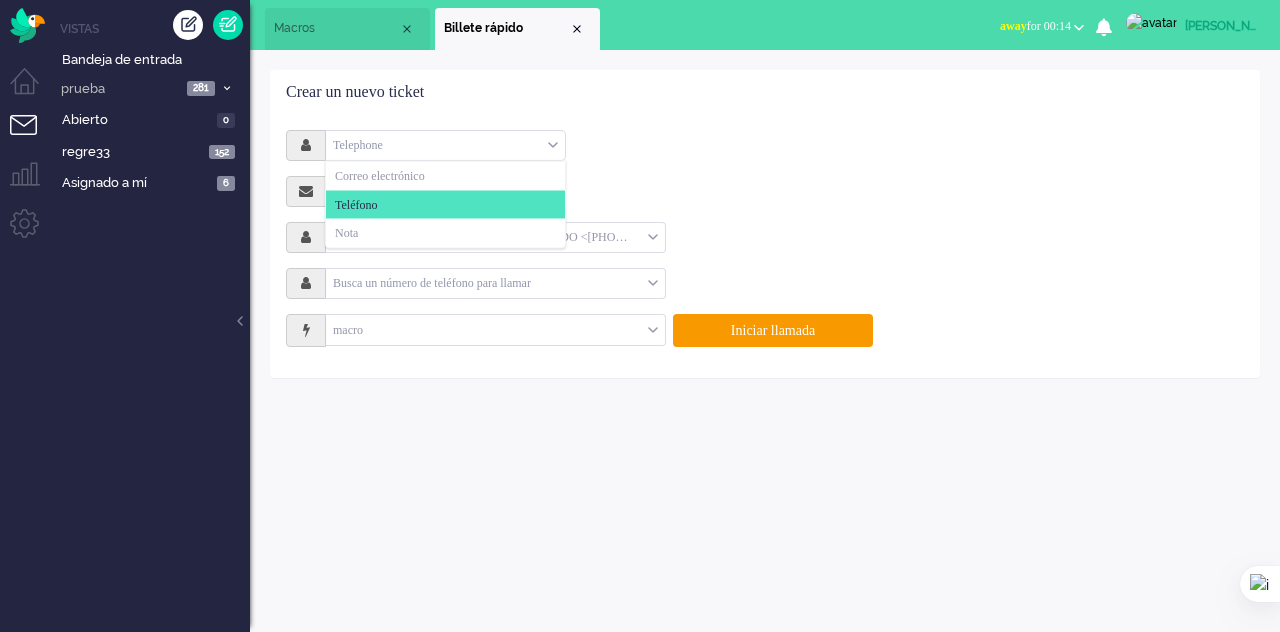 click on "Telephone" at bounding box center [445, 145] 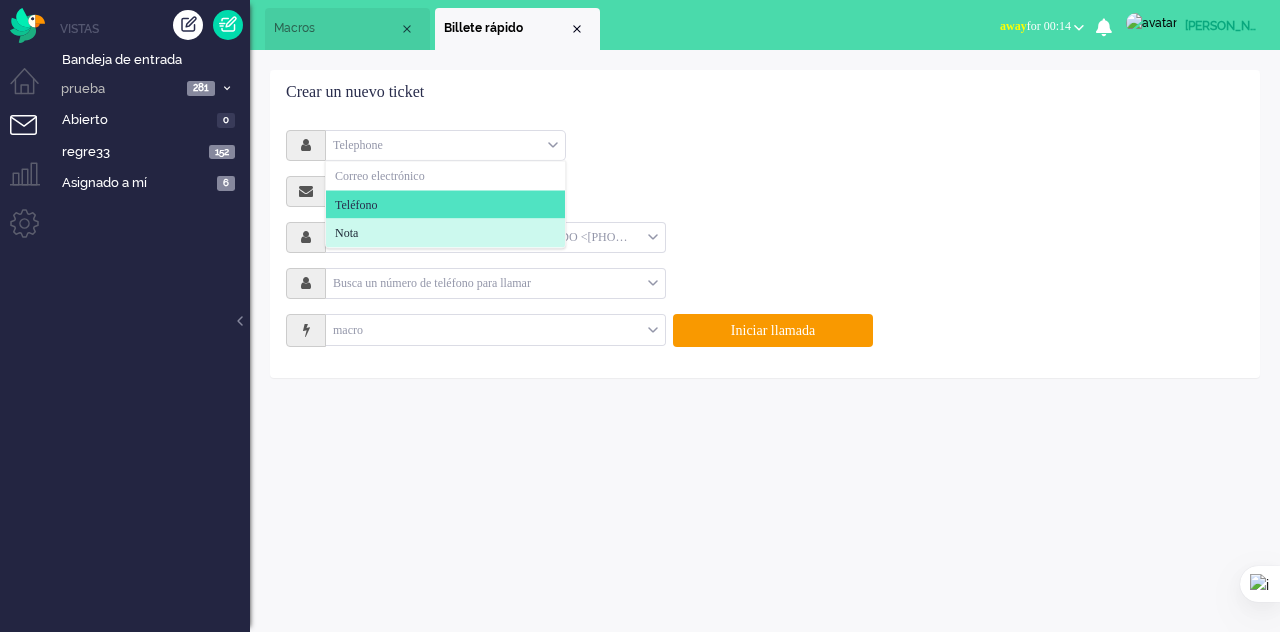 click on "Nota" 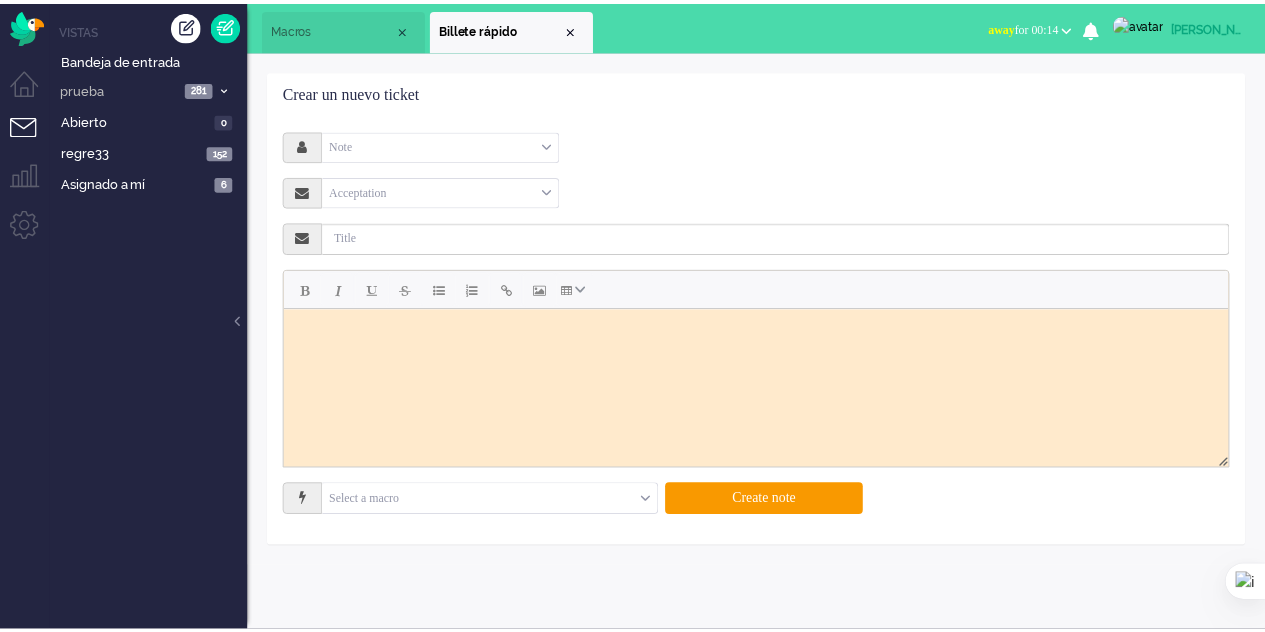 scroll, scrollTop: 0, scrollLeft: 0, axis: both 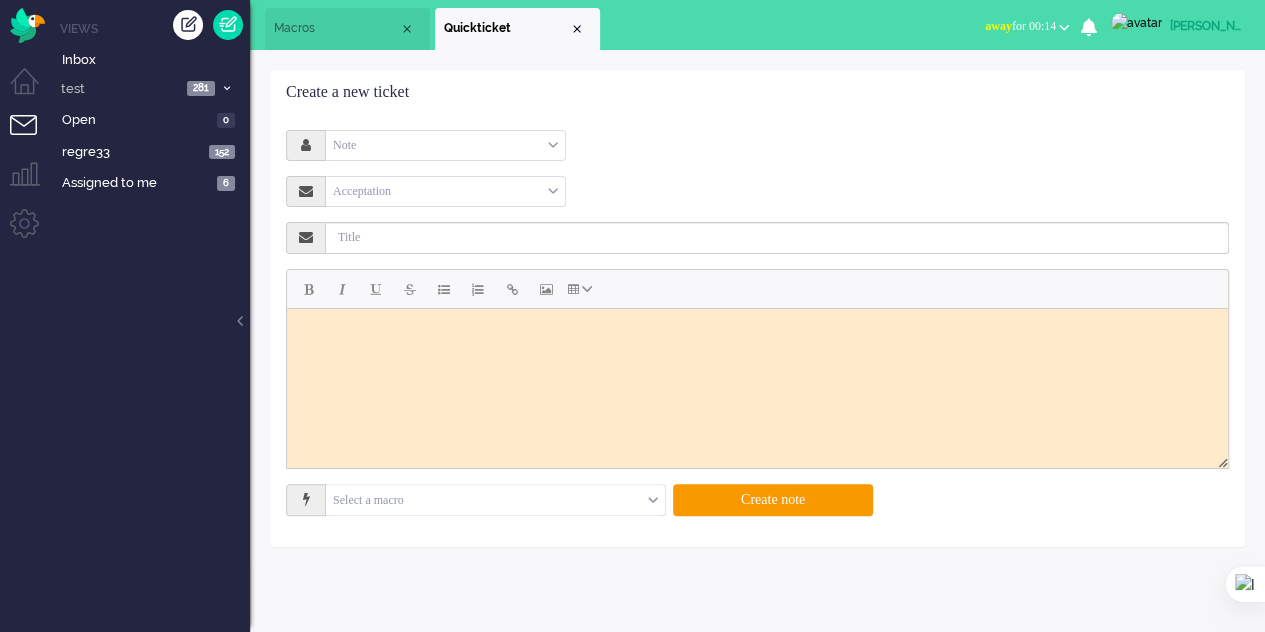 click at bounding box center [495, 500] 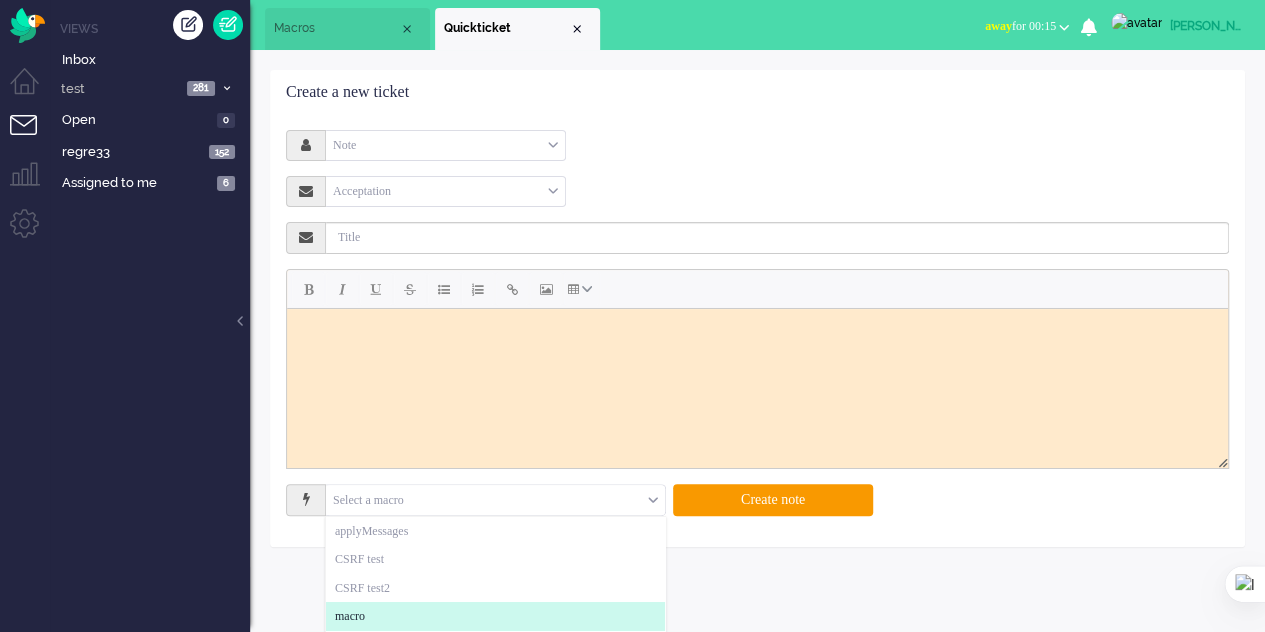 click on "macro" 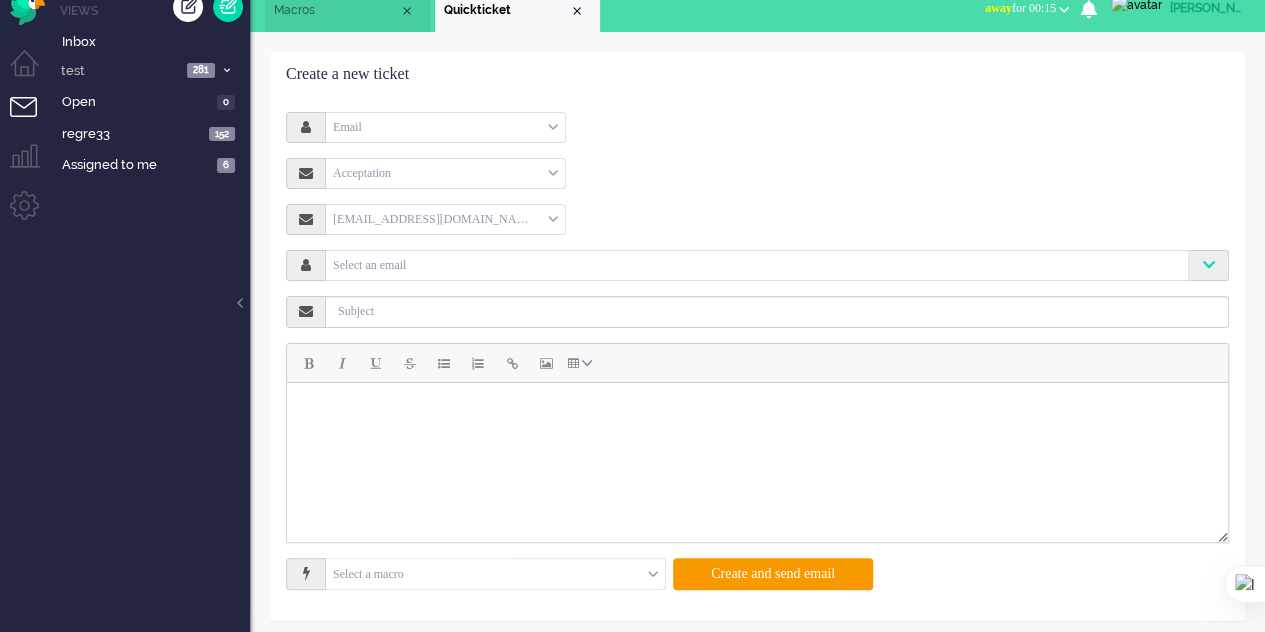 scroll, scrollTop: 26, scrollLeft: 0, axis: vertical 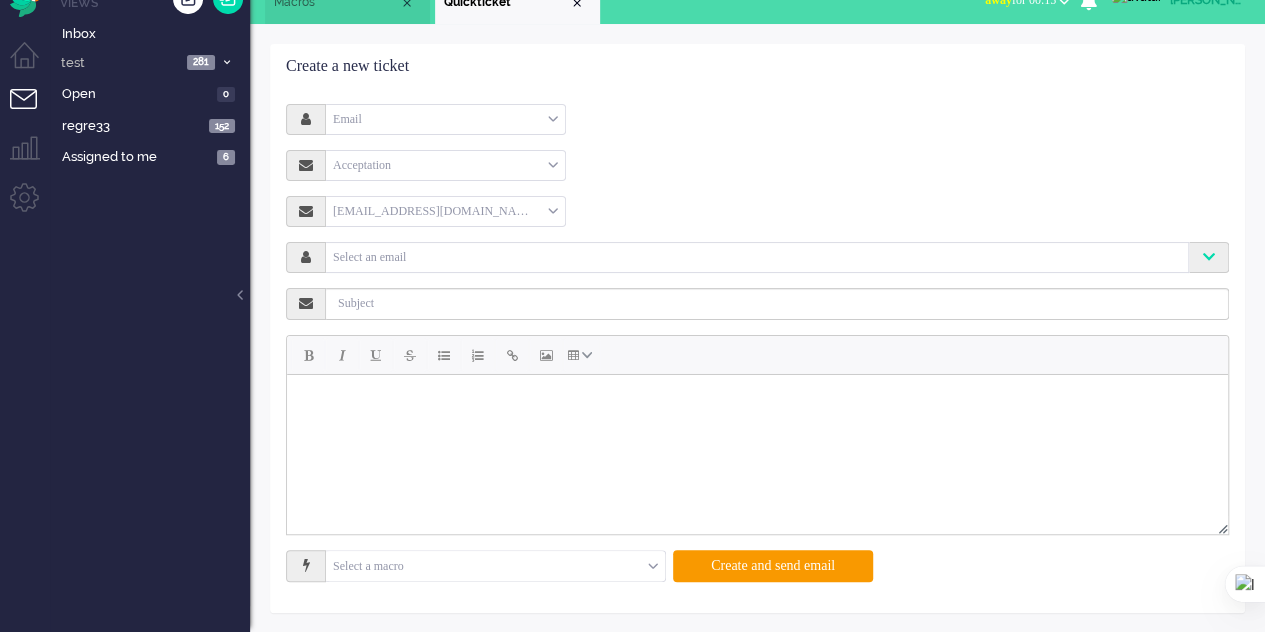 click on "Macros" at bounding box center (347, 3) 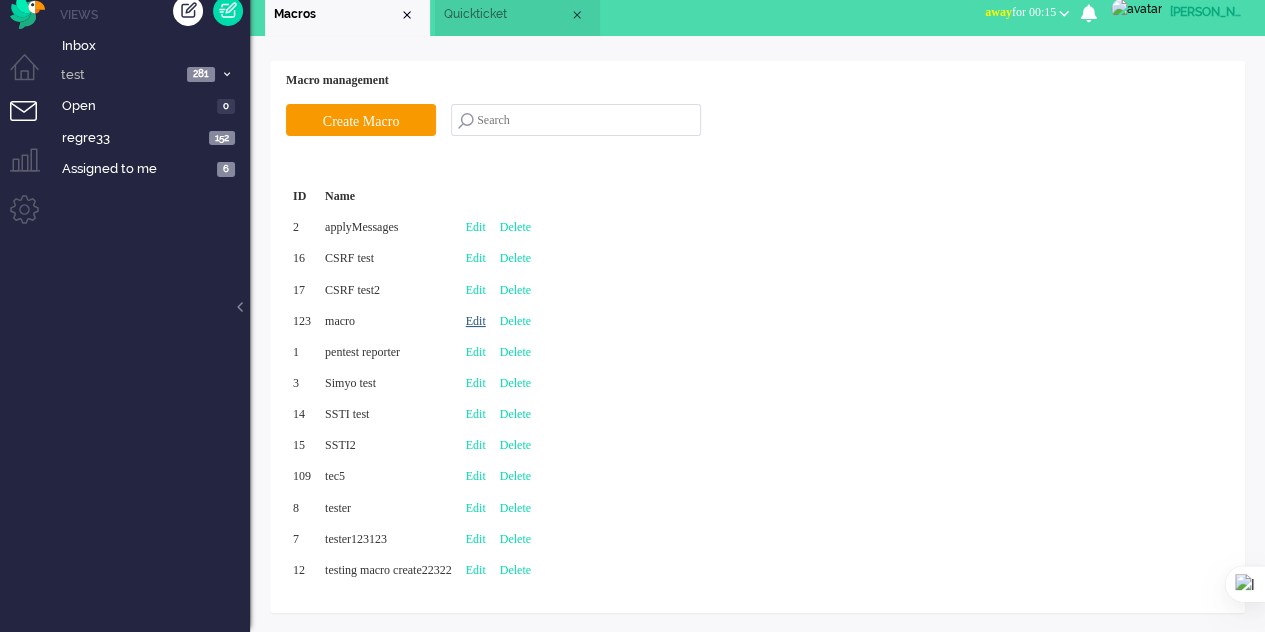 click on "Edit" at bounding box center (476, 321) 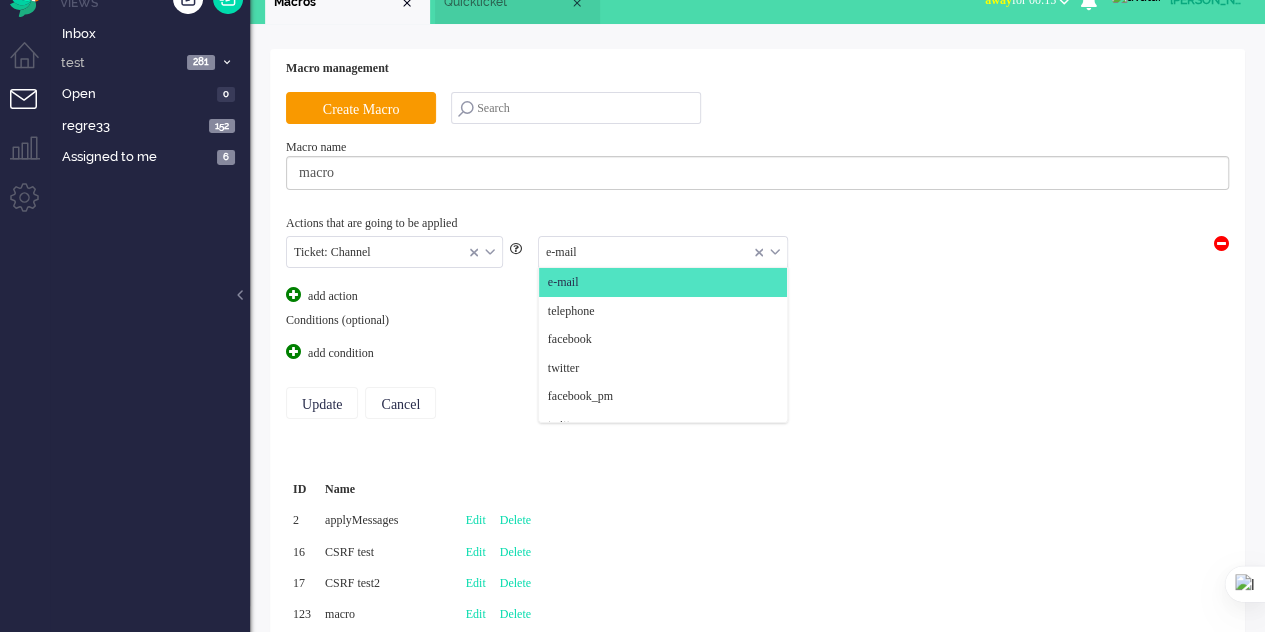 click at bounding box center (663, 252) 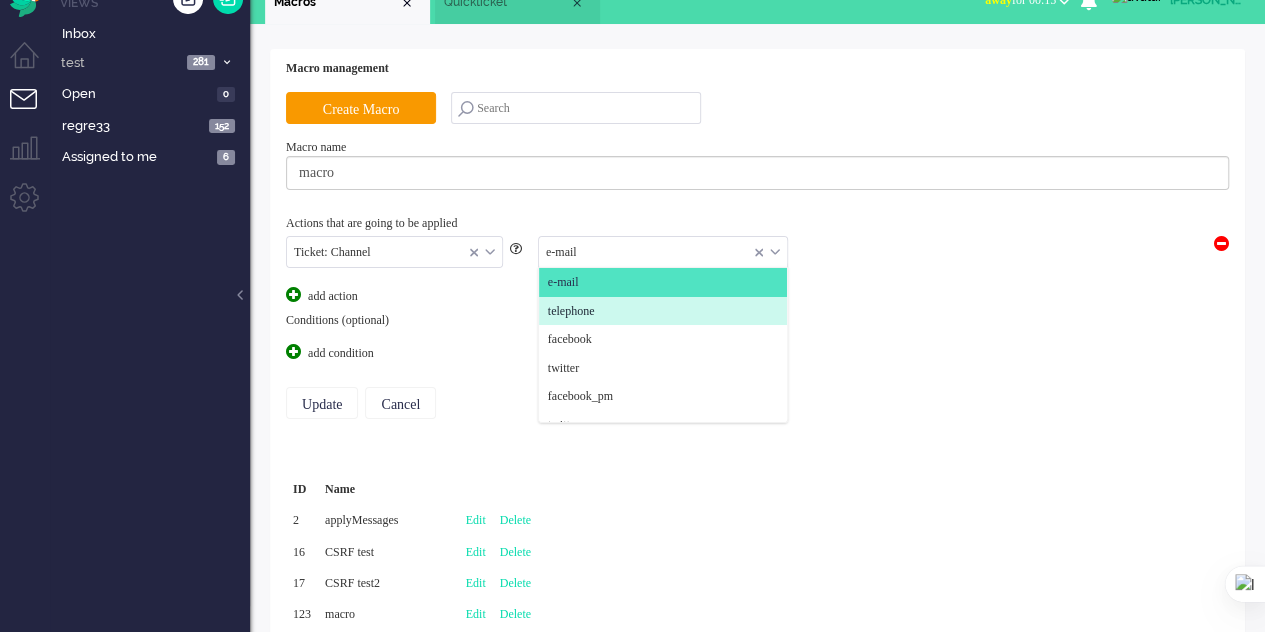 click on "telephone" 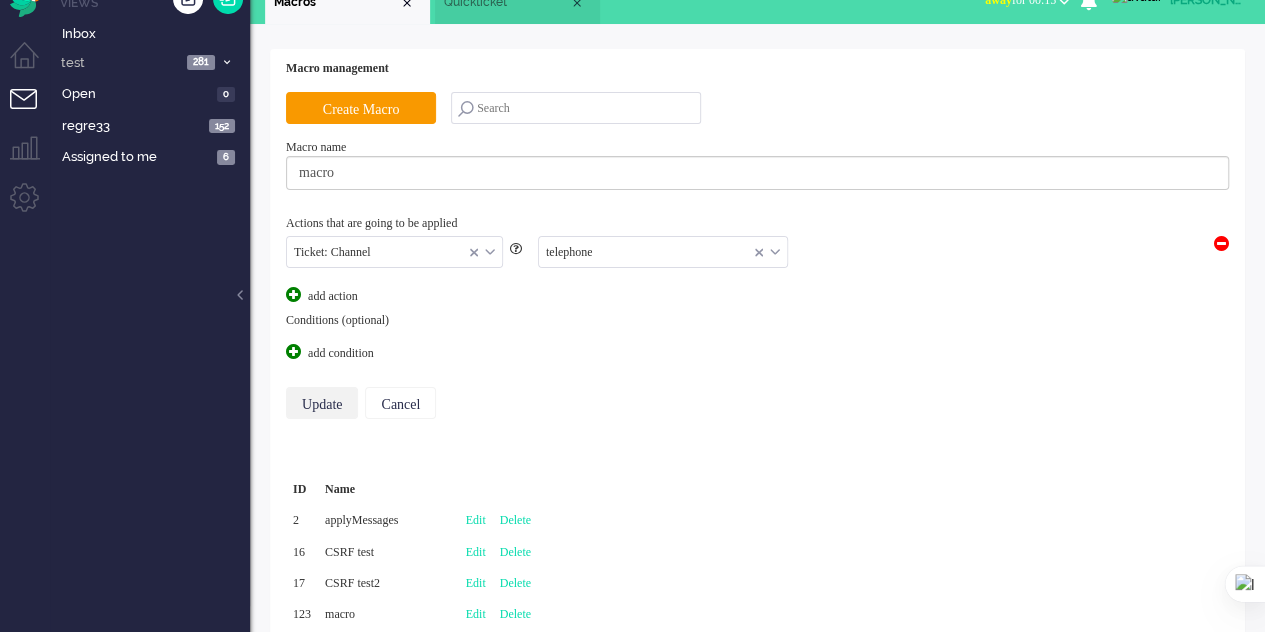 click on "Update" at bounding box center (322, 403) 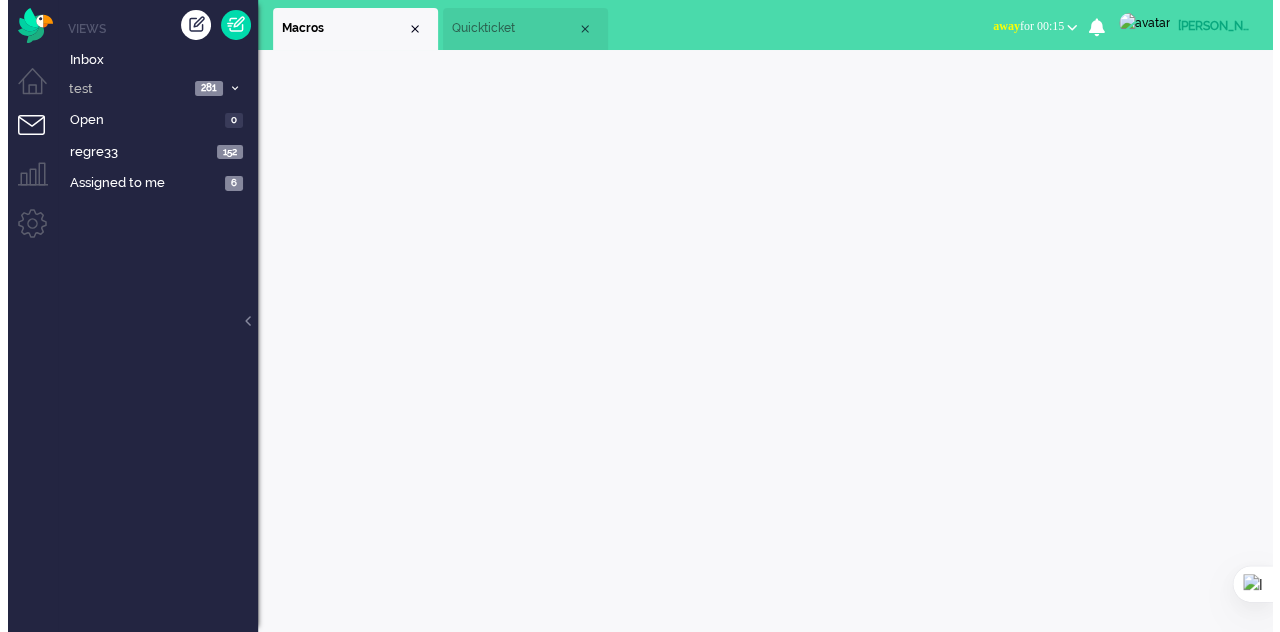 scroll, scrollTop: 0, scrollLeft: 0, axis: both 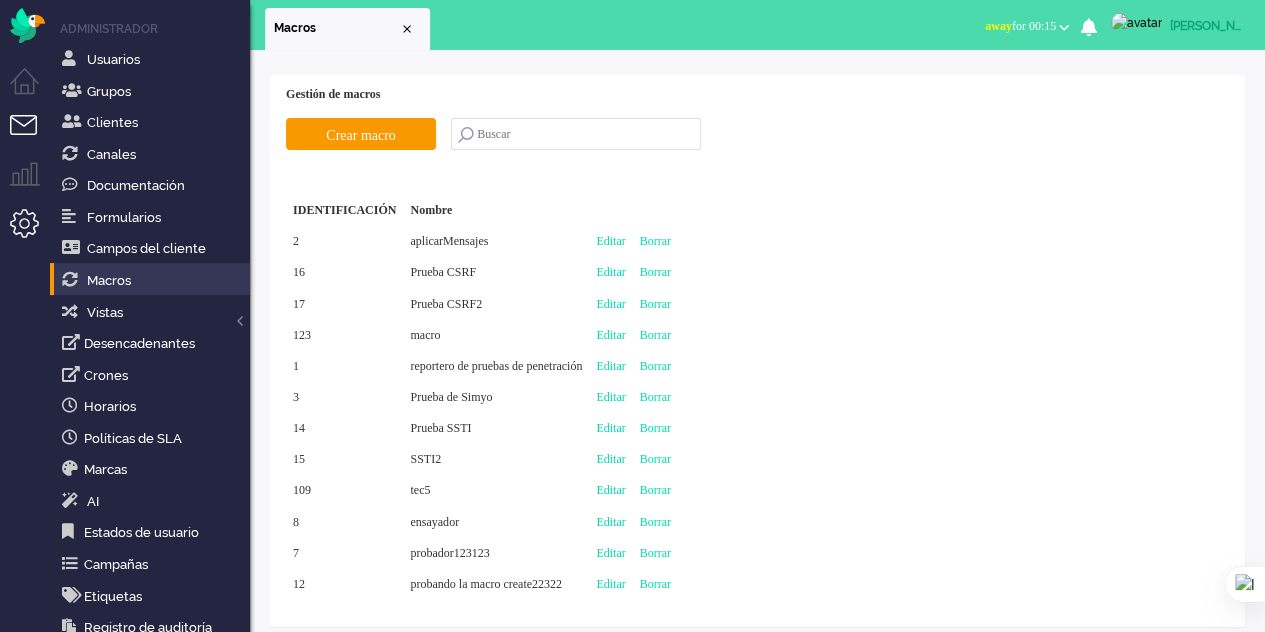 click at bounding box center [32, 137] 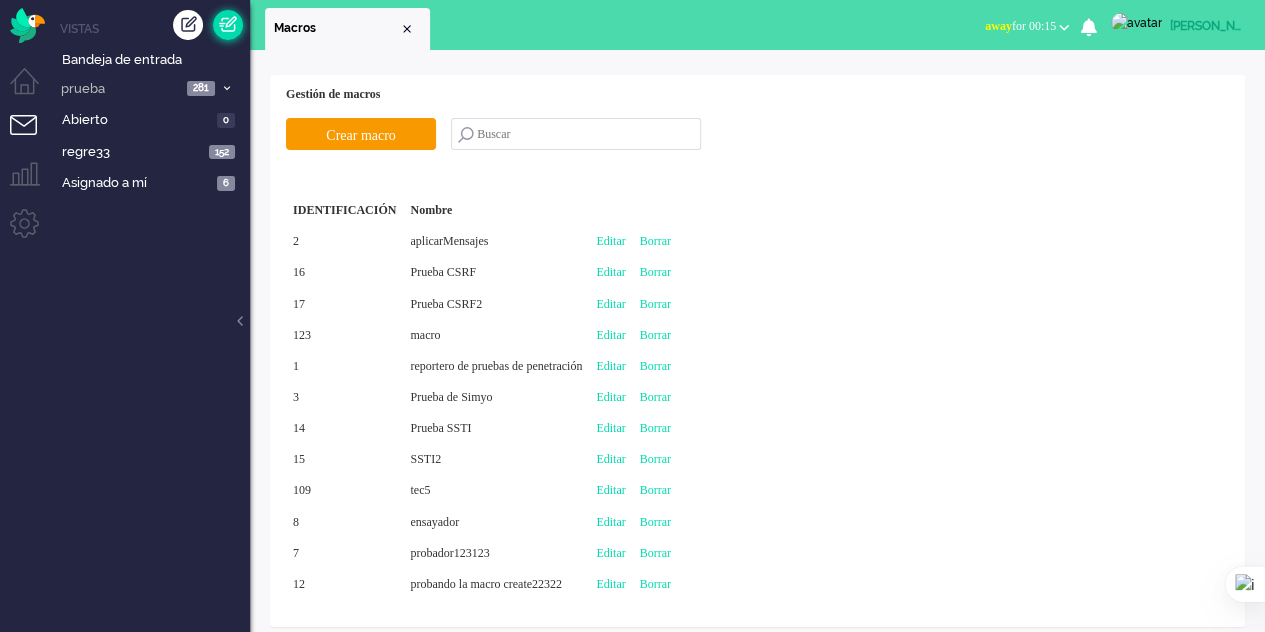 click at bounding box center (228, 25) 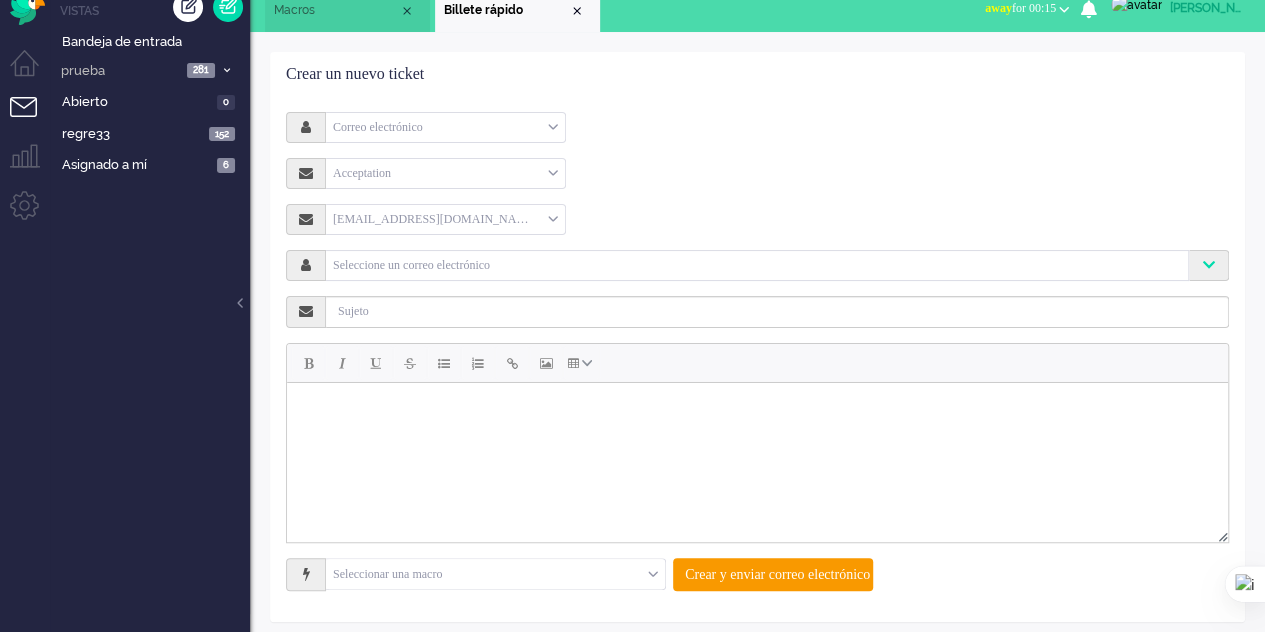 scroll, scrollTop: 28, scrollLeft: 0, axis: vertical 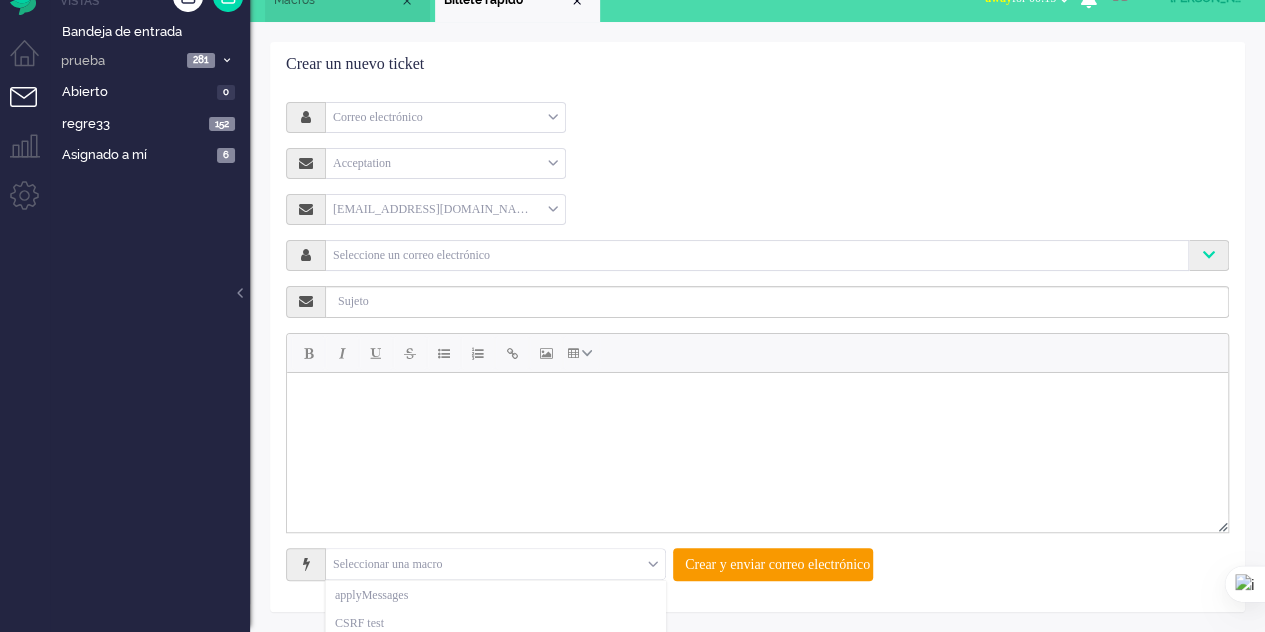 click on "Seleccionar una macro" at bounding box center [495, 564] 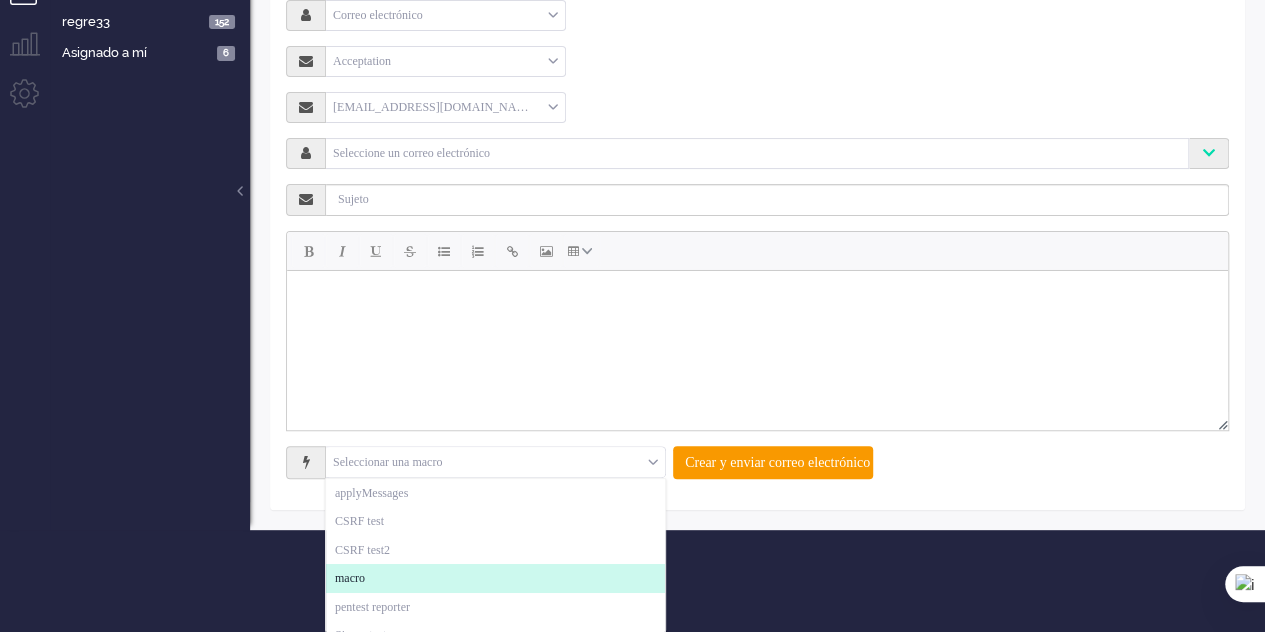 scroll, scrollTop: 131, scrollLeft: 0, axis: vertical 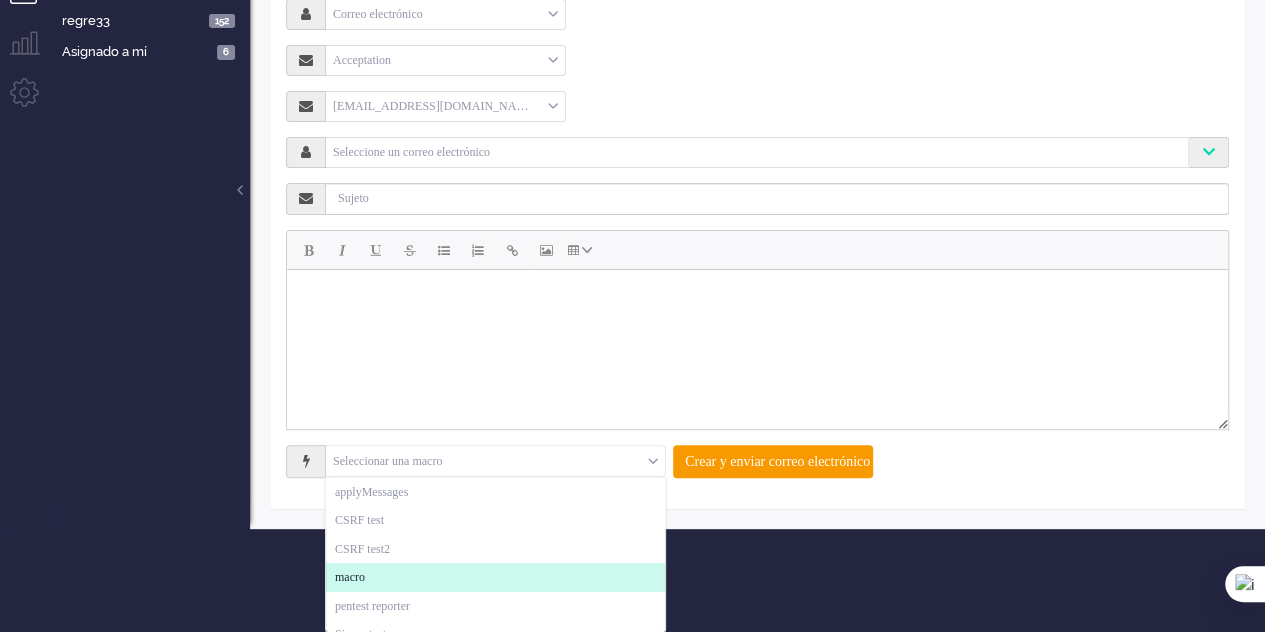 click on "macro" 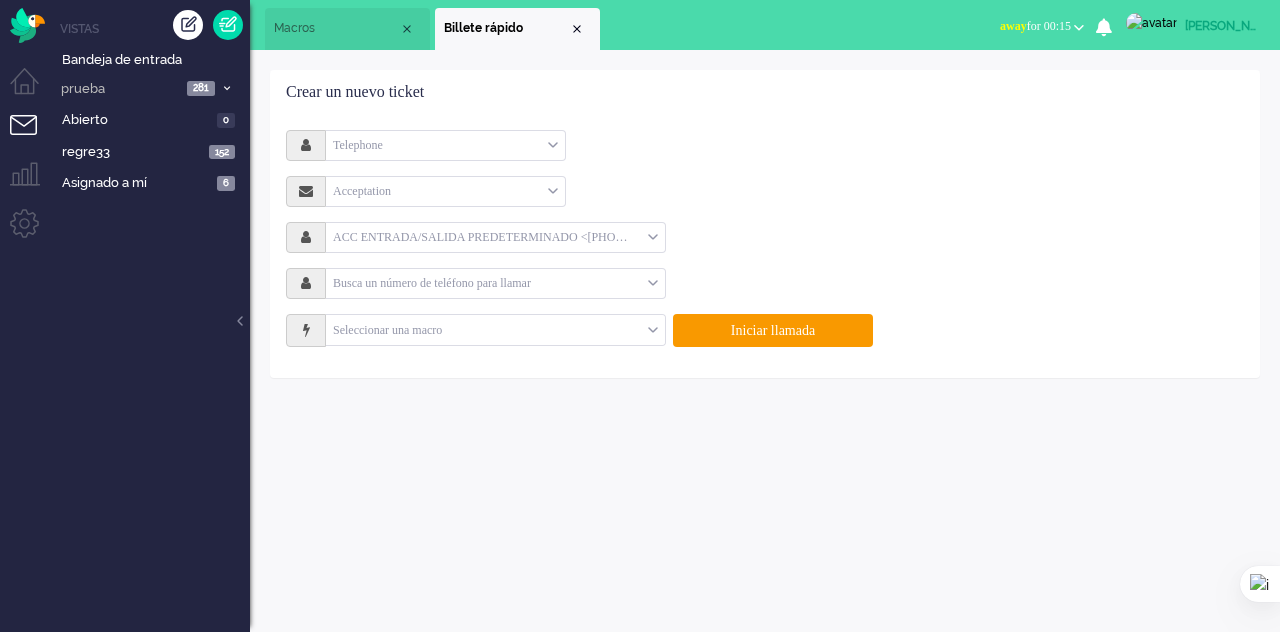 click on "Macros" at bounding box center [336, 28] 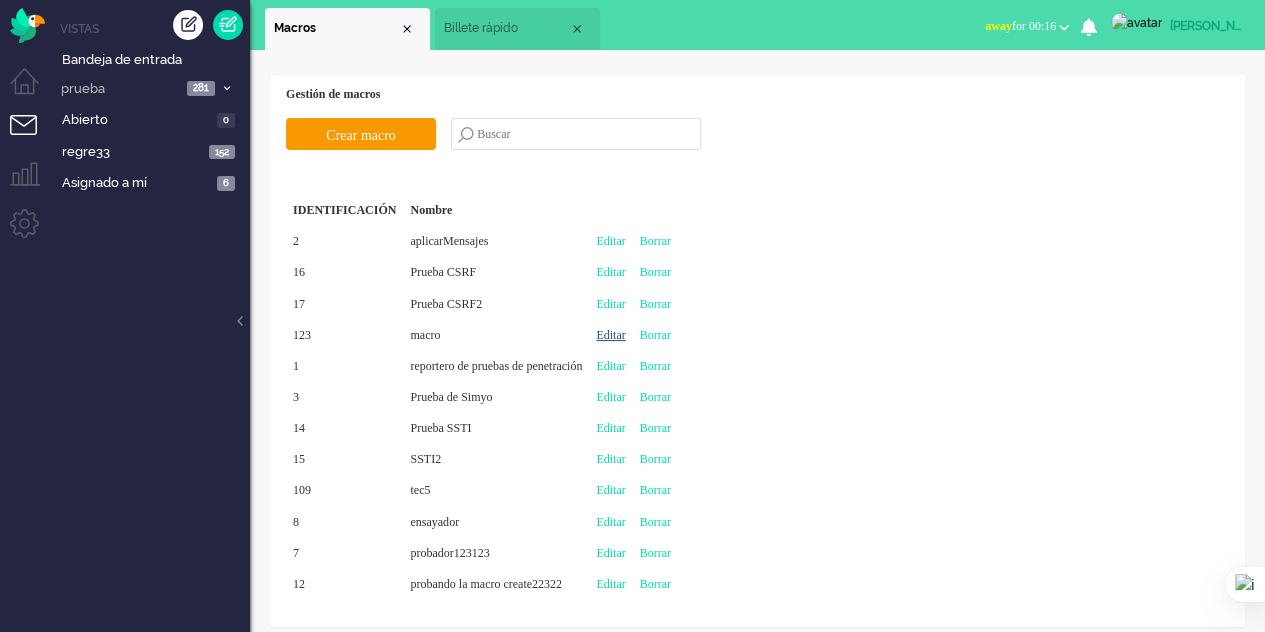 click on "Editar" at bounding box center [610, 335] 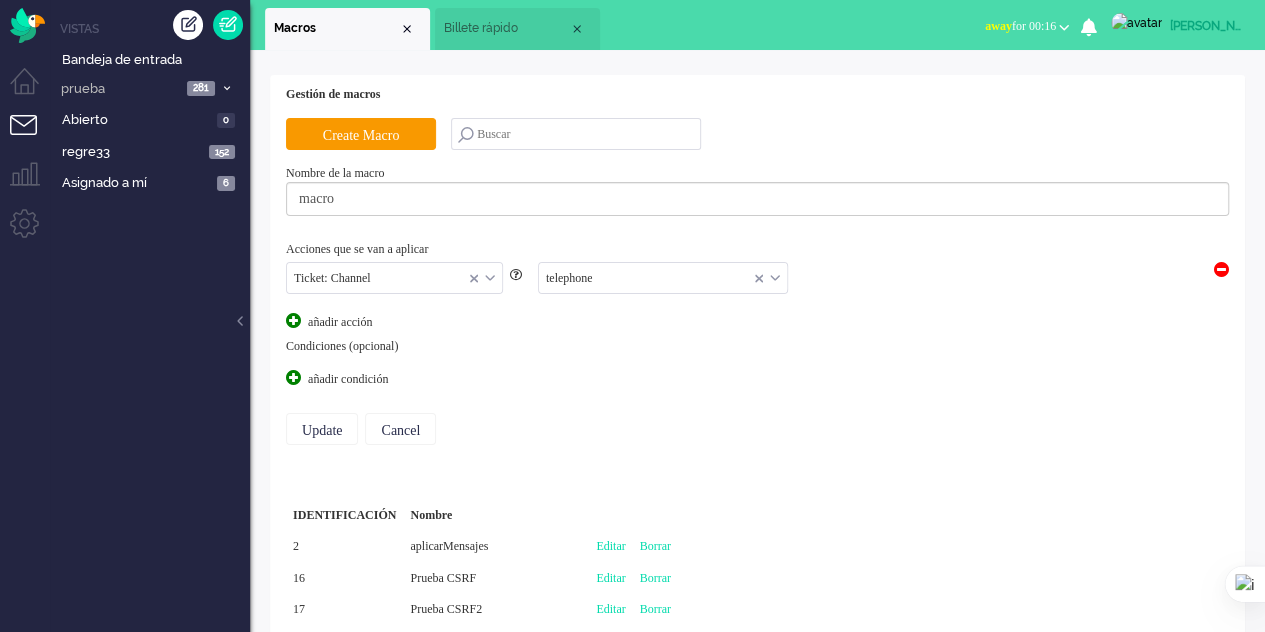 scroll, scrollTop: 29, scrollLeft: 0, axis: vertical 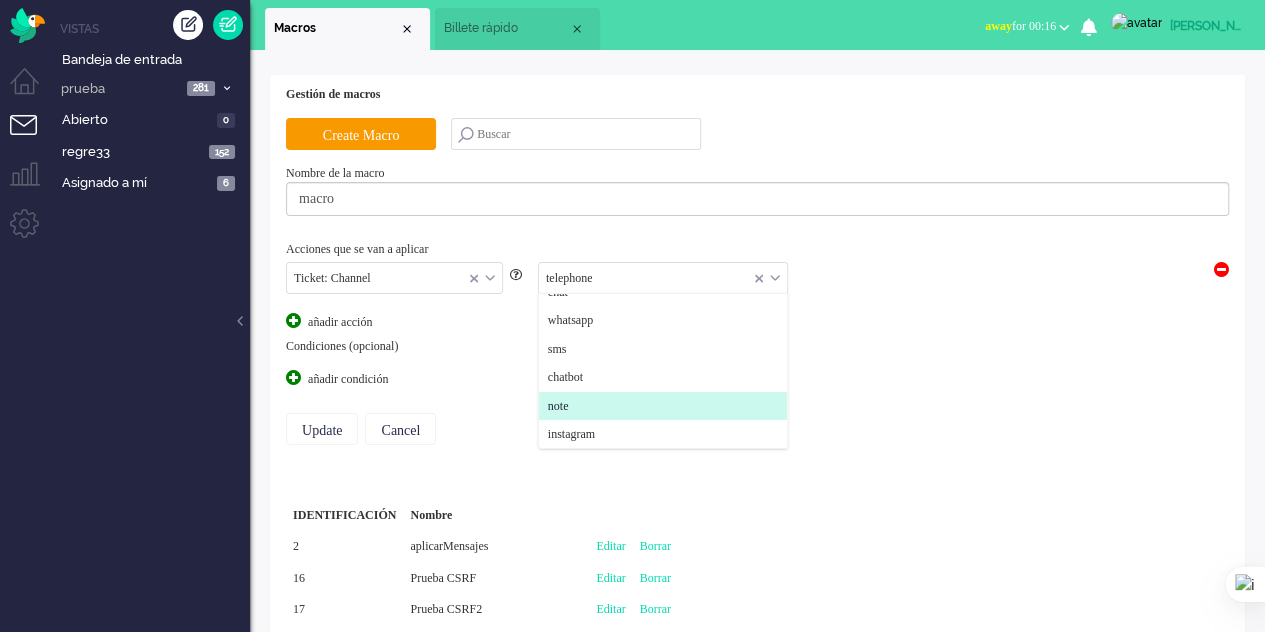 click on "note" 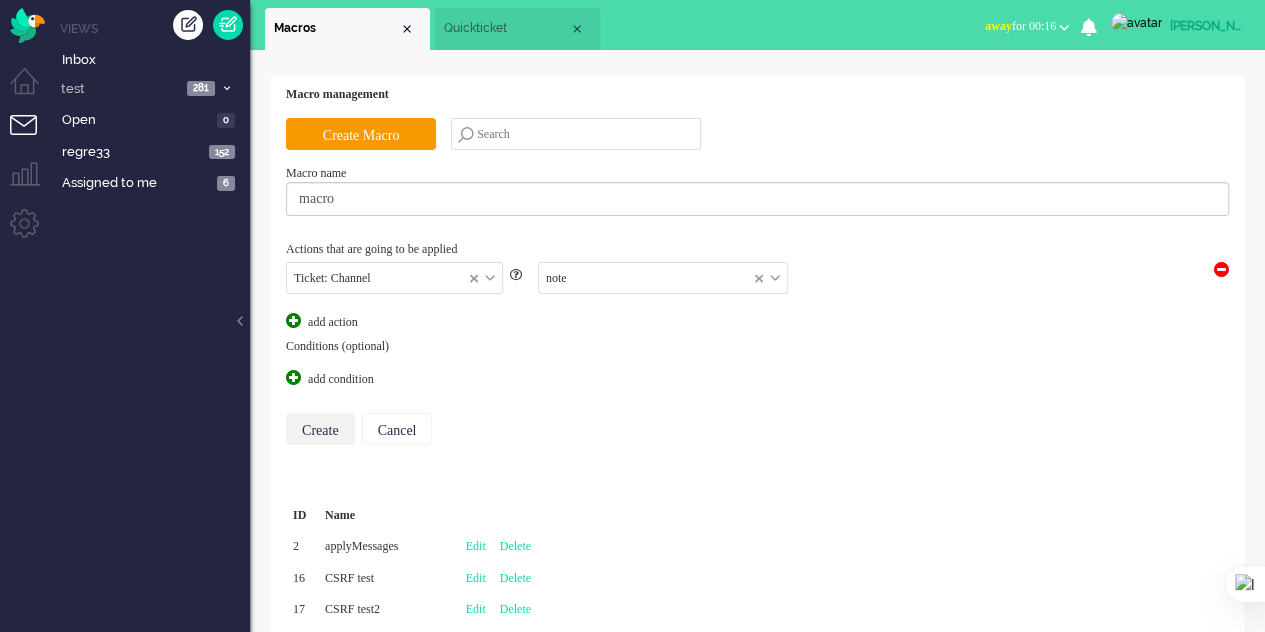 click on "Create" at bounding box center (320, 429) 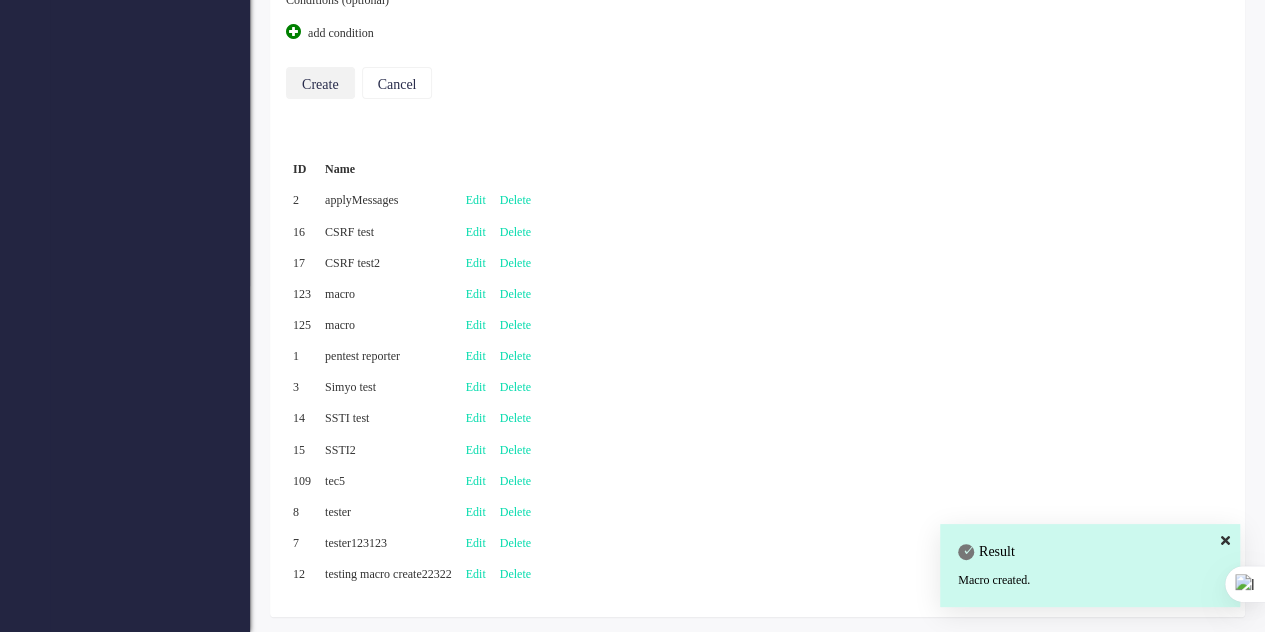scroll, scrollTop: 347, scrollLeft: 0, axis: vertical 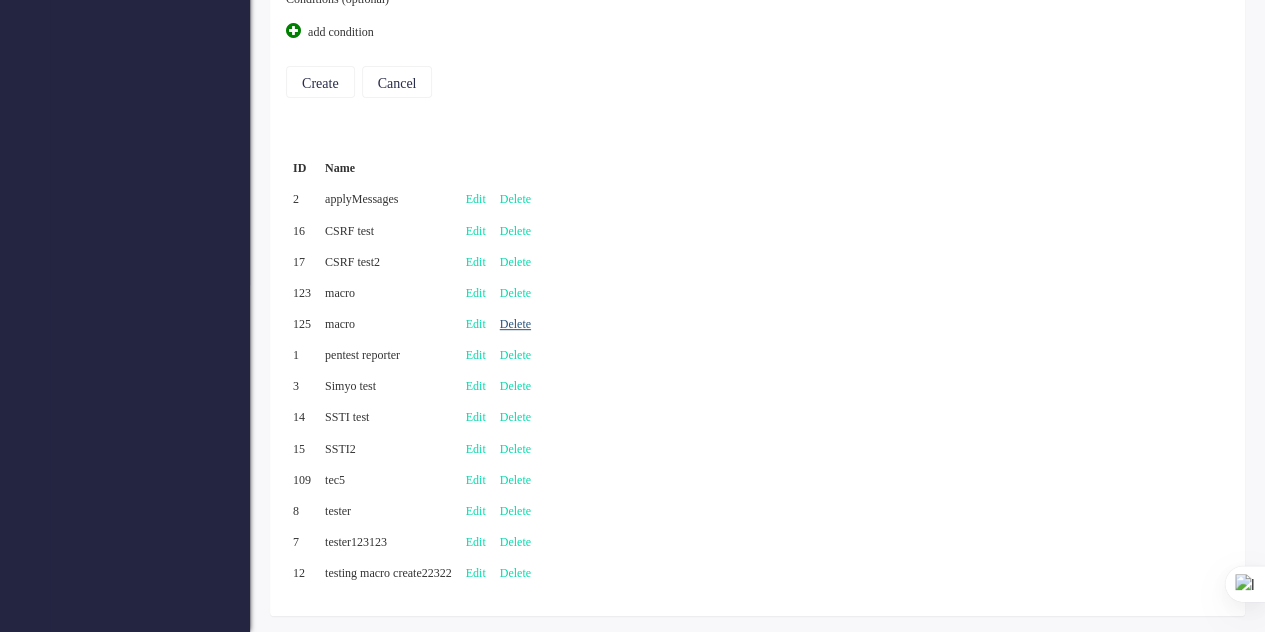 click on "Delete" at bounding box center (515, 324) 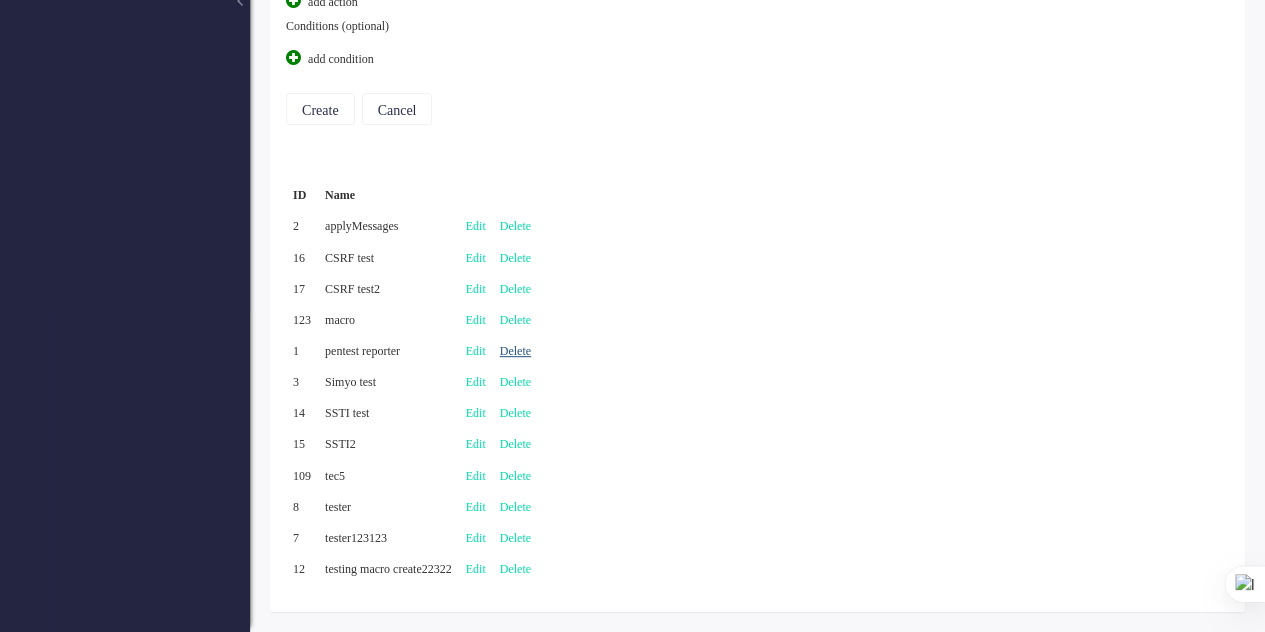 scroll, scrollTop: 316, scrollLeft: 0, axis: vertical 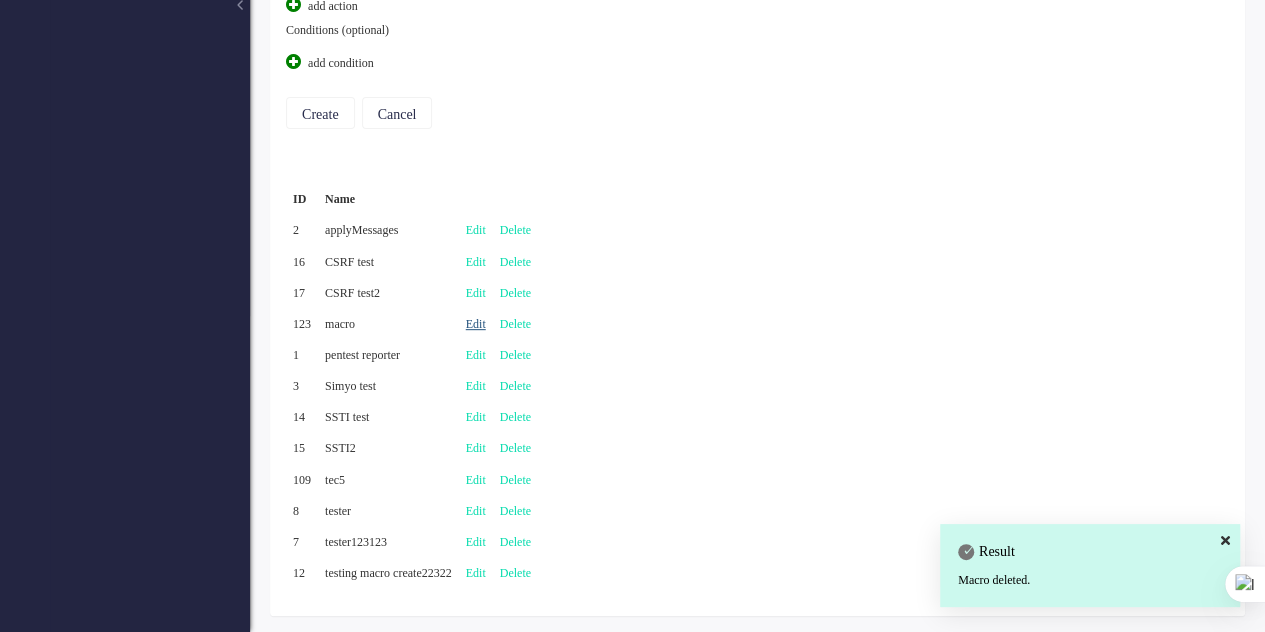 click on "Edit" at bounding box center (476, 324) 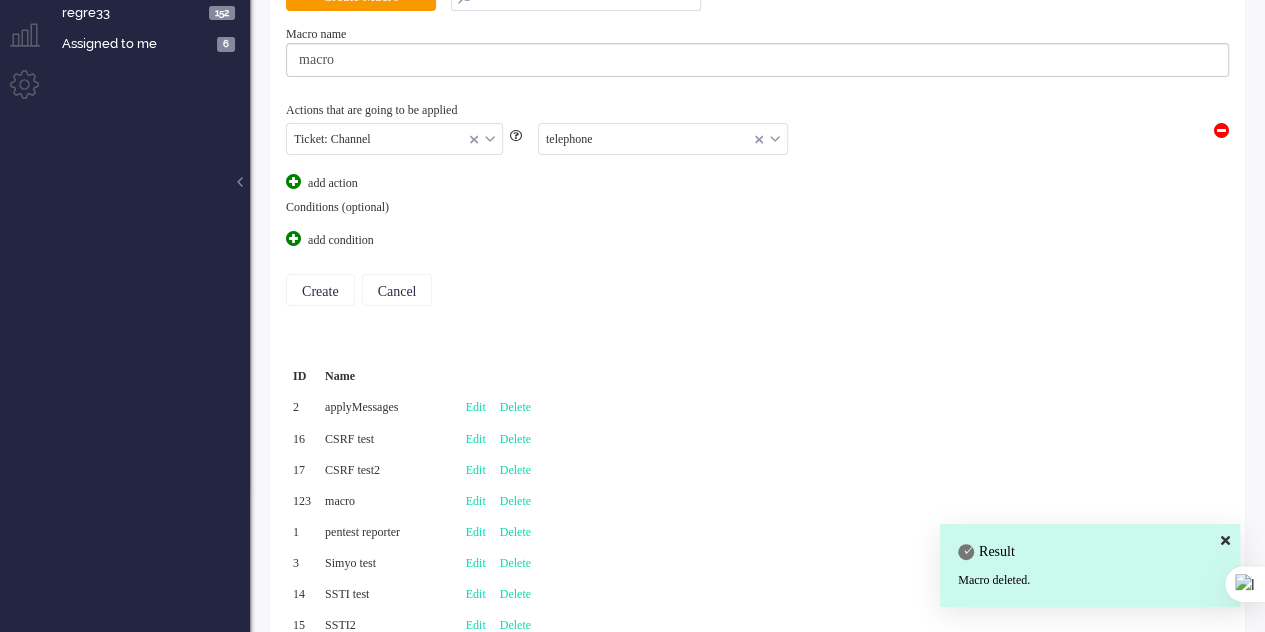 scroll, scrollTop: 0, scrollLeft: 0, axis: both 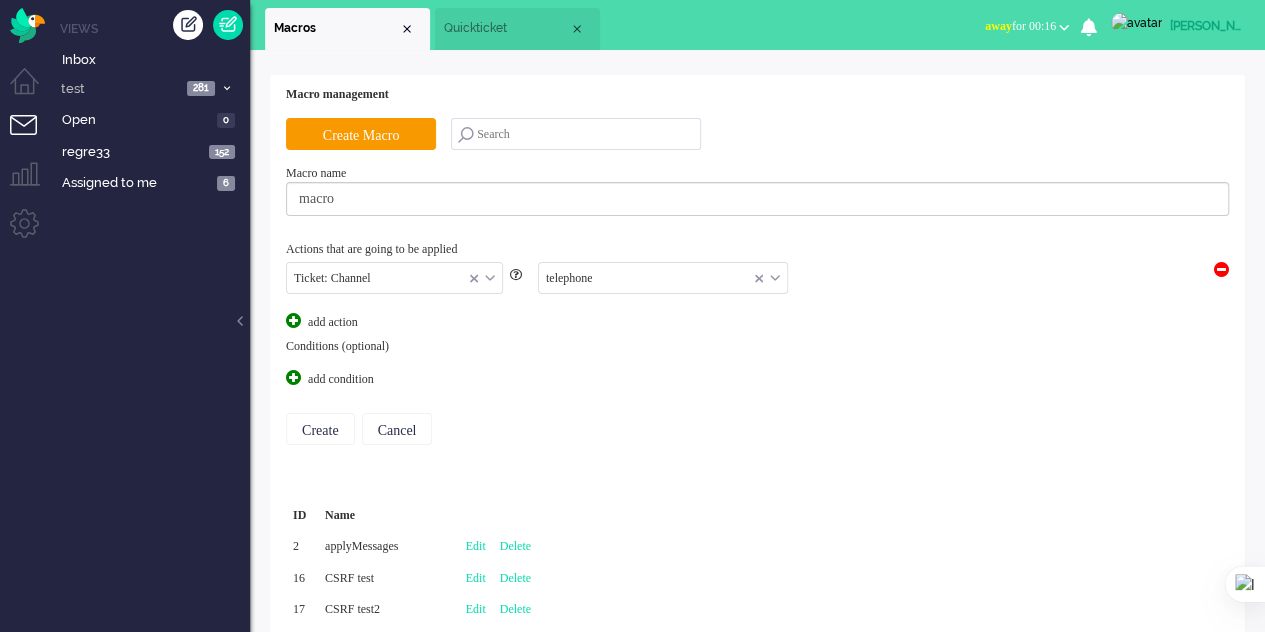 click at bounding box center [663, 278] 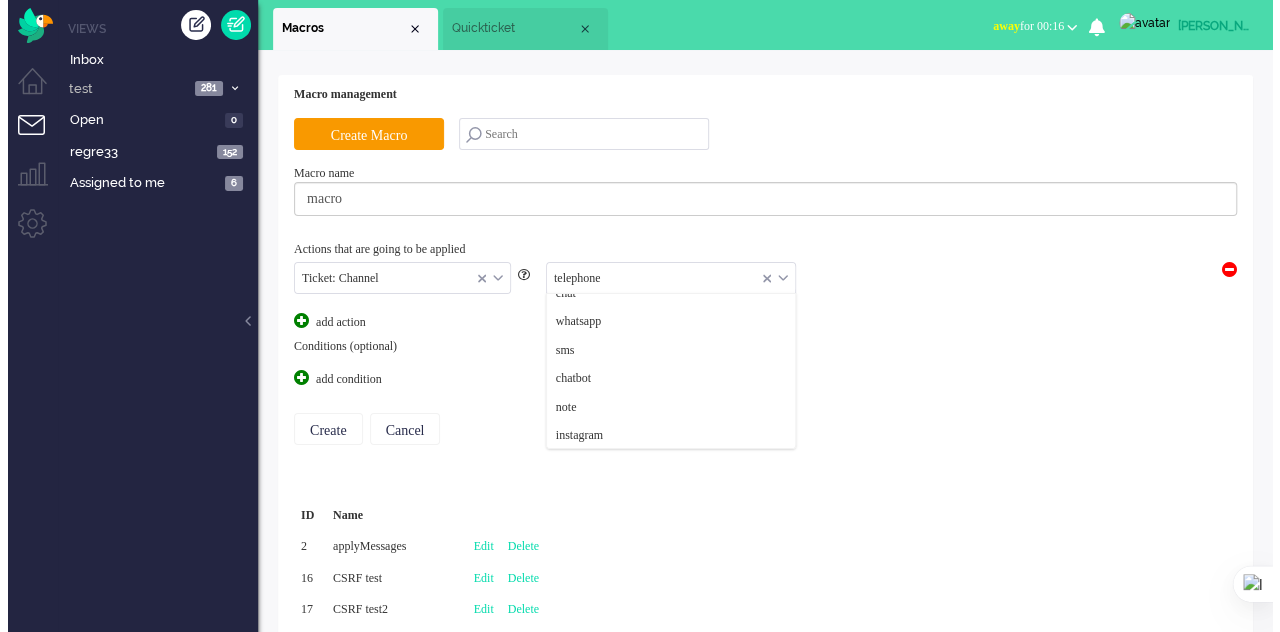 scroll, scrollTop: 216, scrollLeft: 0, axis: vertical 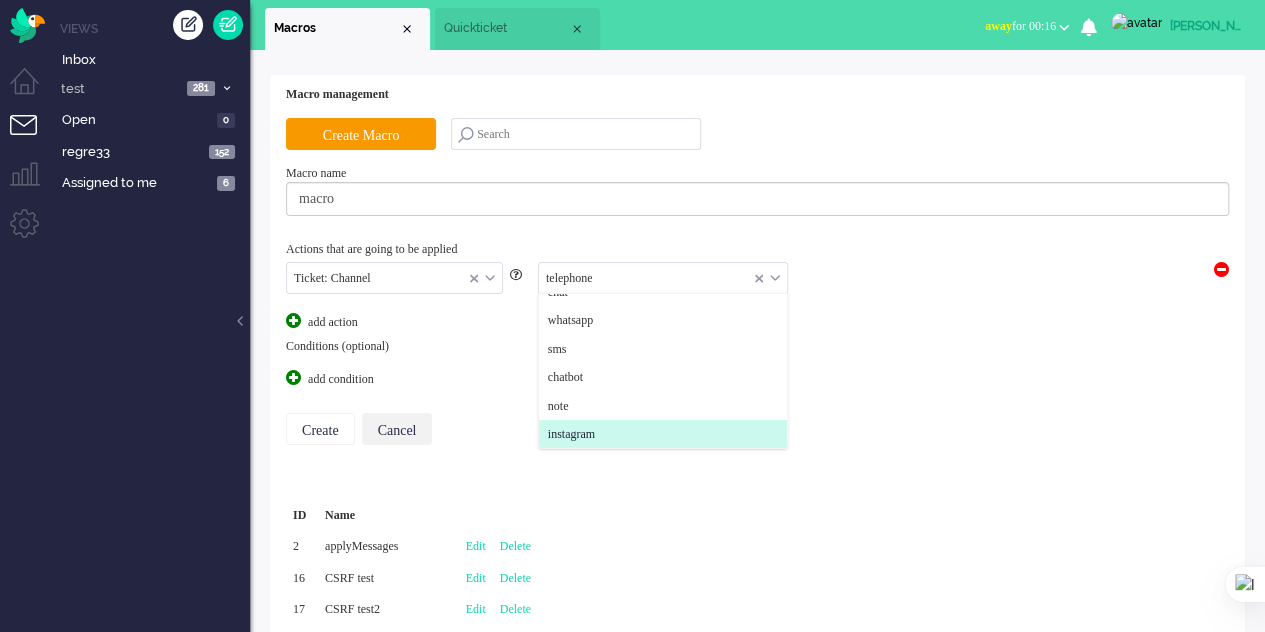 click on "Cancel" at bounding box center [397, 429] 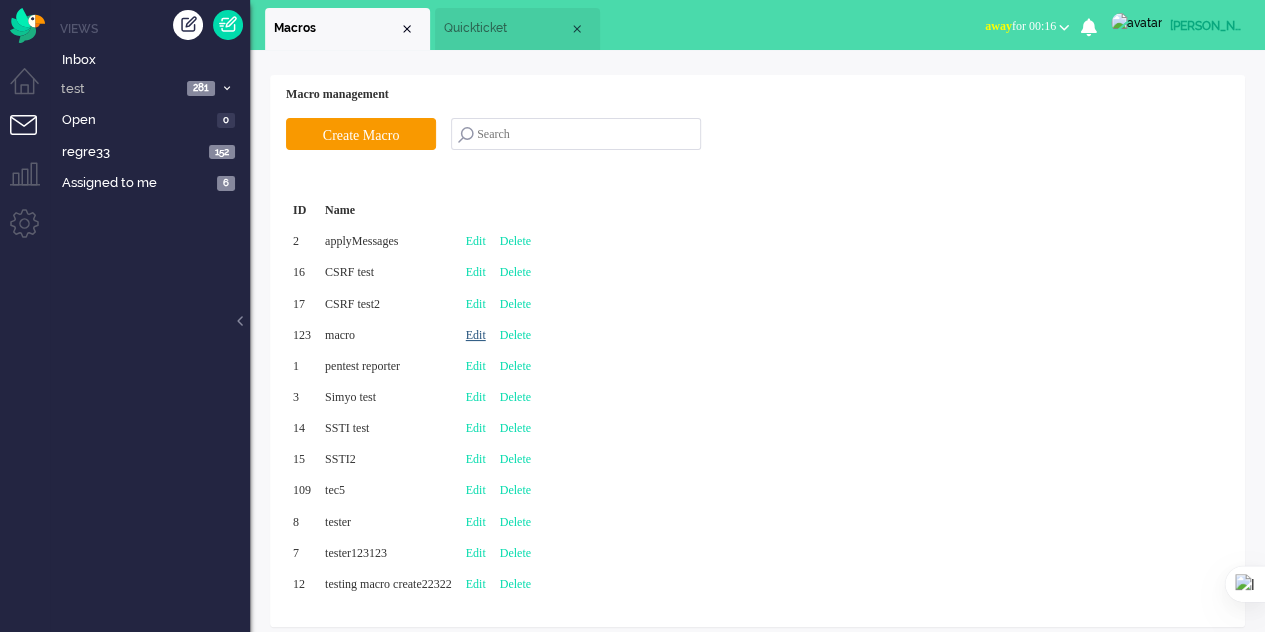 click on "Edit" at bounding box center (476, 335) 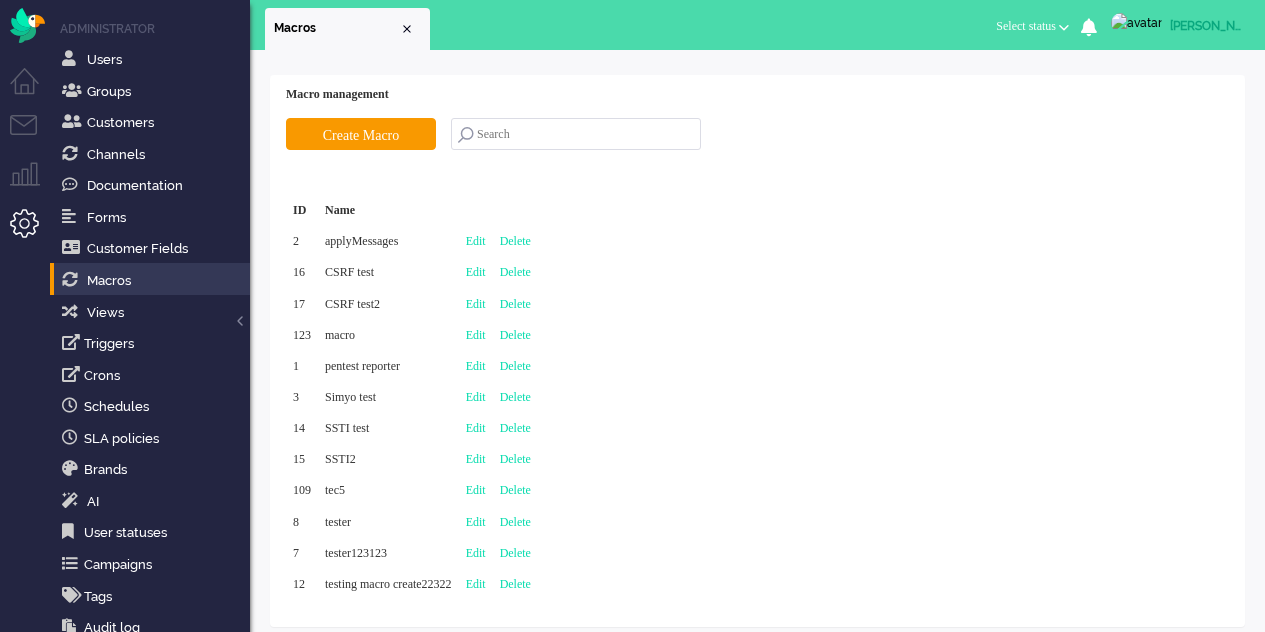 scroll, scrollTop: 0, scrollLeft: 0, axis: both 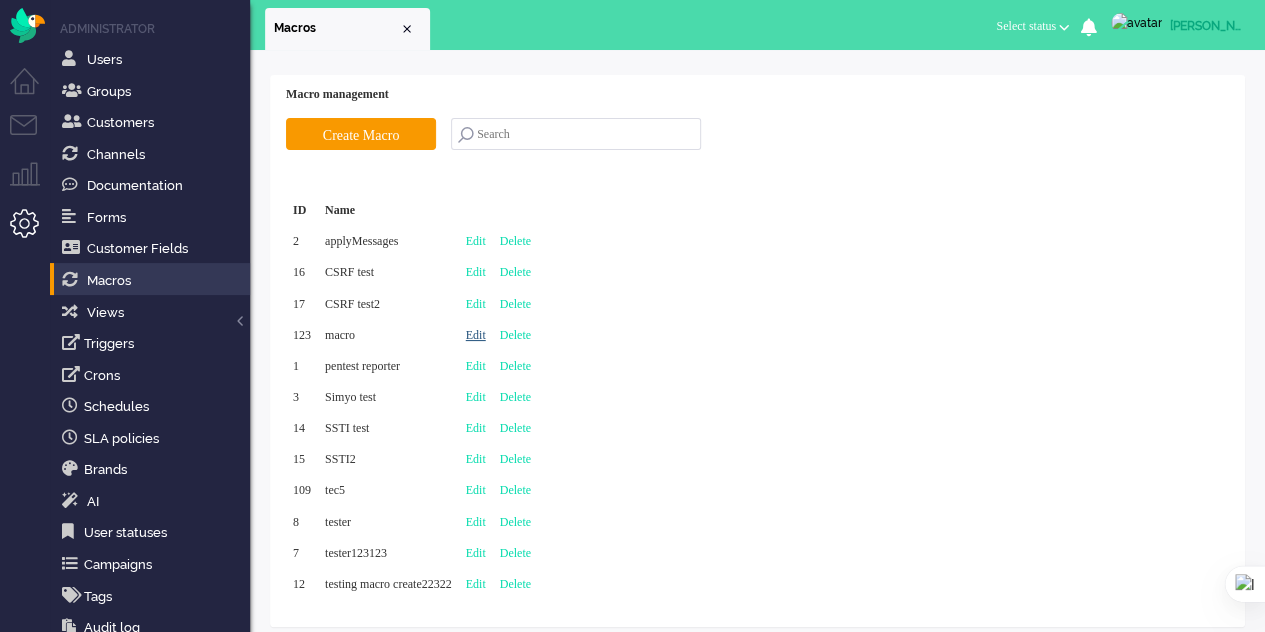 click on "Edit" at bounding box center (476, 335) 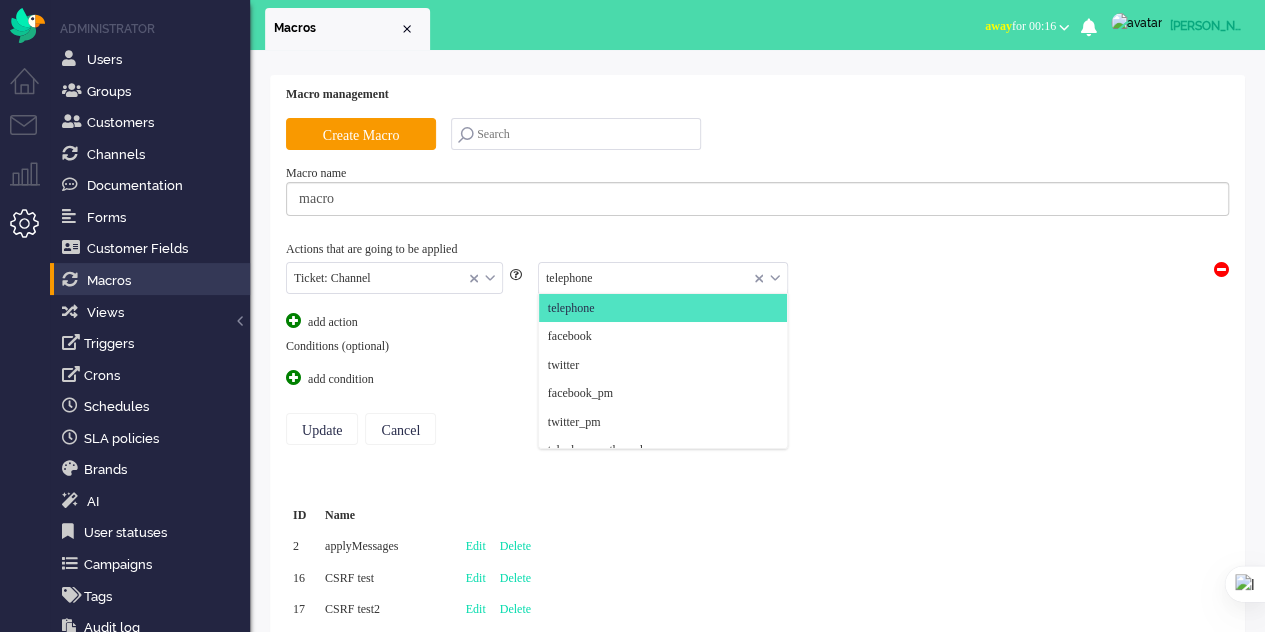 click at bounding box center (663, 278) 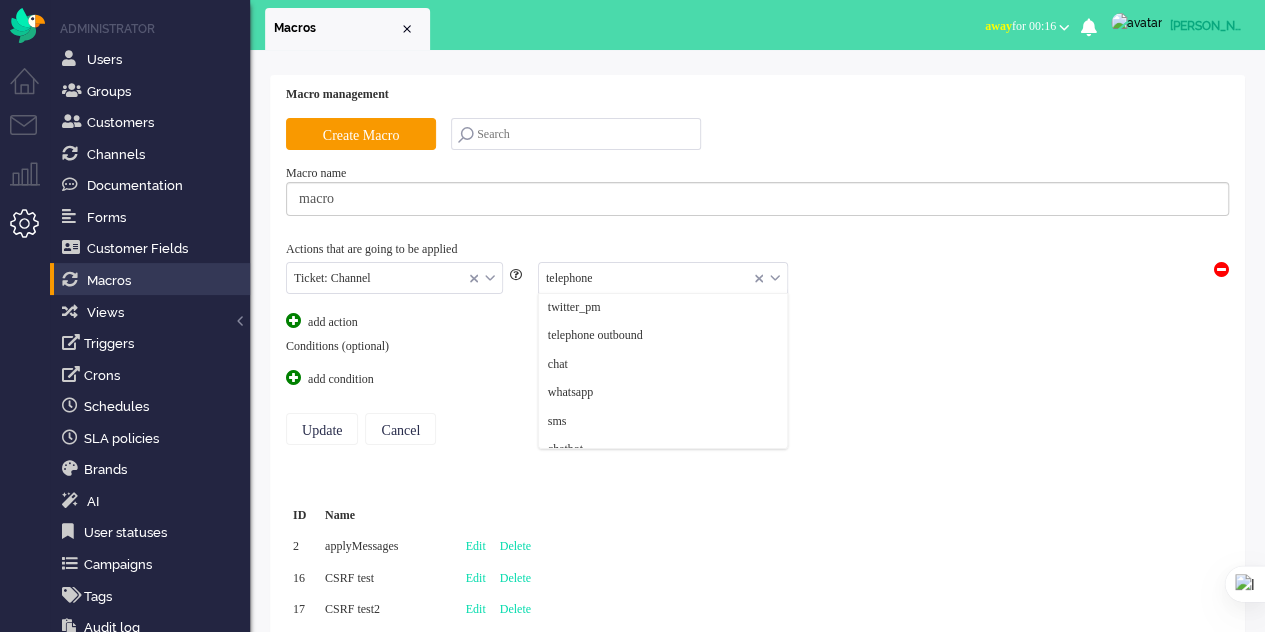 scroll, scrollTop: 216, scrollLeft: 0, axis: vertical 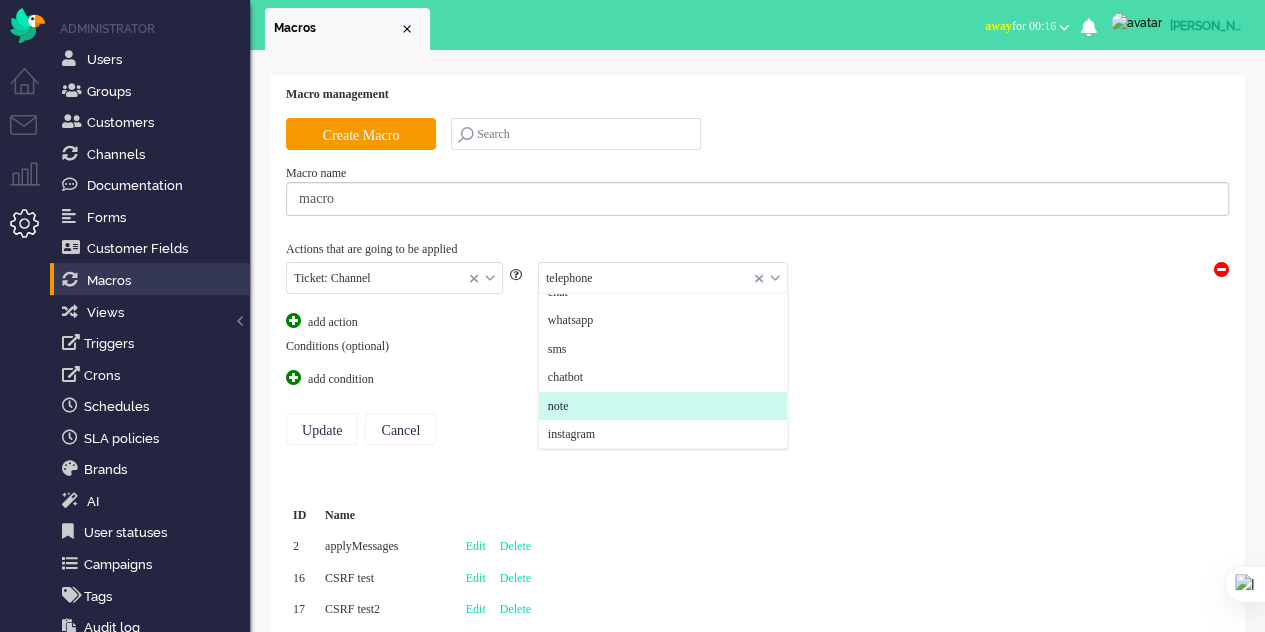 click on "note" 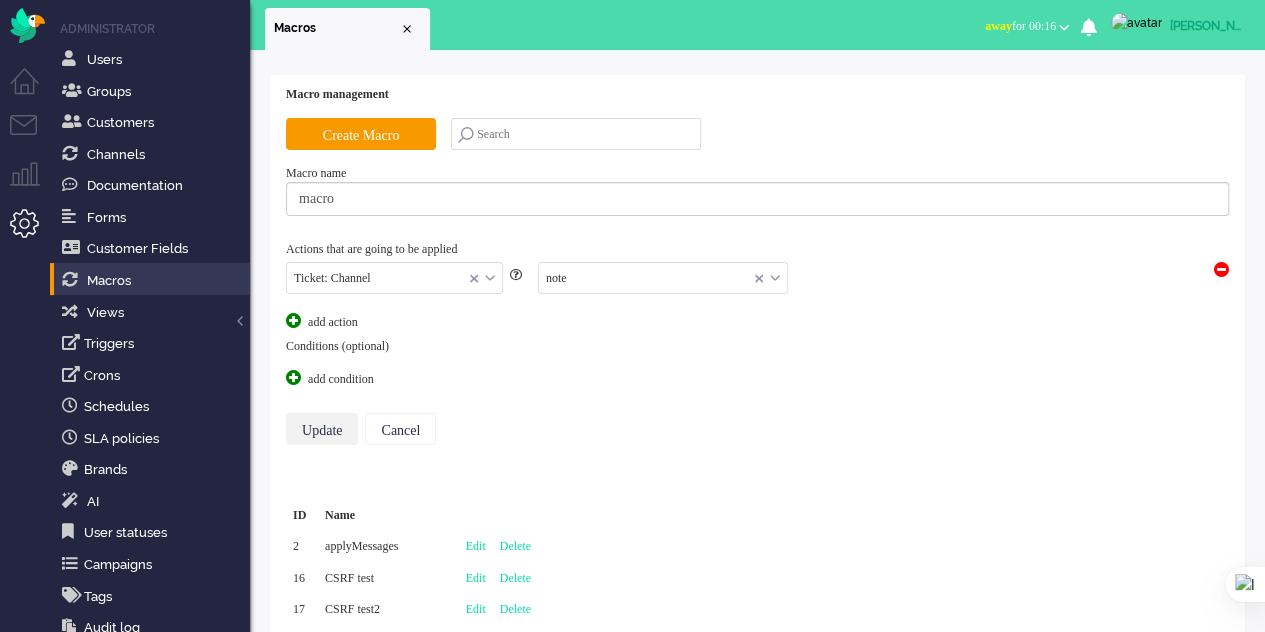 click on "Update" at bounding box center [322, 429] 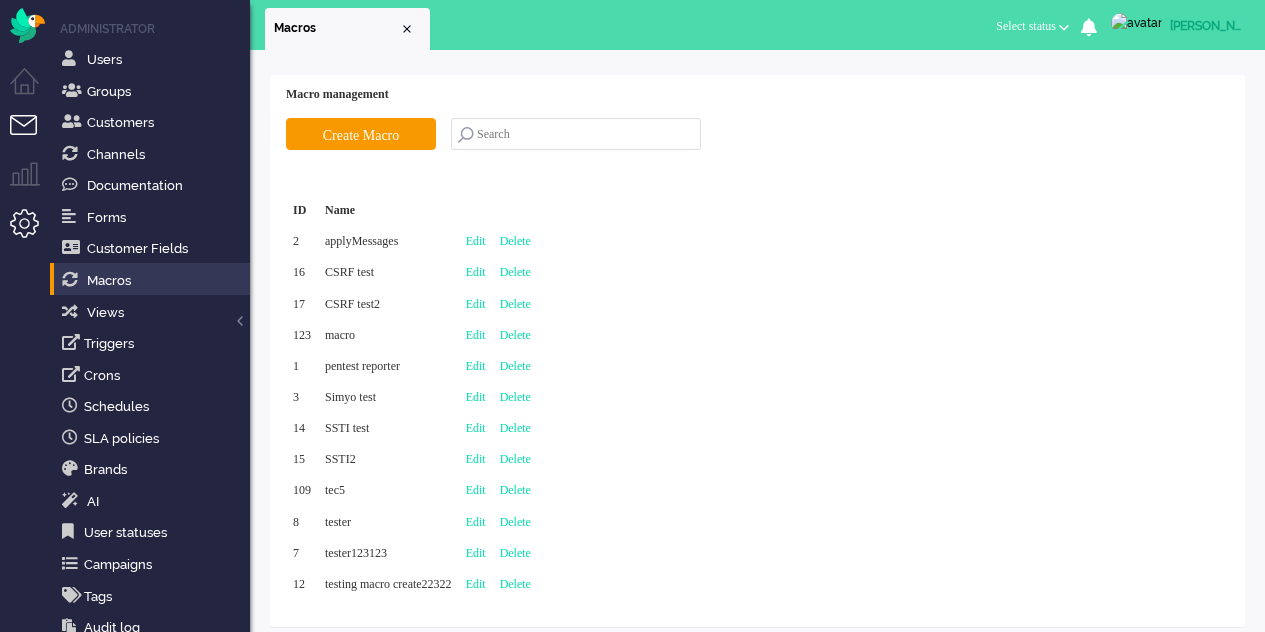 scroll, scrollTop: 0, scrollLeft: 0, axis: both 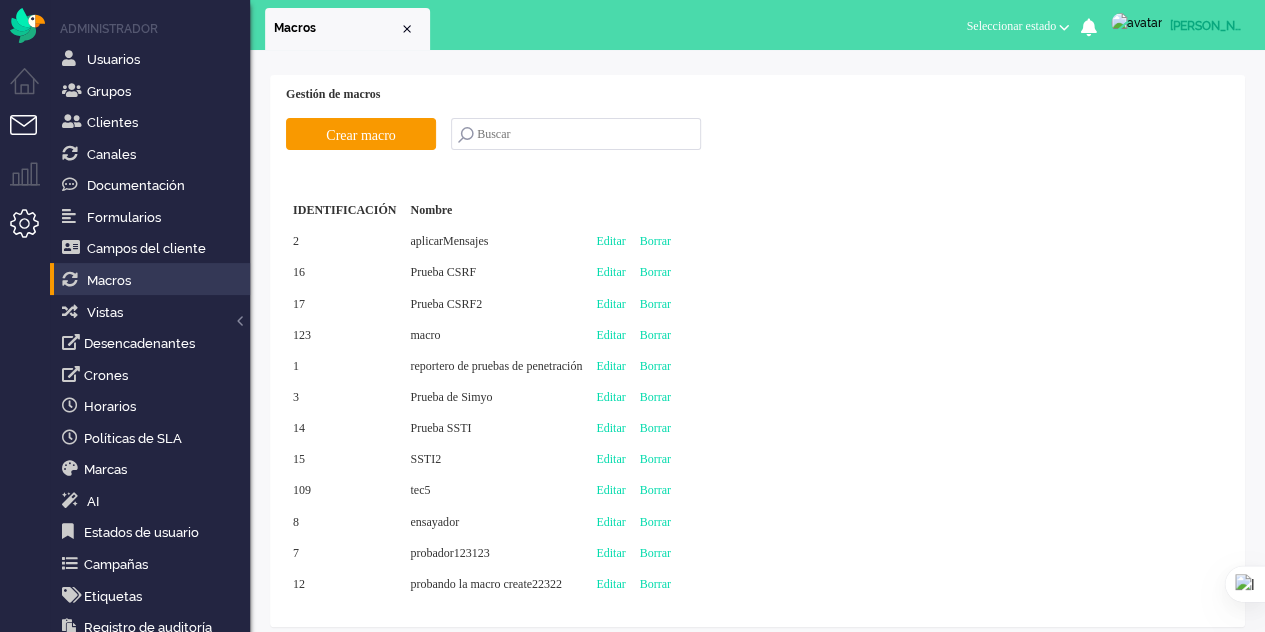 click at bounding box center (32, 137) 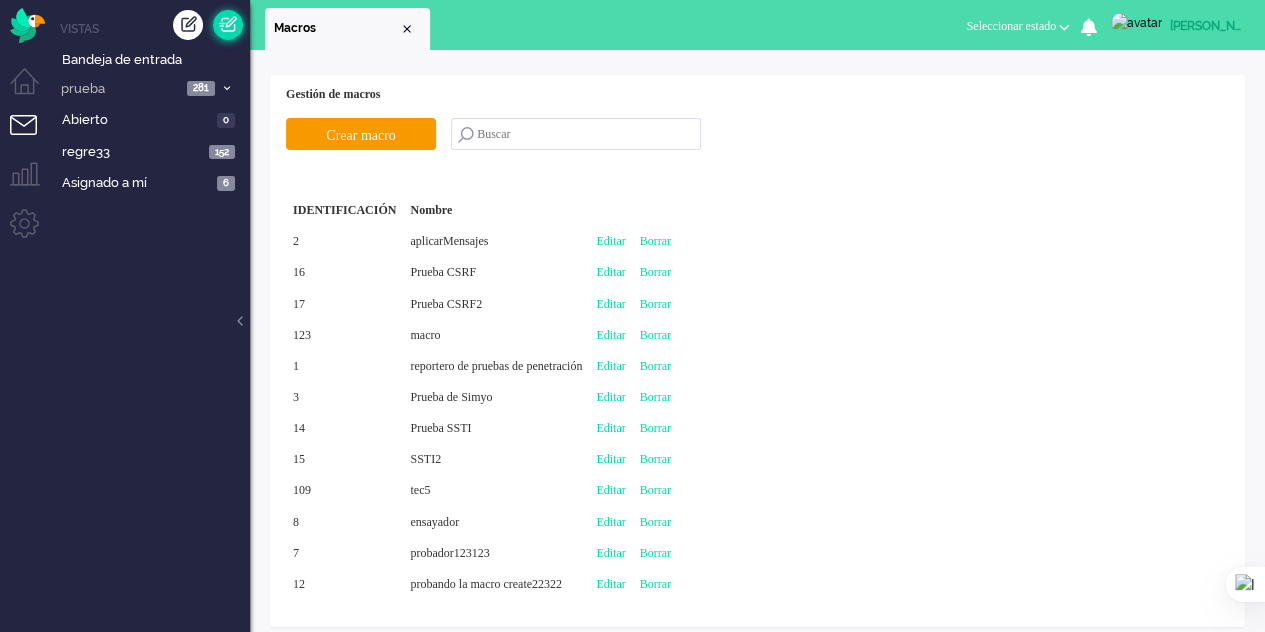 click at bounding box center (228, 25) 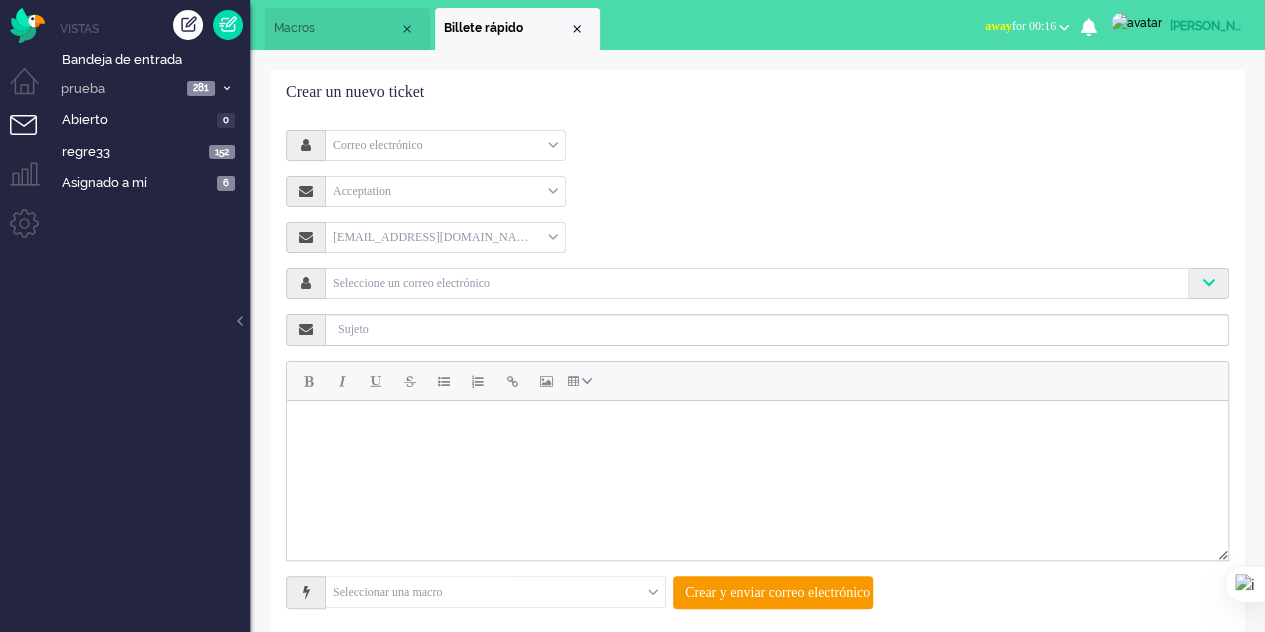 scroll, scrollTop: 28, scrollLeft: 0, axis: vertical 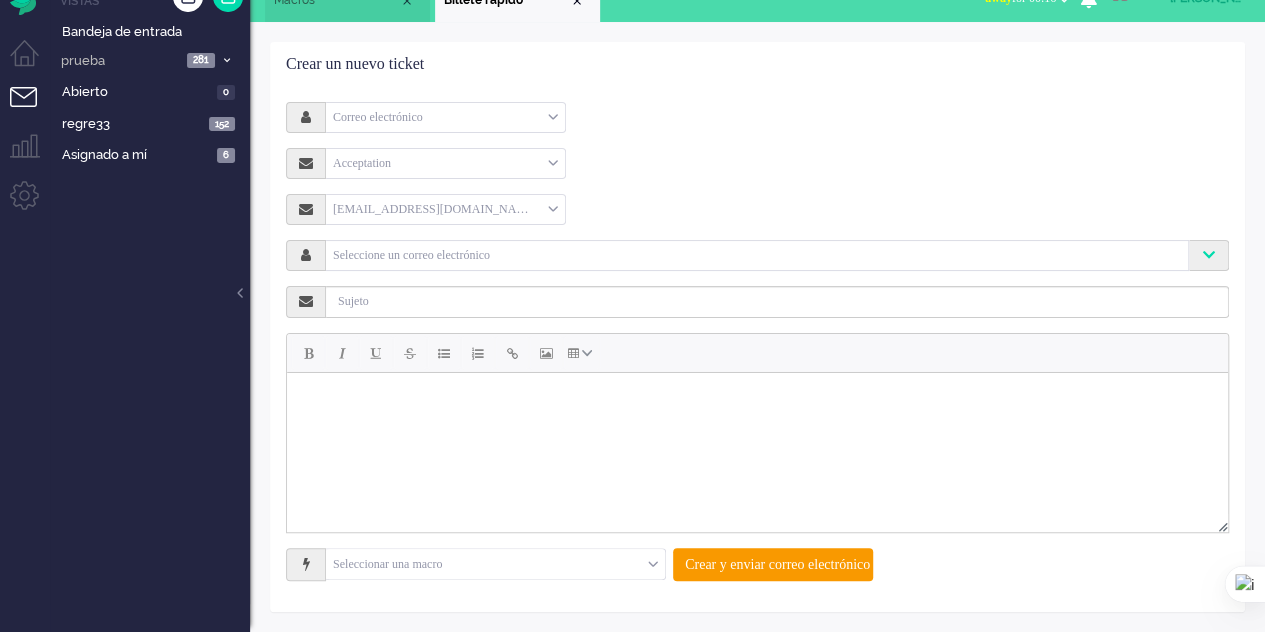 click at bounding box center (495, 564) 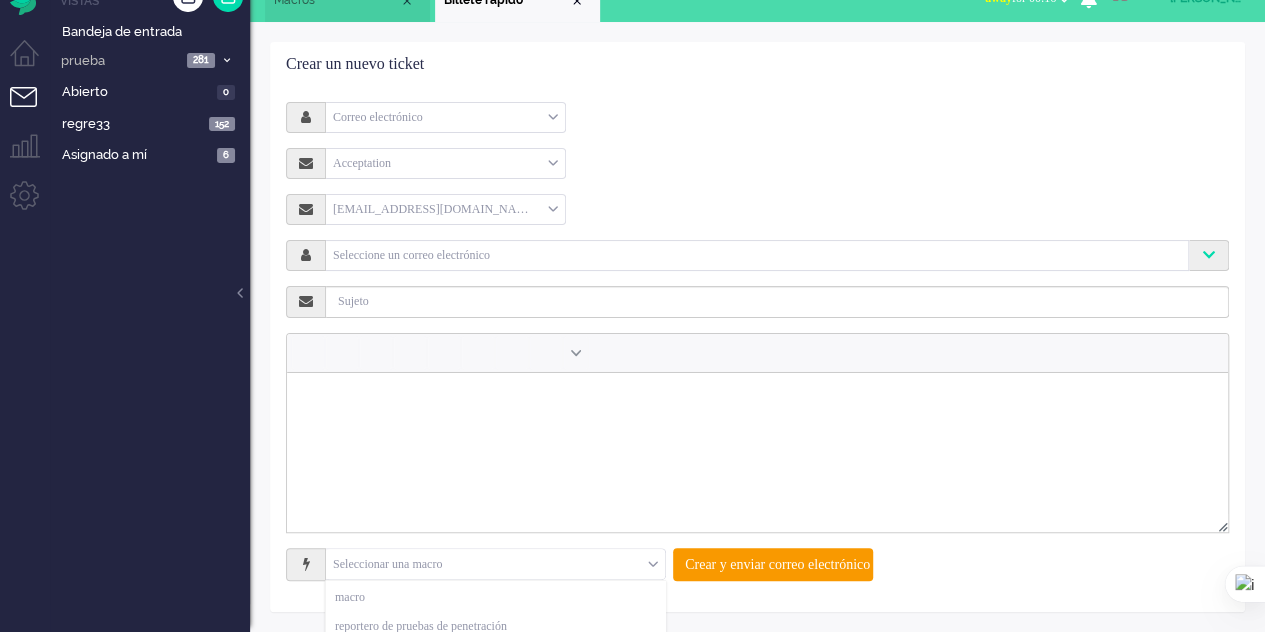 scroll, scrollTop: 187, scrollLeft: 0, axis: vertical 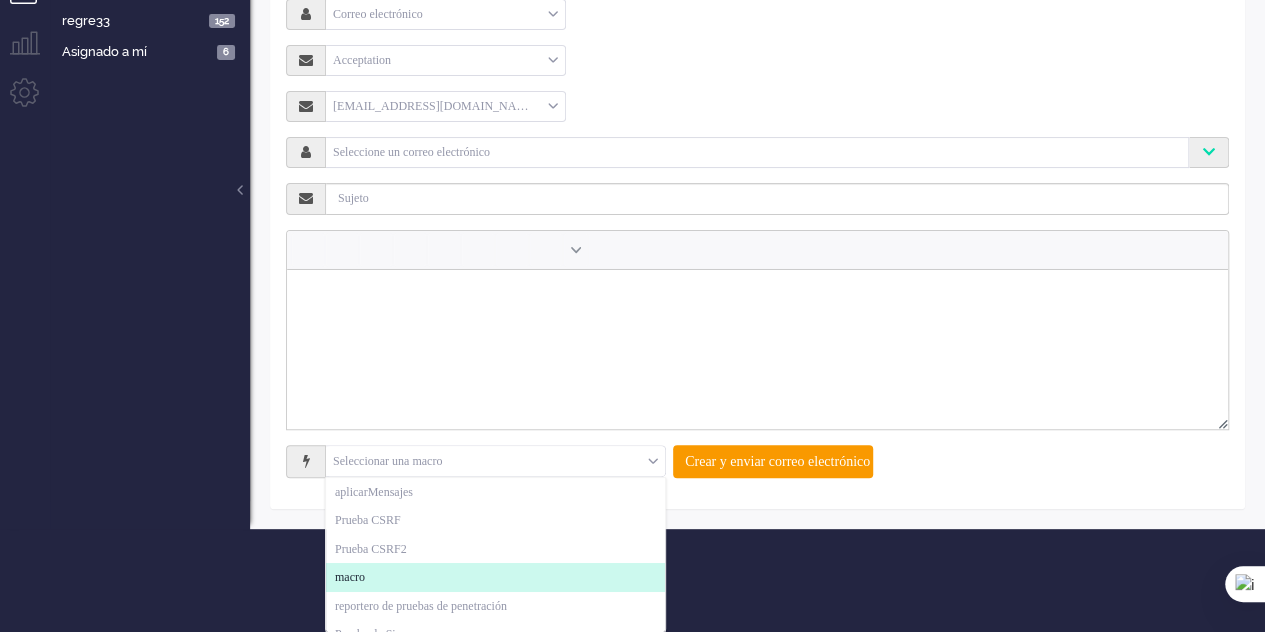 click on "macro" 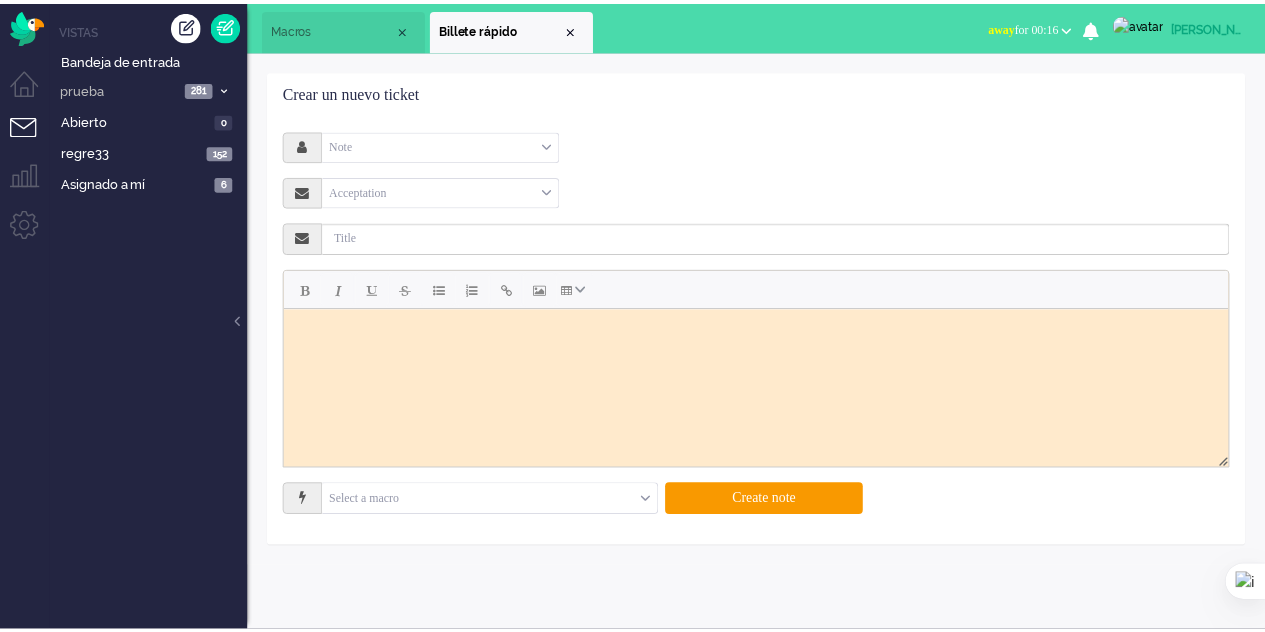 scroll, scrollTop: 0, scrollLeft: 0, axis: both 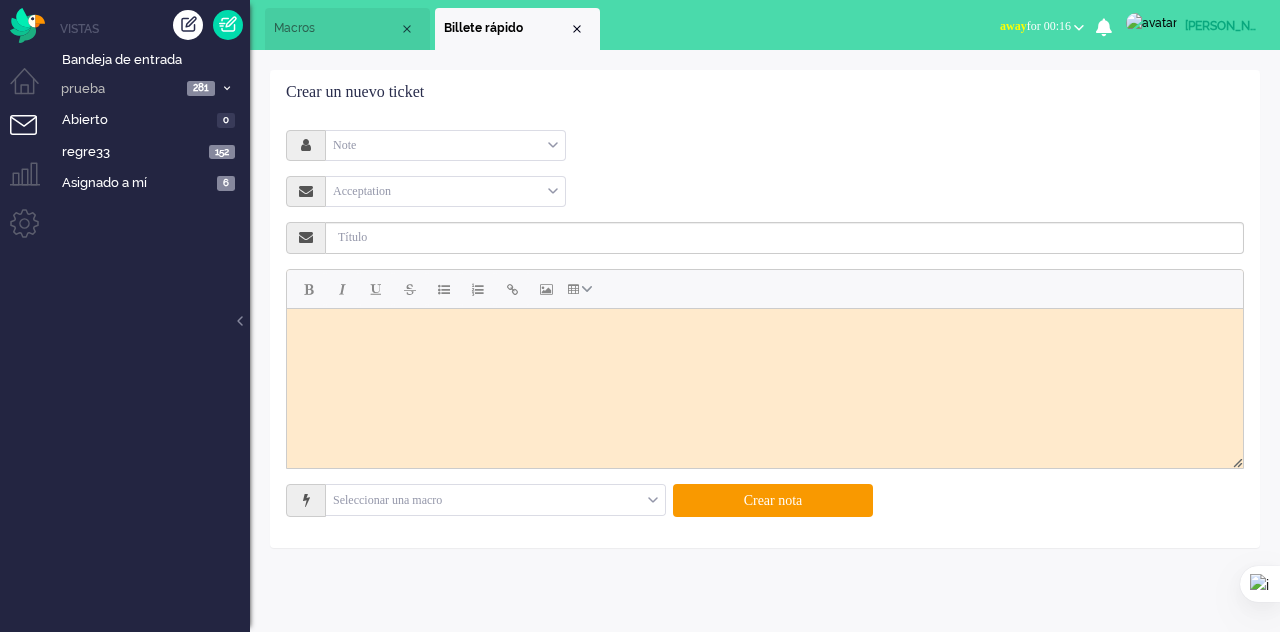 click on "Macros" at bounding box center [336, 28] 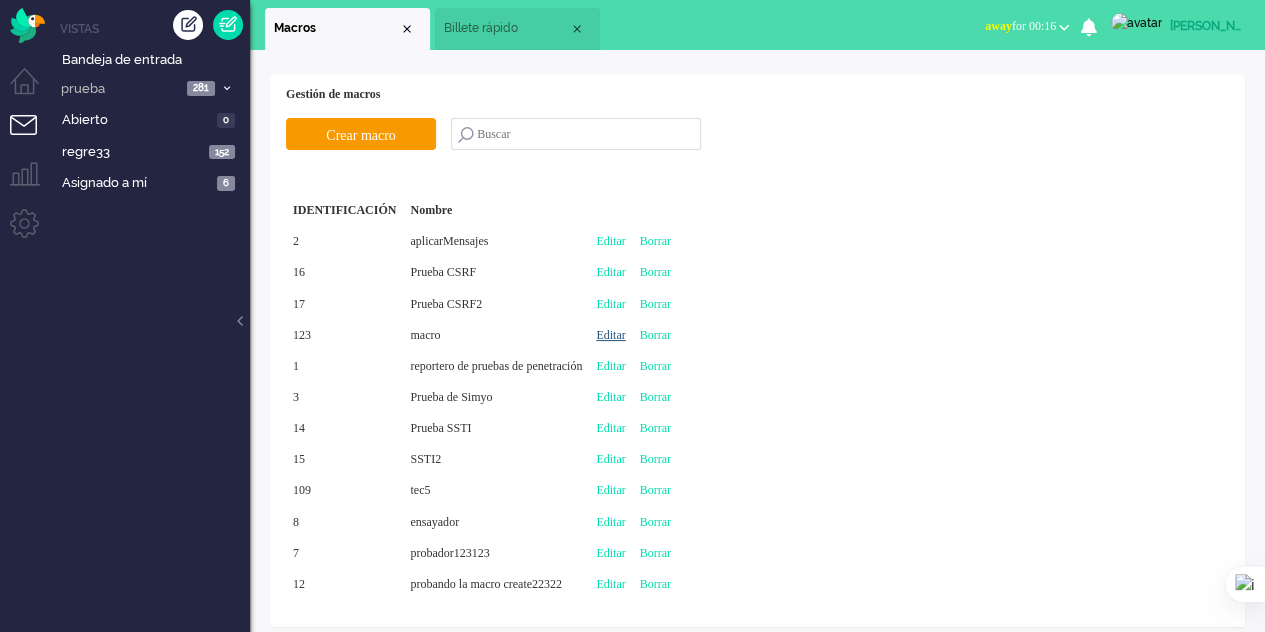 click on "Editar" at bounding box center [610, 335] 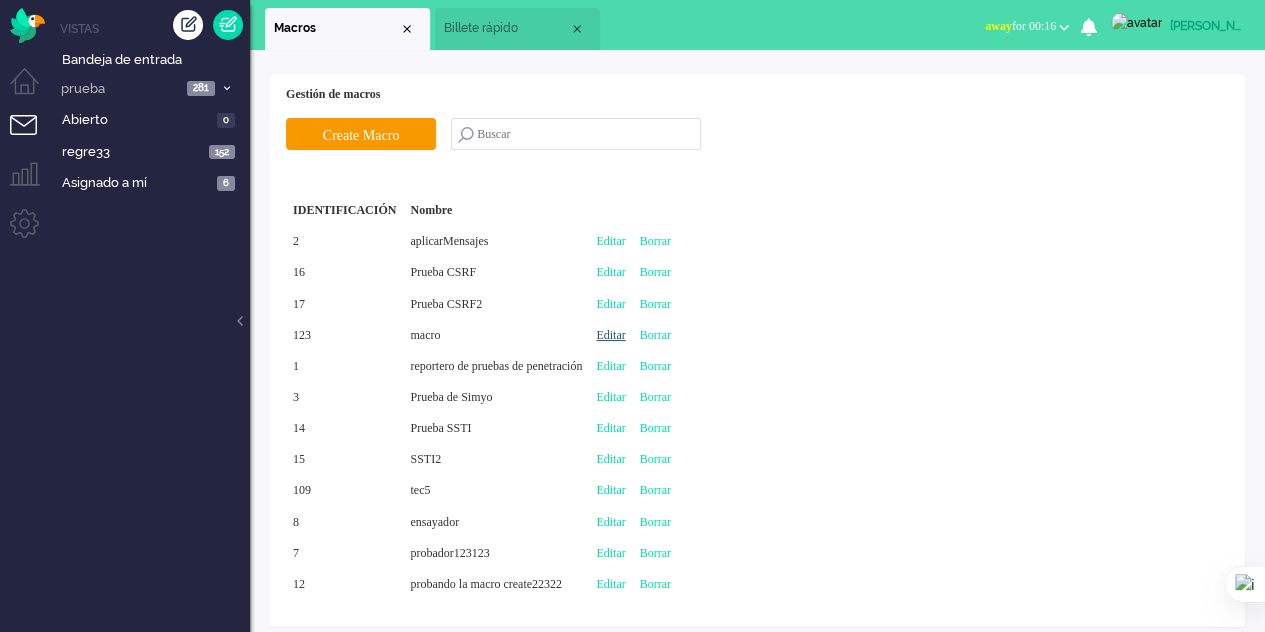 type on "macro" 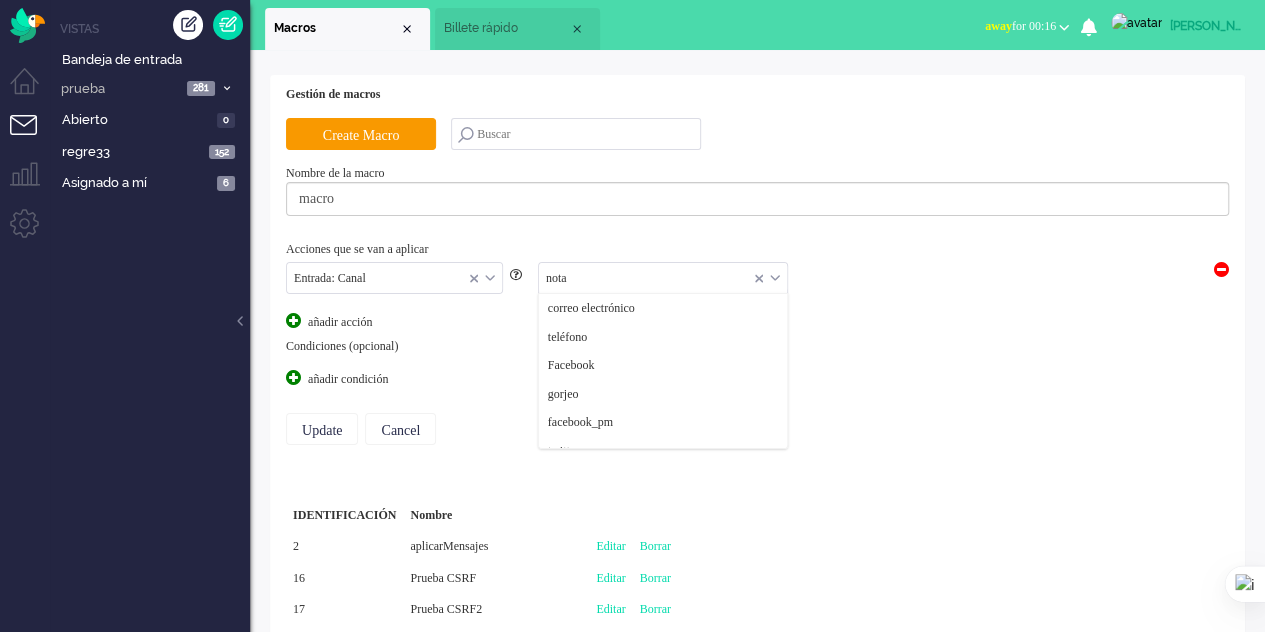 scroll, scrollTop: 216, scrollLeft: 0, axis: vertical 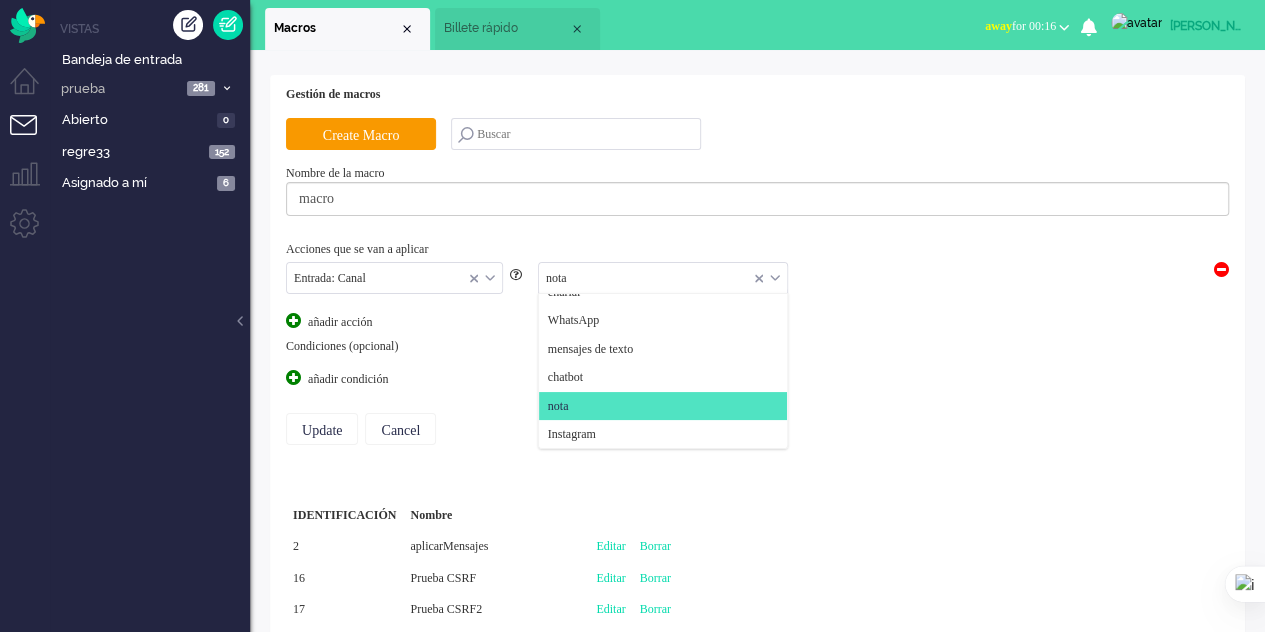 click on "nota" at bounding box center [663, 278] 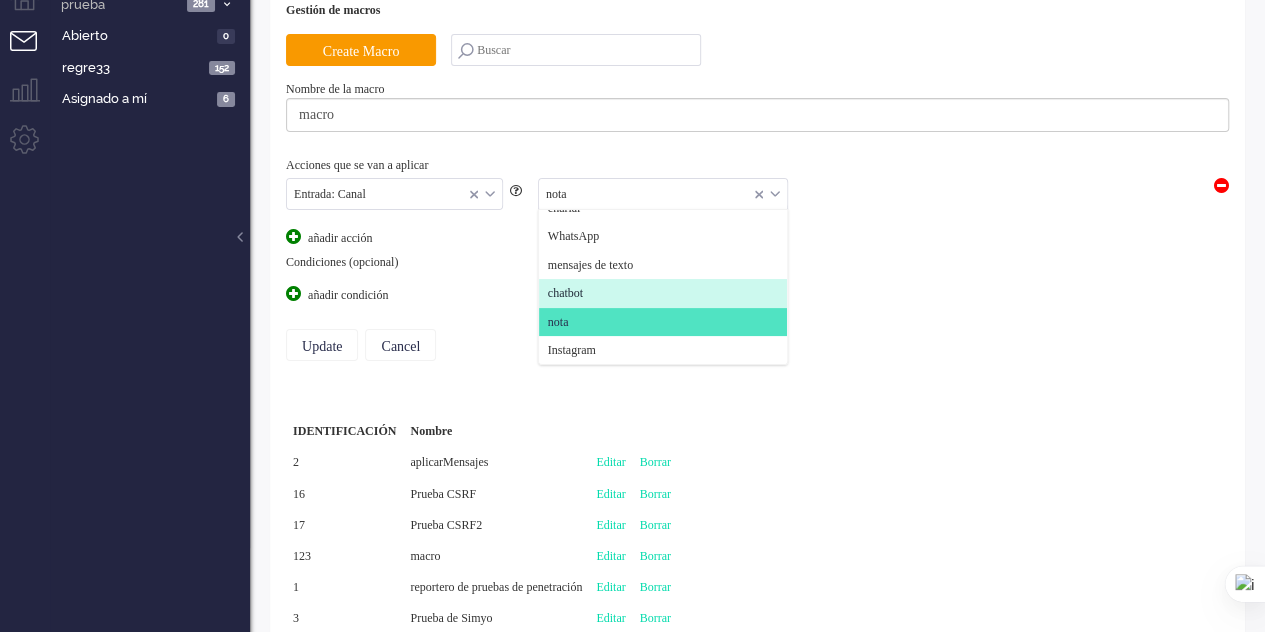 scroll, scrollTop: 200, scrollLeft: 0, axis: vertical 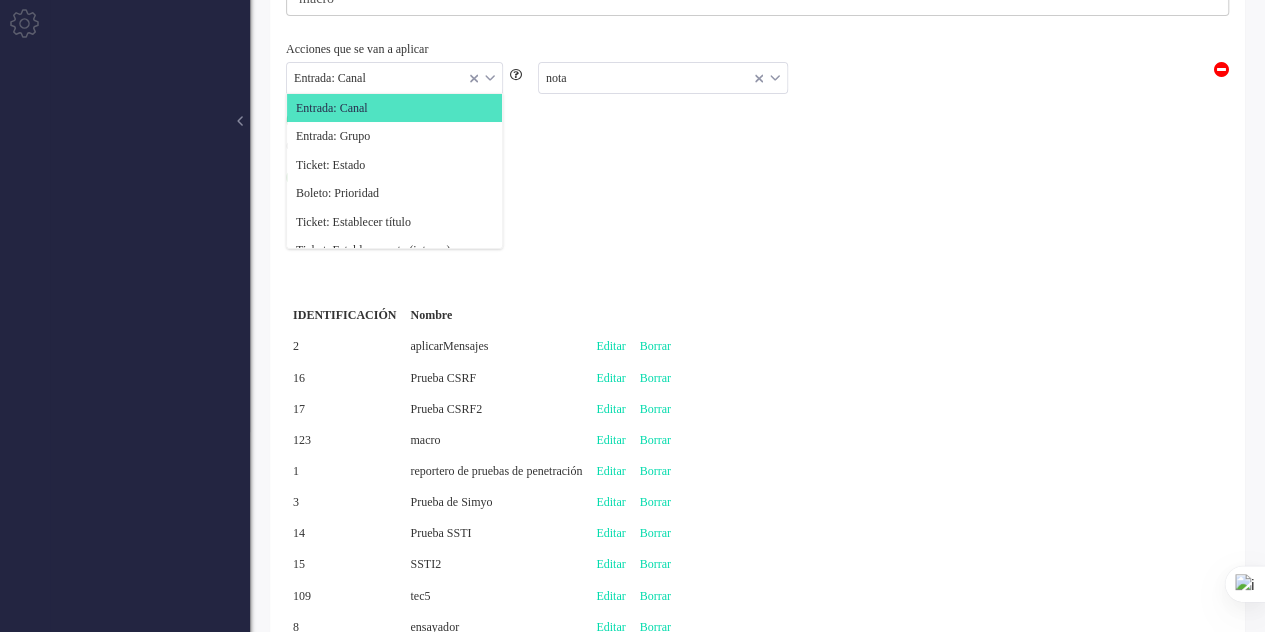 click on "Entrada: Canal" at bounding box center [394, 78] 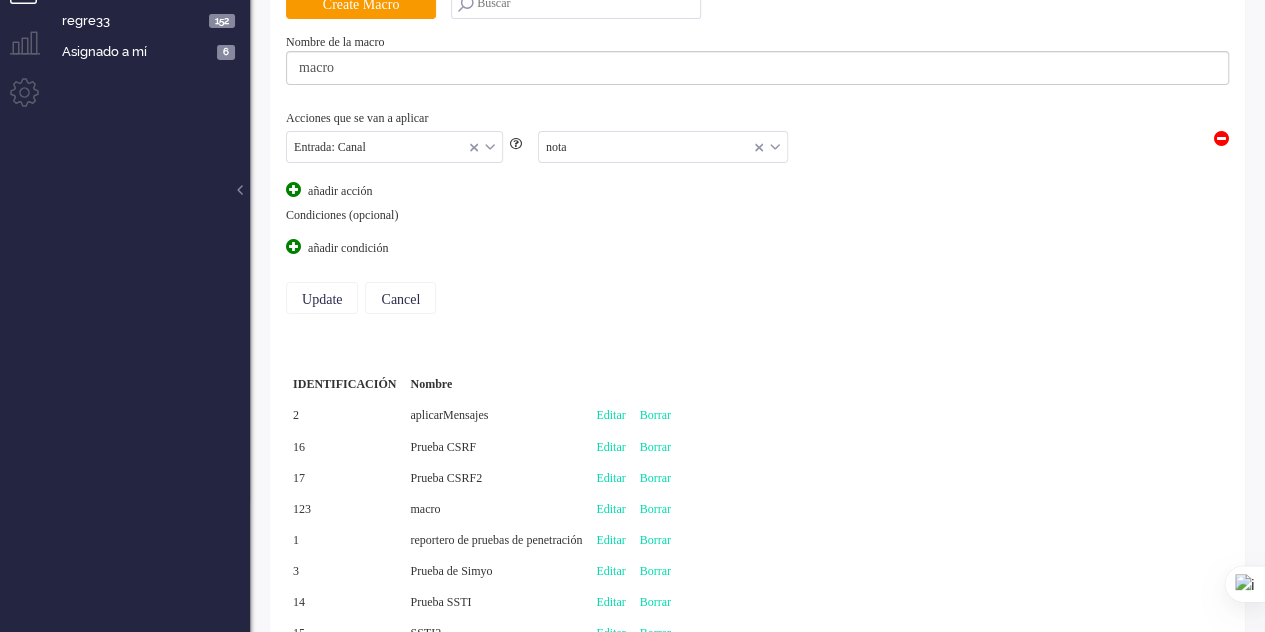 scroll, scrollTop: 100, scrollLeft: 0, axis: vertical 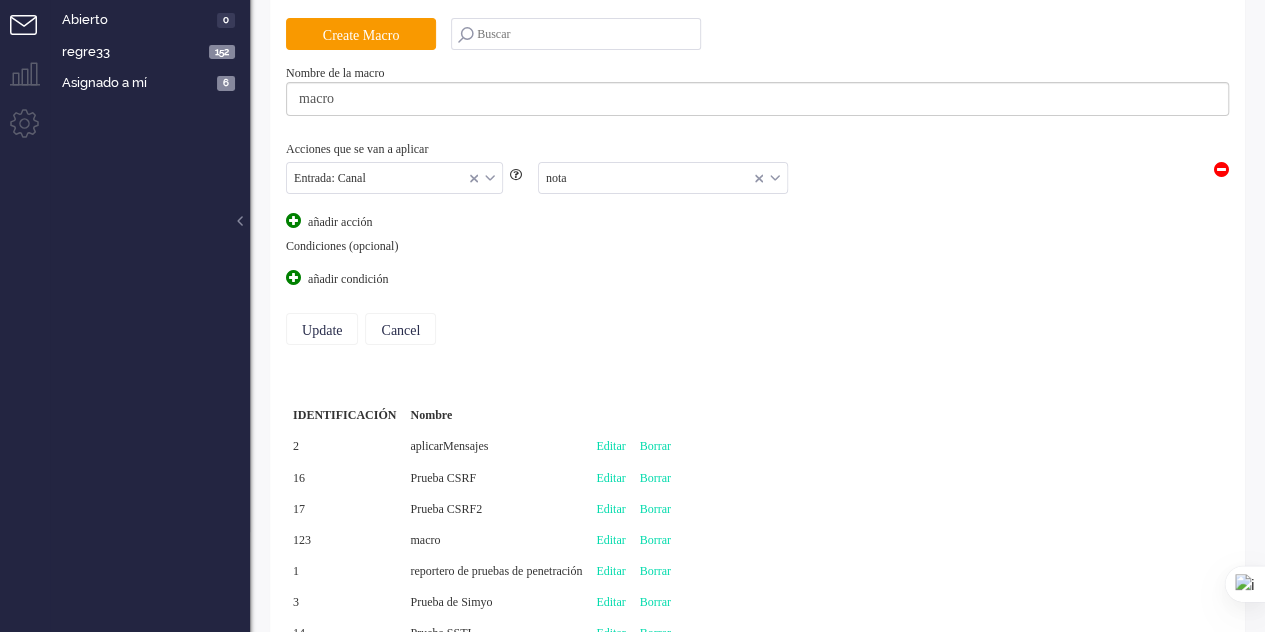 click at bounding box center [394, 178] 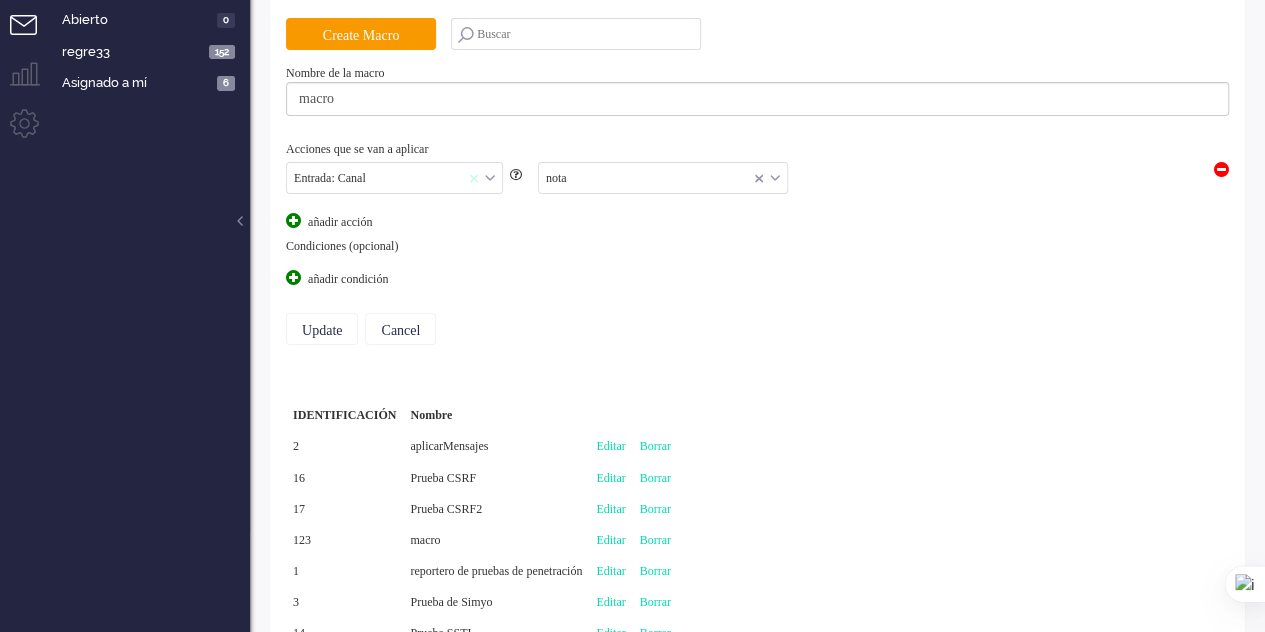 click at bounding box center [474, 178] 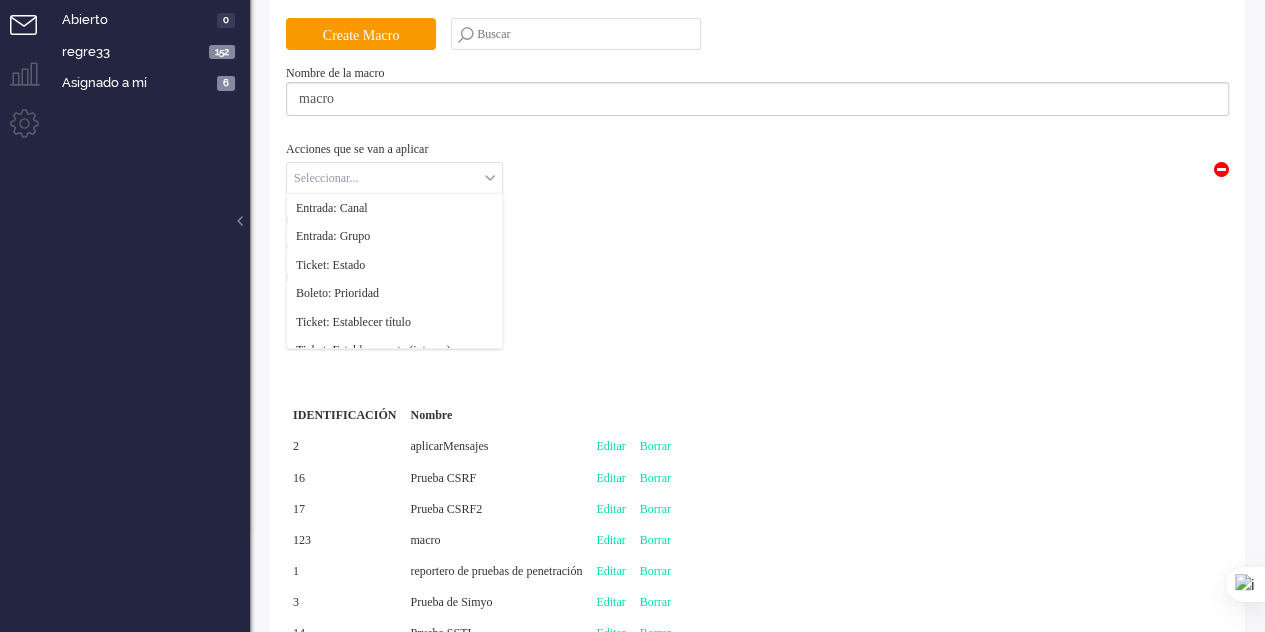 click on "Seleccionar..." at bounding box center (394, 178) 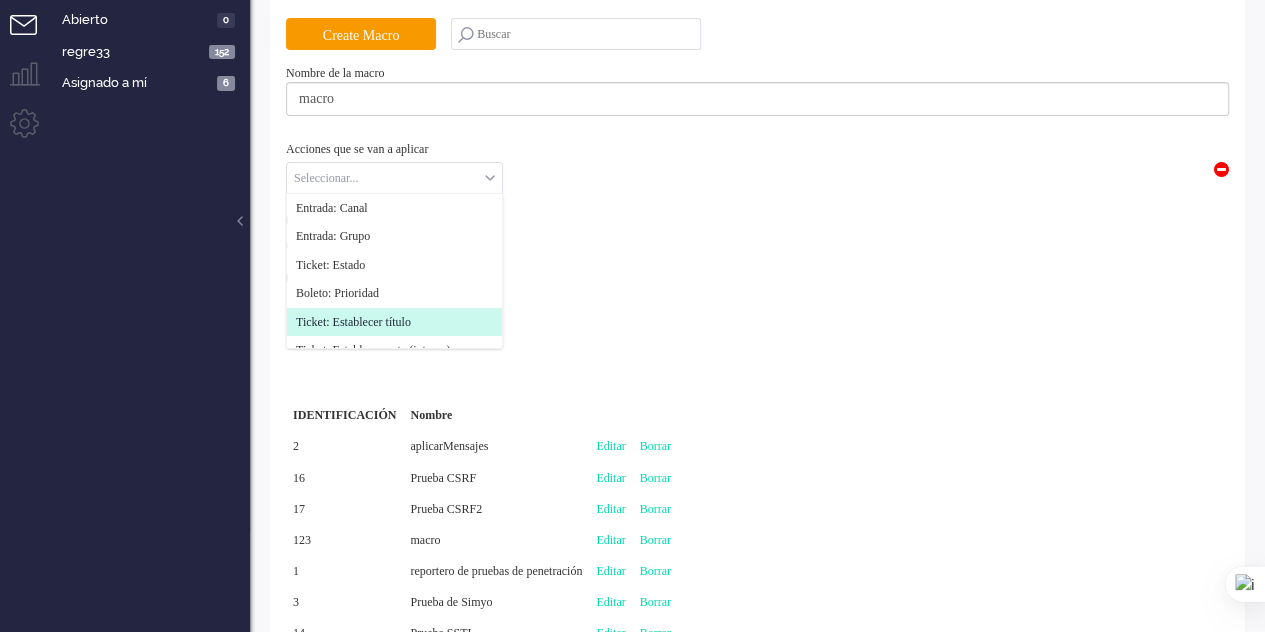click on "Ticket: Establecer título" at bounding box center [353, 322] 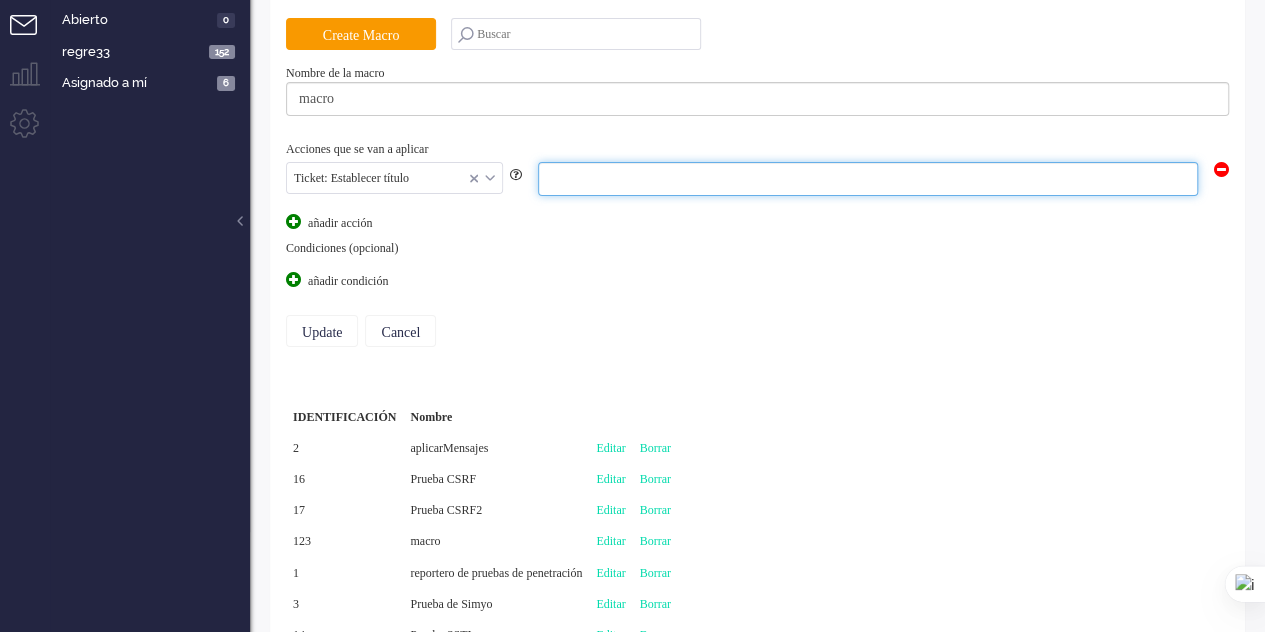 click at bounding box center [868, 179] 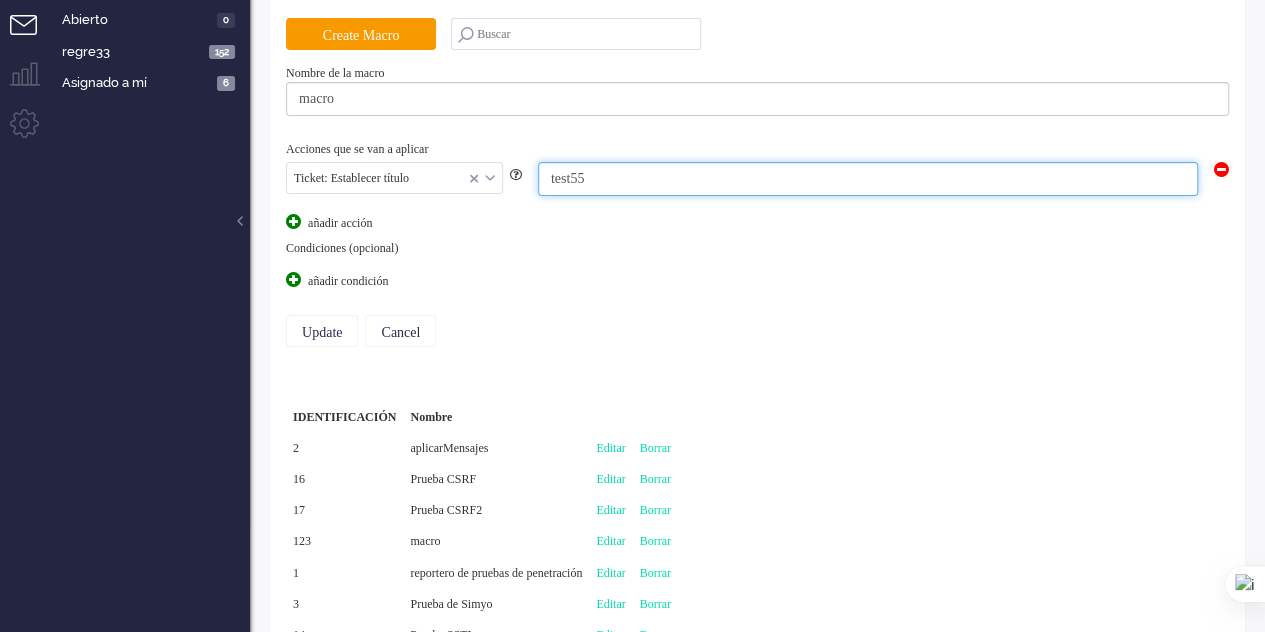 type on "test55" 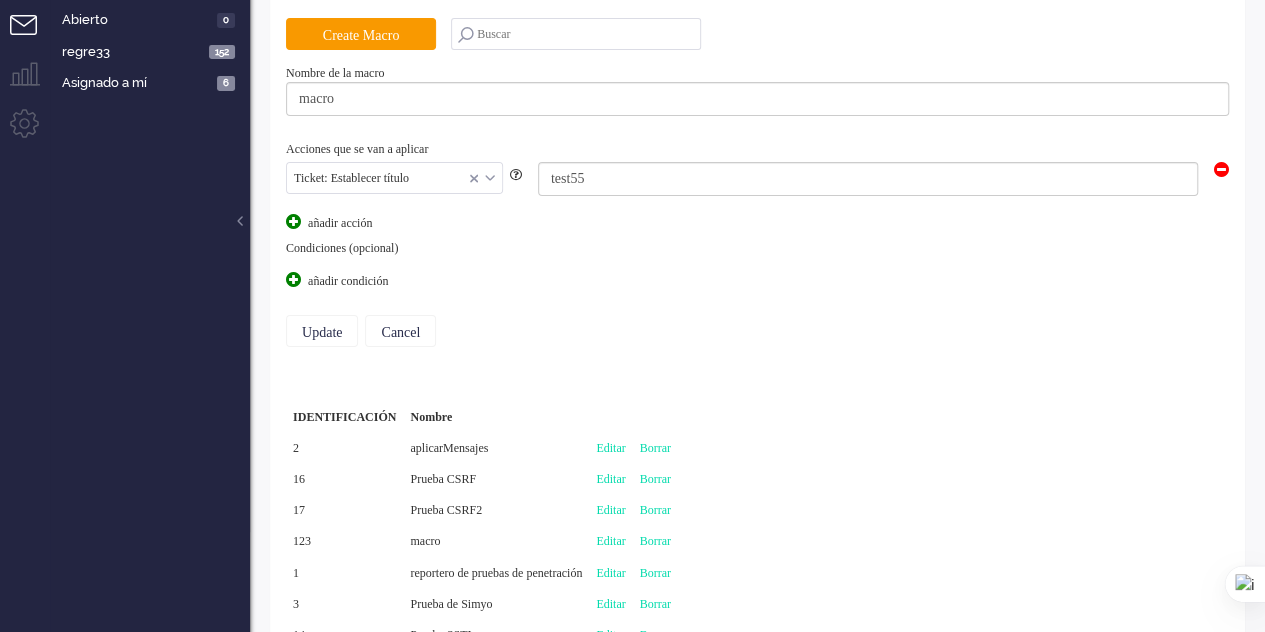 click on "Update Cancel" at bounding box center [757, 331] 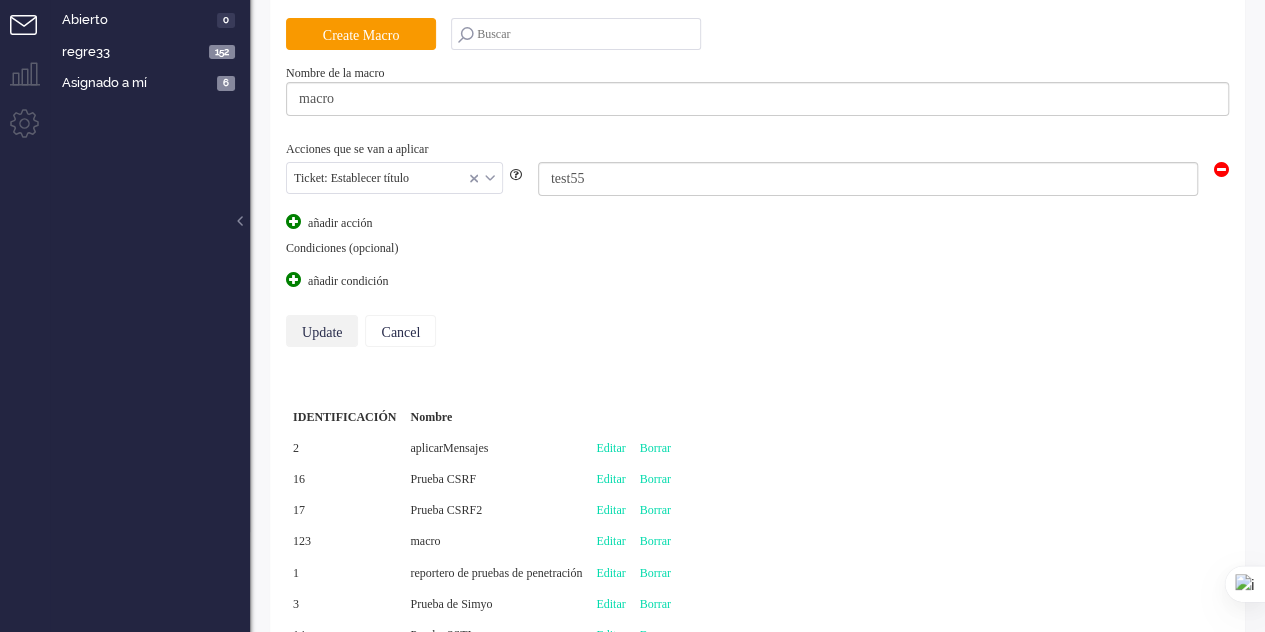 click on "Update" at bounding box center (322, 331) 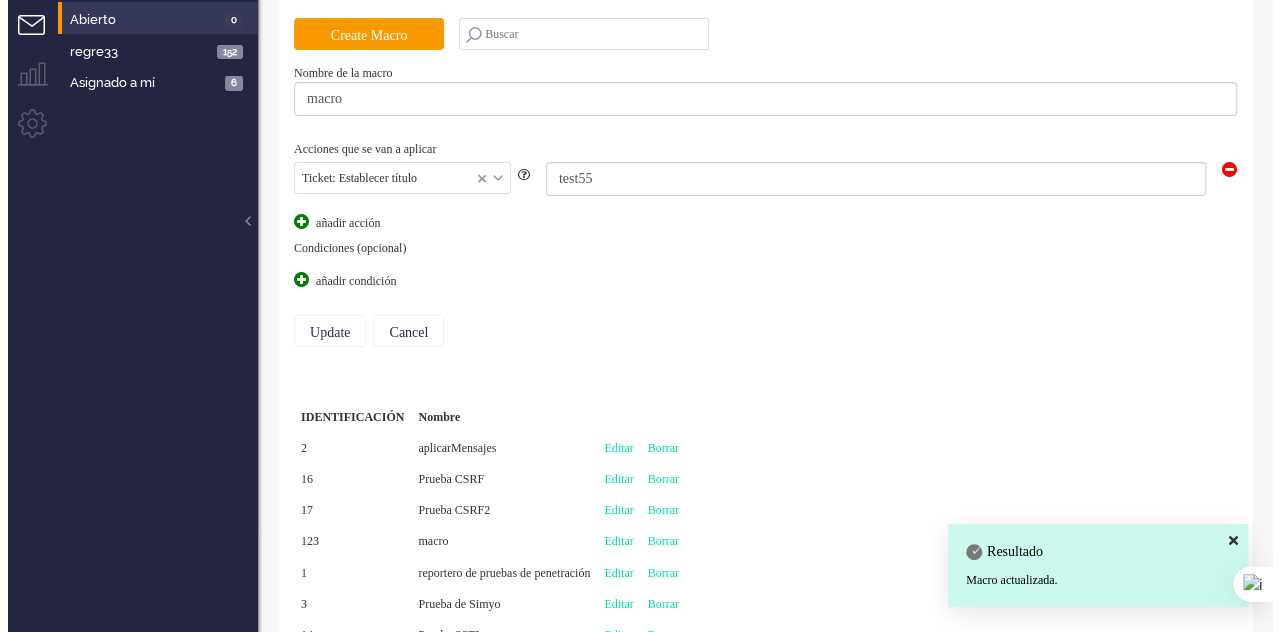 scroll, scrollTop: 0, scrollLeft: 0, axis: both 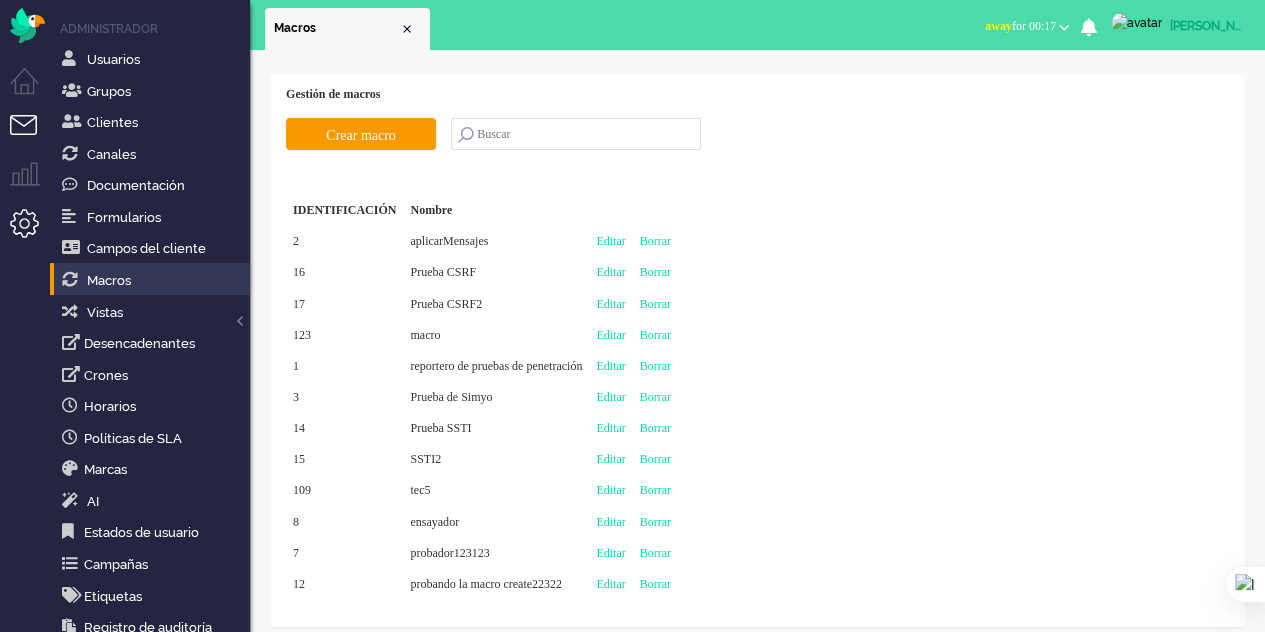 click at bounding box center (32, 137) 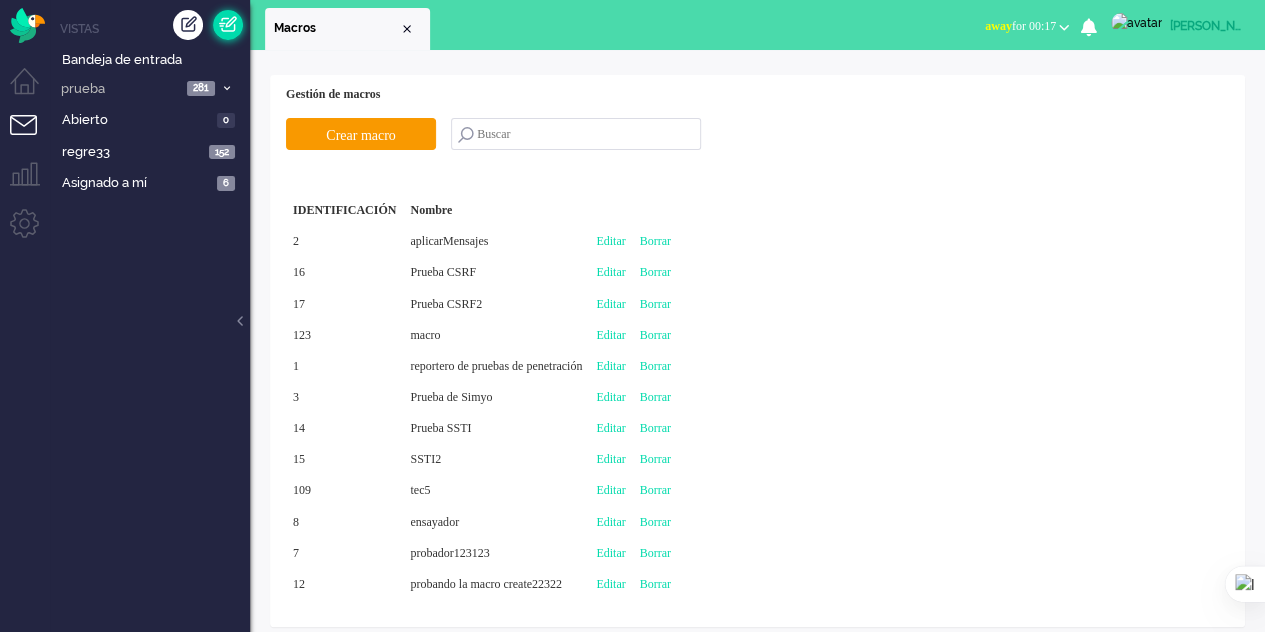 click at bounding box center [228, 25] 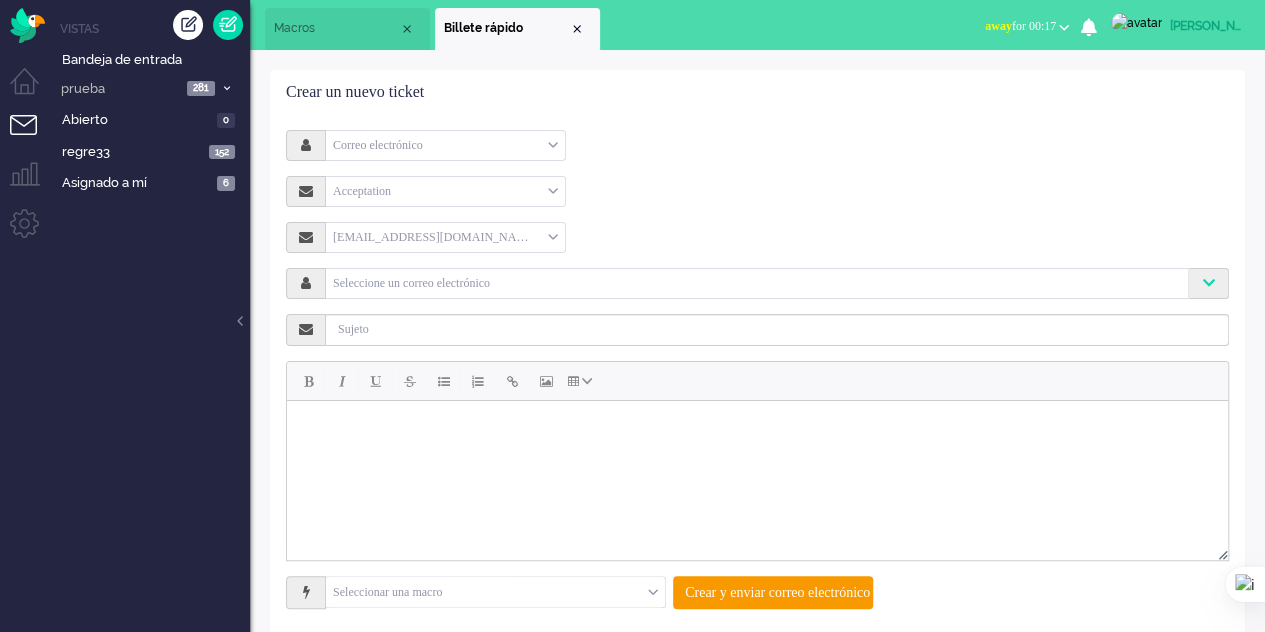 scroll, scrollTop: 28, scrollLeft: 0, axis: vertical 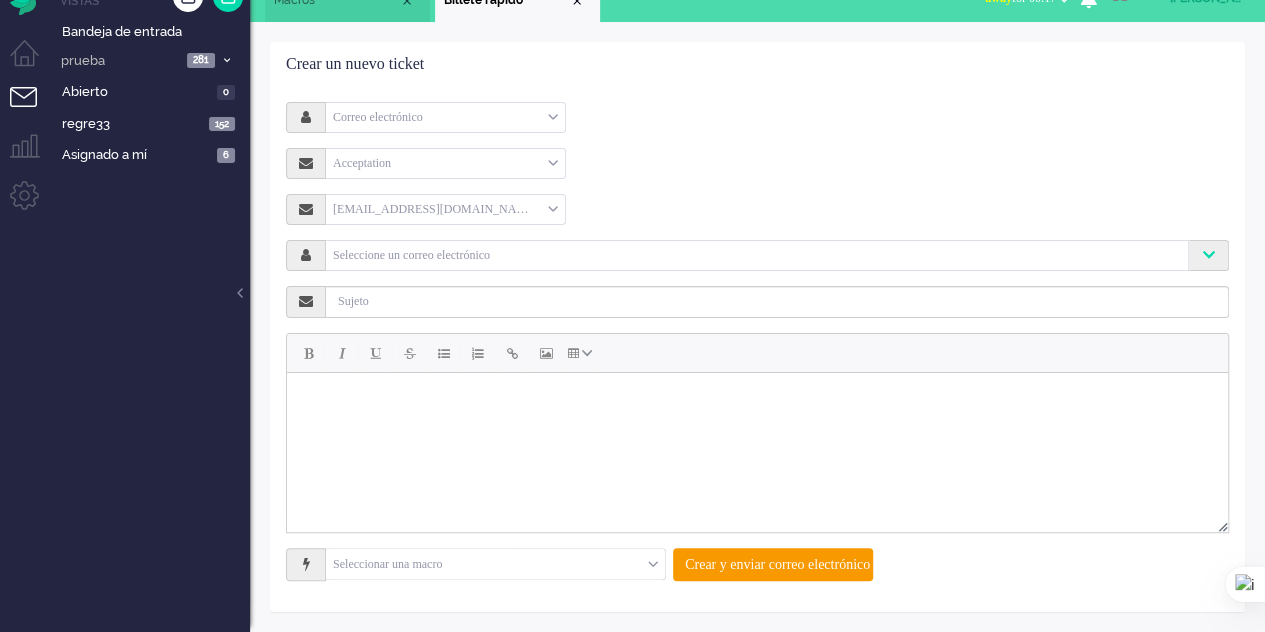 click on "Seleccionar una macro" at bounding box center [495, 564] 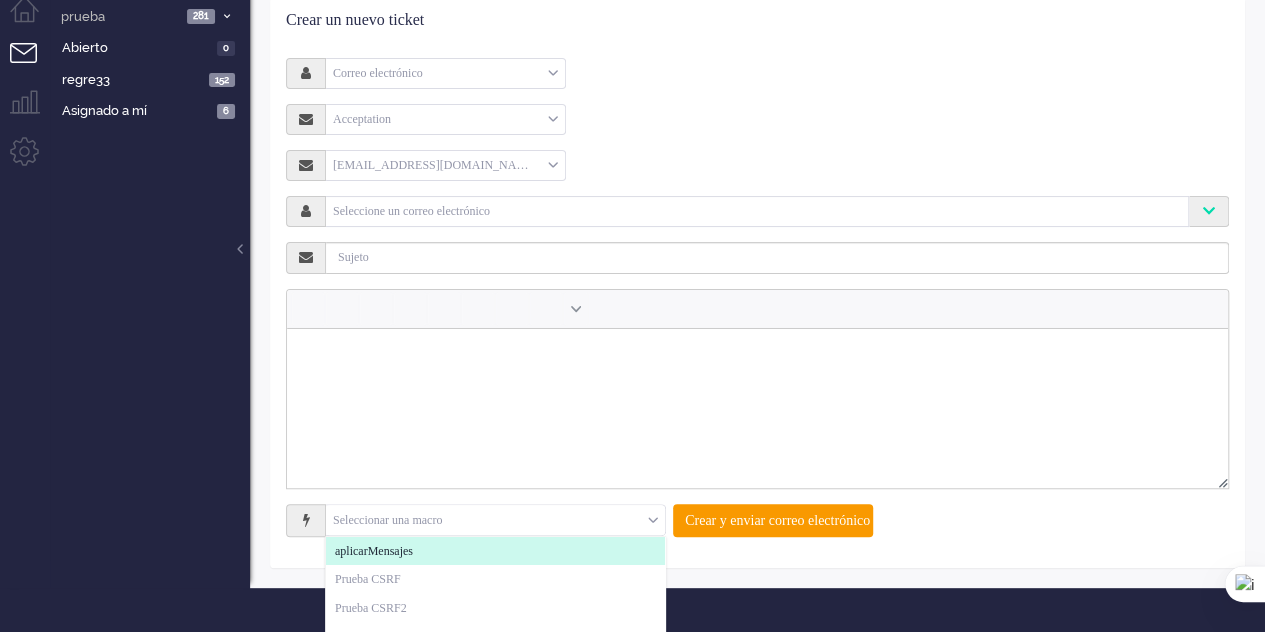 scroll, scrollTop: 131, scrollLeft: 0, axis: vertical 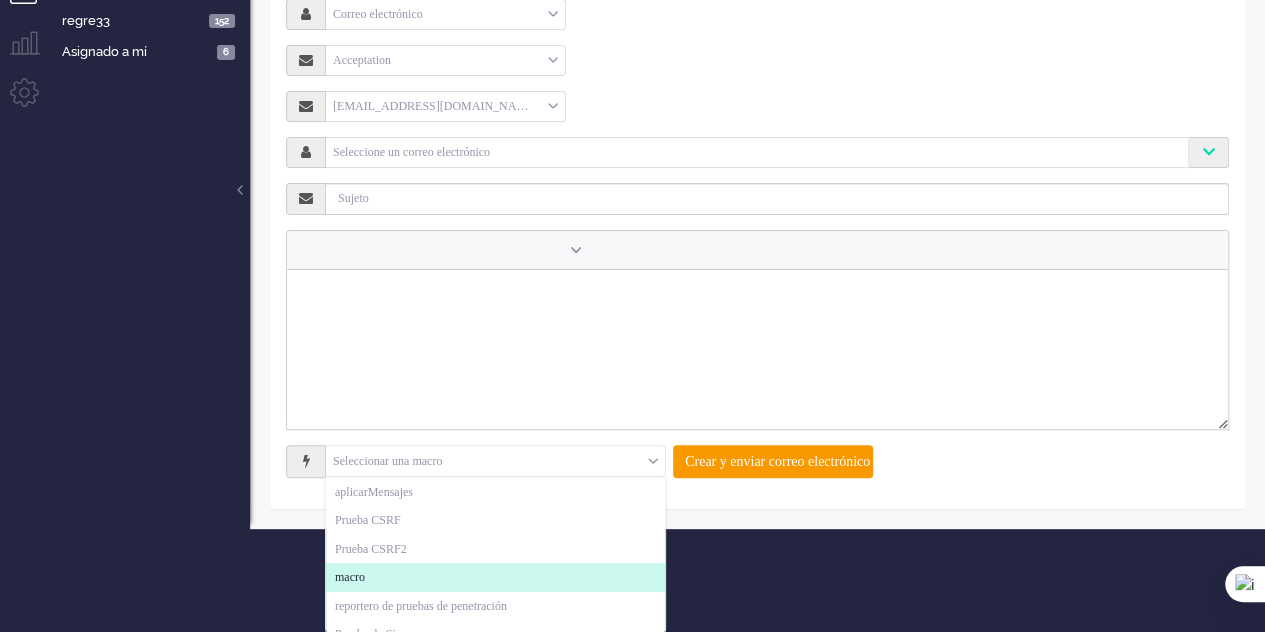 click on "macro" 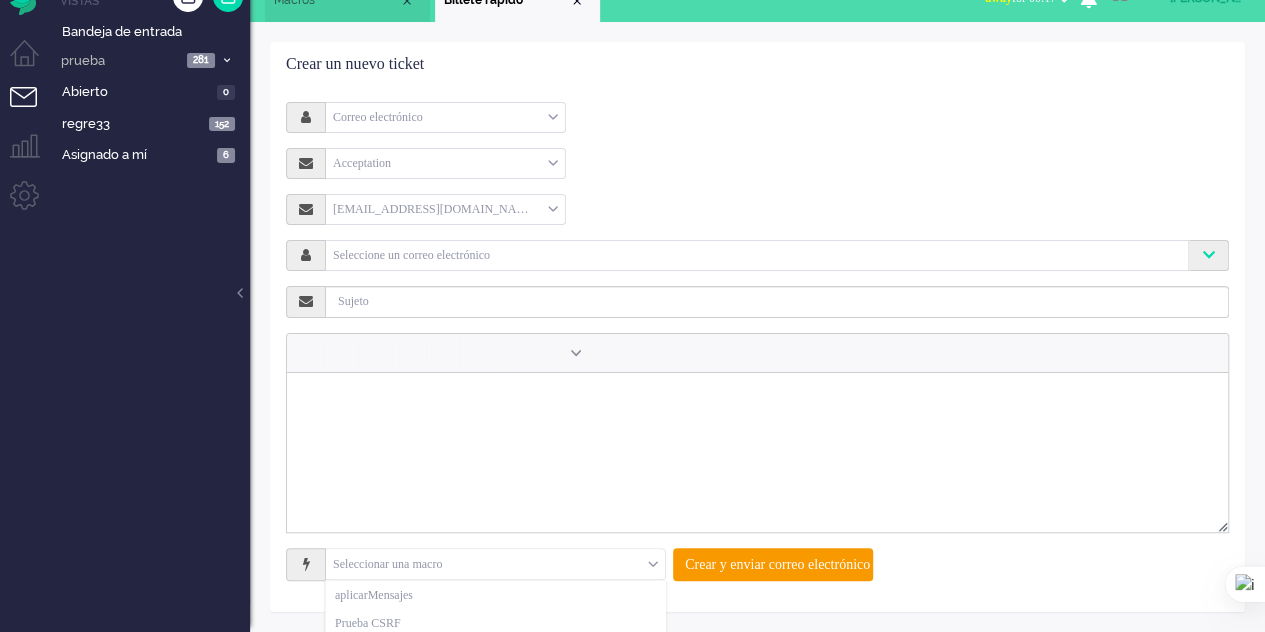 type on "test55" 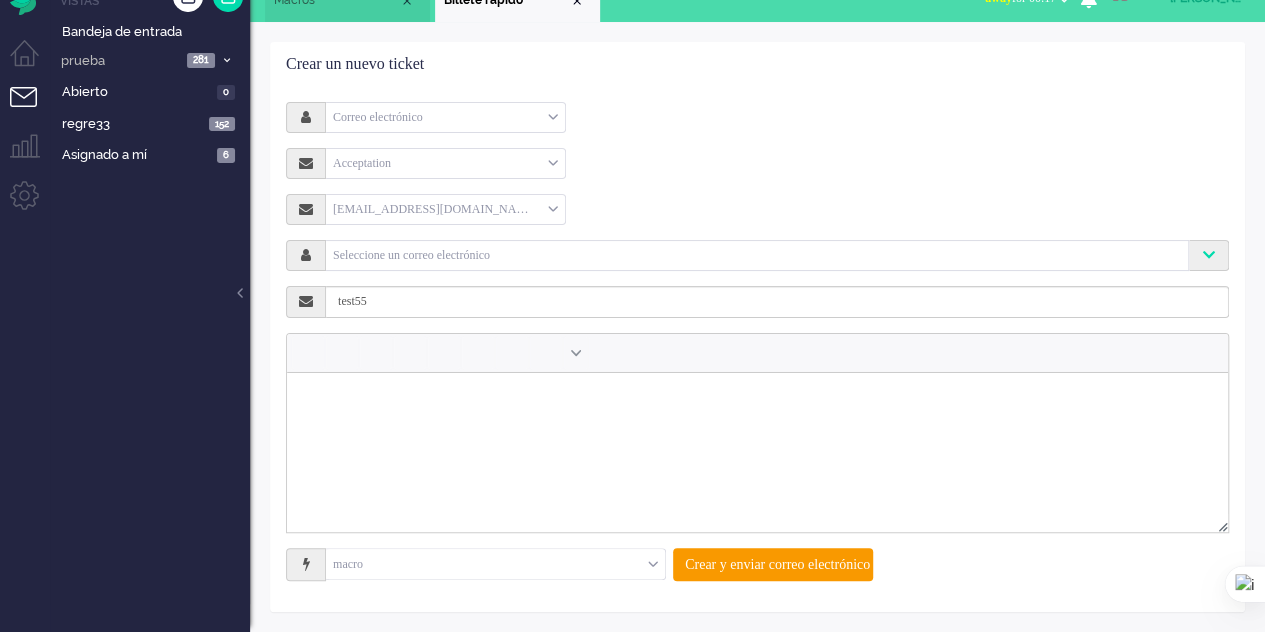 click on "Macros" at bounding box center [336, 0] 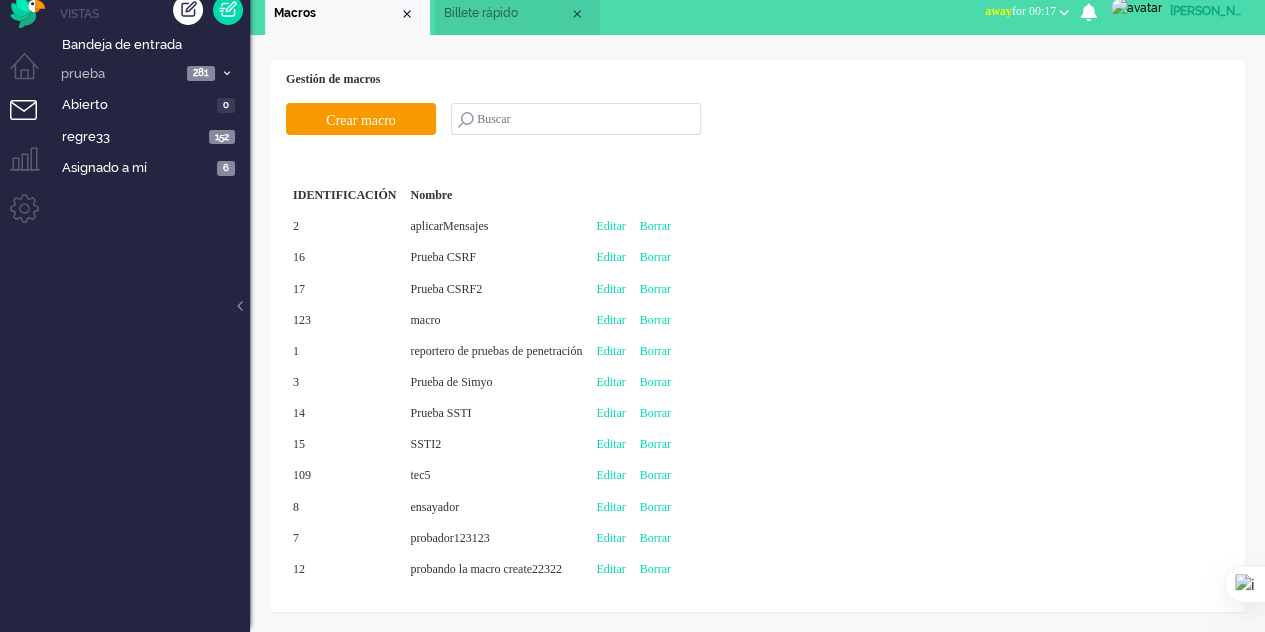scroll, scrollTop: 14, scrollLeft: 0, axis: vertical 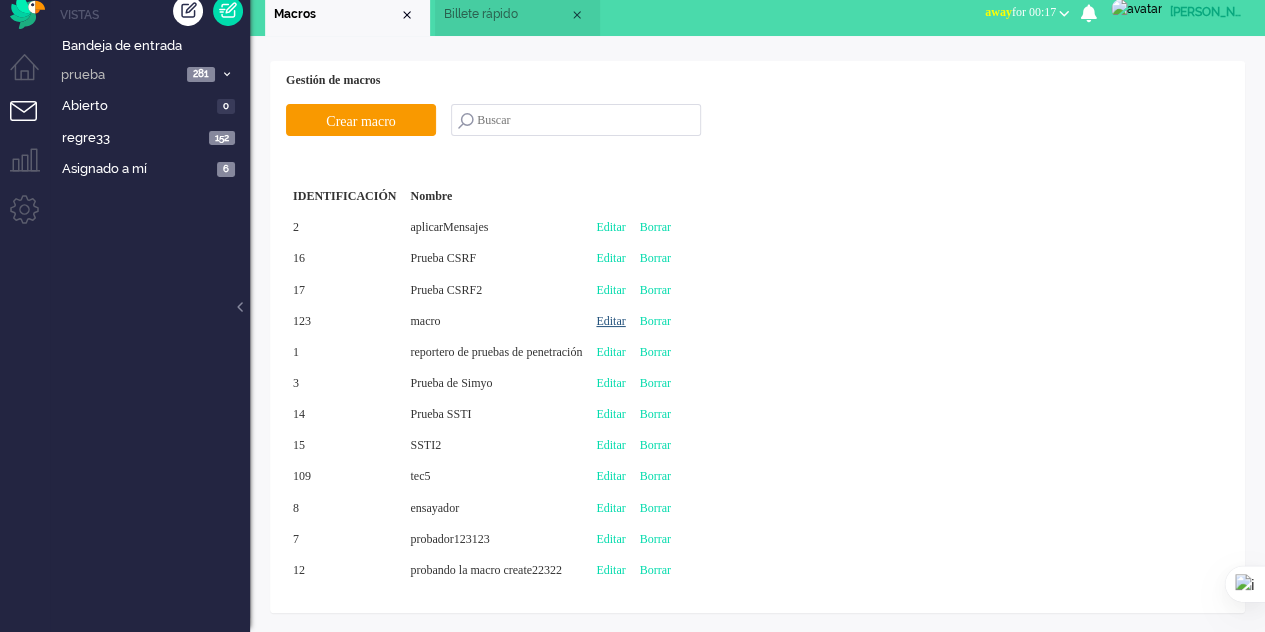 click on "Editar" at bounding box center (610, 321) 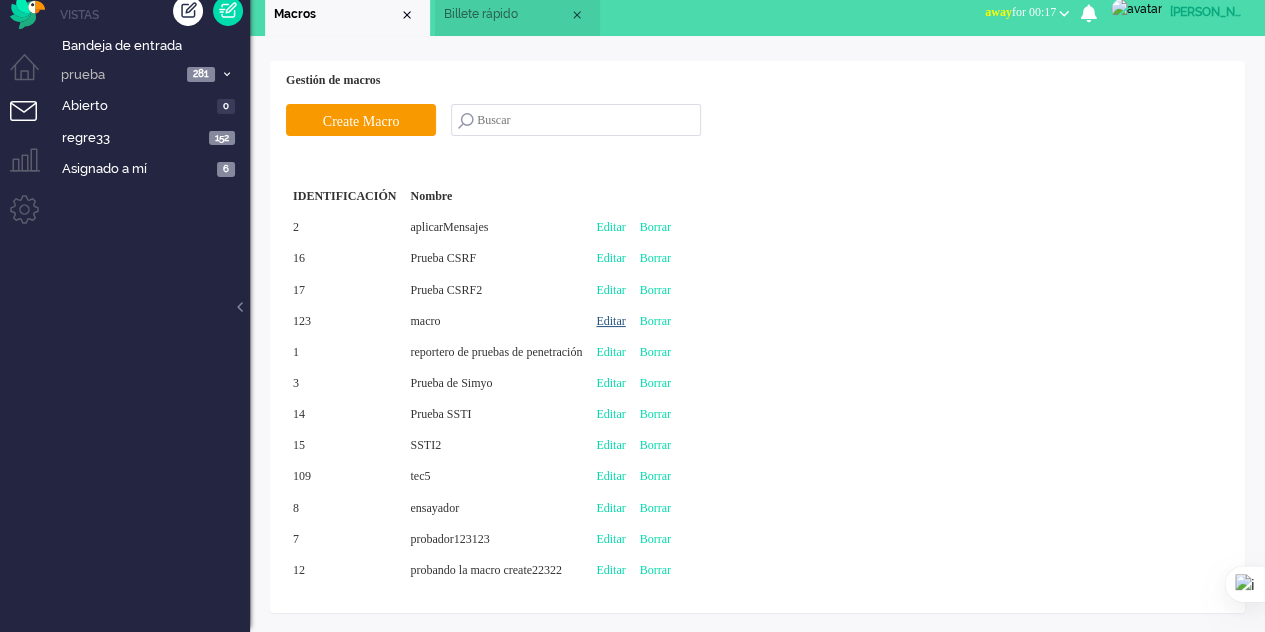 type on "macro" 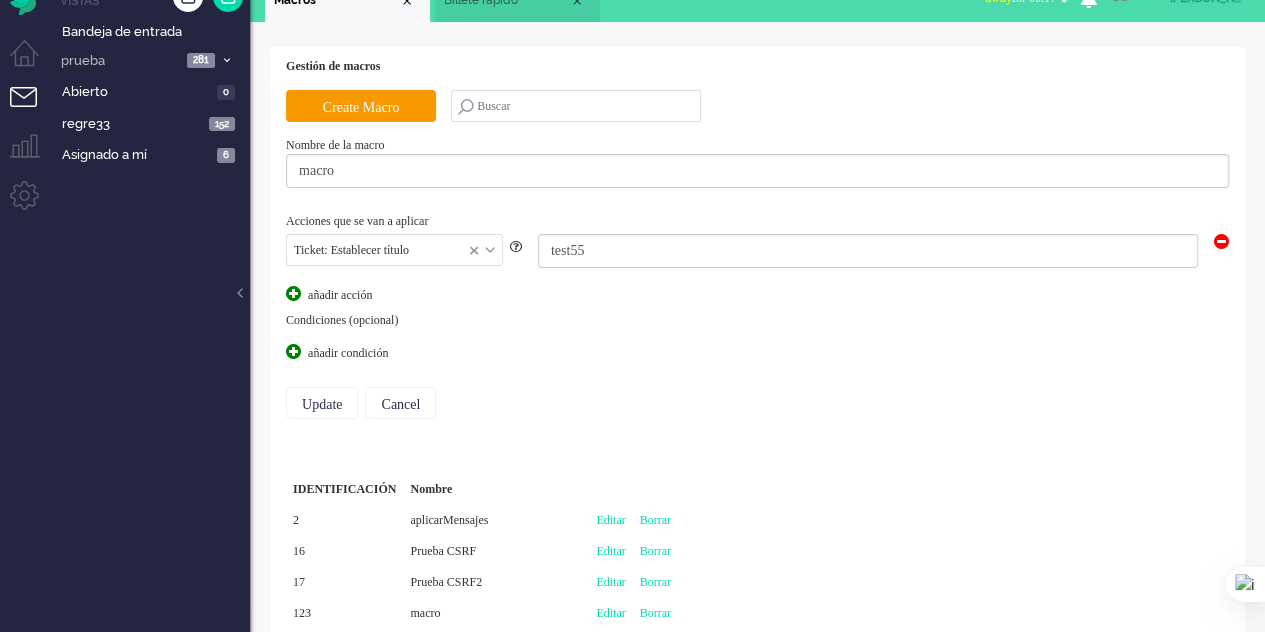 scroll, scrollTop: 143, scrollLeft: 0, axis: vertical 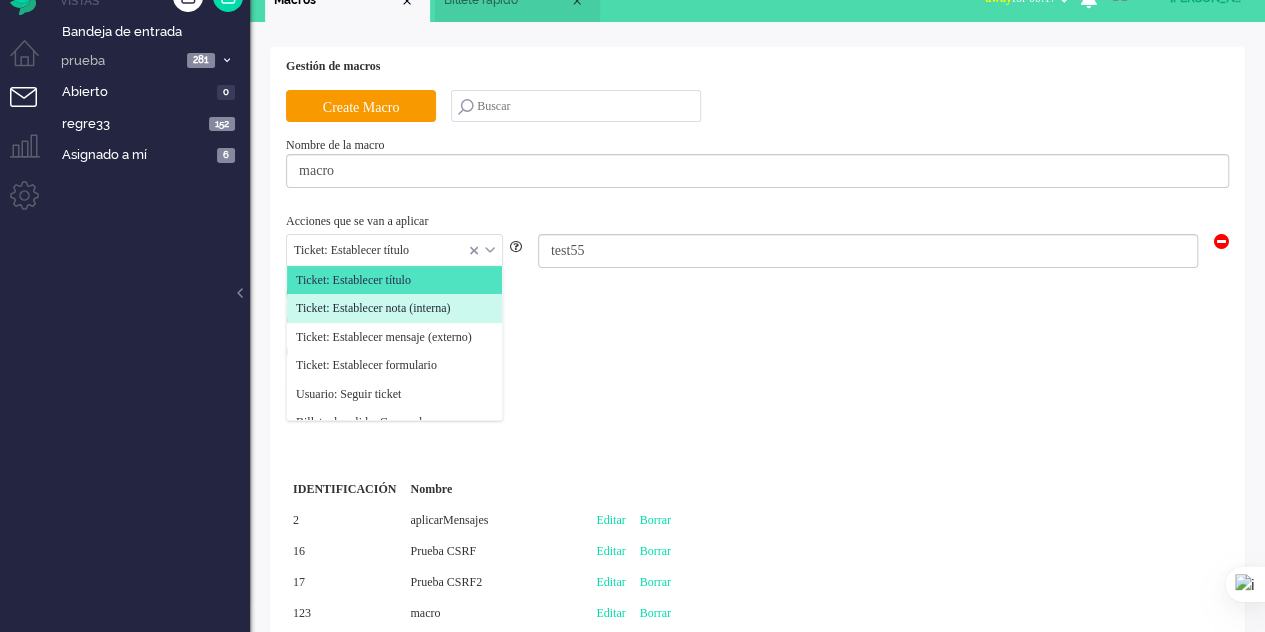 click on "Ticket: Establecer nota (interna)" 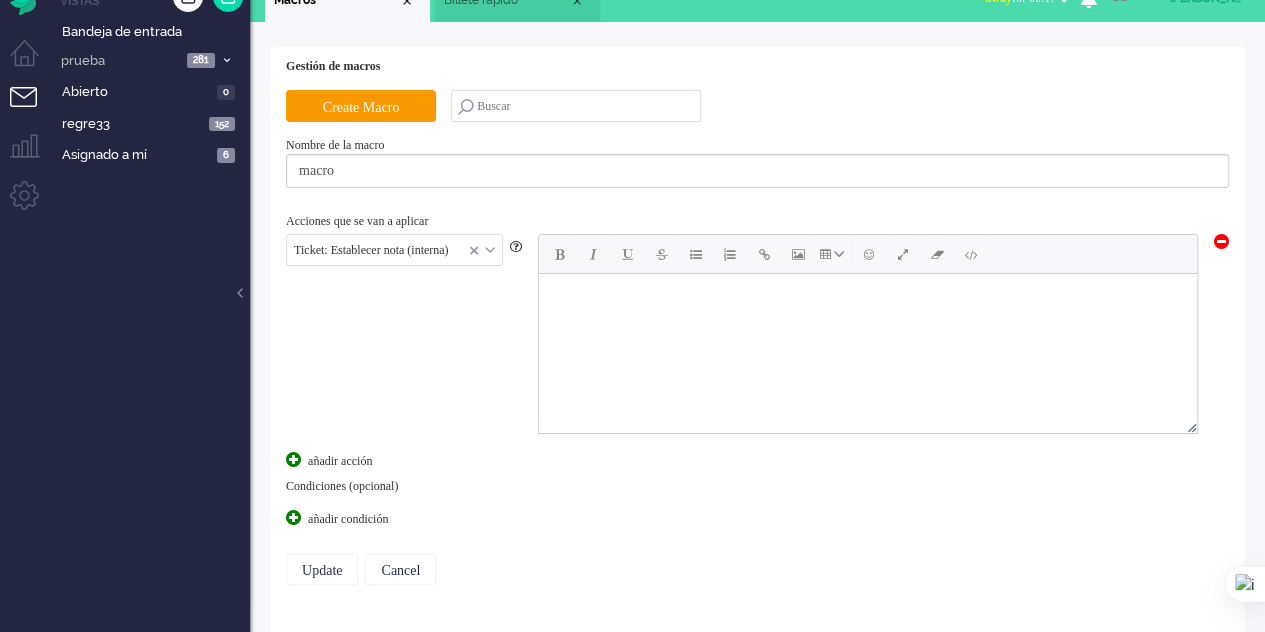 scroll, scrollTop: 0, scrollLeft: 0, axis: both 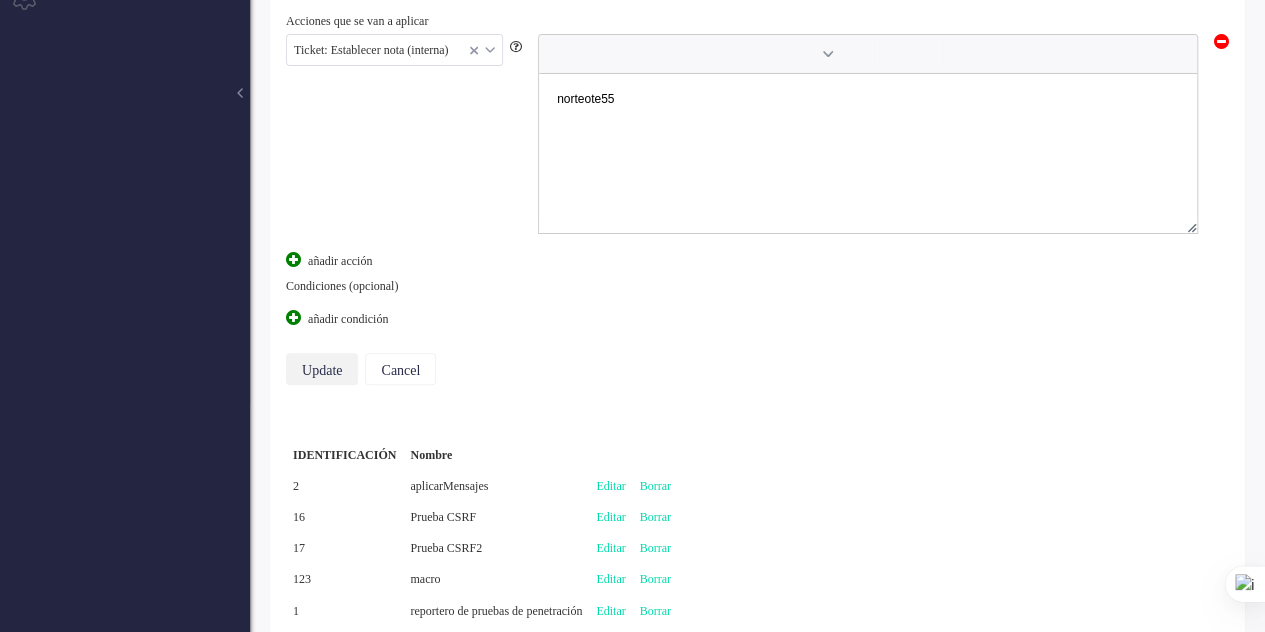 click on "Update" at bounding box center [322, 369] 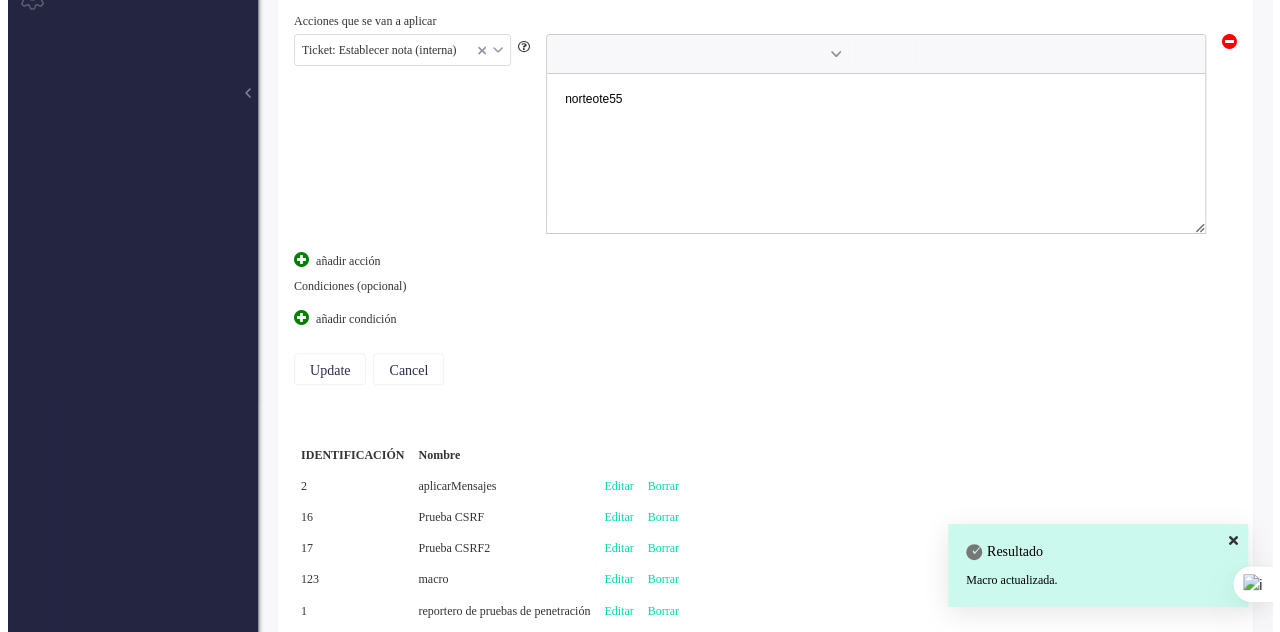 scroll, scrollTop: 0, scrollLeft: 0, axis: both 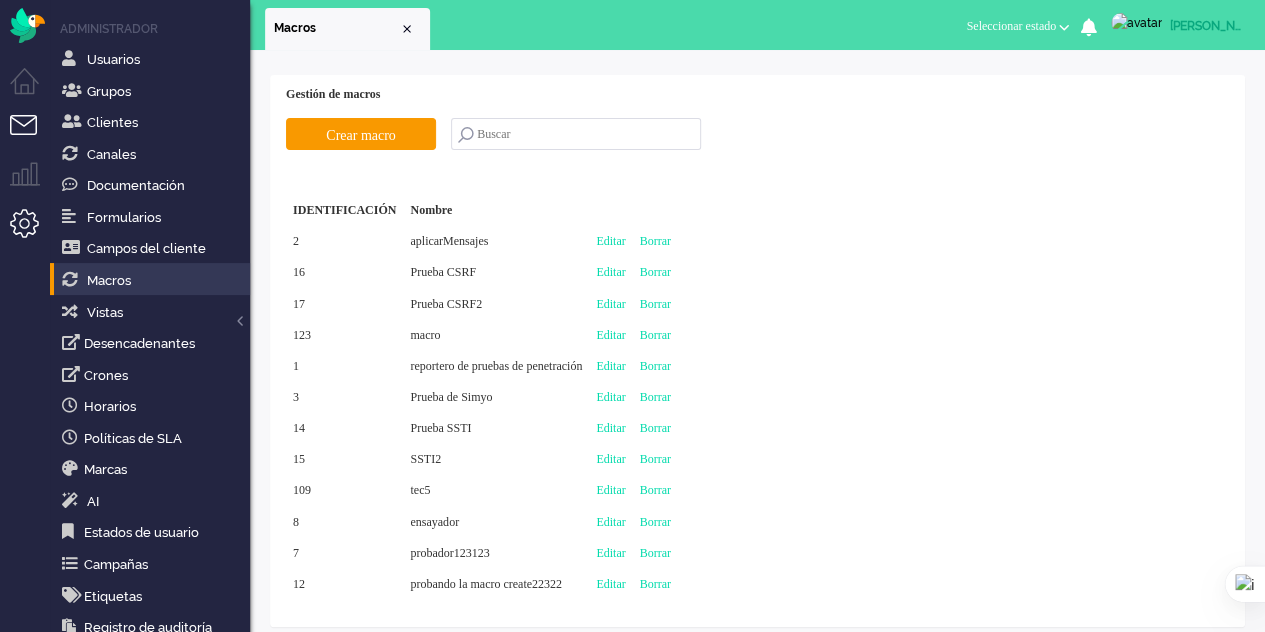 click at bounding box center [32, 137] 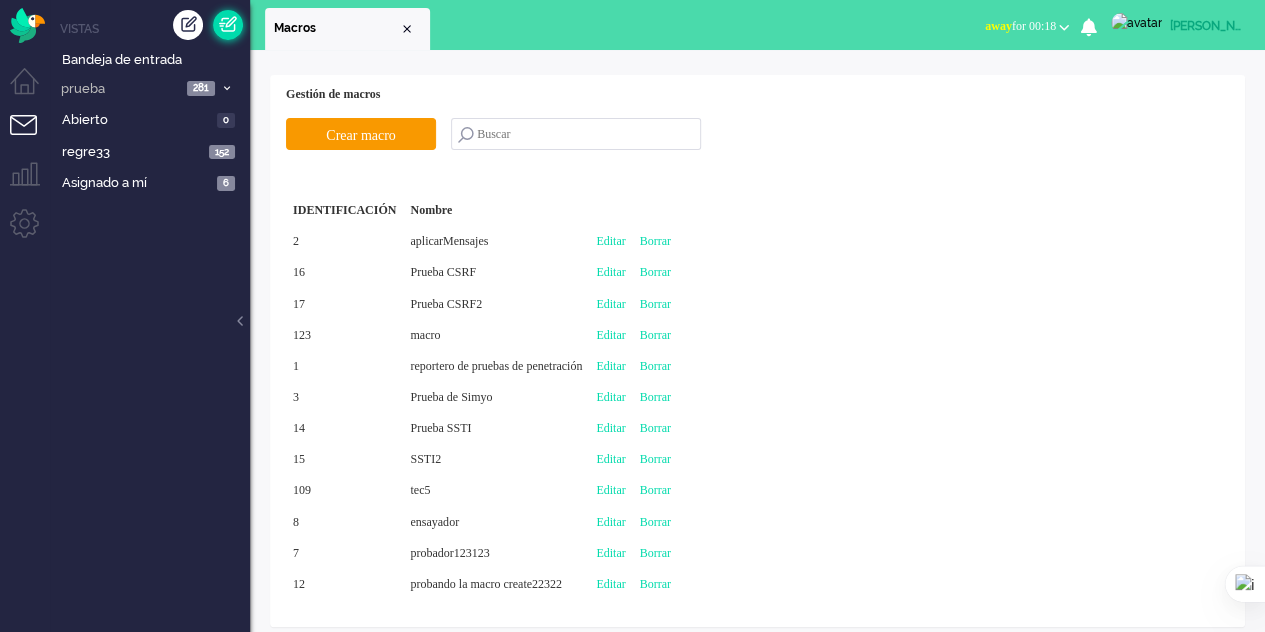 click at bounding box center [228, 25] 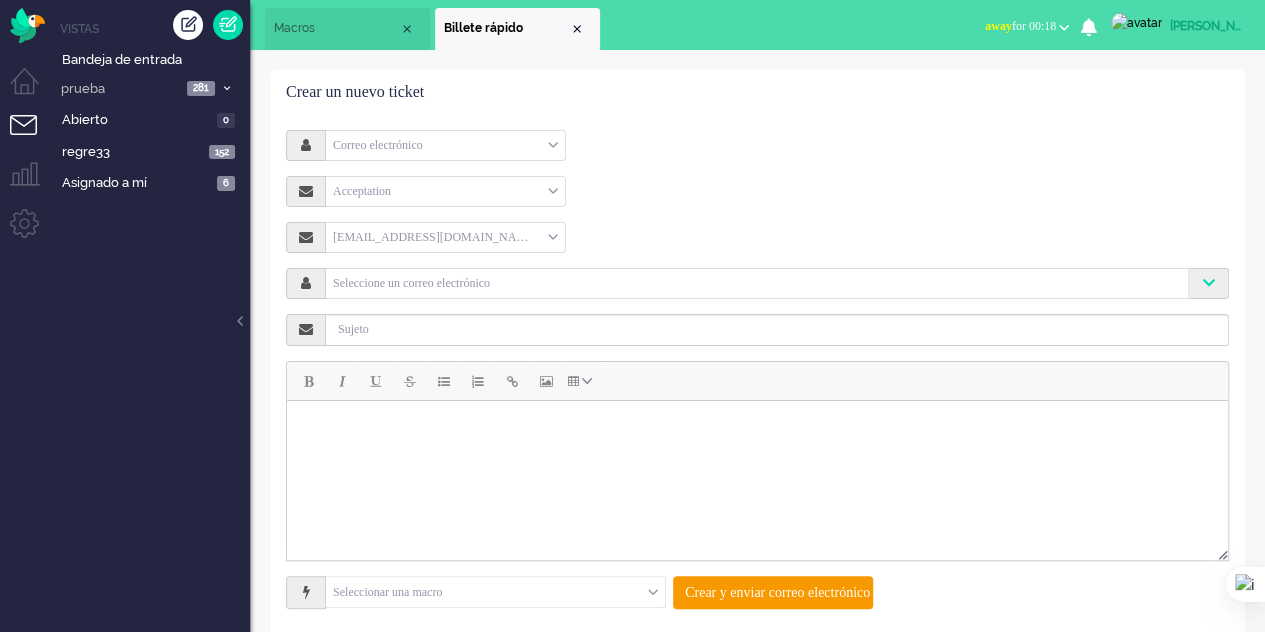 scroll, scrollTop: 28, scrollLeft: 0, axis: vertical 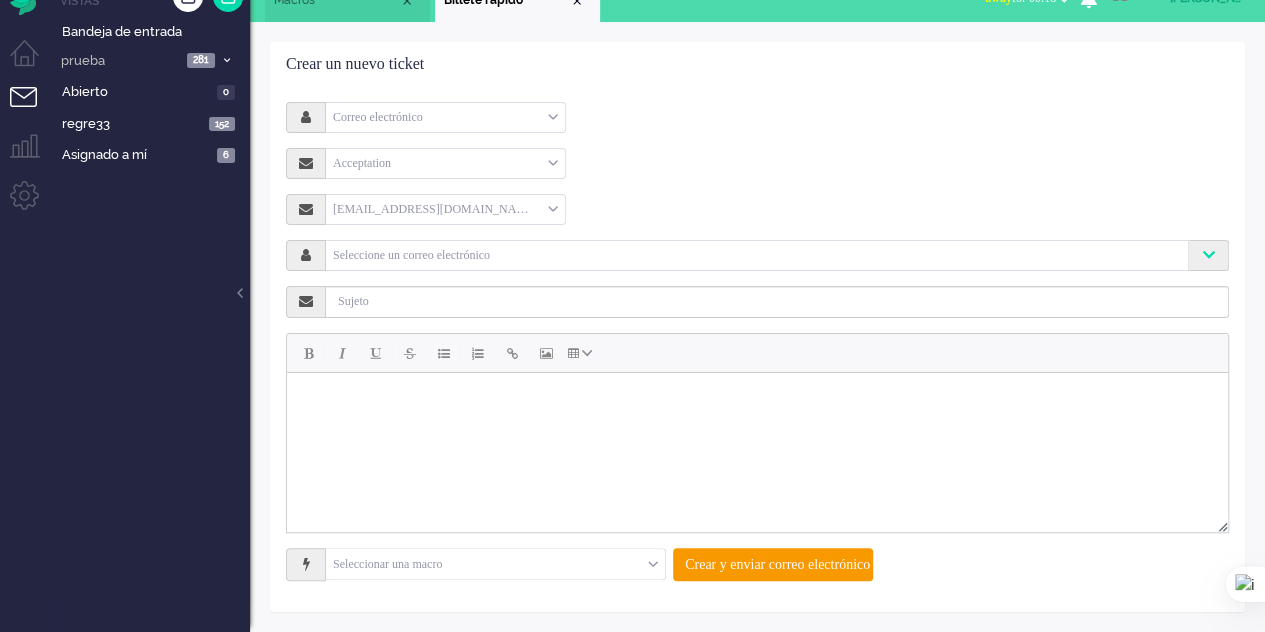 click on "Correo electrónico" at bounding box center (445, 117) 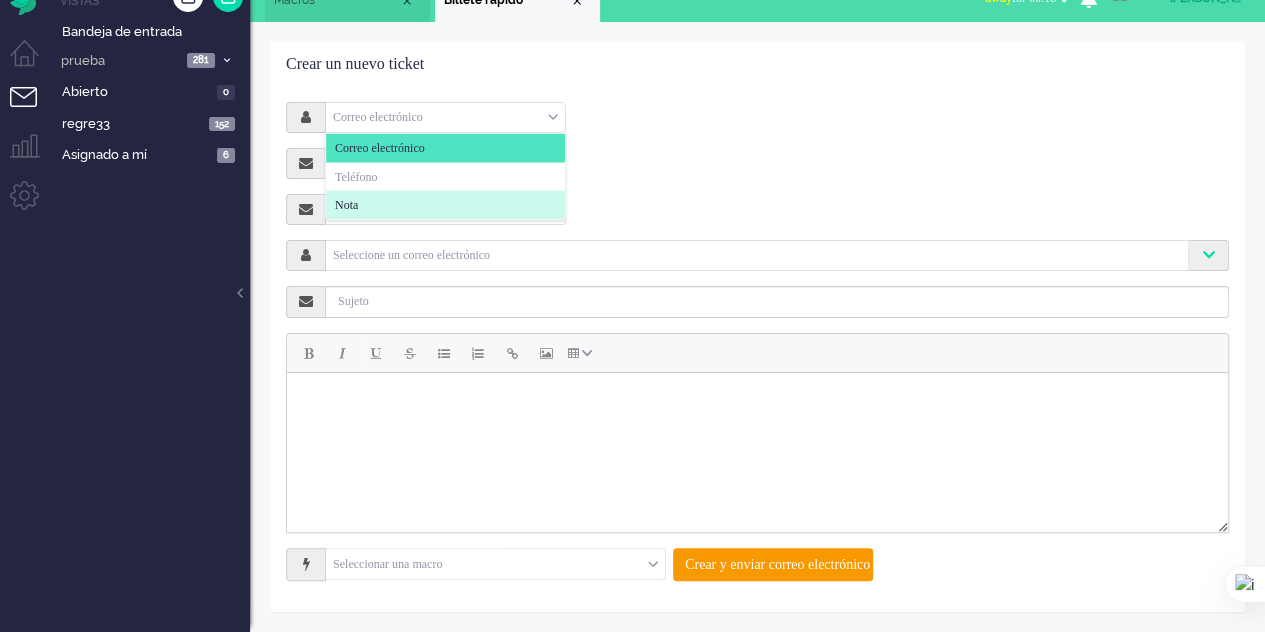 click on "Nota" 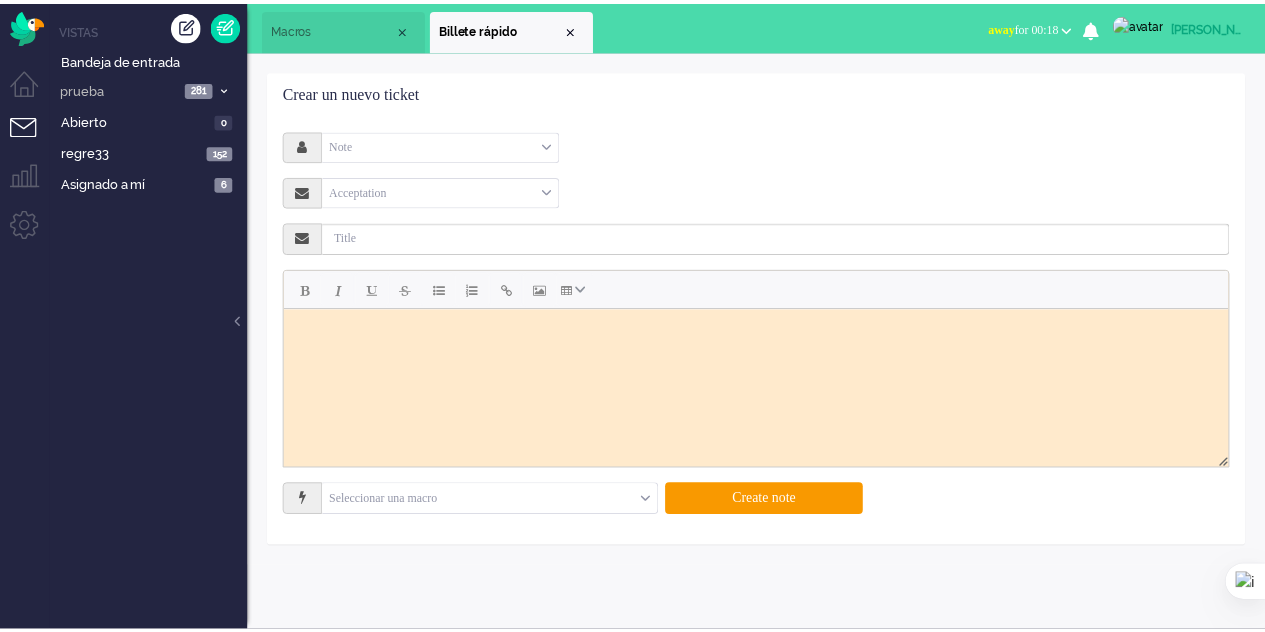 scroll, scrollTop: 0, scrollLeft: 0, axis: both 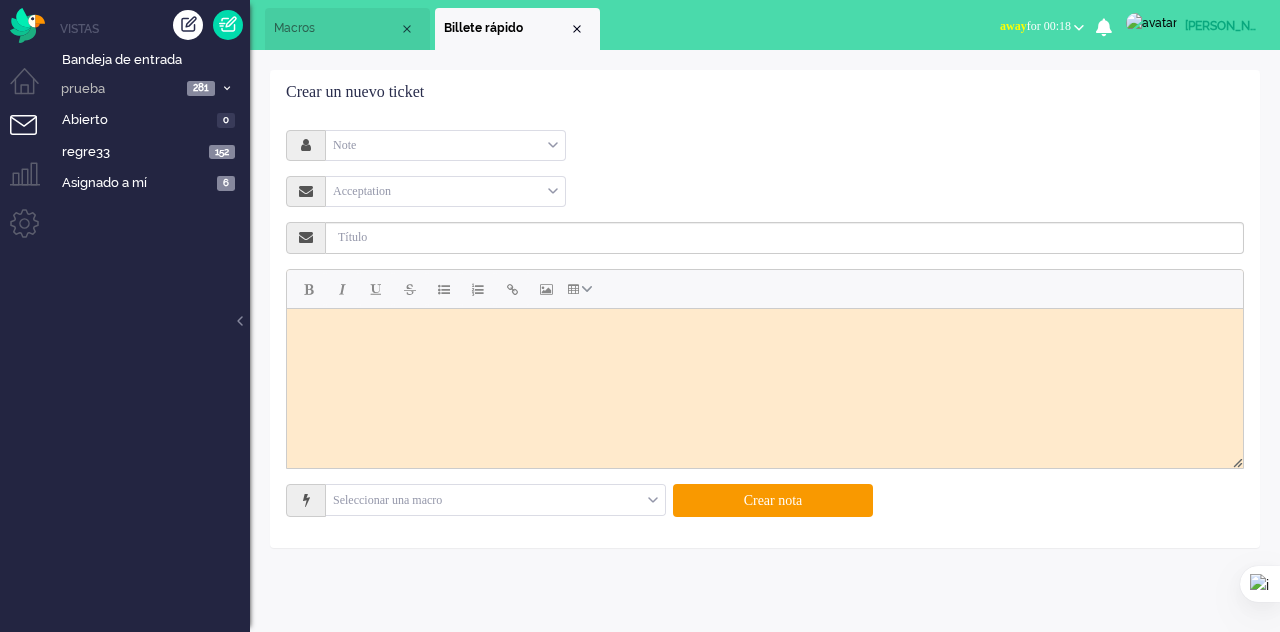 click on "Seleccionar una macro" at bounding box center [495, 500] 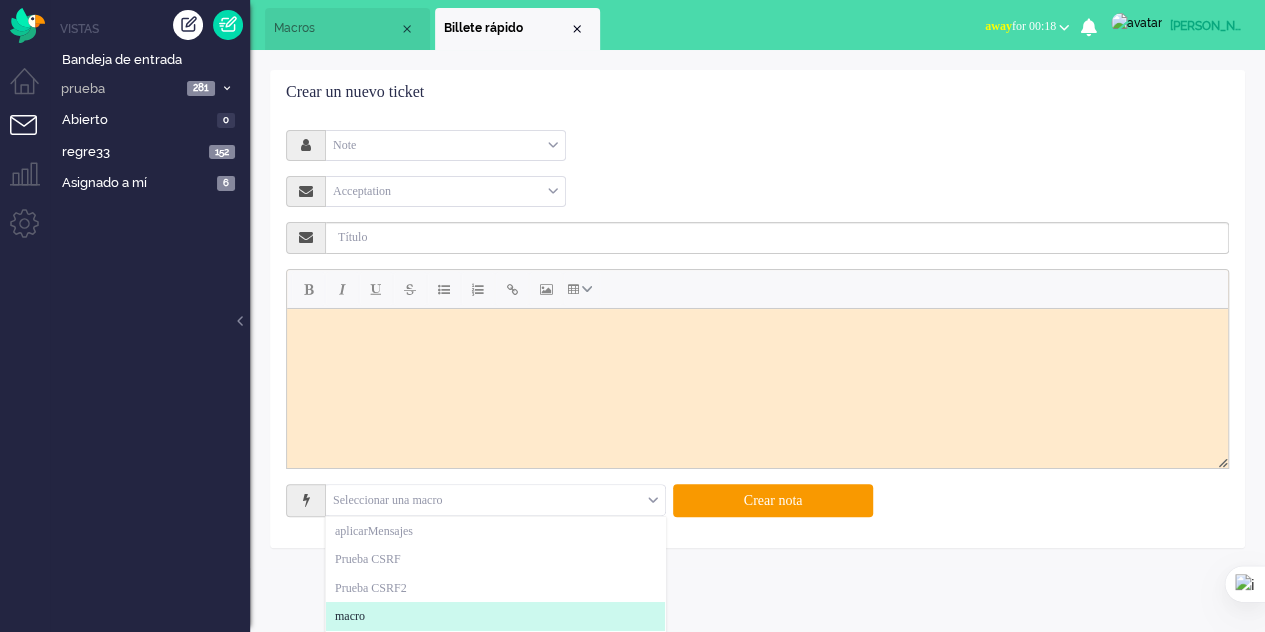 click on "macro" 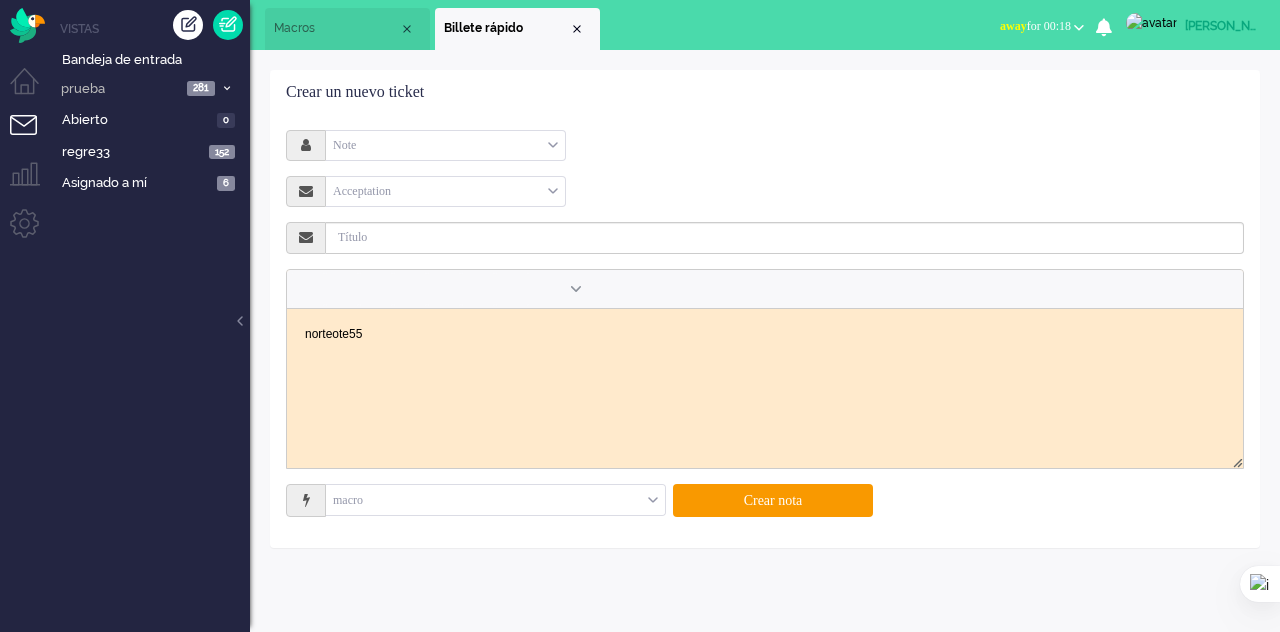 click on "Macros" at bounding box center (347, 29) 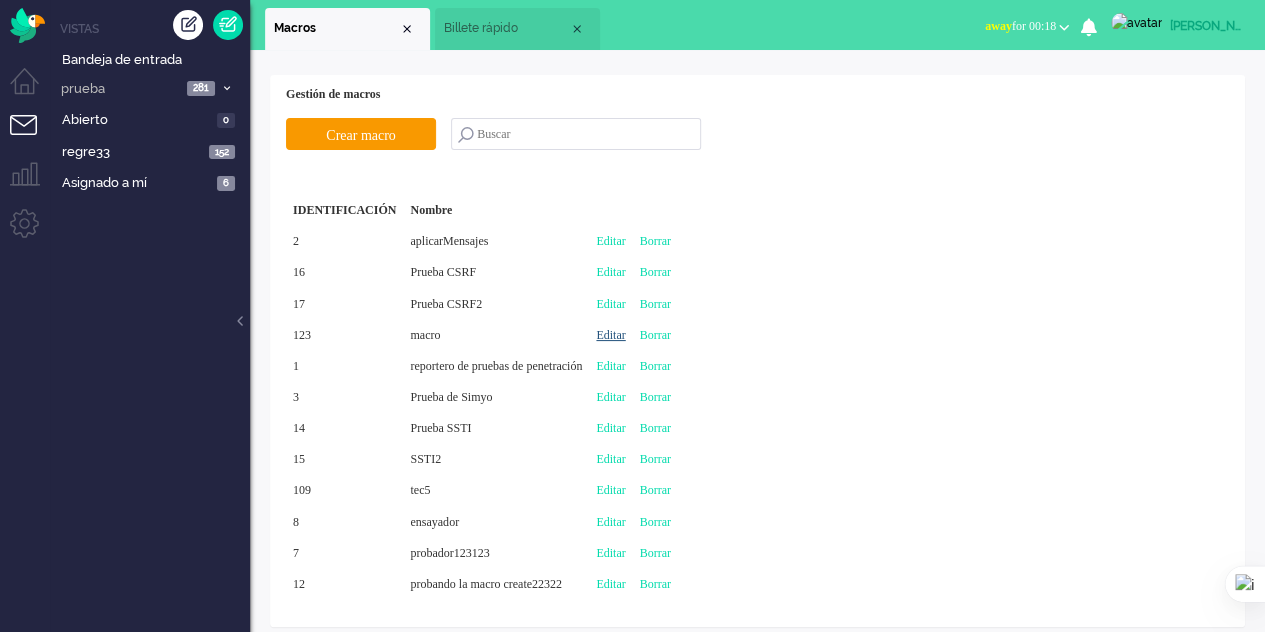 click on "Editar" at bounding box center (610, 335) 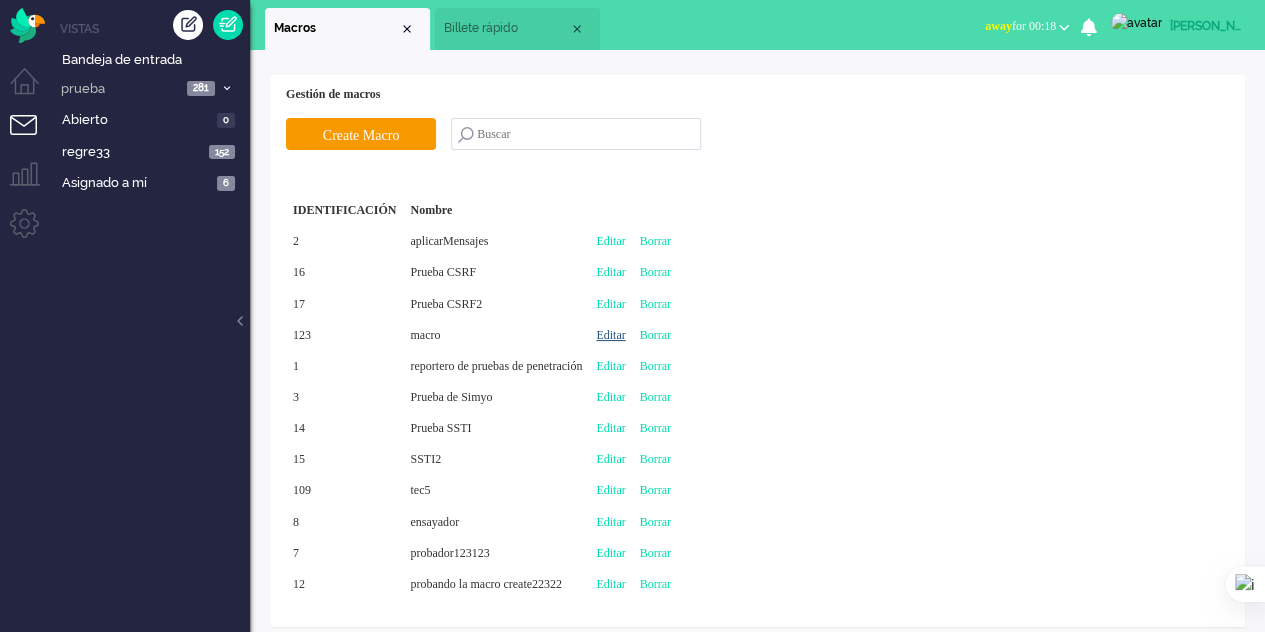 type on "macro" 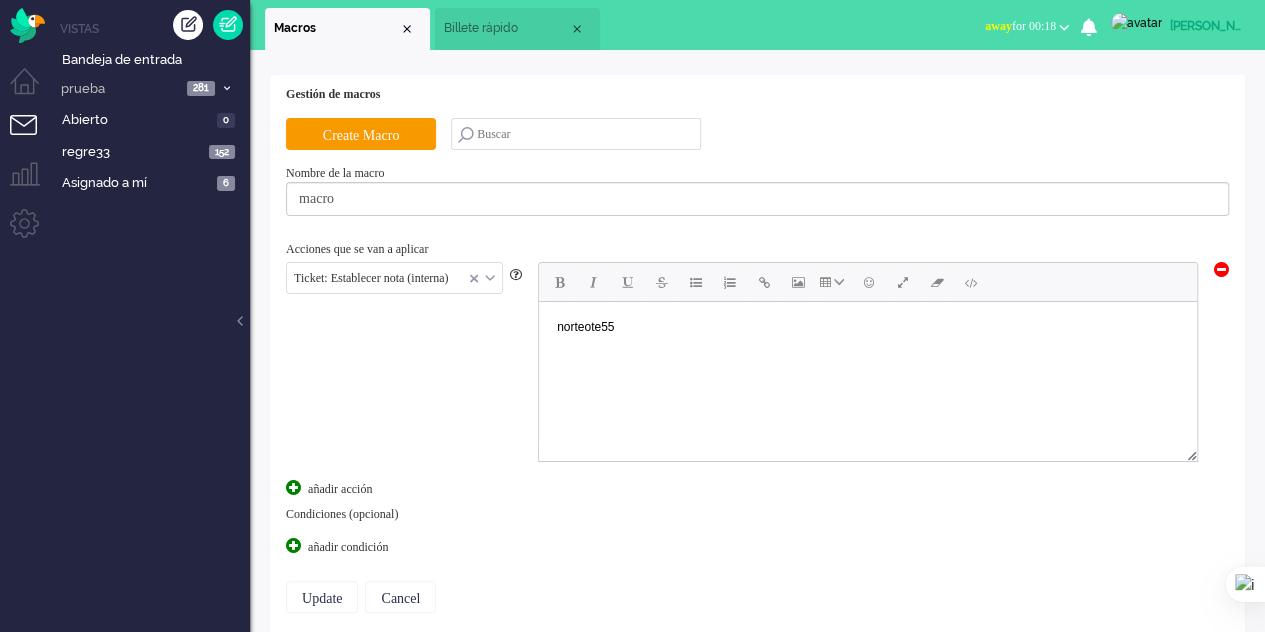 scroll, scrollTop: 0, scrollLeft: 0, axis: both 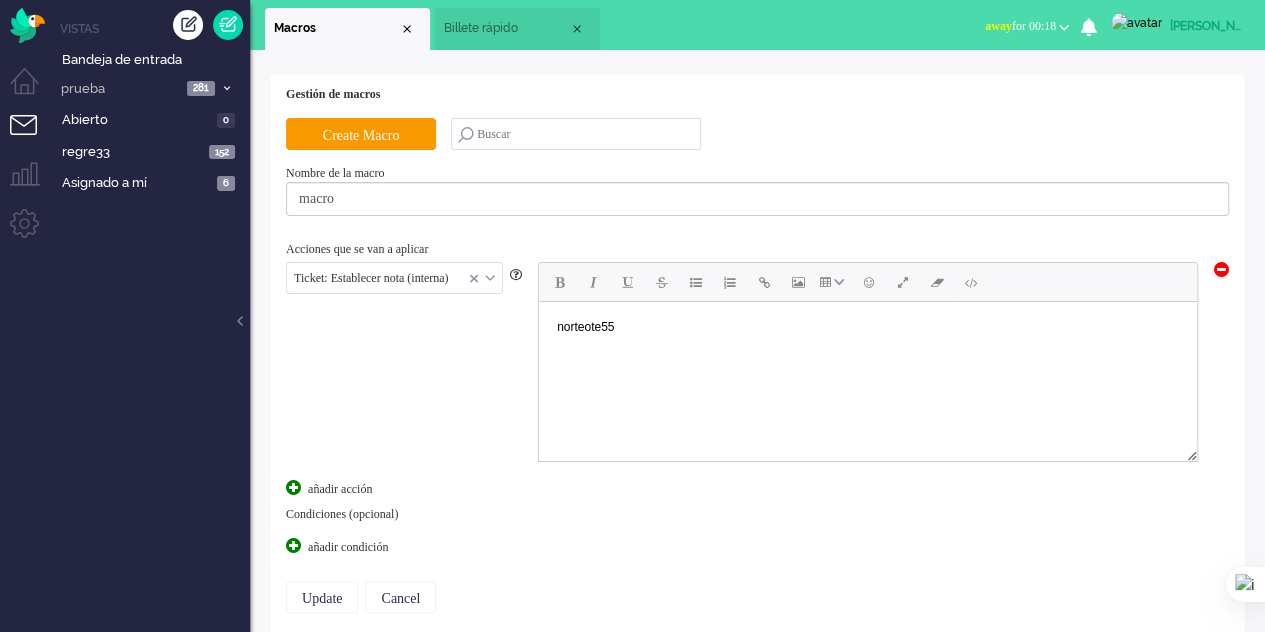 click at bounding box center (394, 278) 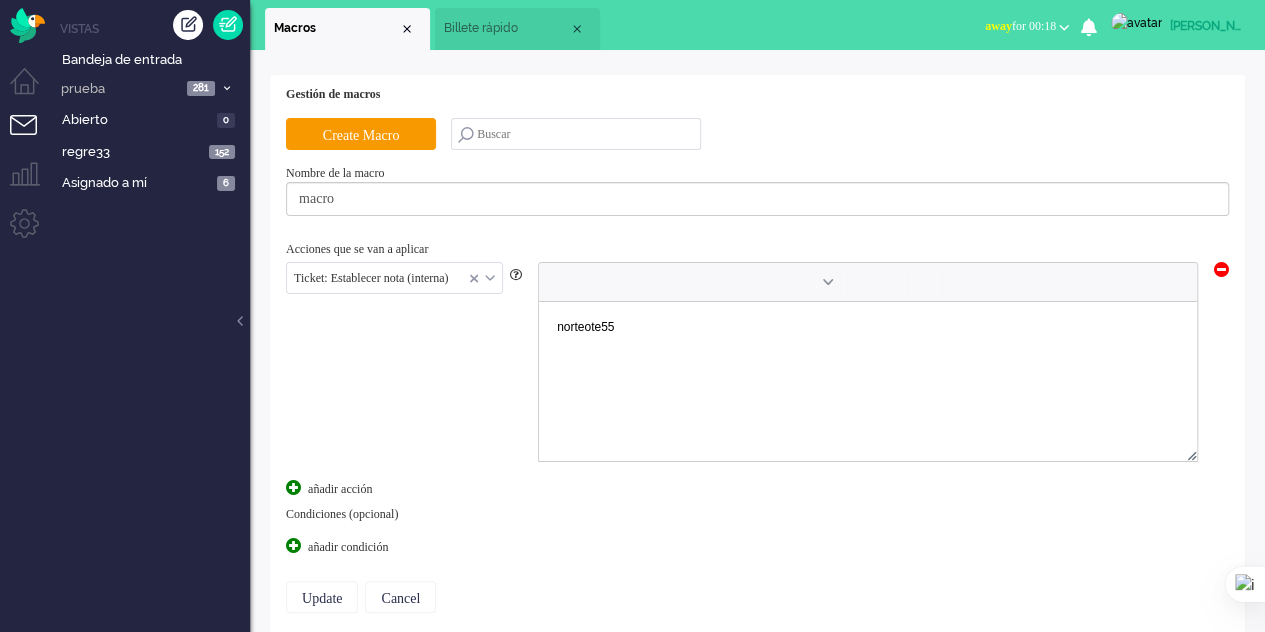 click at bounding box center (394, 278) 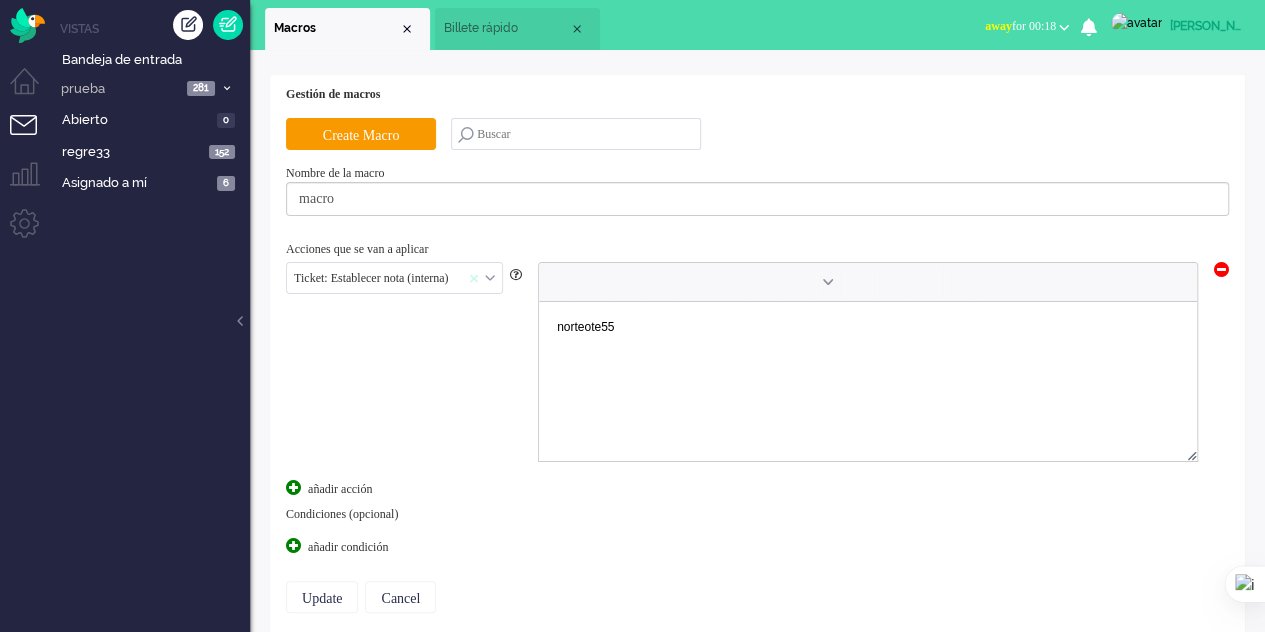 click 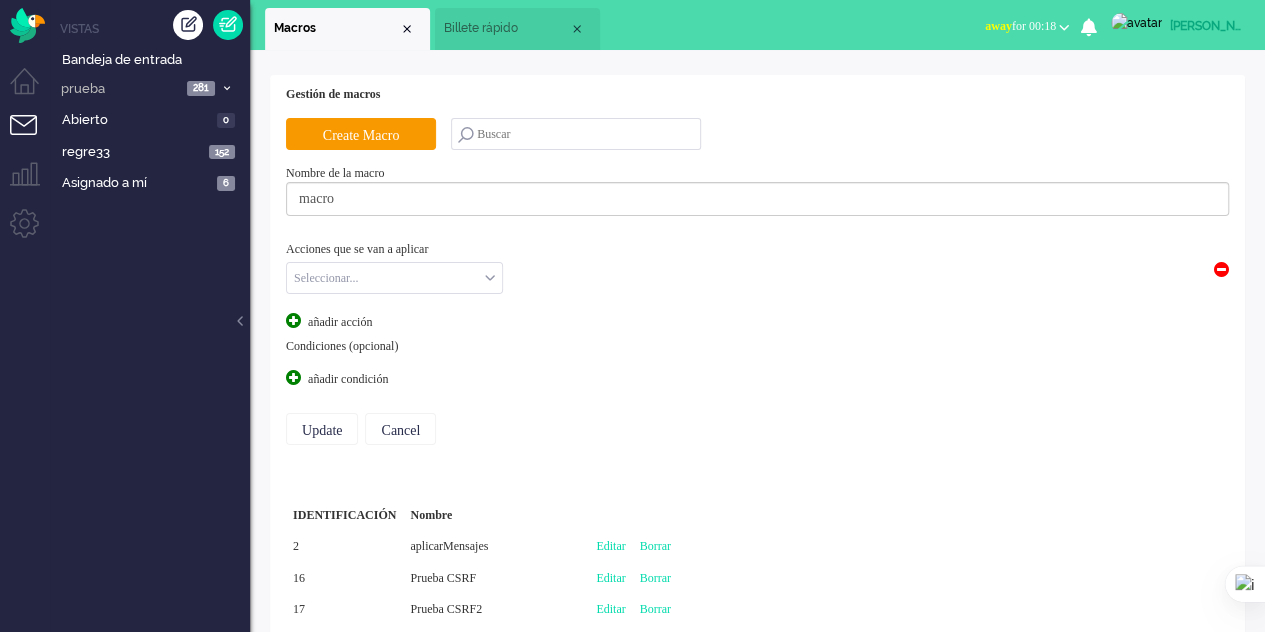 click at bounding box center (394, 278) 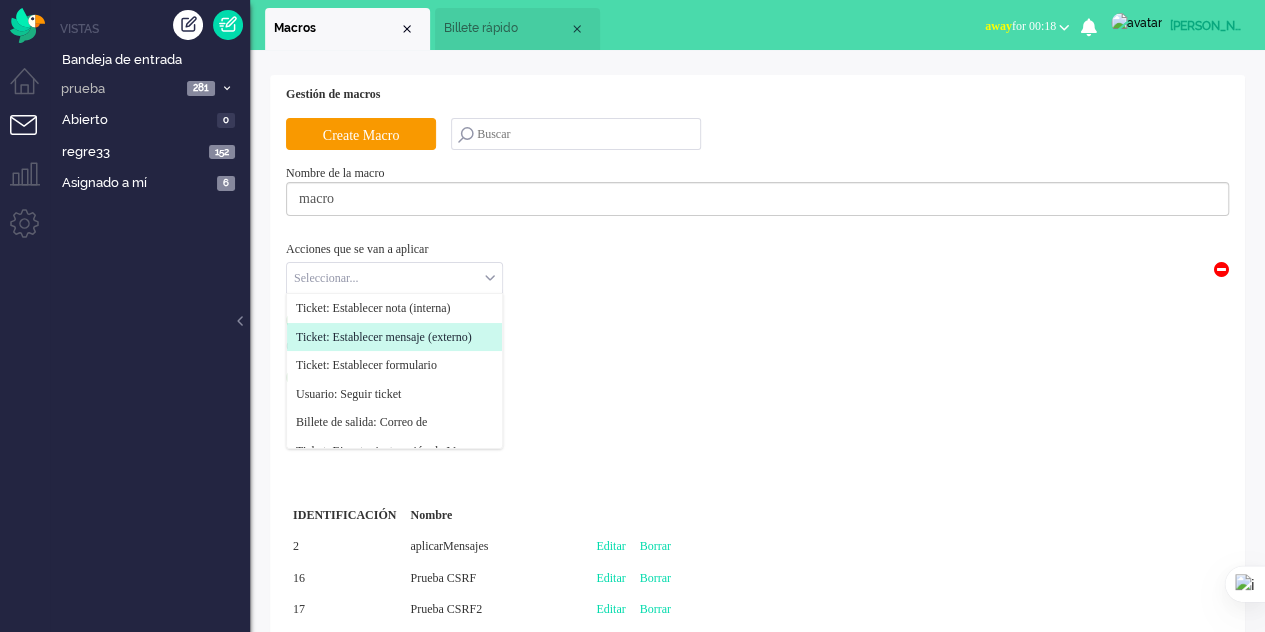 click on "Ticket: Establecer mensaje (externo)" 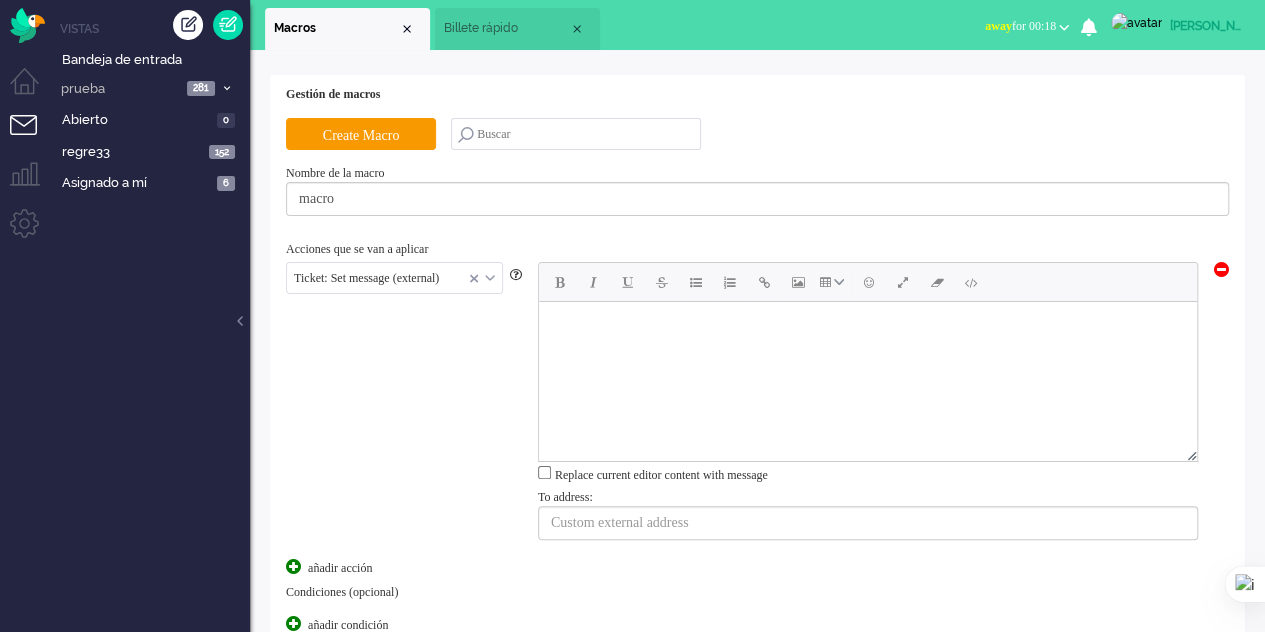 scroll, scrollTop: 0, scrollLeft: 0, axis: both 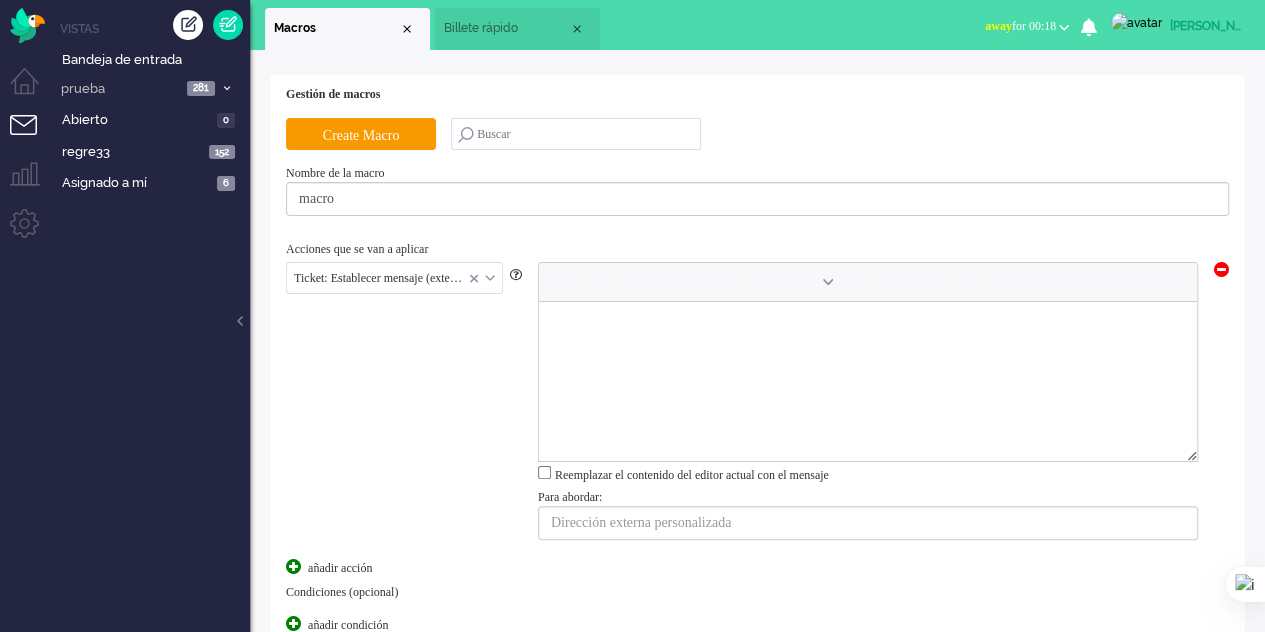 click at bounding box center [867, 327] 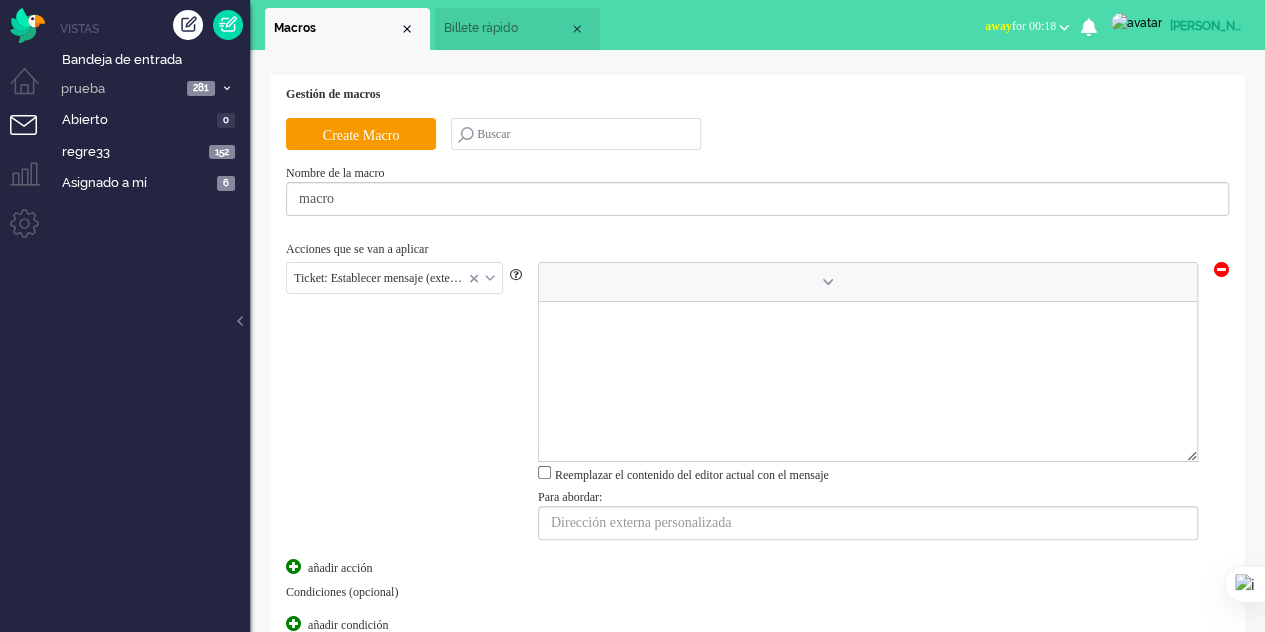 type 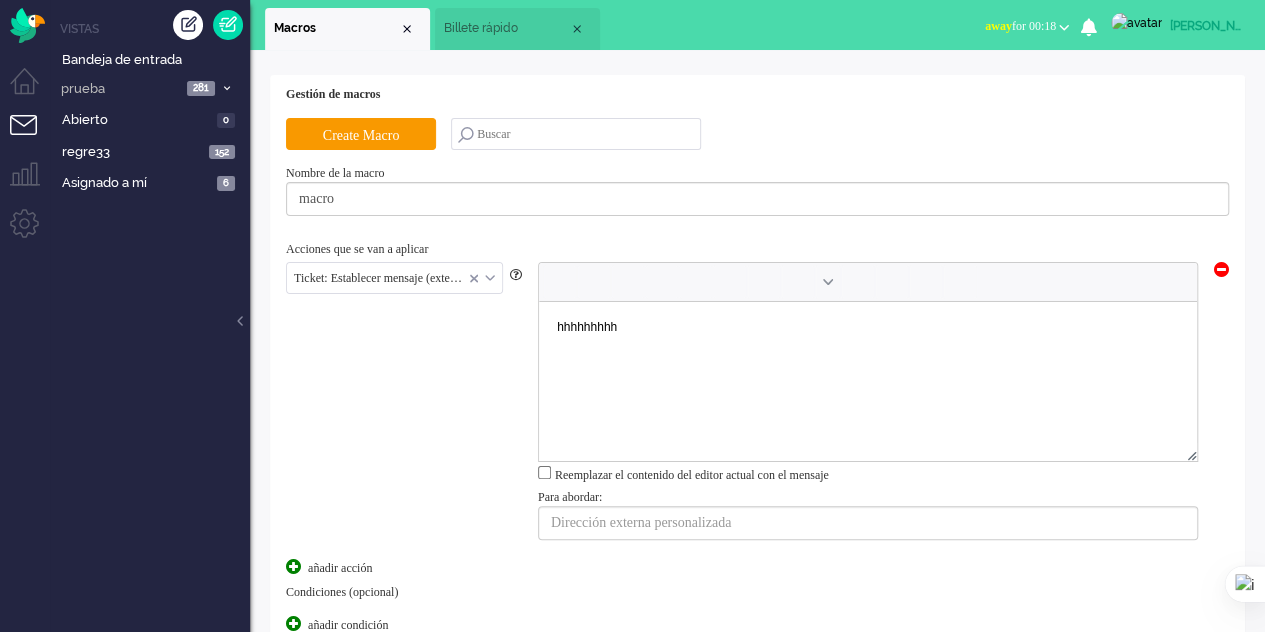 scroll, scrollTop: 200, scrollLeft: 0, axis: vertical 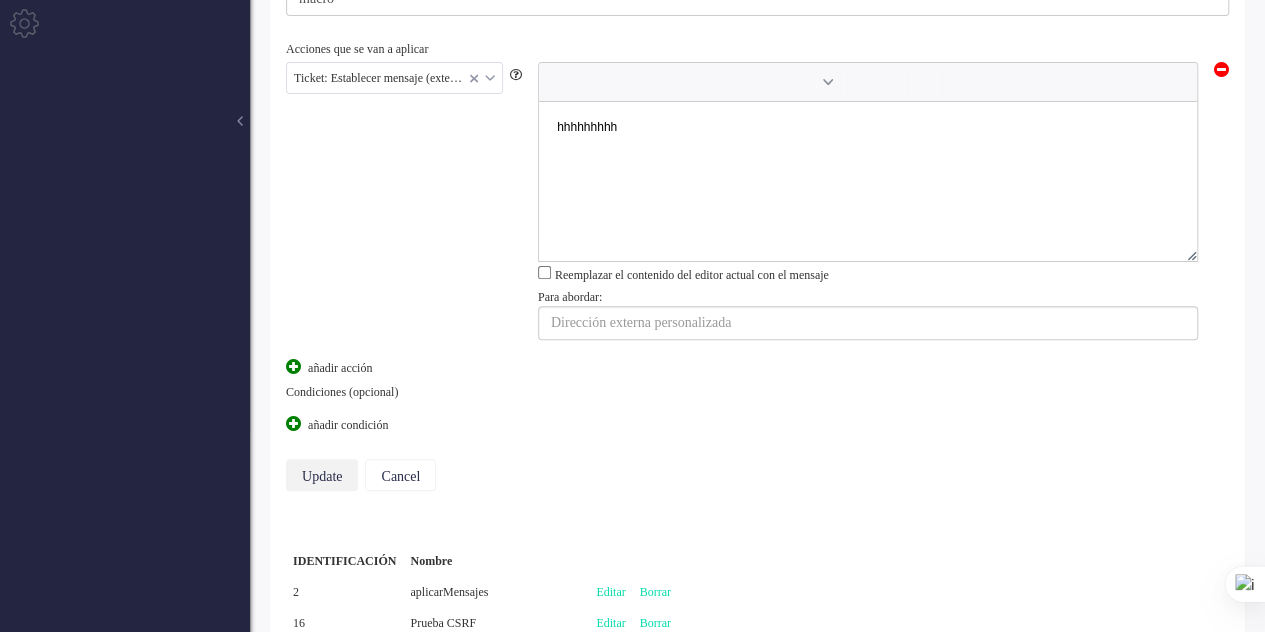 click on "Update" at bounding box center (322, 475) 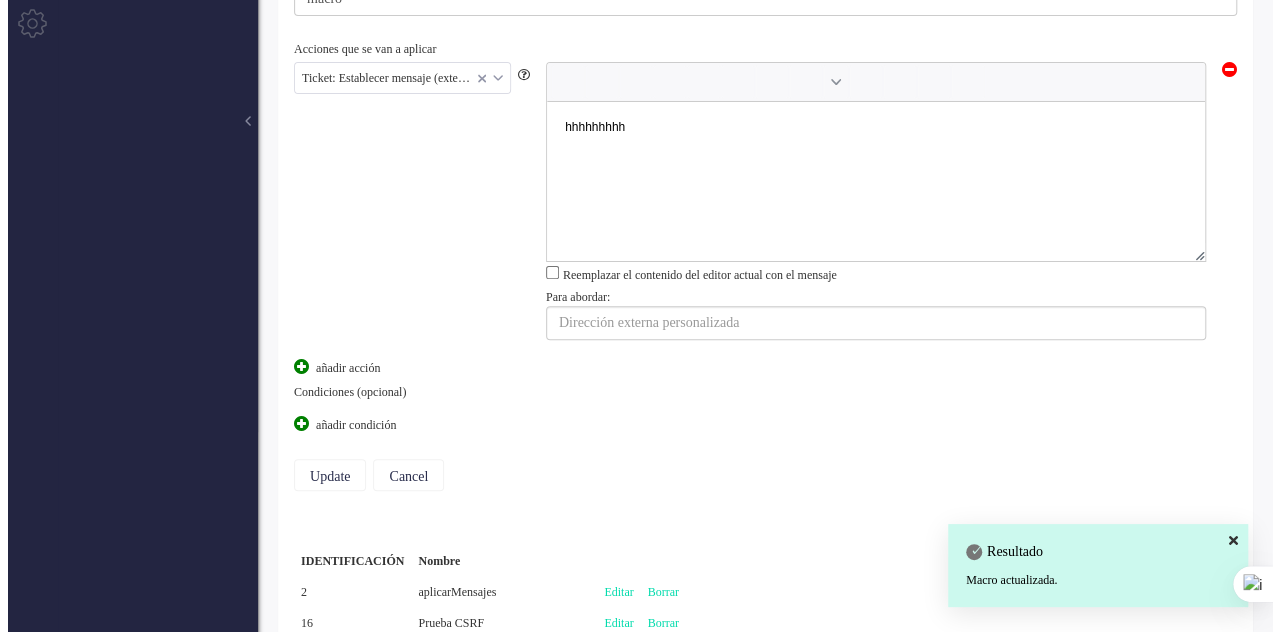 scroll, scrollTop: 0, scrollLeft: 0, axis: both 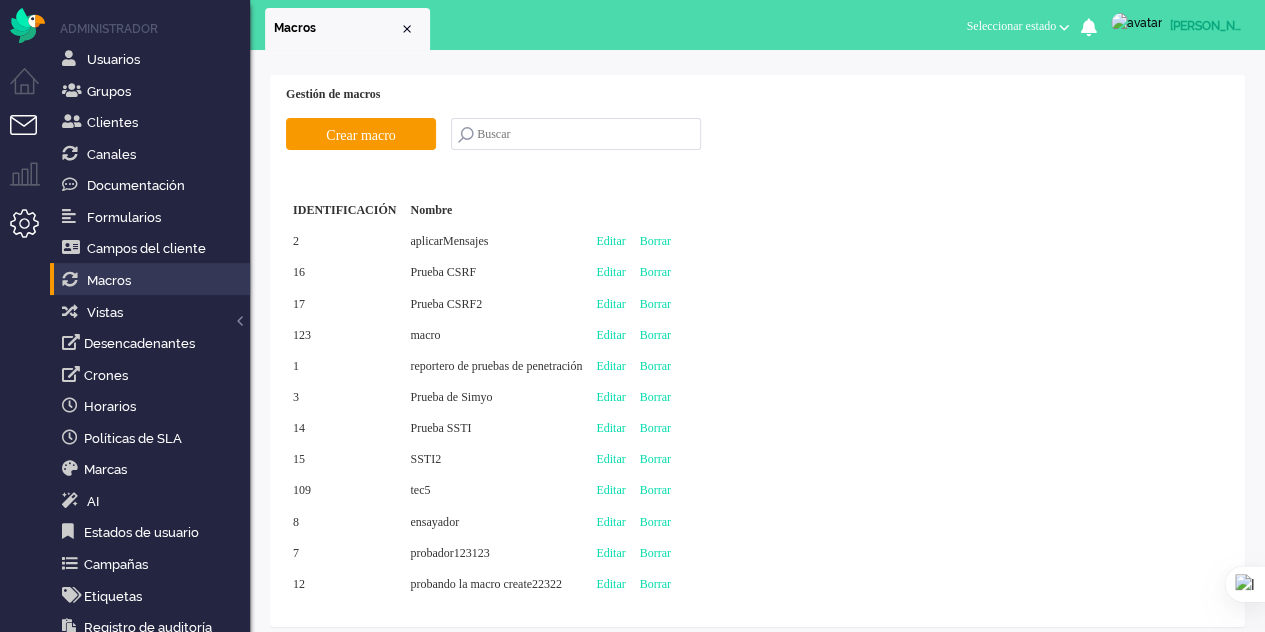 click at bounding box center (32, 137) 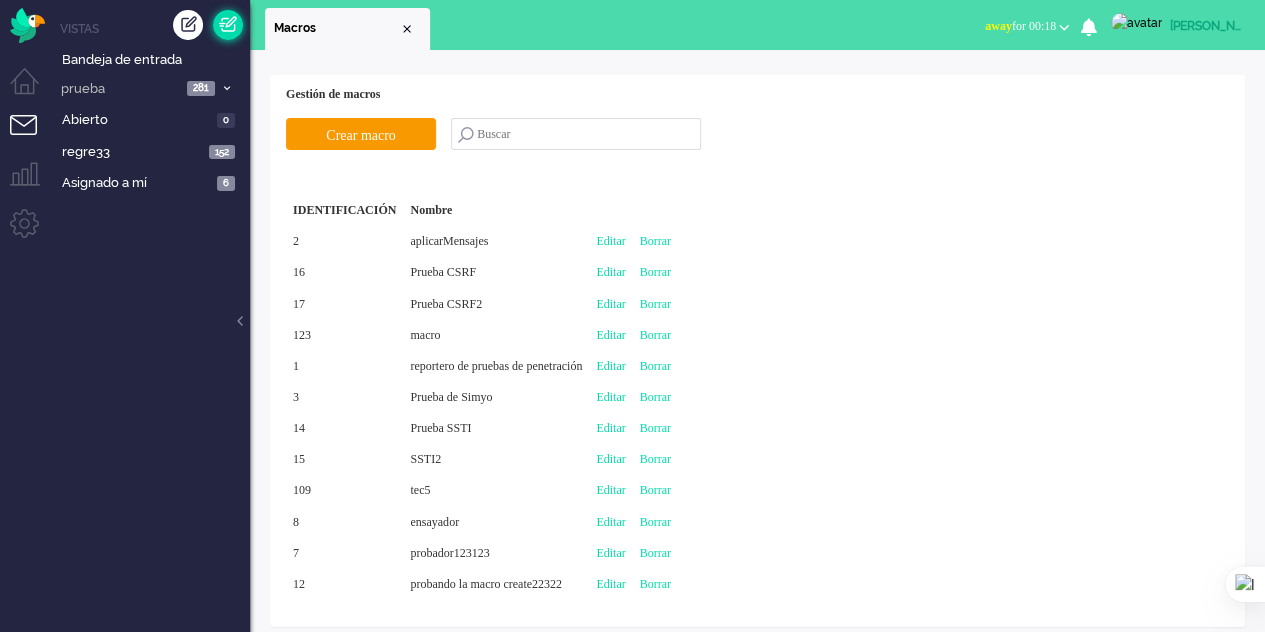 click at bounding box center [228, 25] 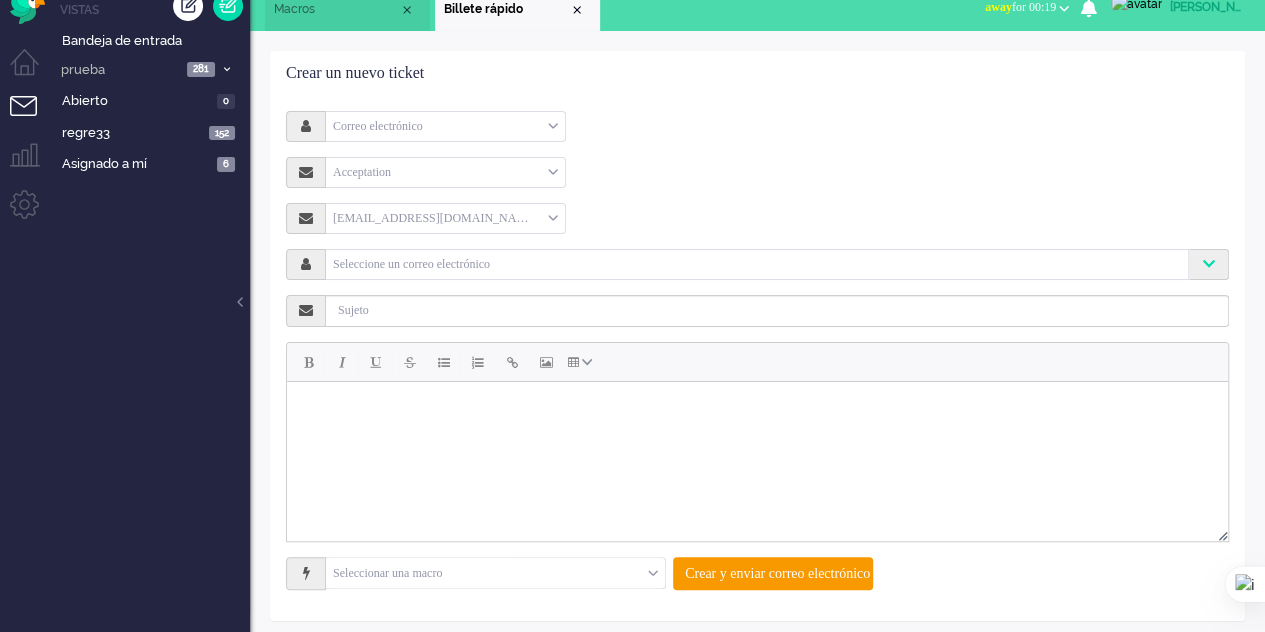scroll, scrollTop: 28, scrollLeft: 0, axis: vertical 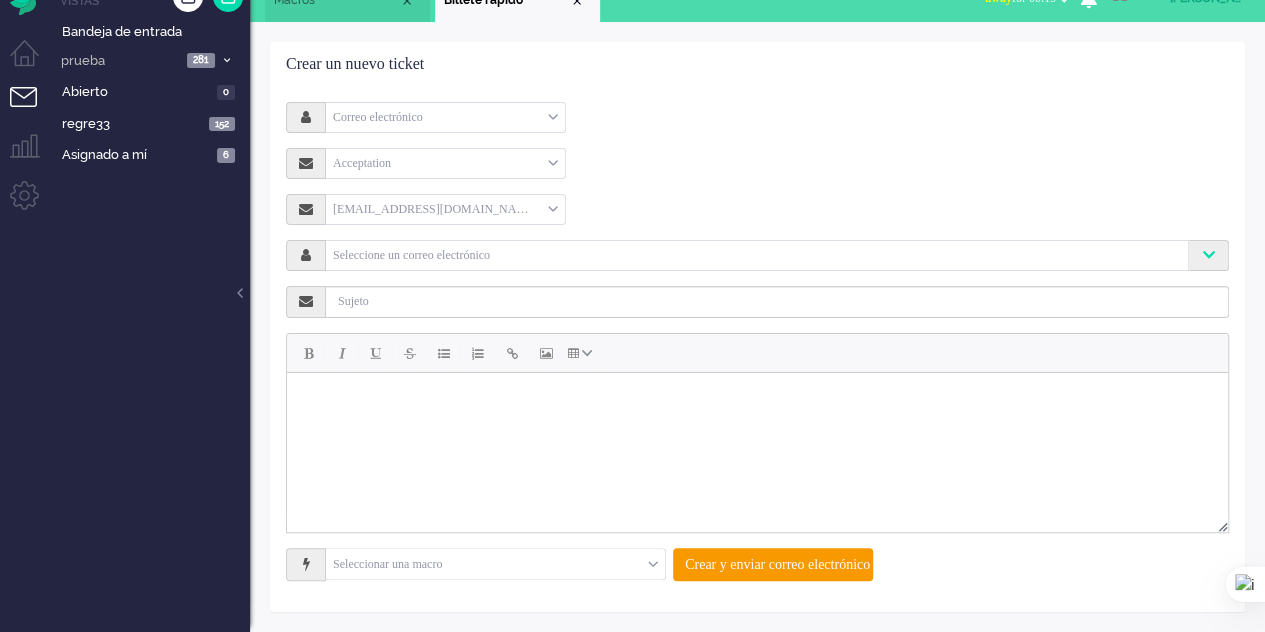 click on "Seleccionar una macro" at bounding box center (495, 564) 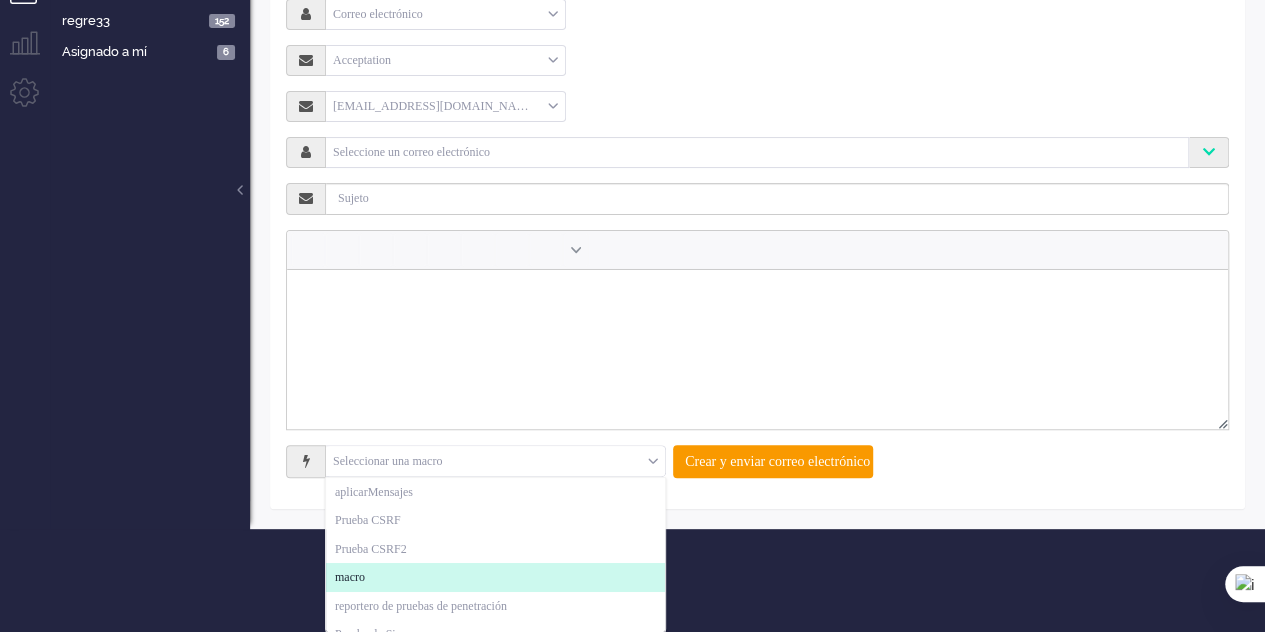 click on "macro" 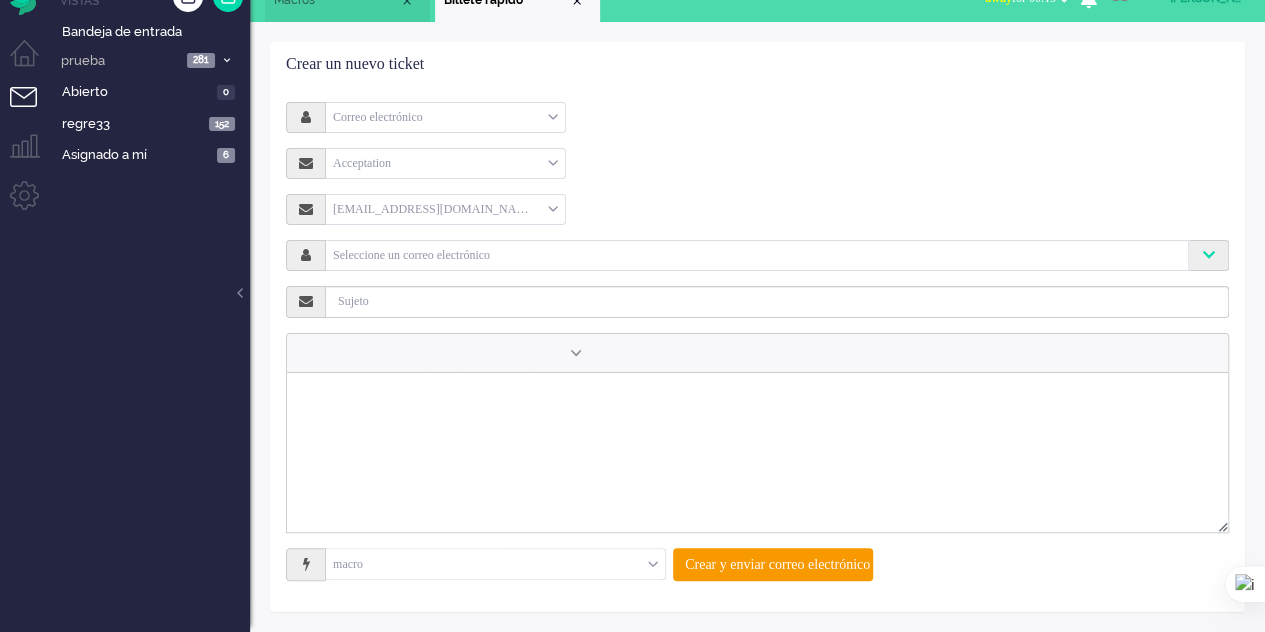 scroll, scrollTop: 28, scrollLeft: 0, axis: vertical 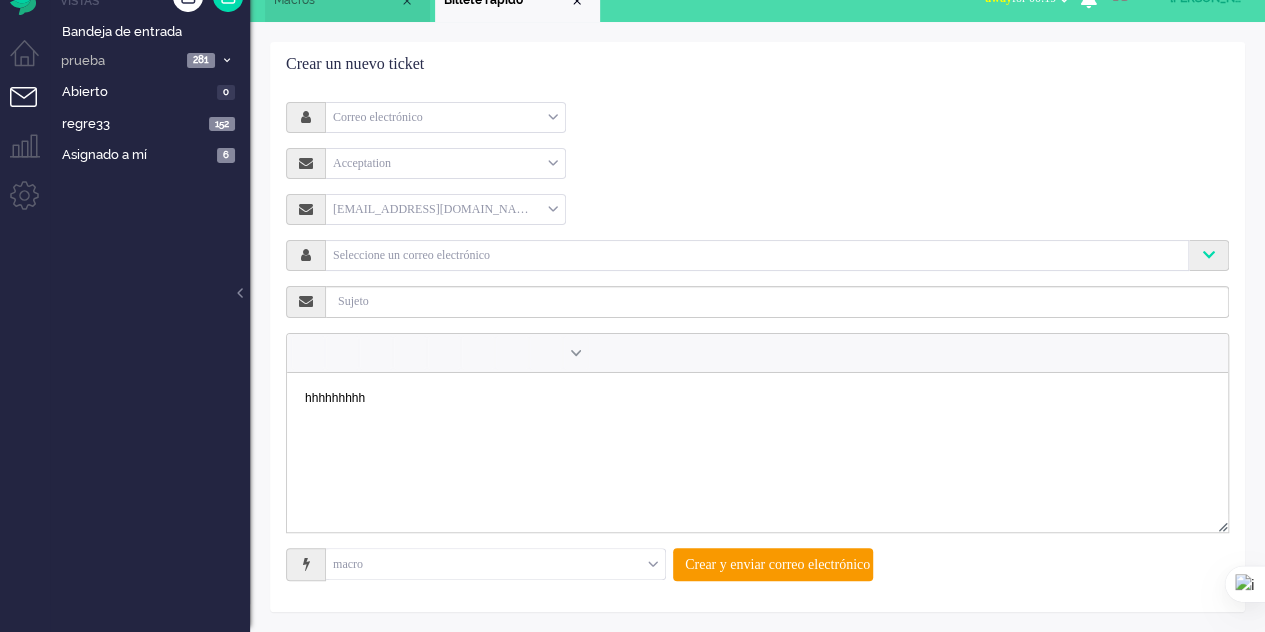 click on "Macros" at bounding box center (347, 1) 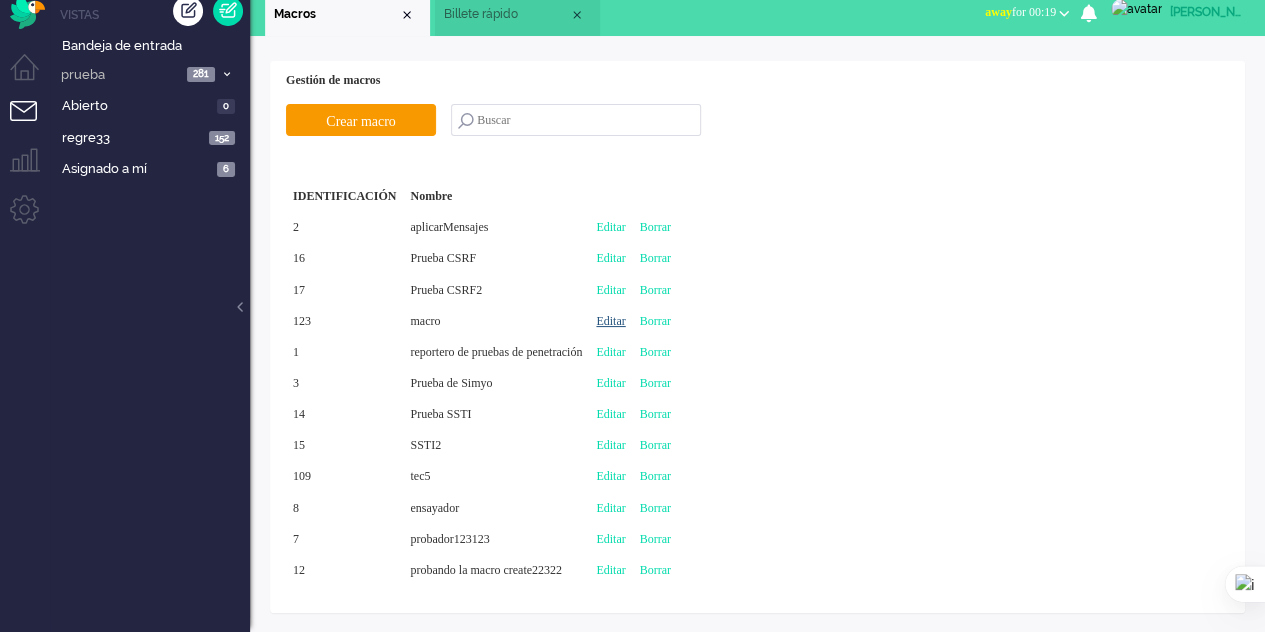 click on "Editar" at bounding box center (610, 321) 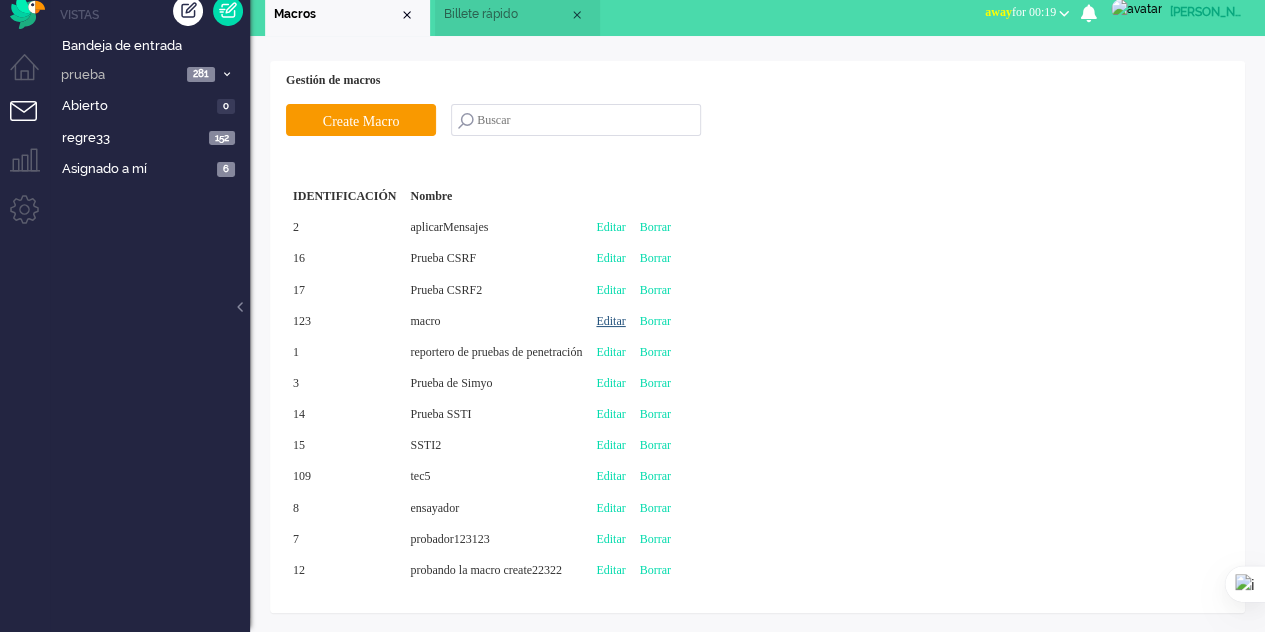 type on "macro" 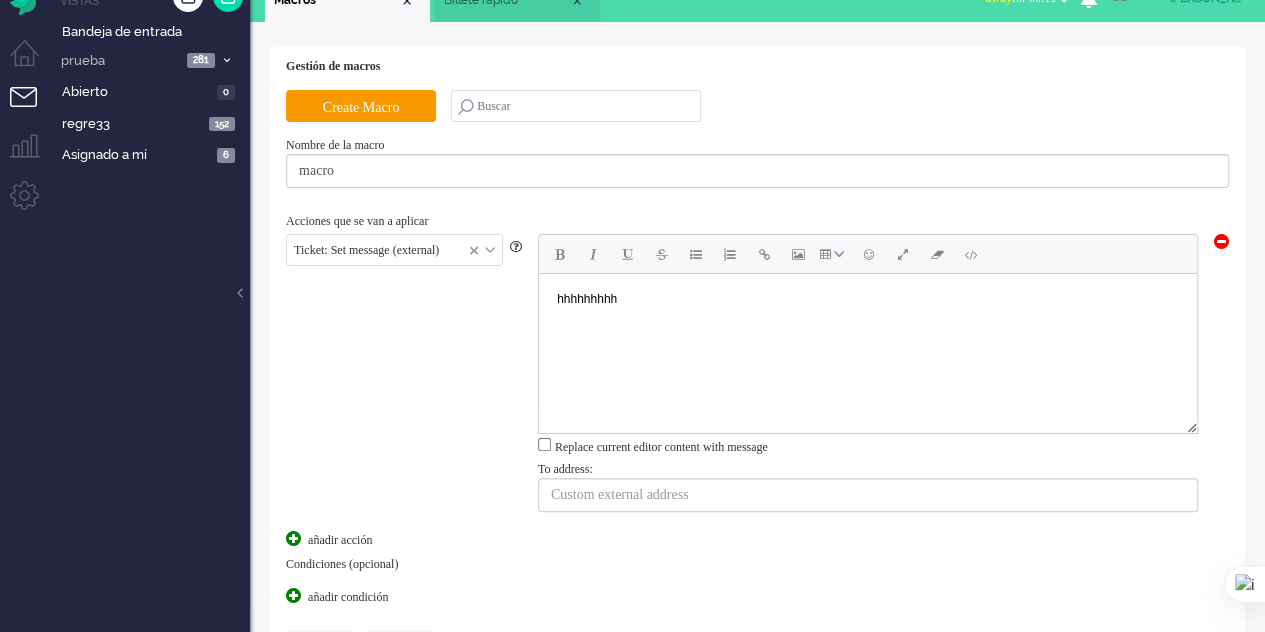 scroll, scrollTop: 0, scrollLeft: 0, axis: both 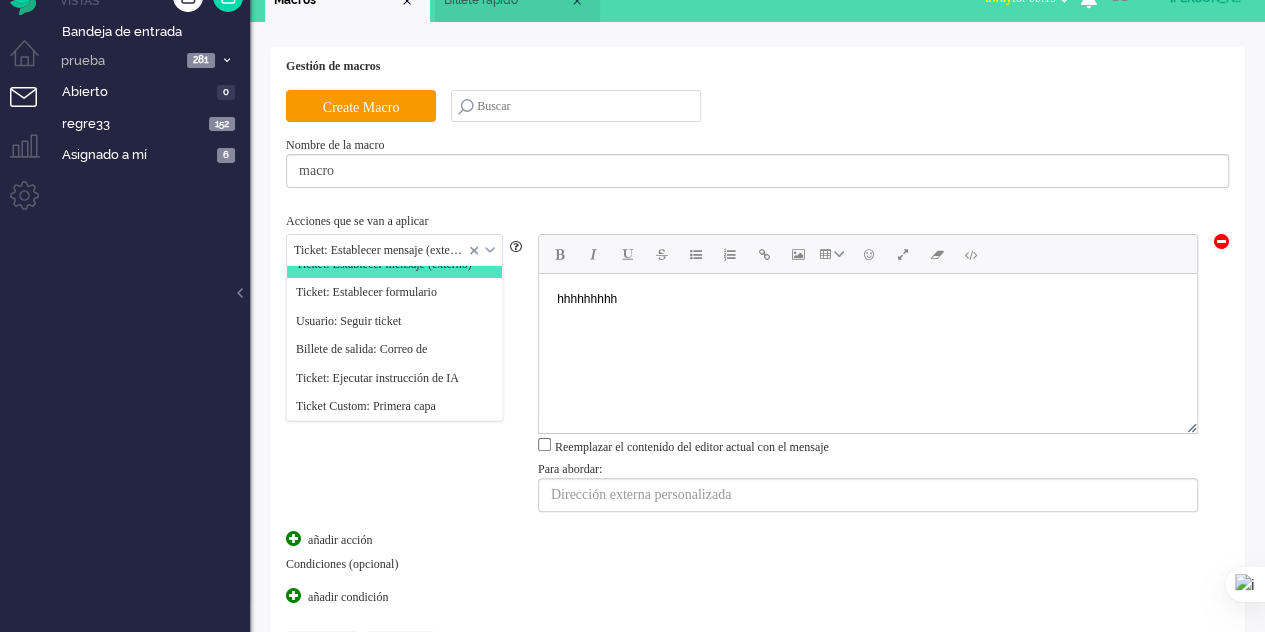click at bounding box center (394, 250) 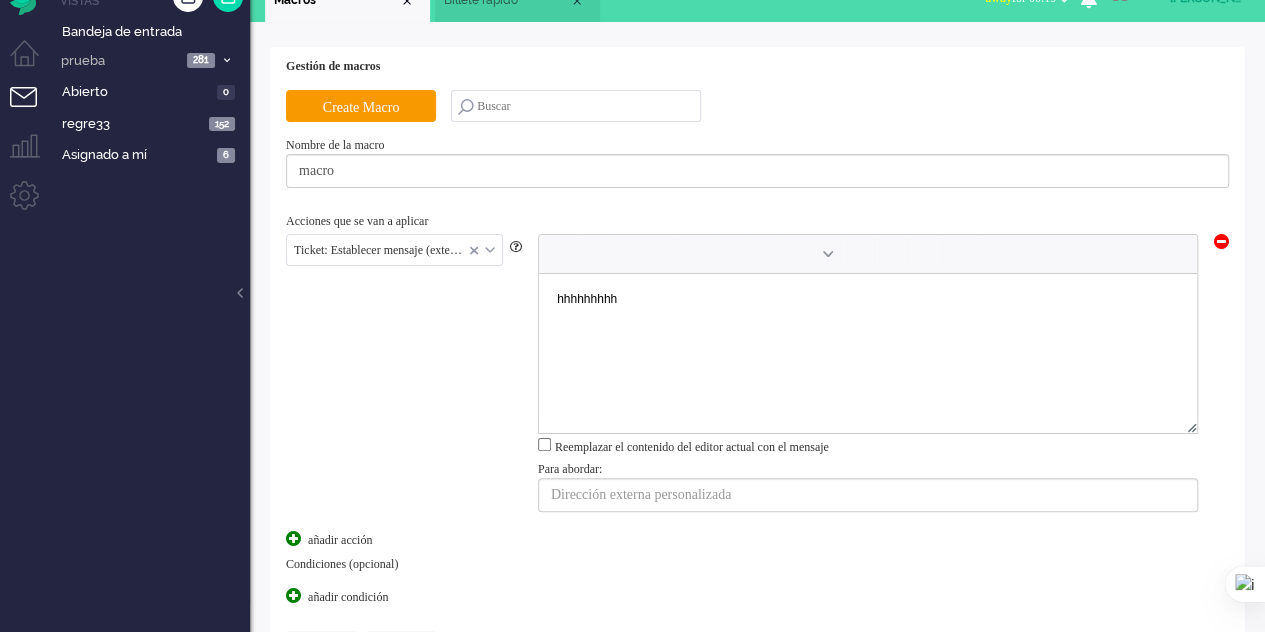 click at bounding box center (394, 250) 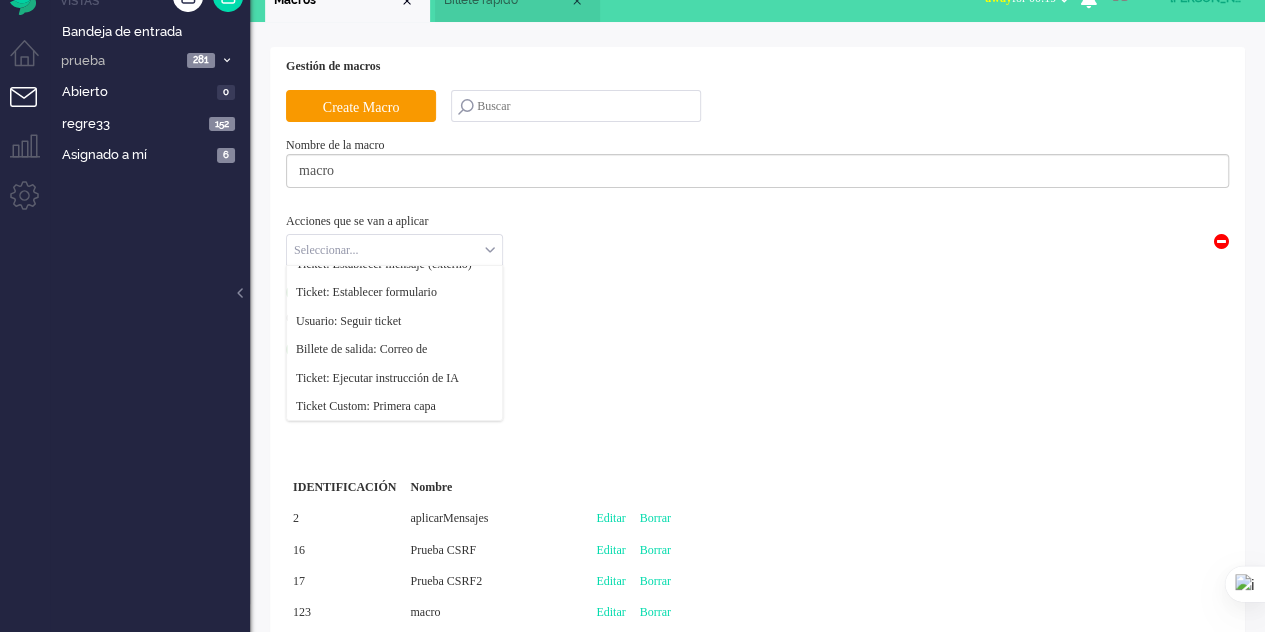 click on "Seleccionar..." at bounding box center [394, 250] 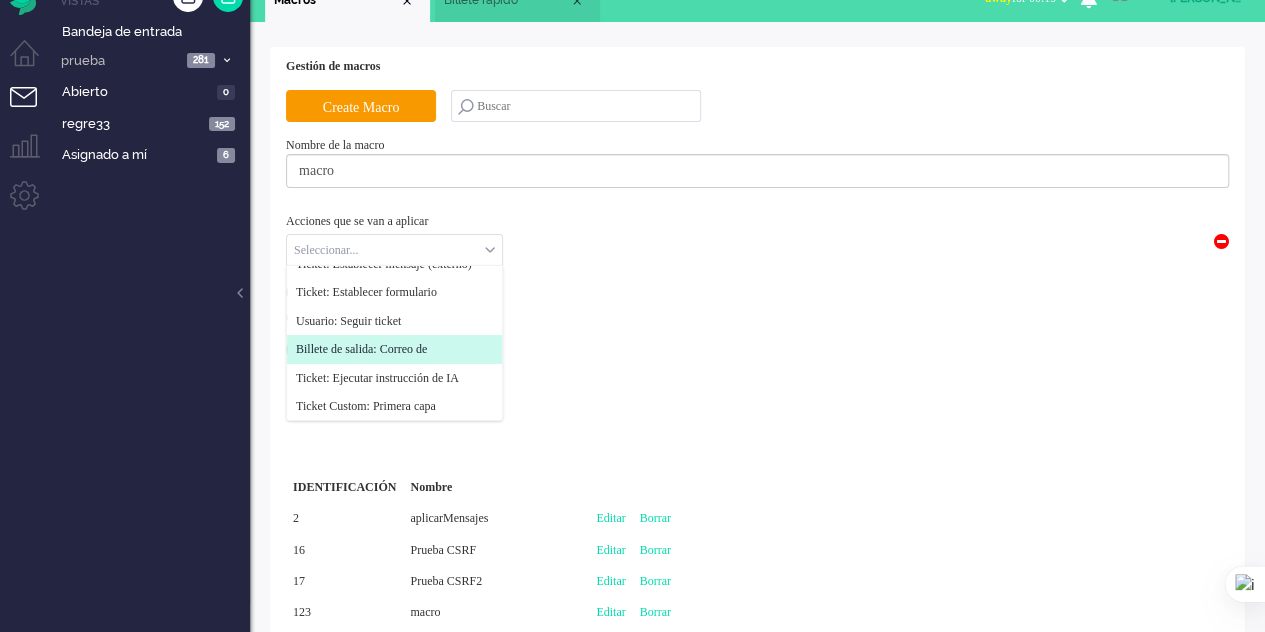 click on "Billete de salida: Correo de" at bounding box center [361, 349] 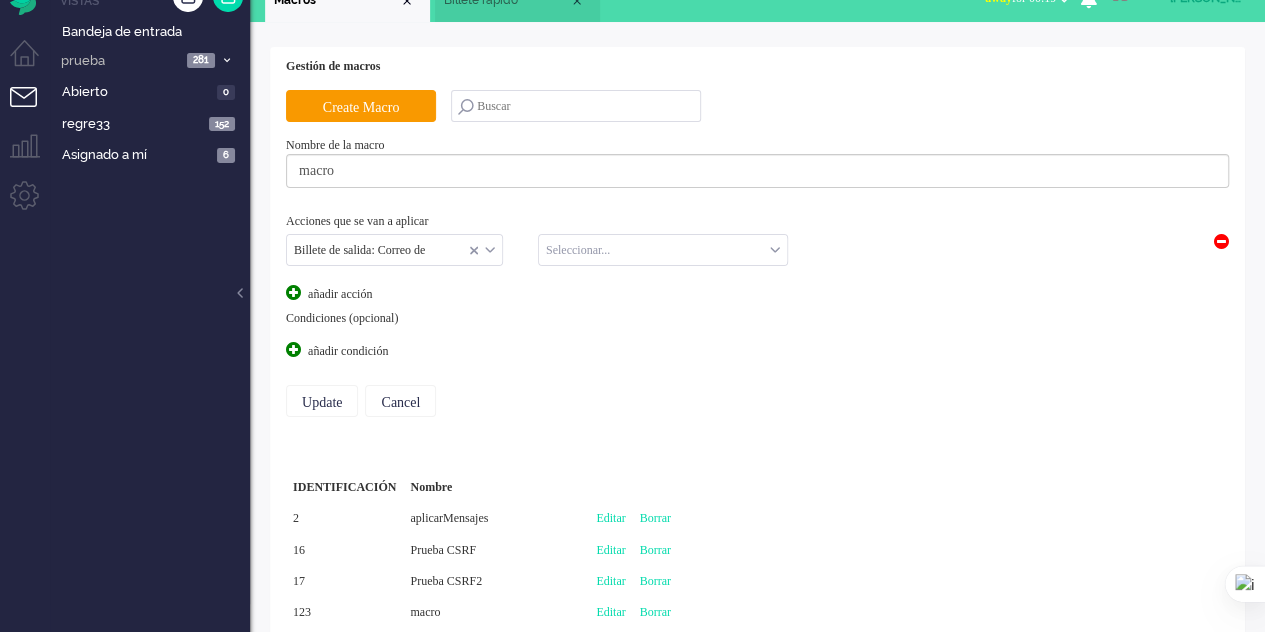 click on "Billete de salida: Correo de" at bounding box center [394, 250] 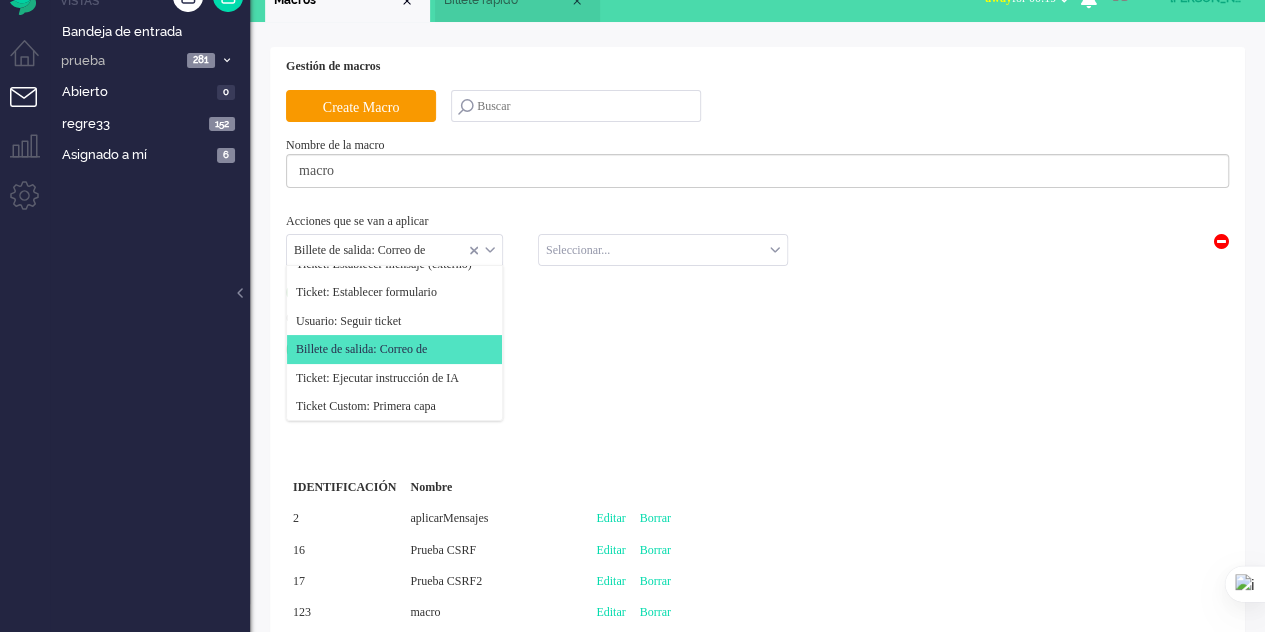 click at bounding box center (663, 250) 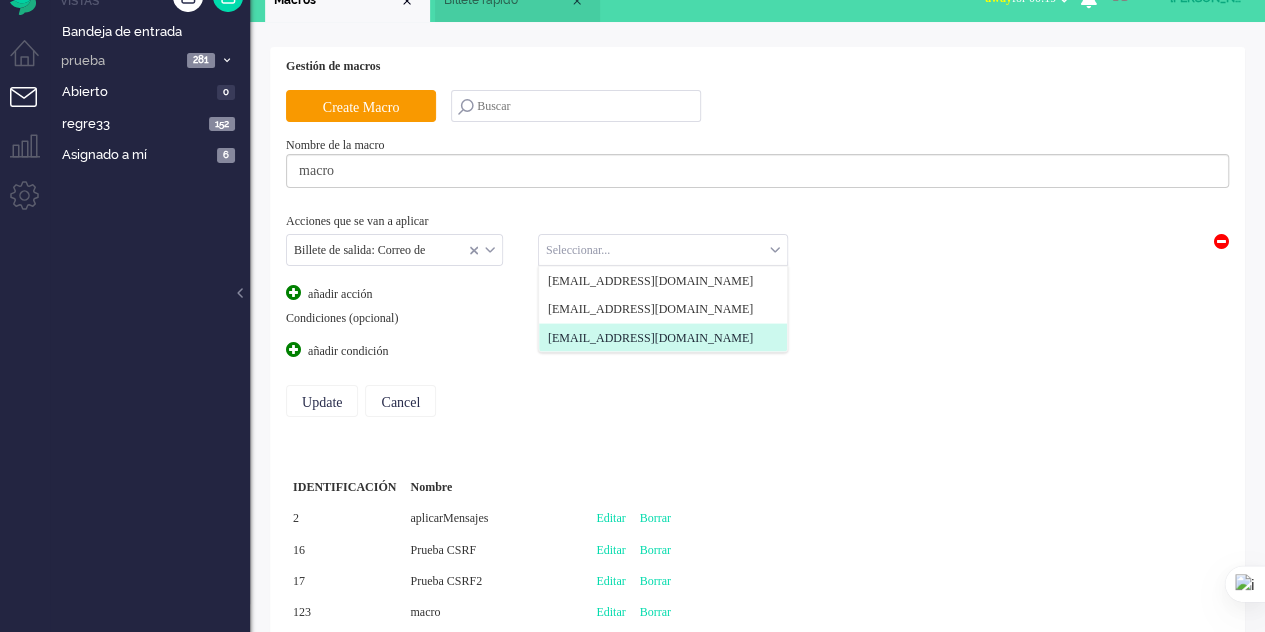 click on "[EMAIL_ADDRESS][DOMAIN_NAME]" at bounding box center (650, 337) 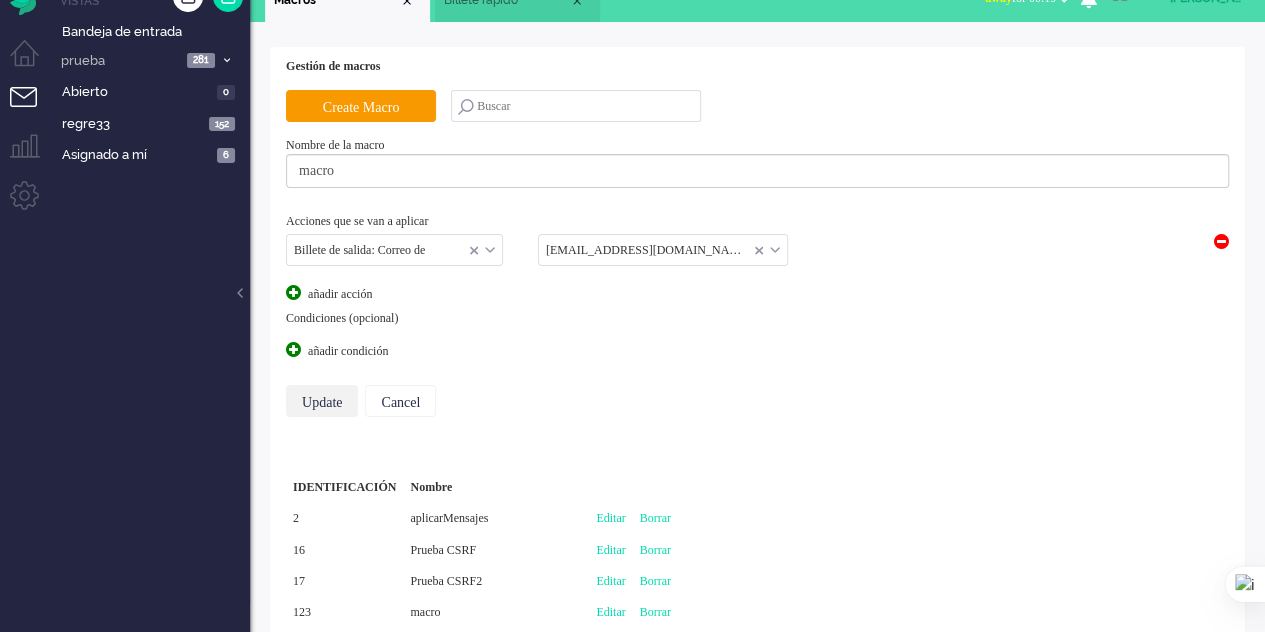 click on "Update" at bounding box center (322, 401) 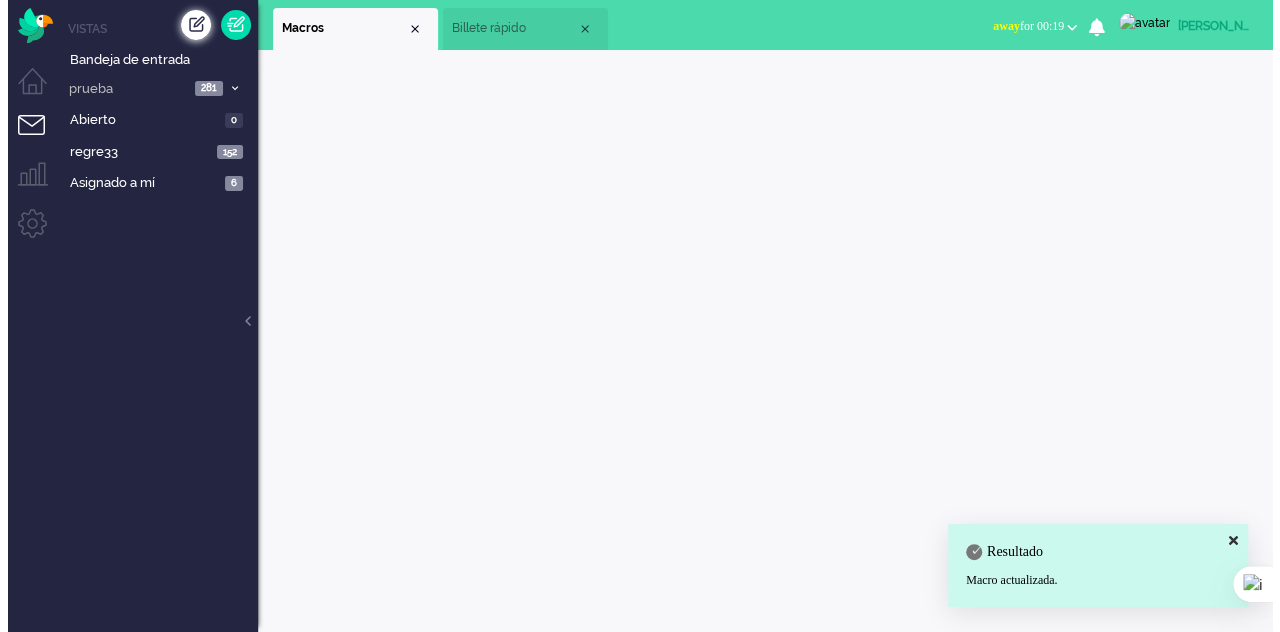 scroll, scrollTop: 0, scrollLeft: 0, axis: both 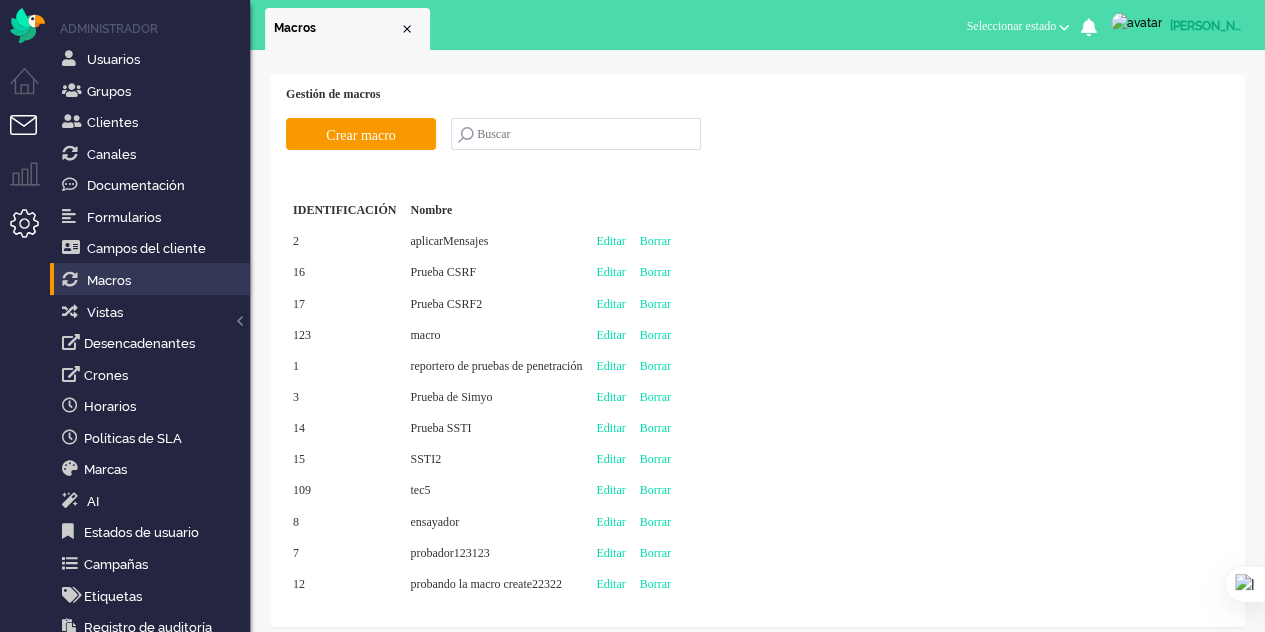 click at bounding box center [32, 137] 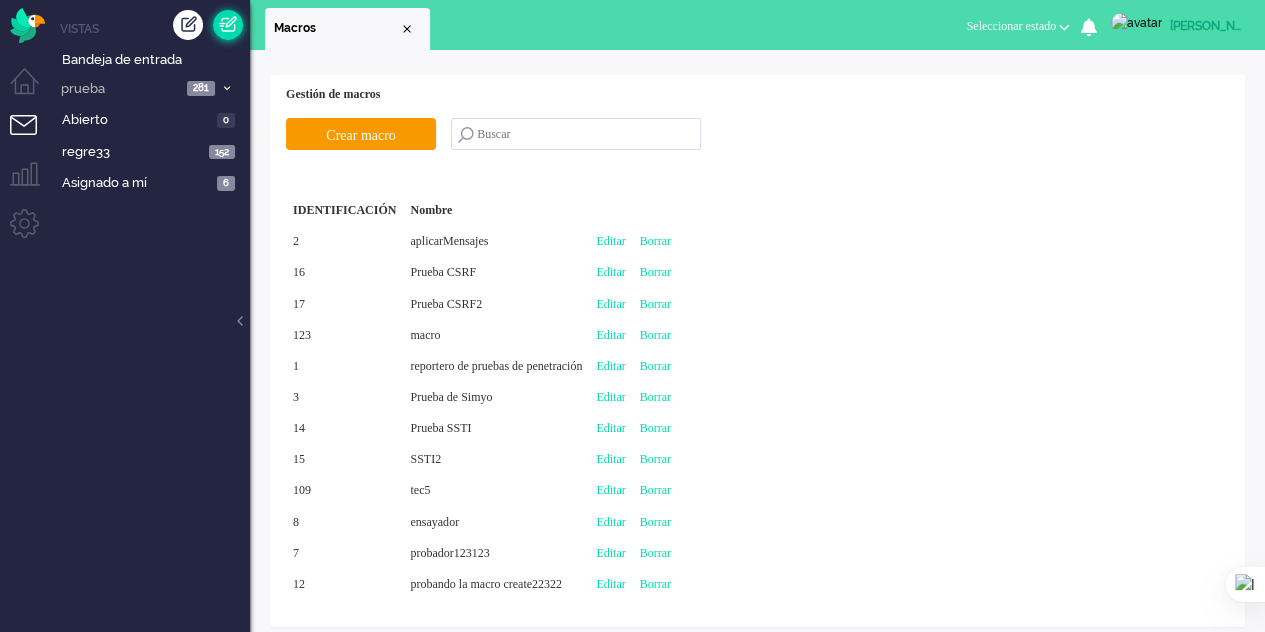 click at bounding box center (228, 25) 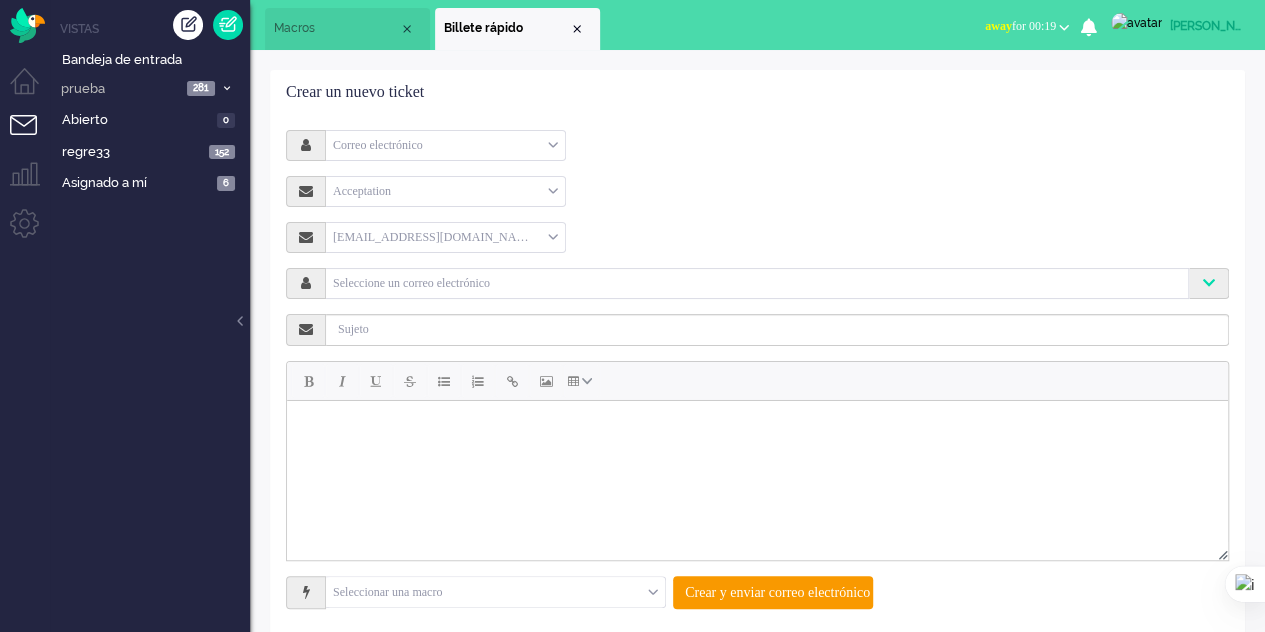 scroll, scrollTop: 28, scrollLeft: 0, axis: vertical 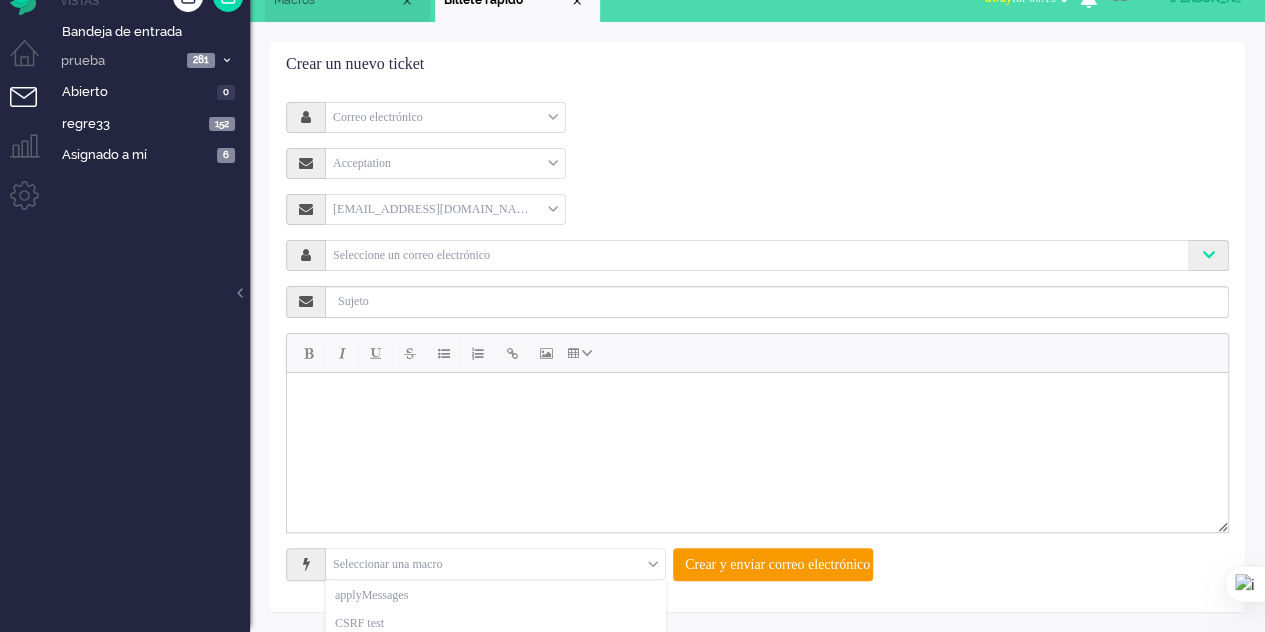 click at bounding box center (495, 564) 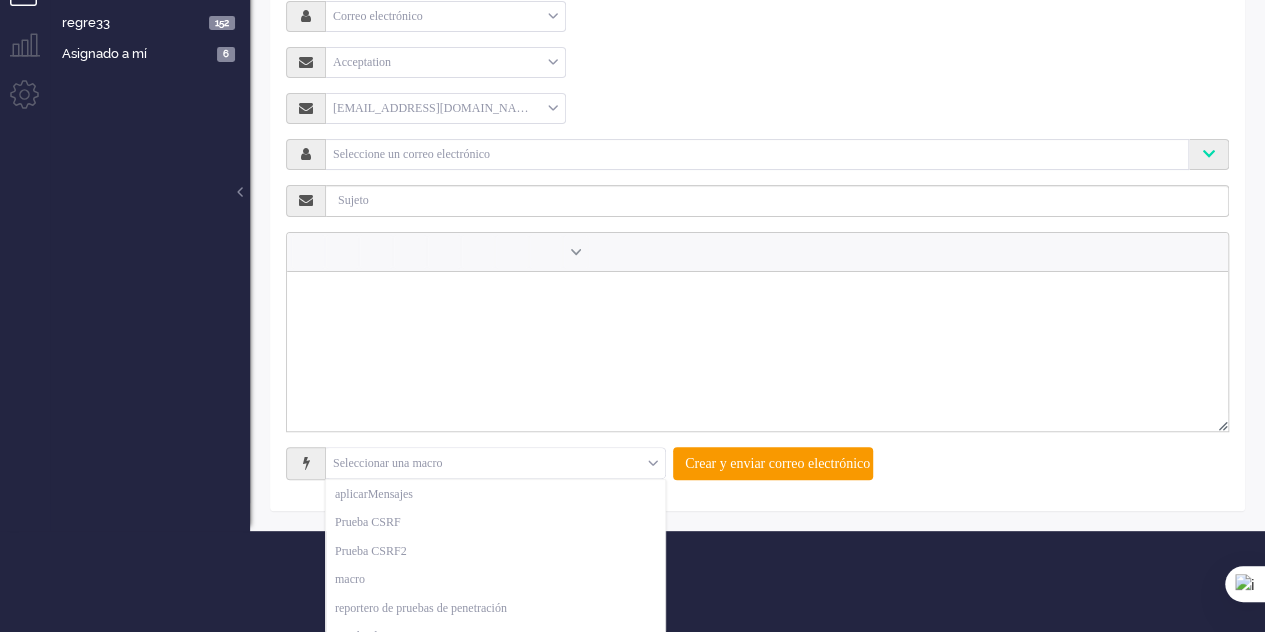scroll, scrollTop: 131, scrollLeft: 0, axis: vertical 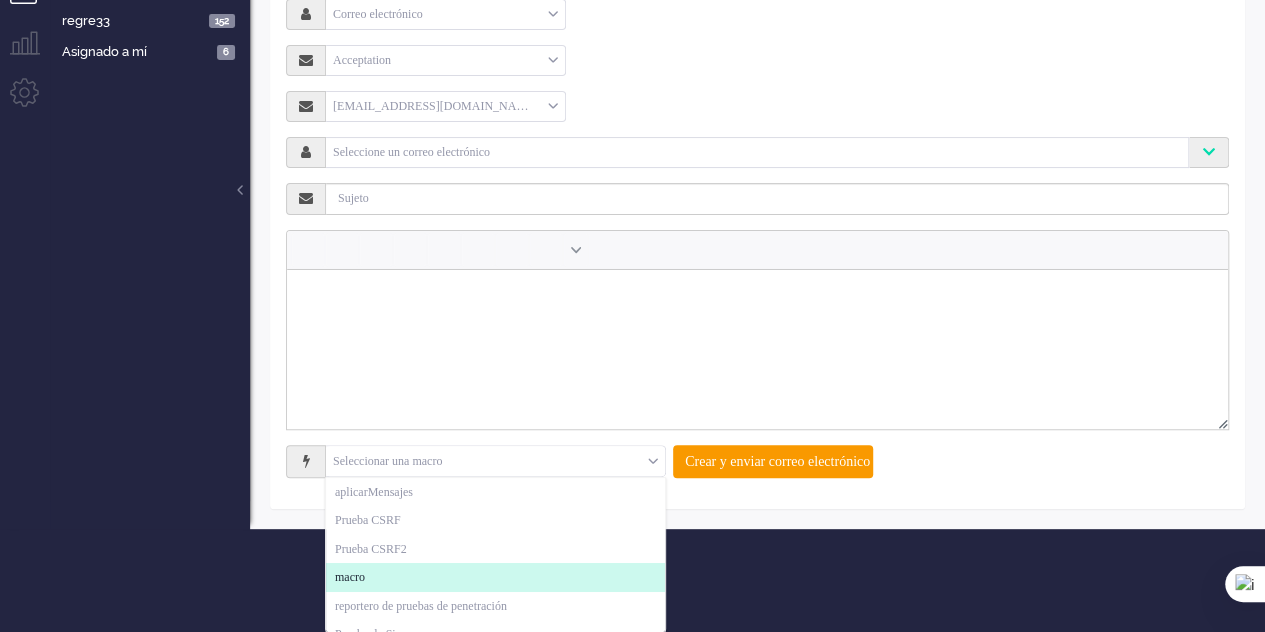click on "aplicarMensajes Prueba CSRF Prueba CSRF2 macro reportero de pruebas de penetración Prueba de [PERSON_NAME] SSTI SSTI2 tec5 ensayador probador123123 probando la macro create22322" 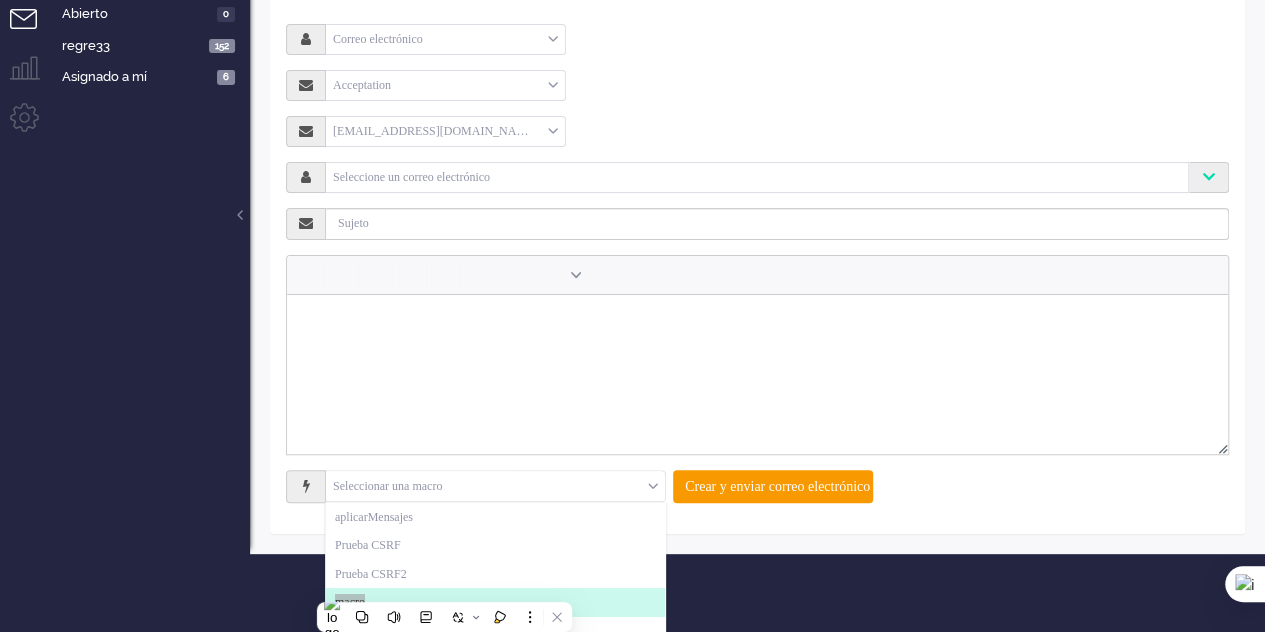 click at bounding box center (757, 319) 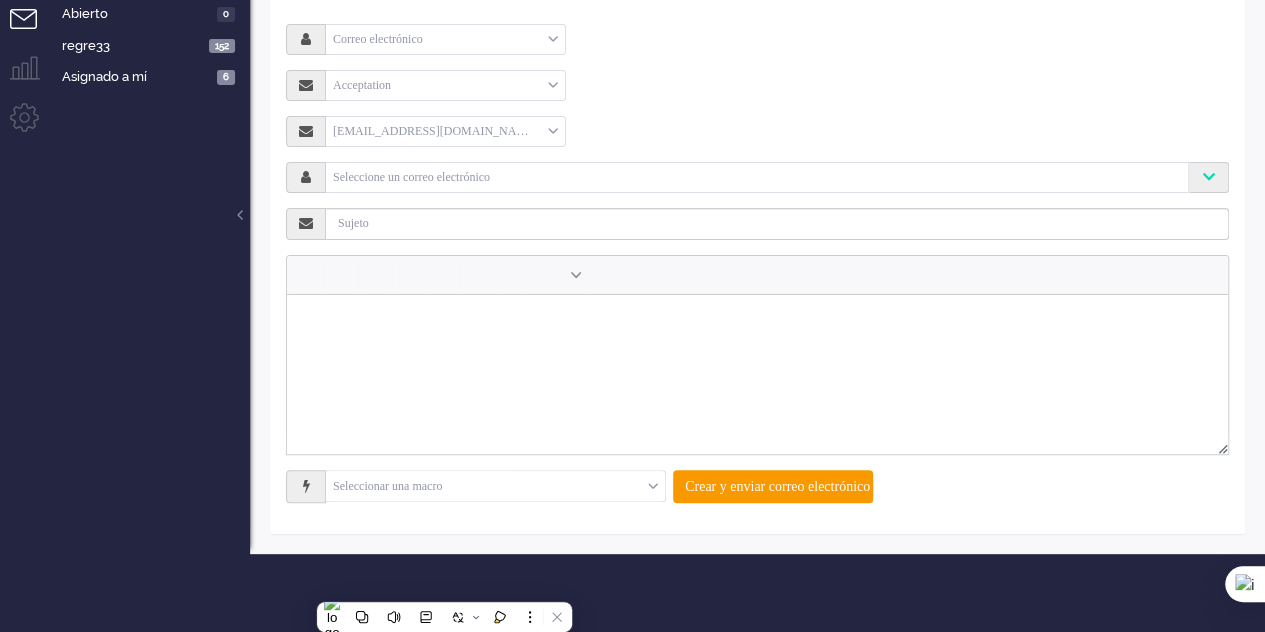 scroll, scrollTop: 131, scrollLeft: 0, axis: vertical 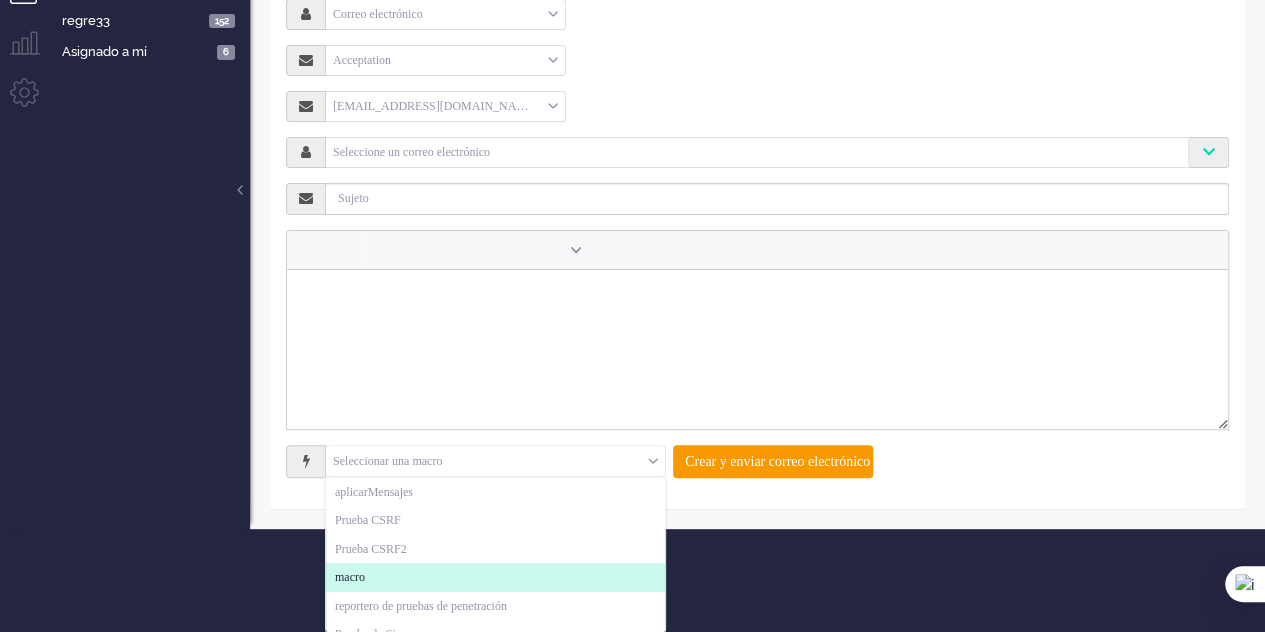 click on "macro" 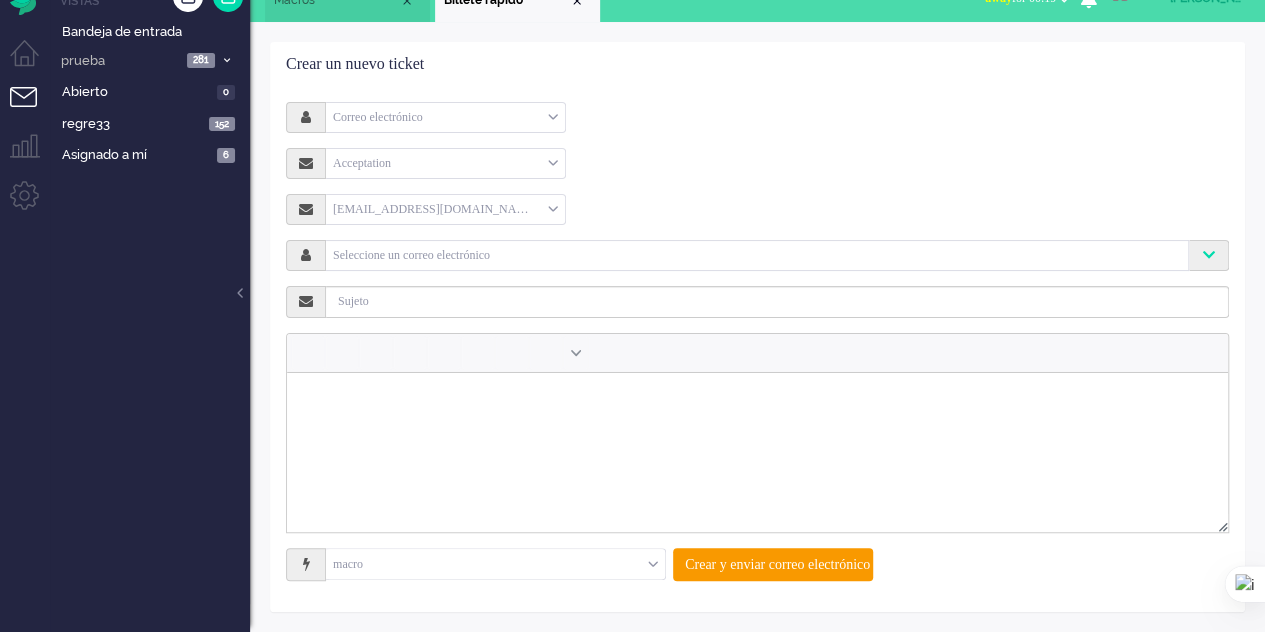 click on "Macros" at bounding box center (336, 0) 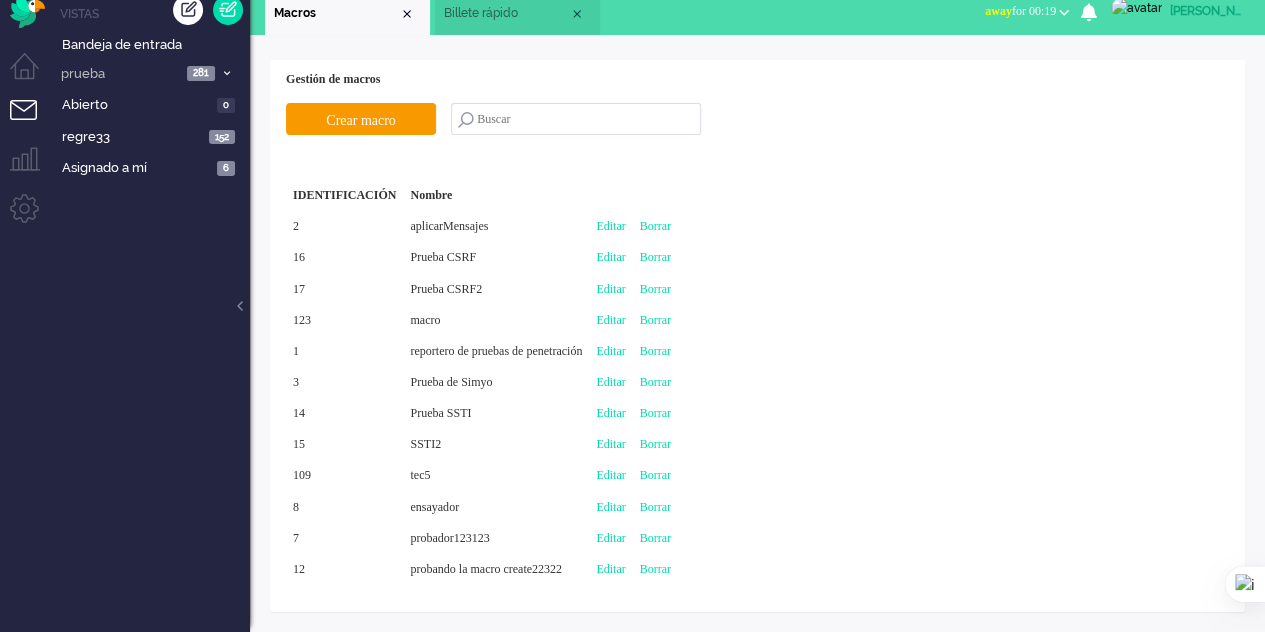 scroll, scrollTop: 14, scrollLeft: 0, axis: vertical 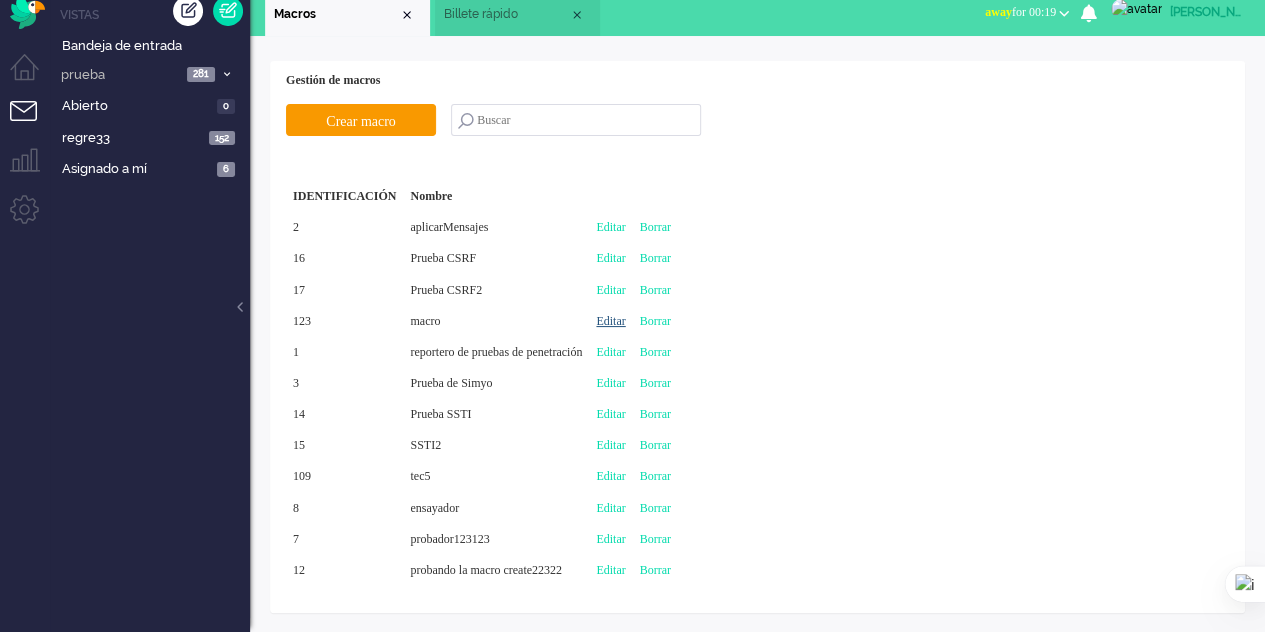 click on "Editar" at bounding box center [610, 321] 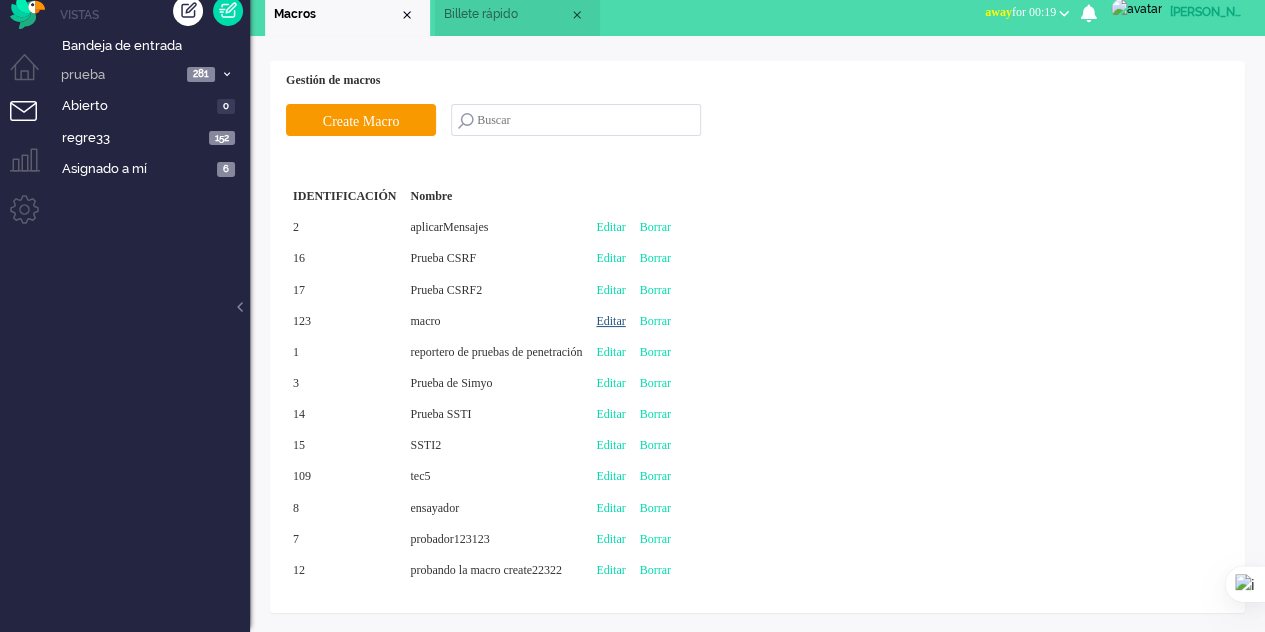 type on "macro" 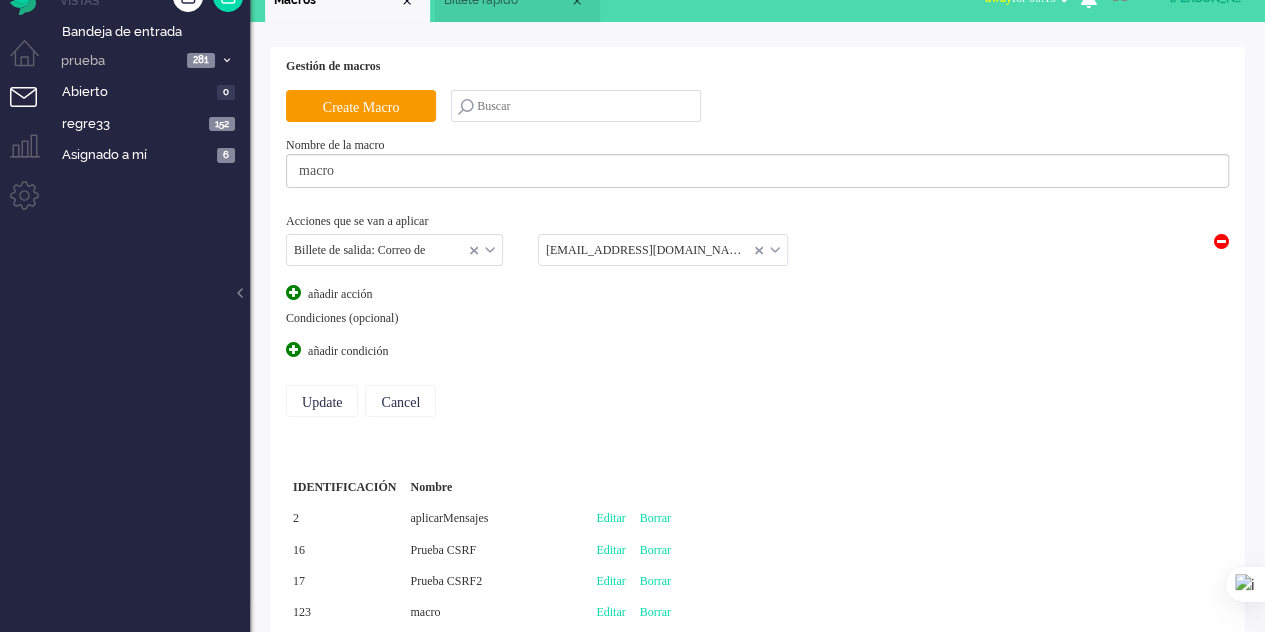 click at bounding box center [1221, 241] 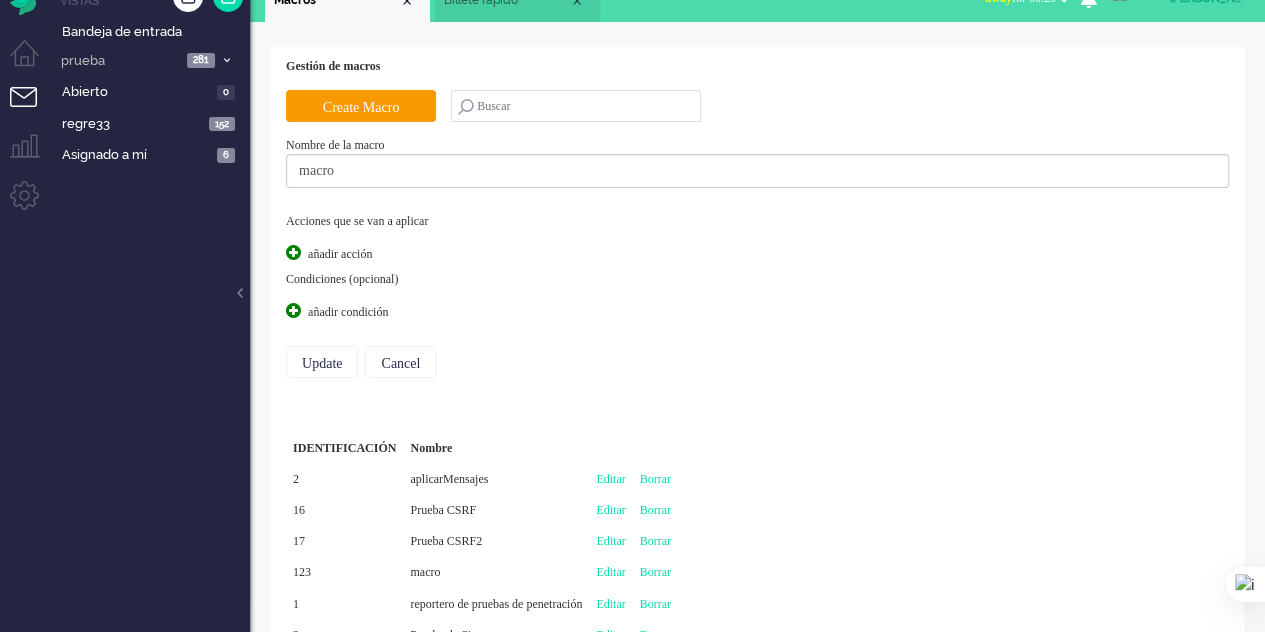 click at bounding box center [293, 252] 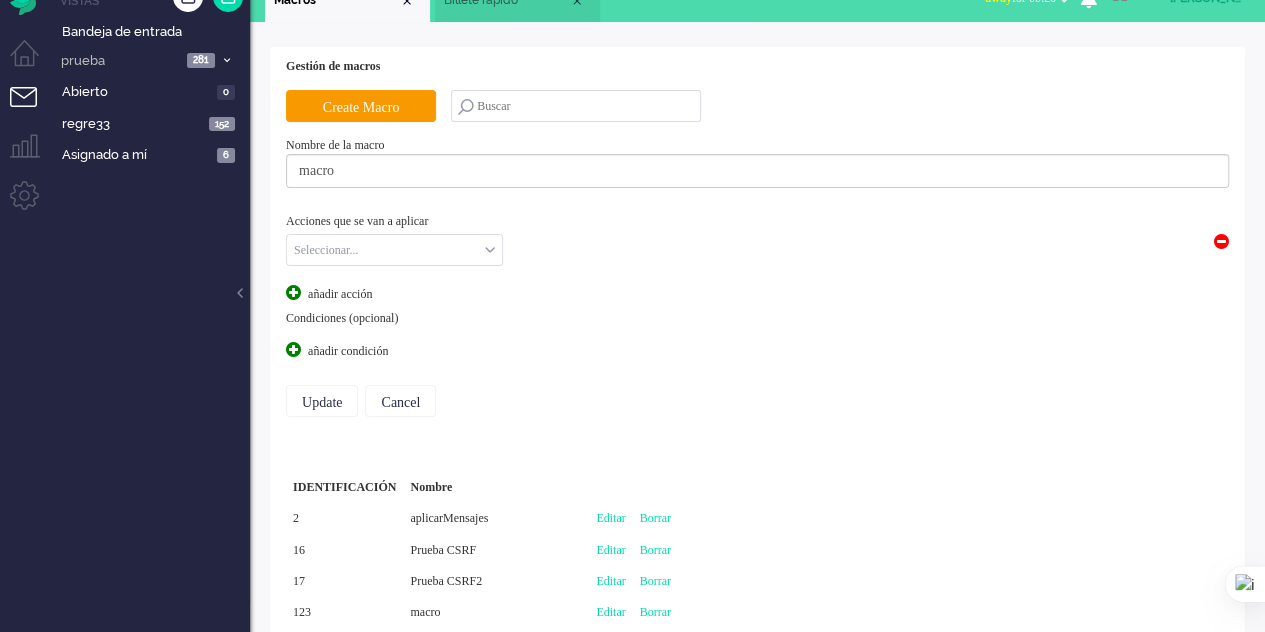 click at bounding box center [394, 250] 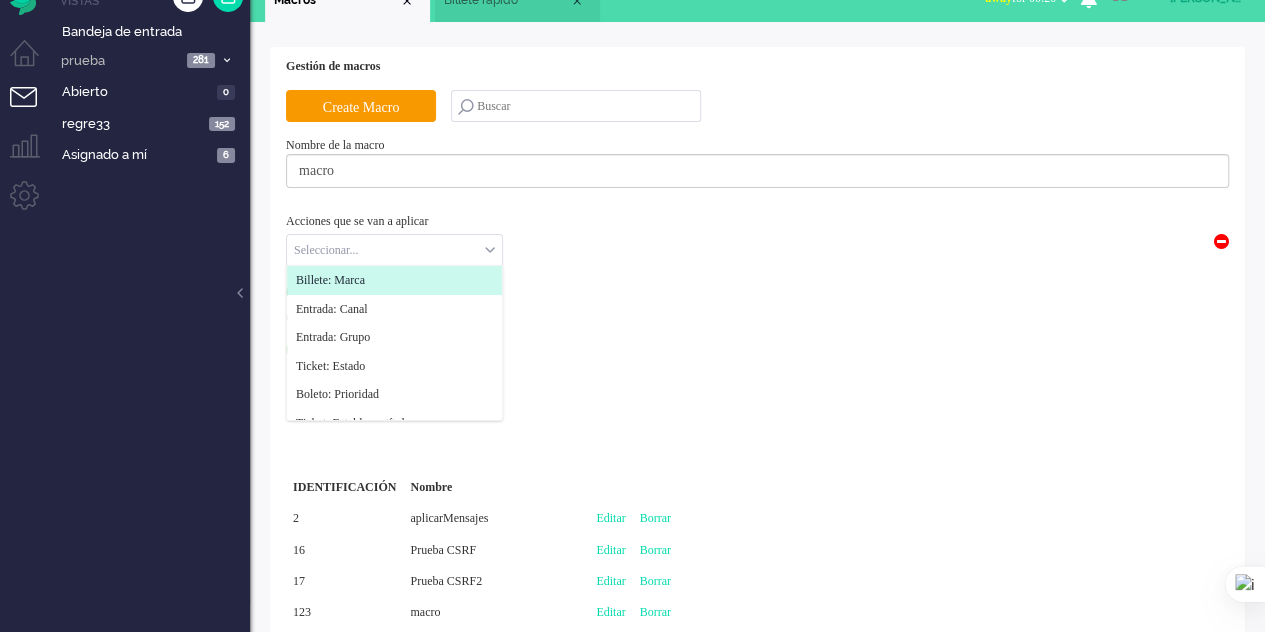 click on "Billete: Marca" 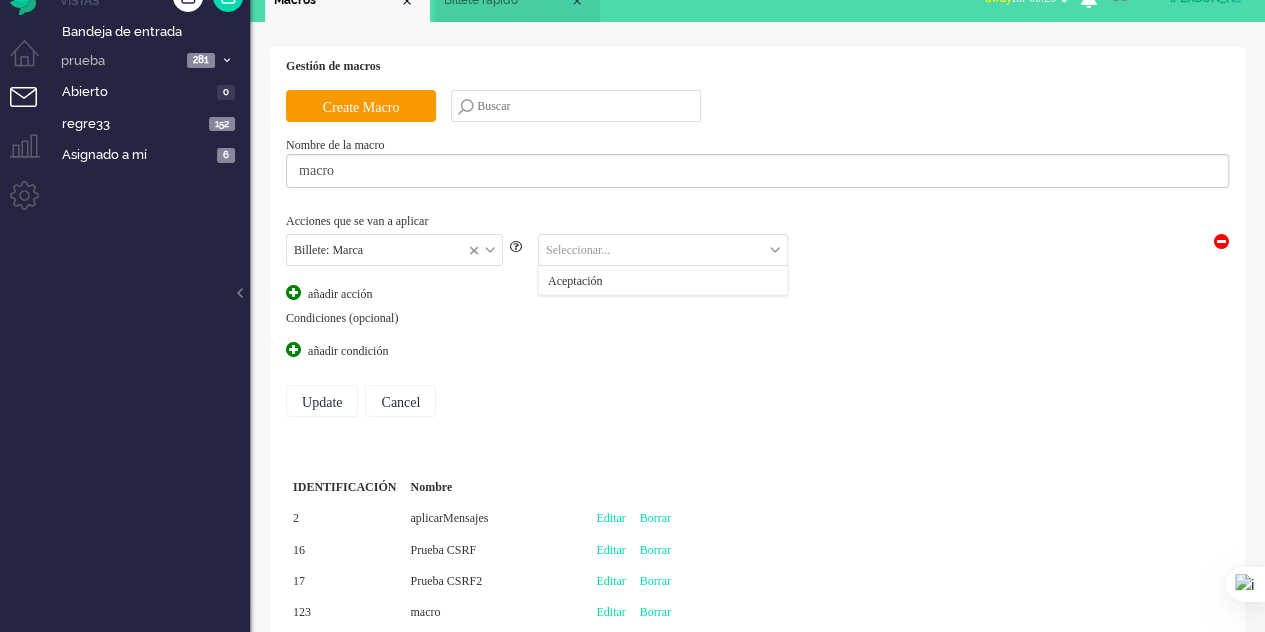 click at bounding box center [663, 250] 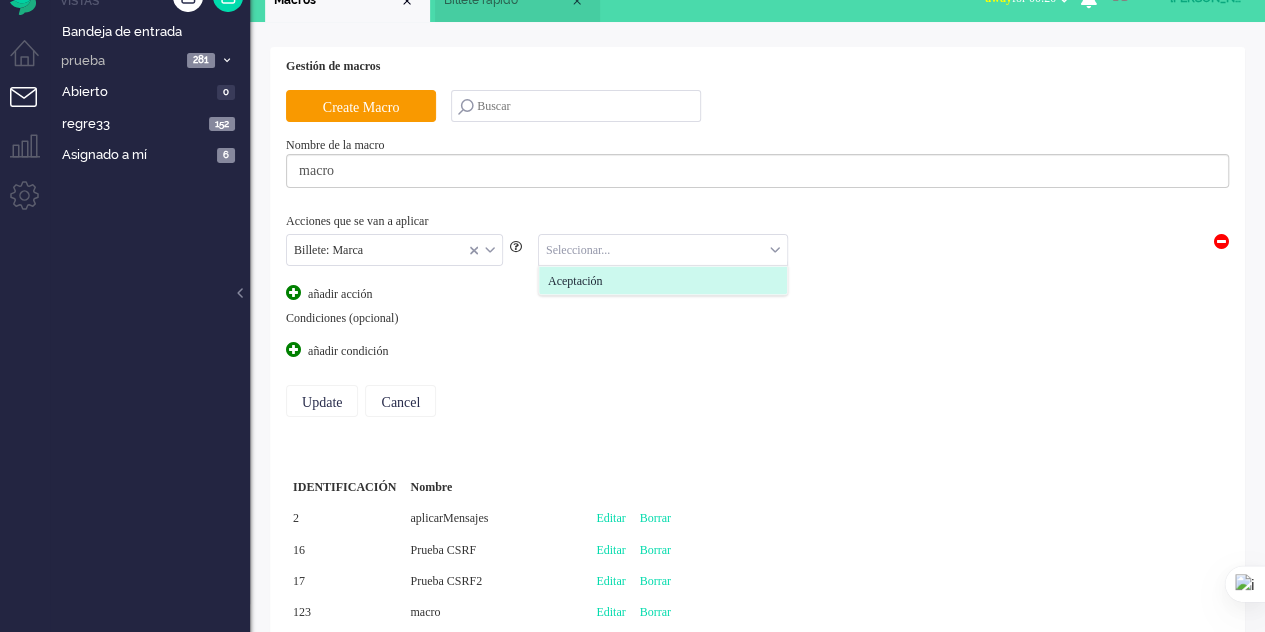 click on "Aceptación" at bounding box center [575, 280] 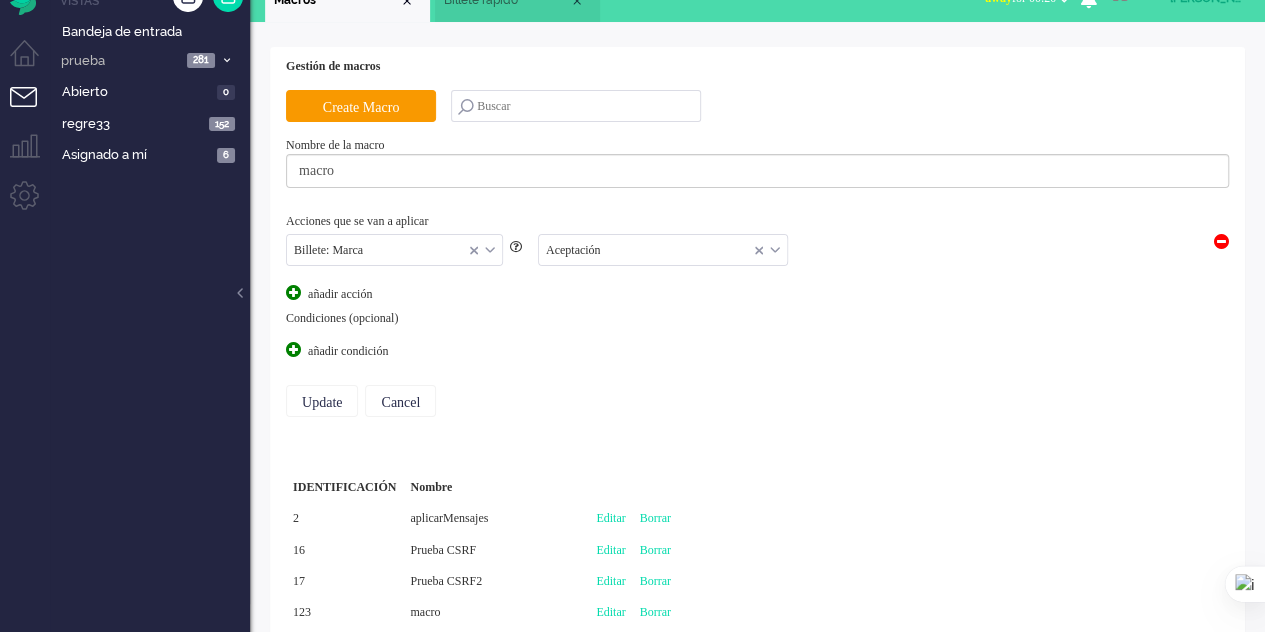 click on "añadir condición" 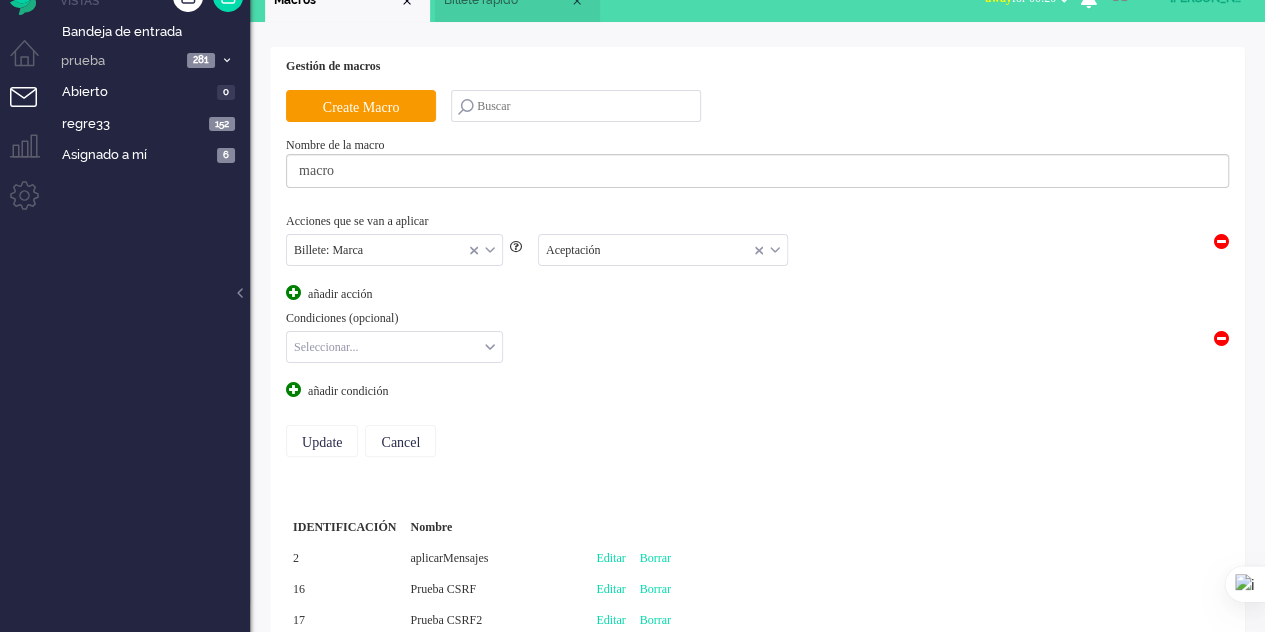 click at bounding box center [394, 347] 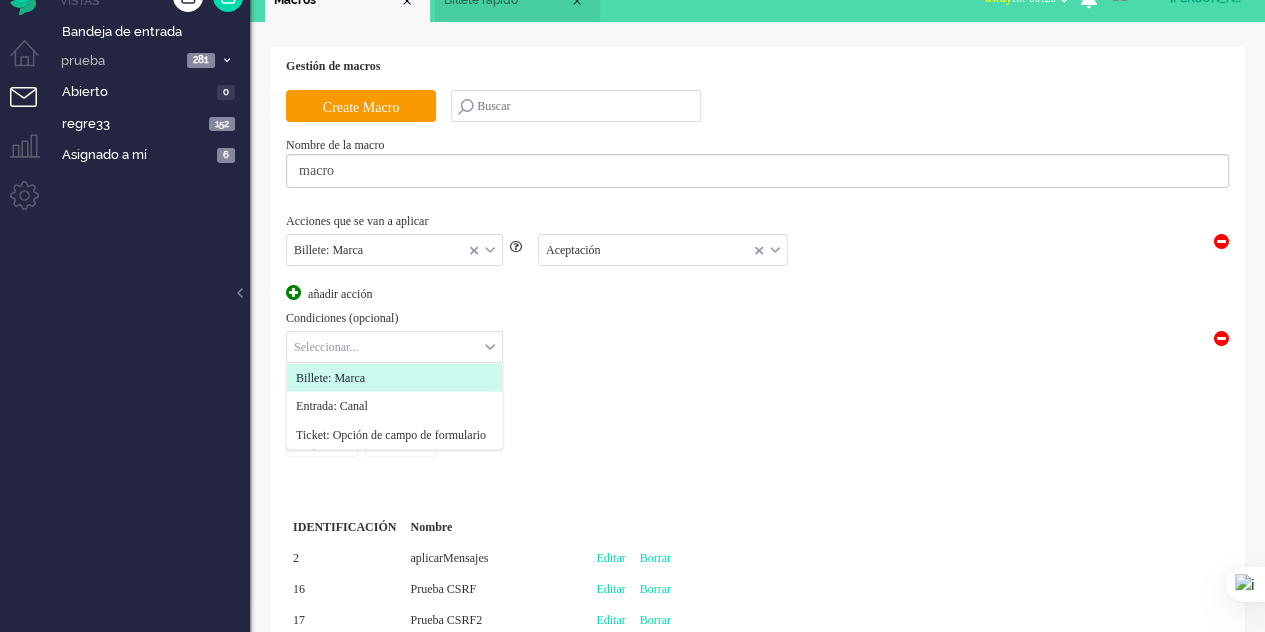 click on "Billete: Marca" 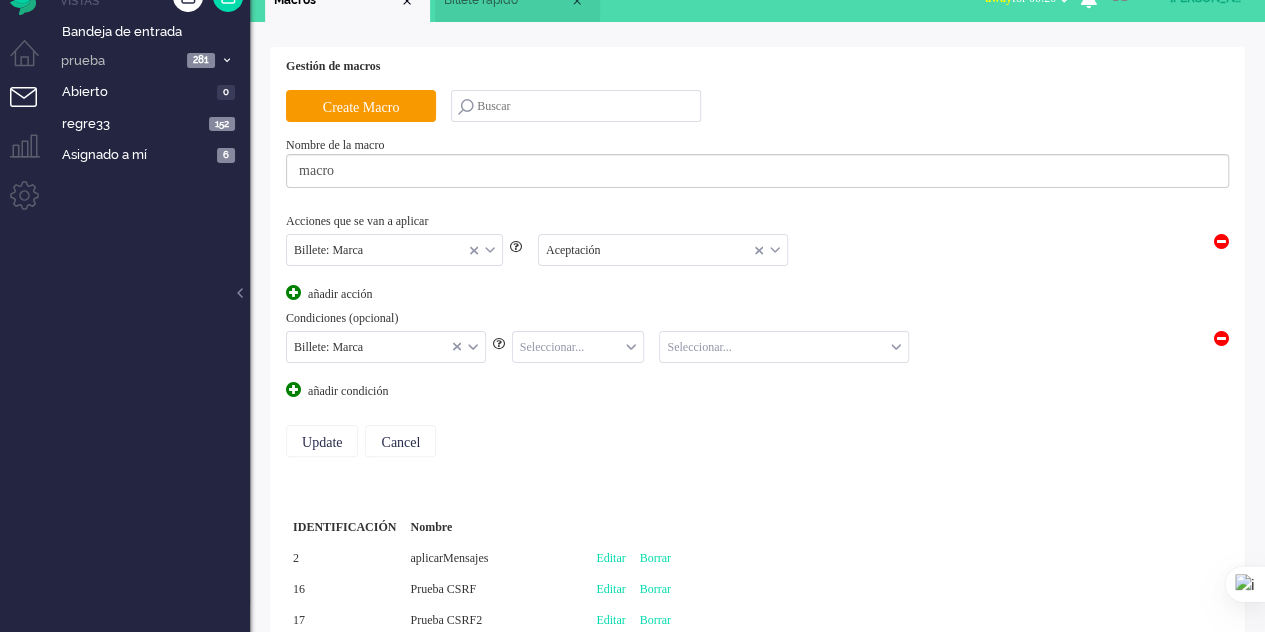 click at bounding box center (578, 347) 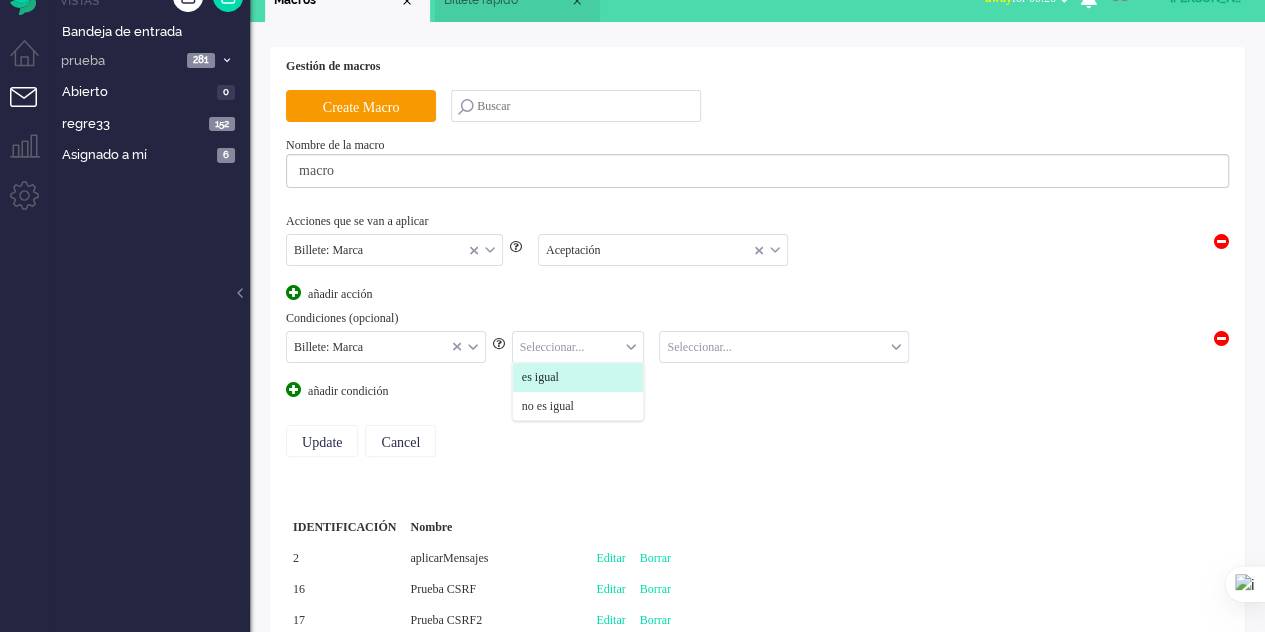 click on "es igual" 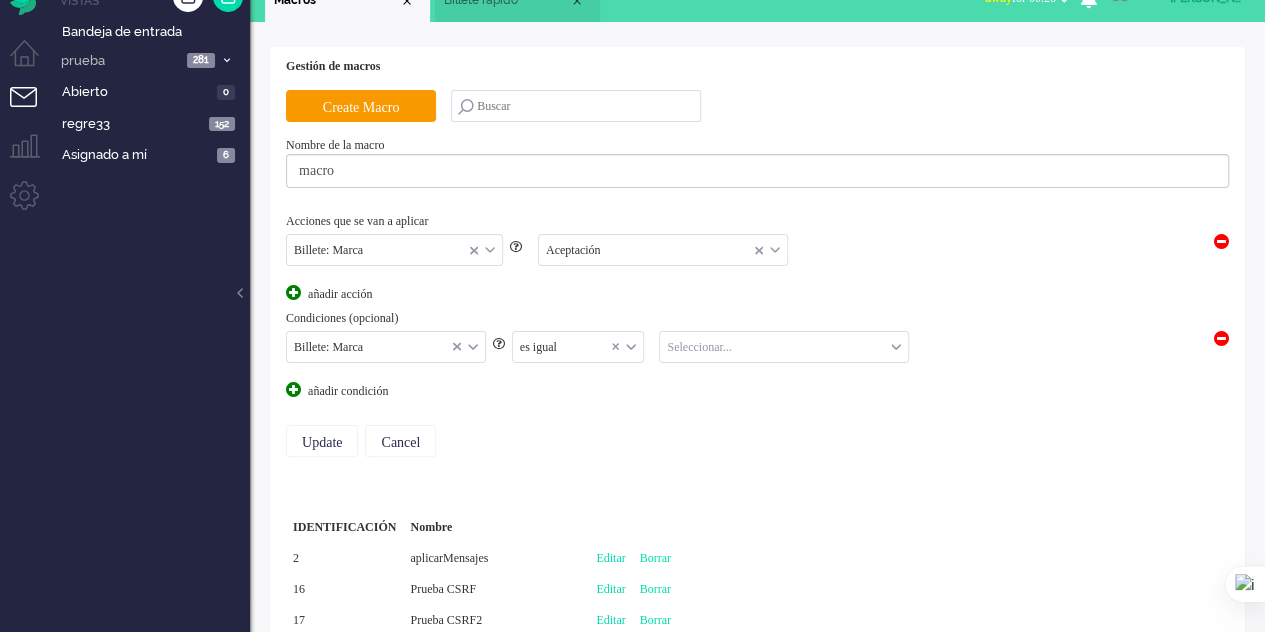 click at bounding box center (784, 347) 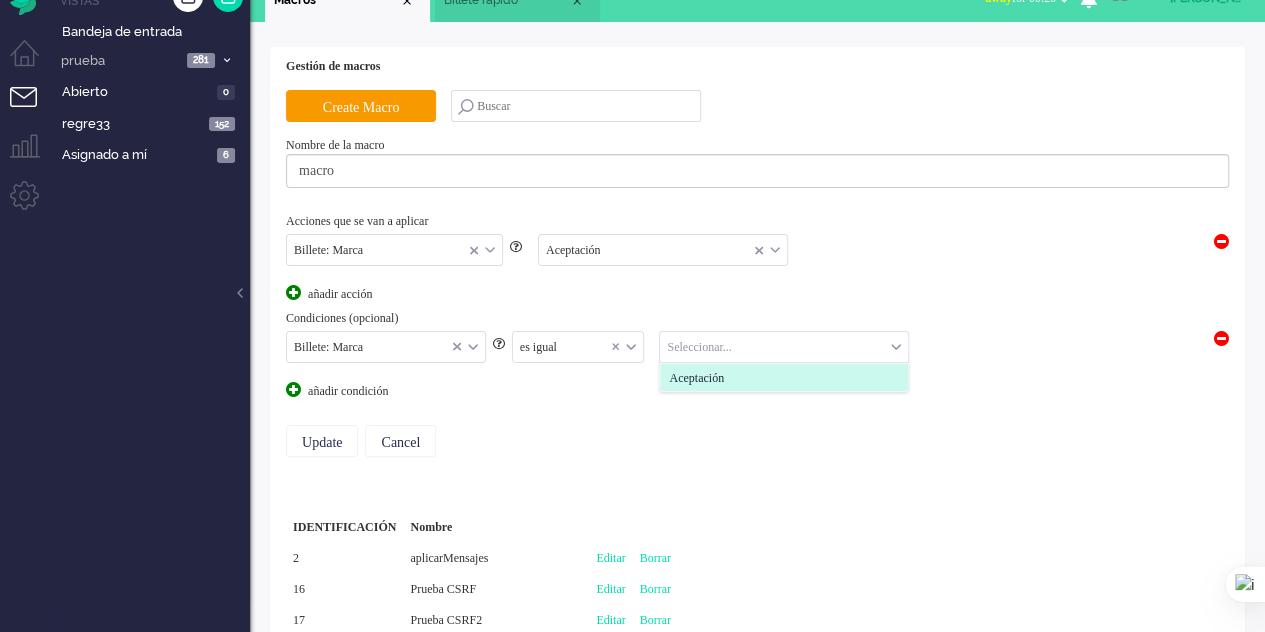 drag, startPoint x: 716, startPoint y: 376, endPoint x: 696, endPoint y: 377, distance: 20.024984 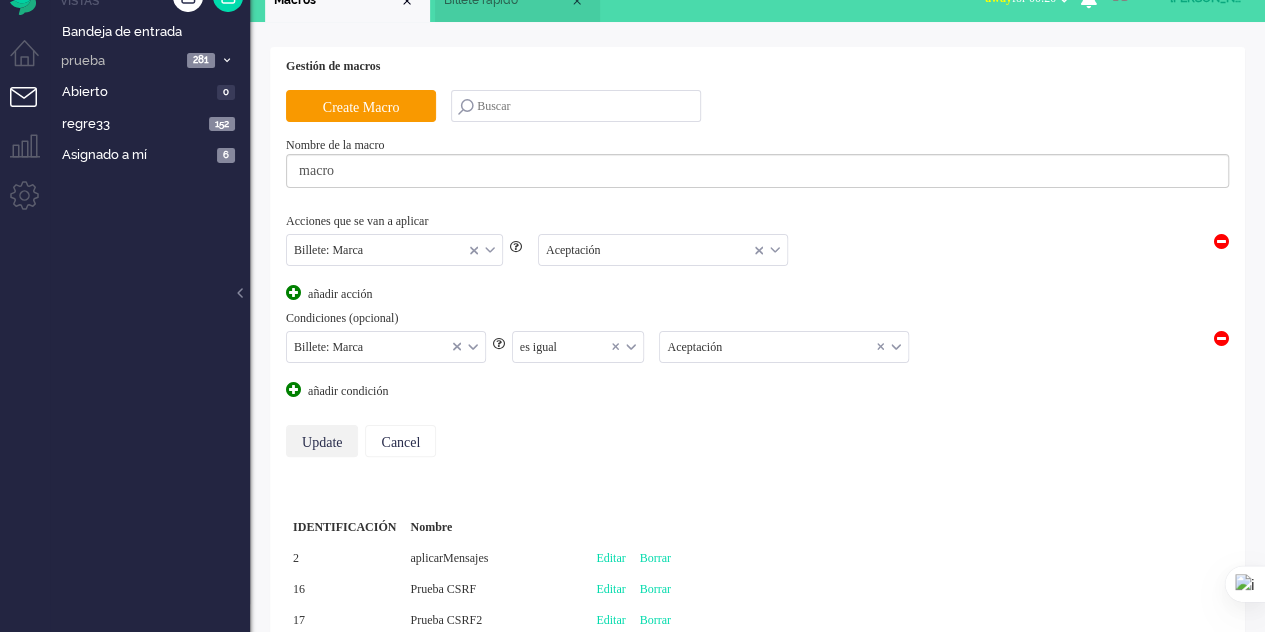 click on "Update" at bounding box center [322, 441] 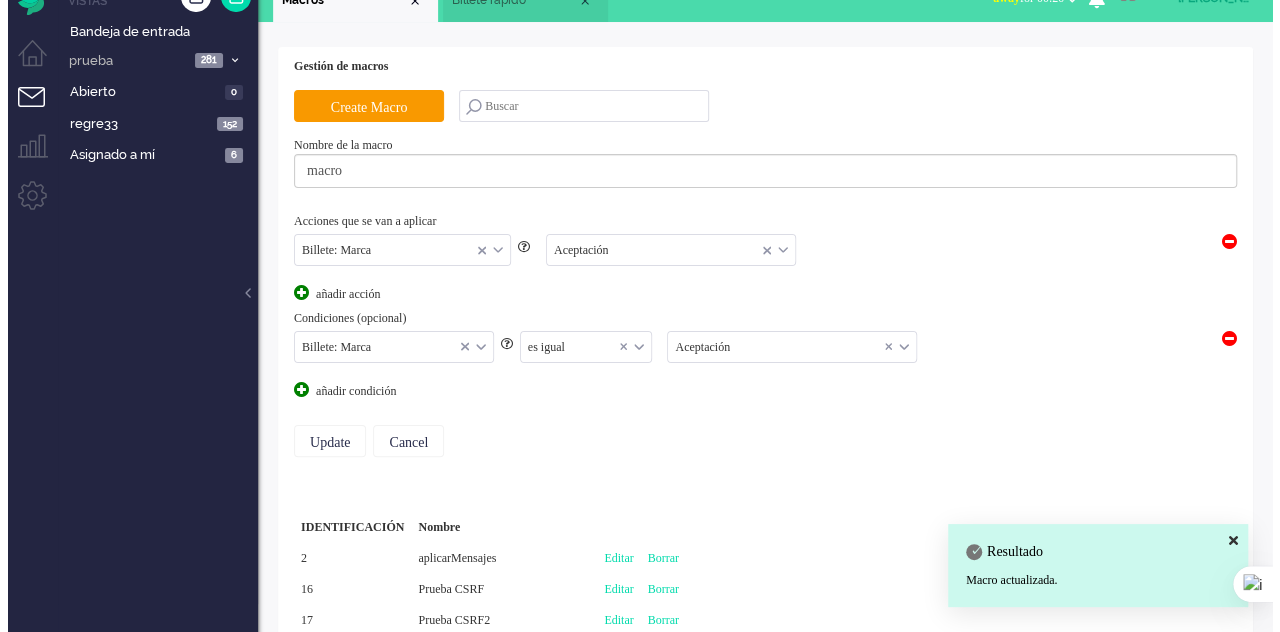 scroll, scrollTop: 0, scrollLeft: 0, axis: both 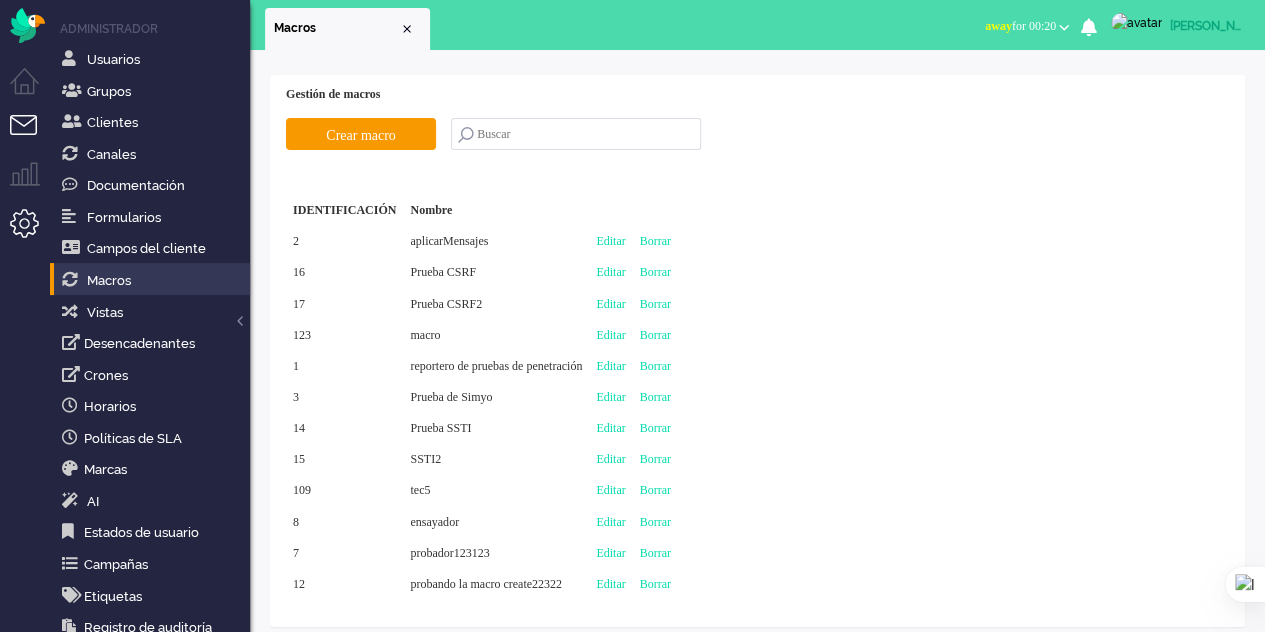 click at bounding box center (32, 137) 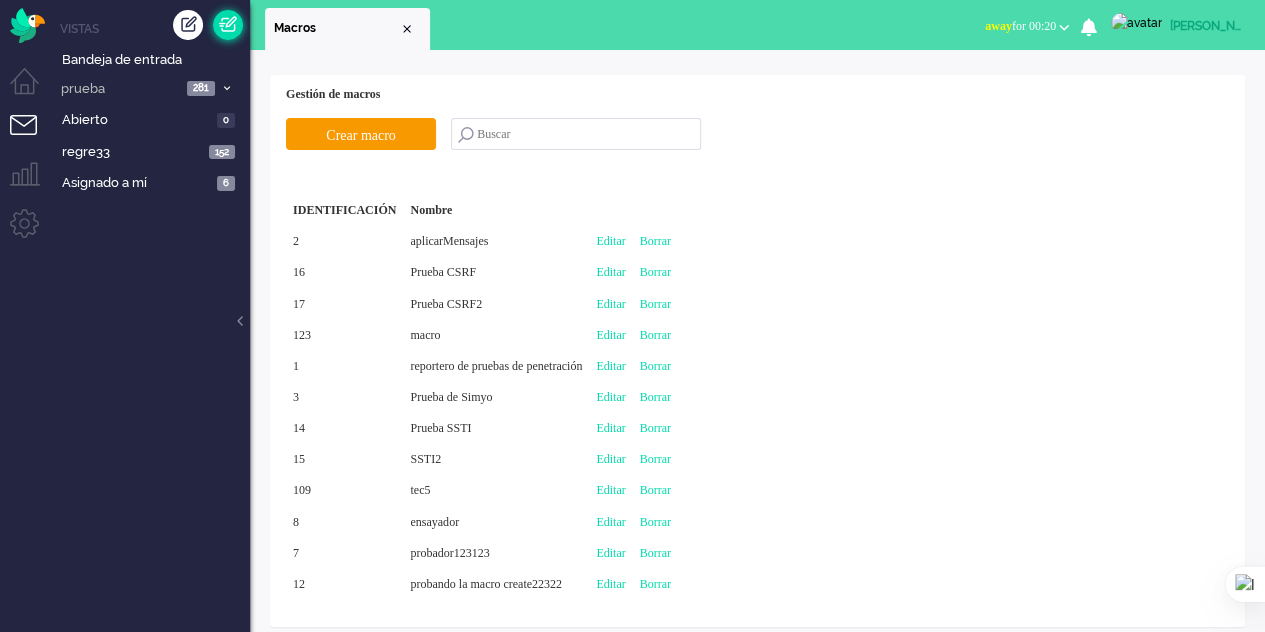 click at bounding box center (228, 25) 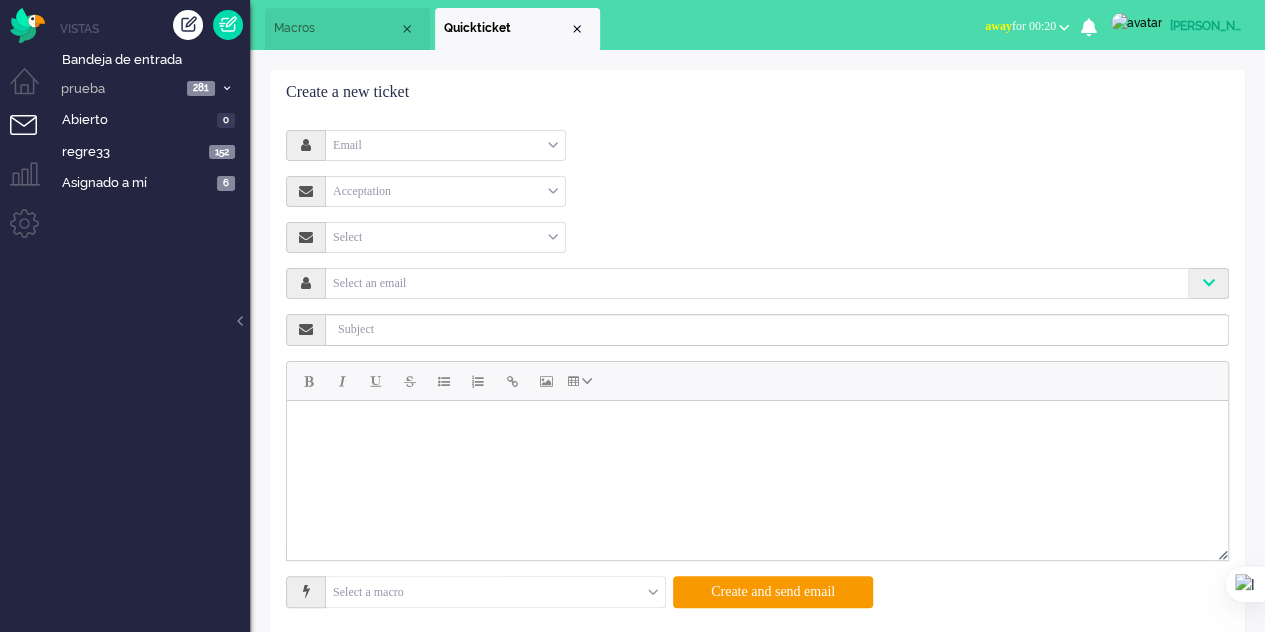 scroll, scrollTop: 0, scrollLeft: 0, axis: both 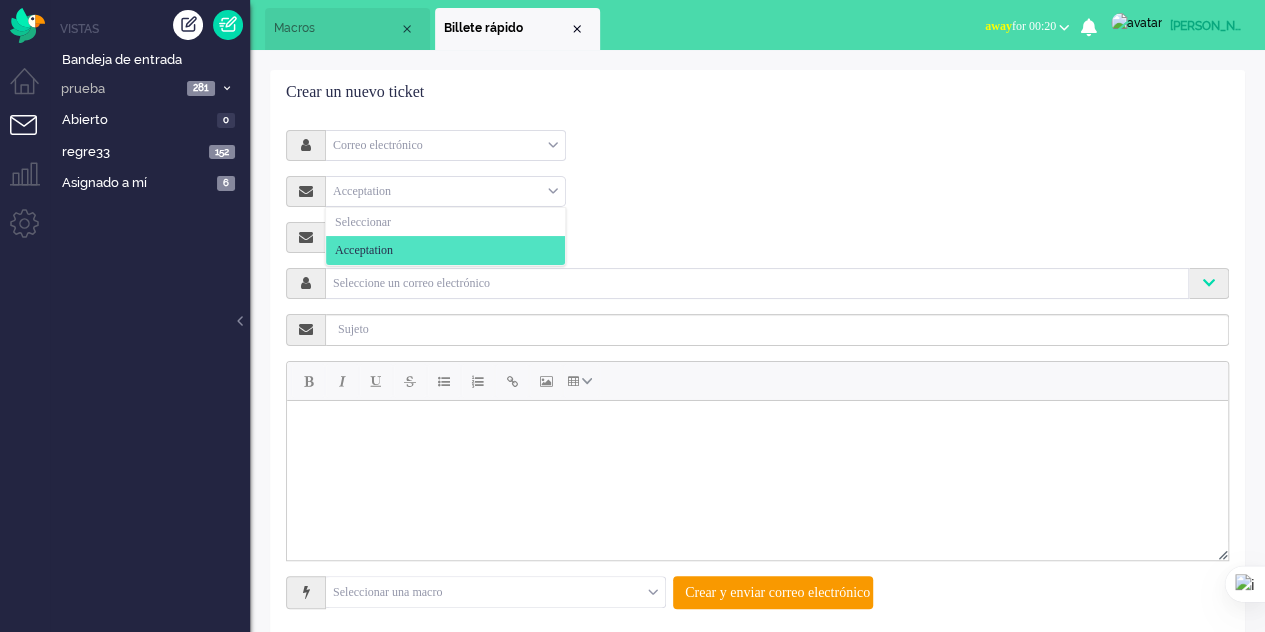 click on "Acceptation" at bounding box center [445, 191] 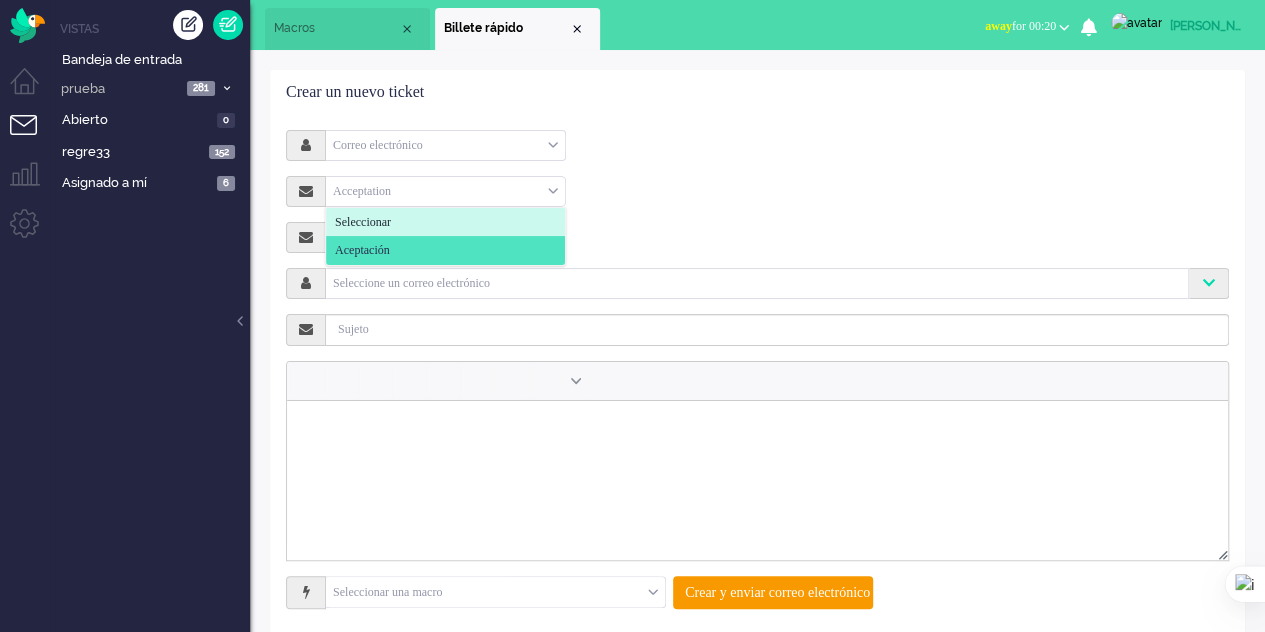 click on "Seleccionar" 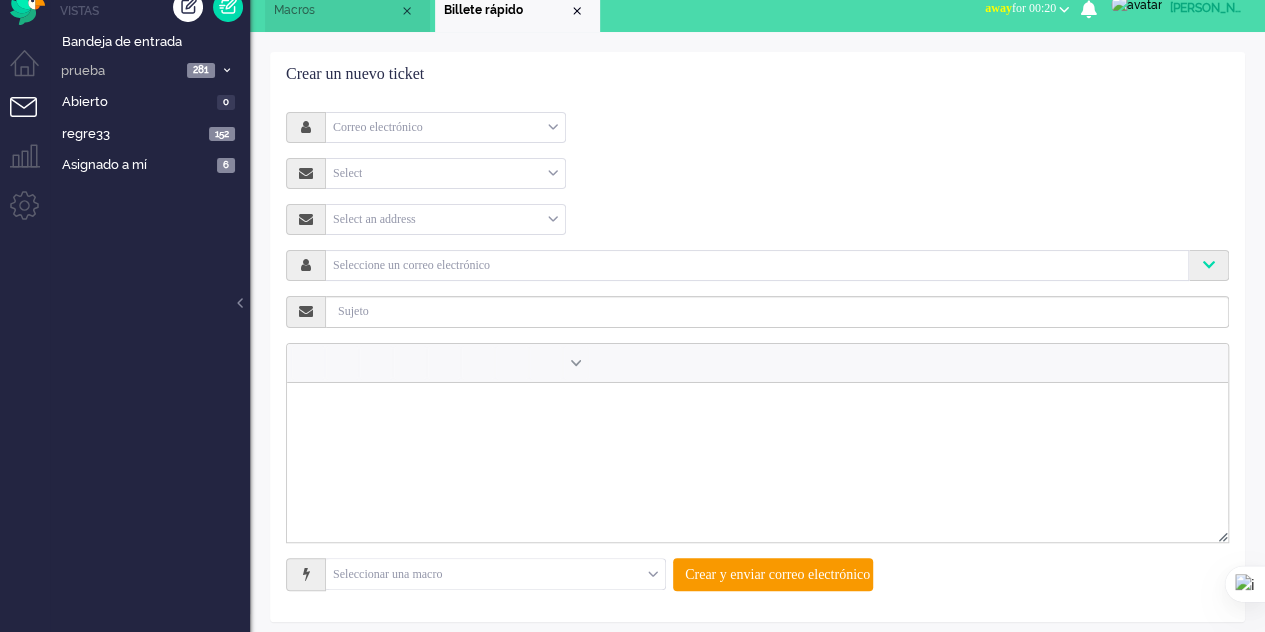 scroll, scrollTop: 28, scrollLeft: 0, axis: vertical 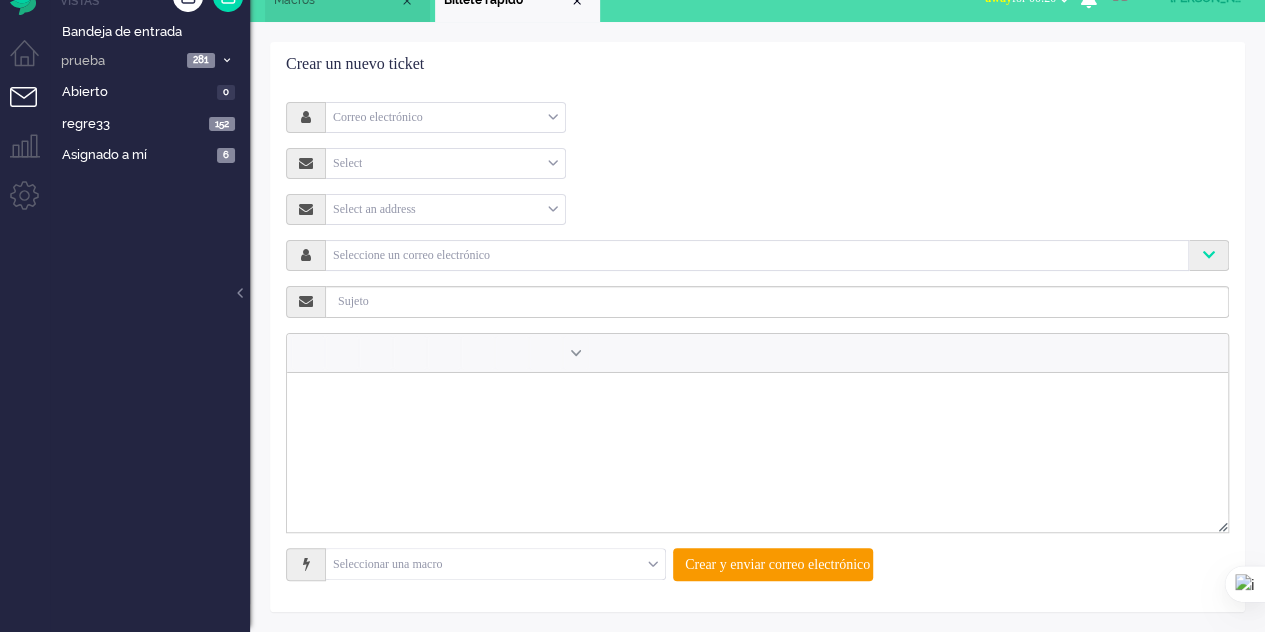 click at bounding box center [495, 564] 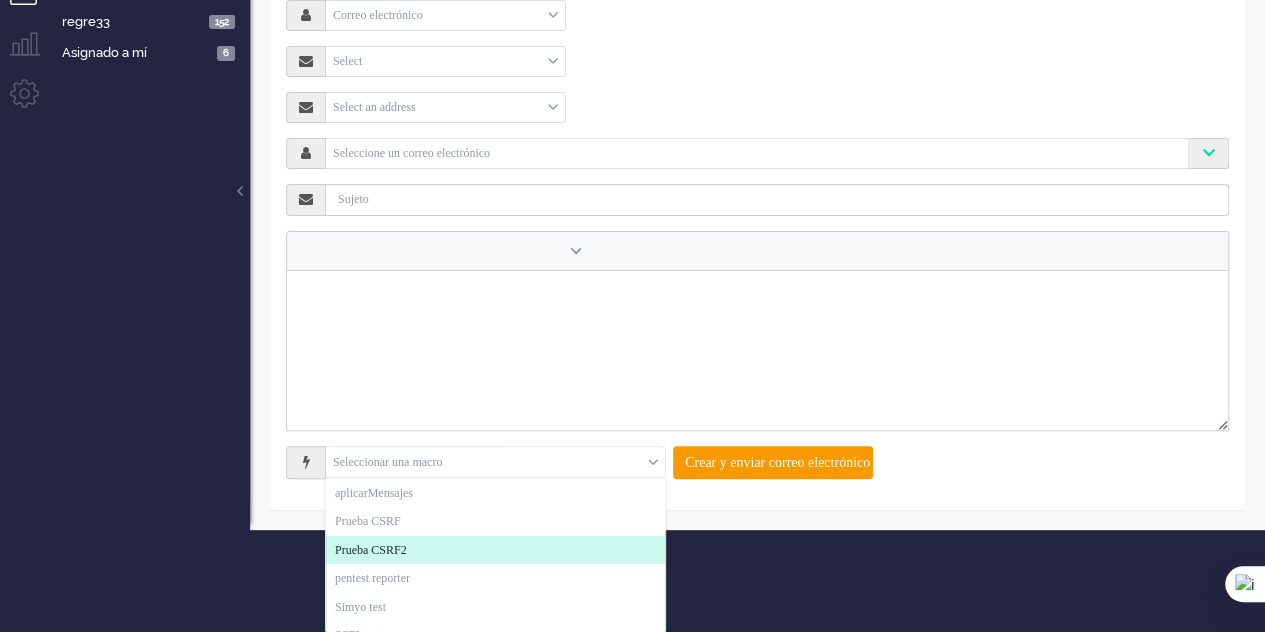 scroll, scrollTop: 131, scrollLeft: 0, axis: vertical 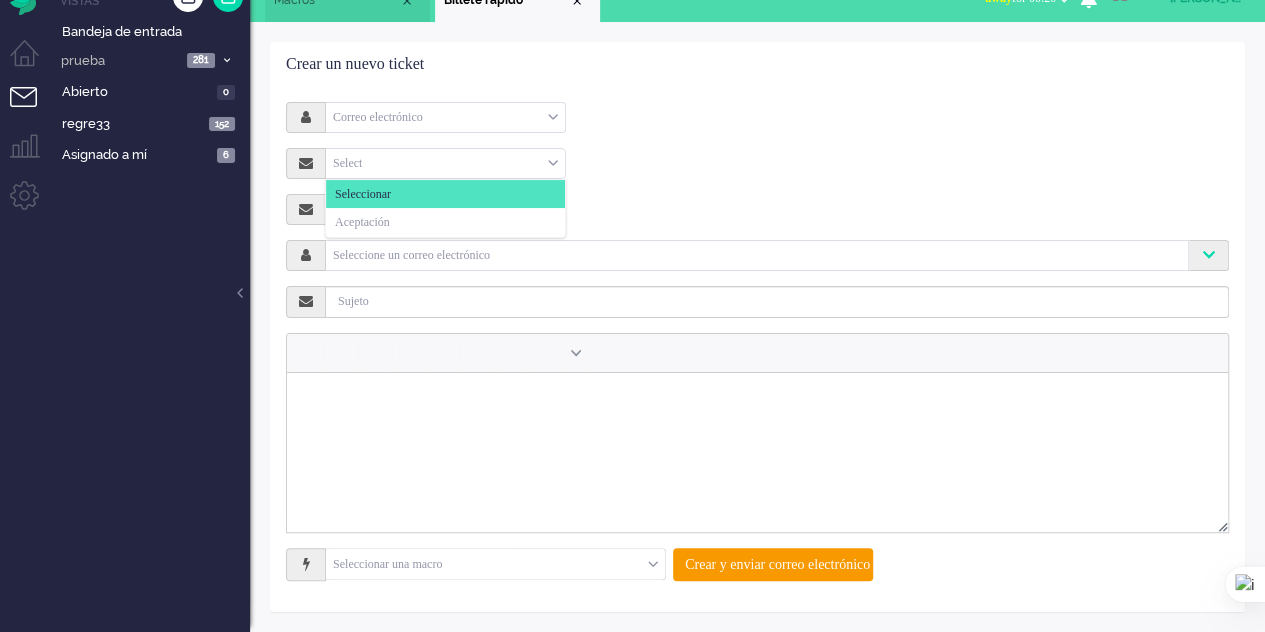 click on "Crear un nuevo ticket Correo electrónico Correo electrónico Teléfono Nota Select Seleccionar Aceptación Select an address The list is empty Seleccione un correo electrónico Por favor, introduzca 2 o más caracteres Seleccionar una macro aplicarMensajes Prueba CSRF Prueba CSRF2 pentest reporter Simyo test SSTI test SSTI2 tec5 testing macro create22322 Crear y enviar correo electrónico" at bounding box center (757, 327) 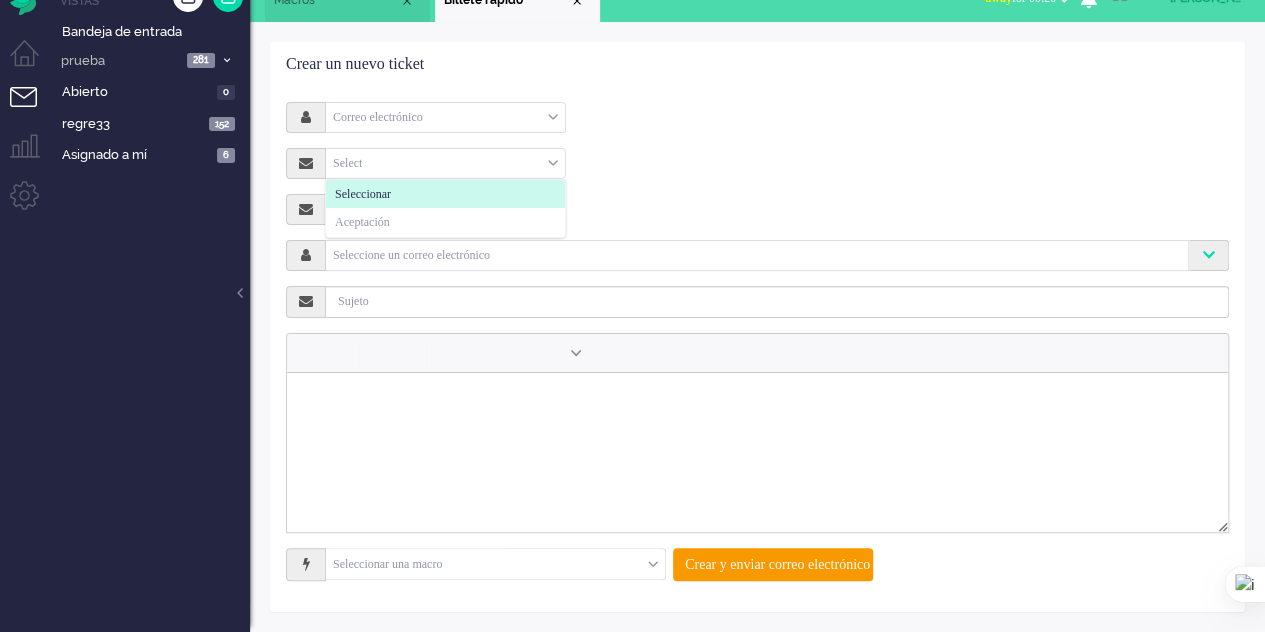 click on "Seleccionar" at bounding box center (363, 194) 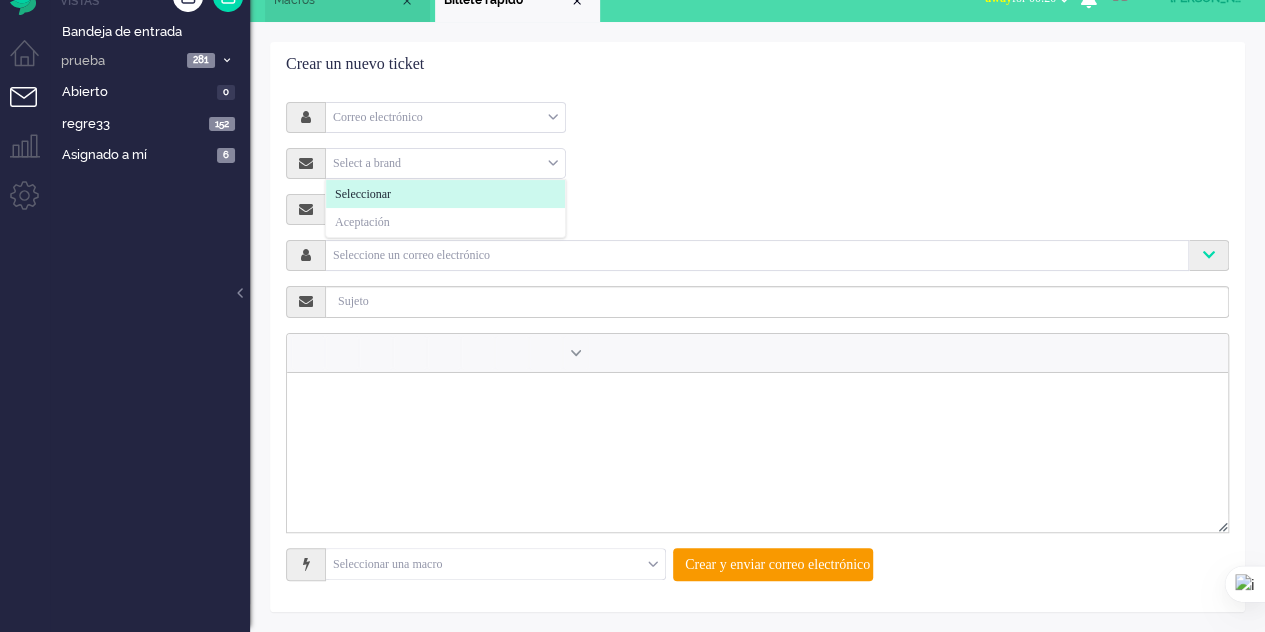 click on "Seleccionar" 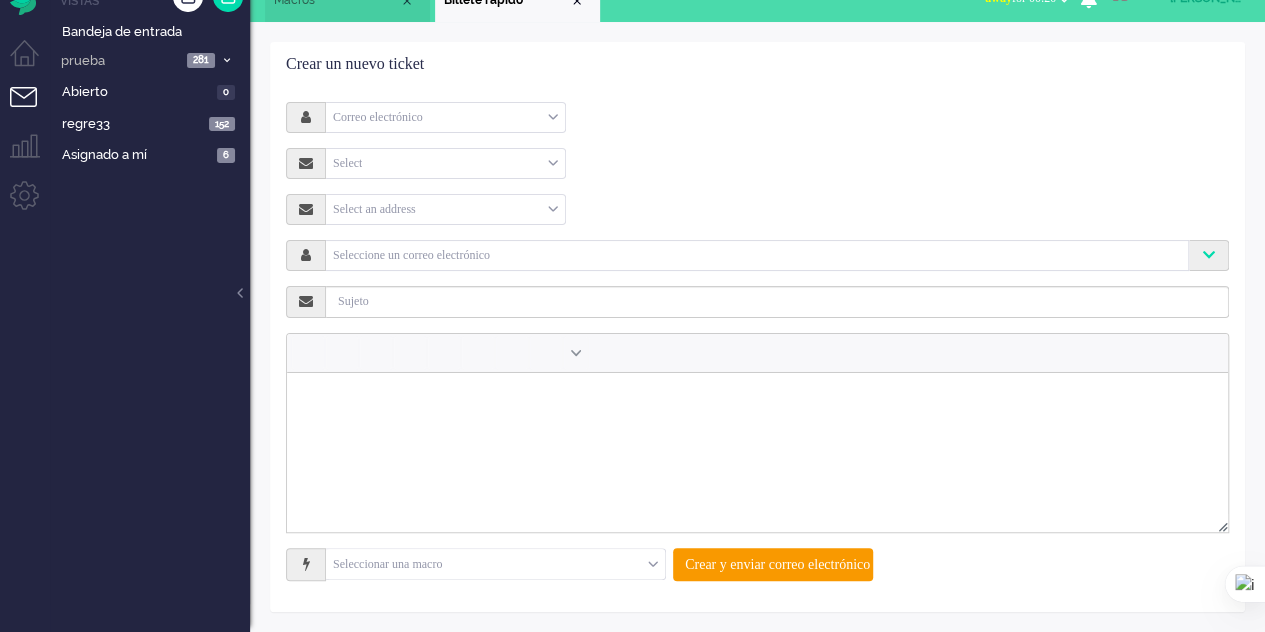 click on "Select" at bounding box center (445, 163) 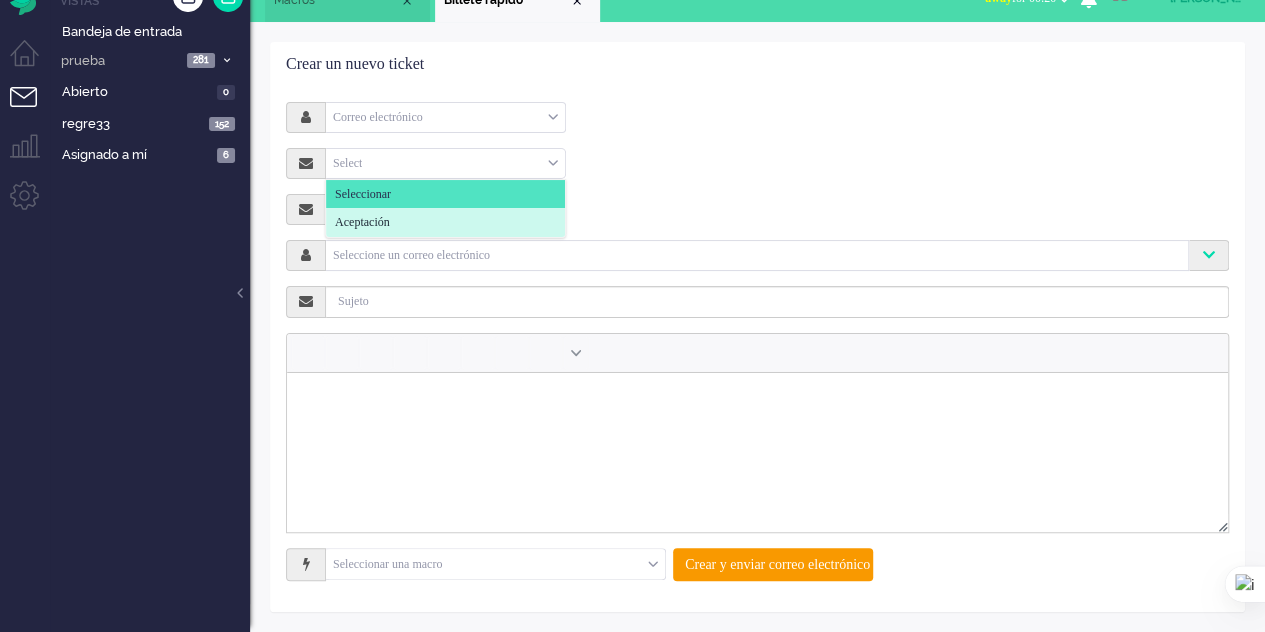 click on "Aceptación" 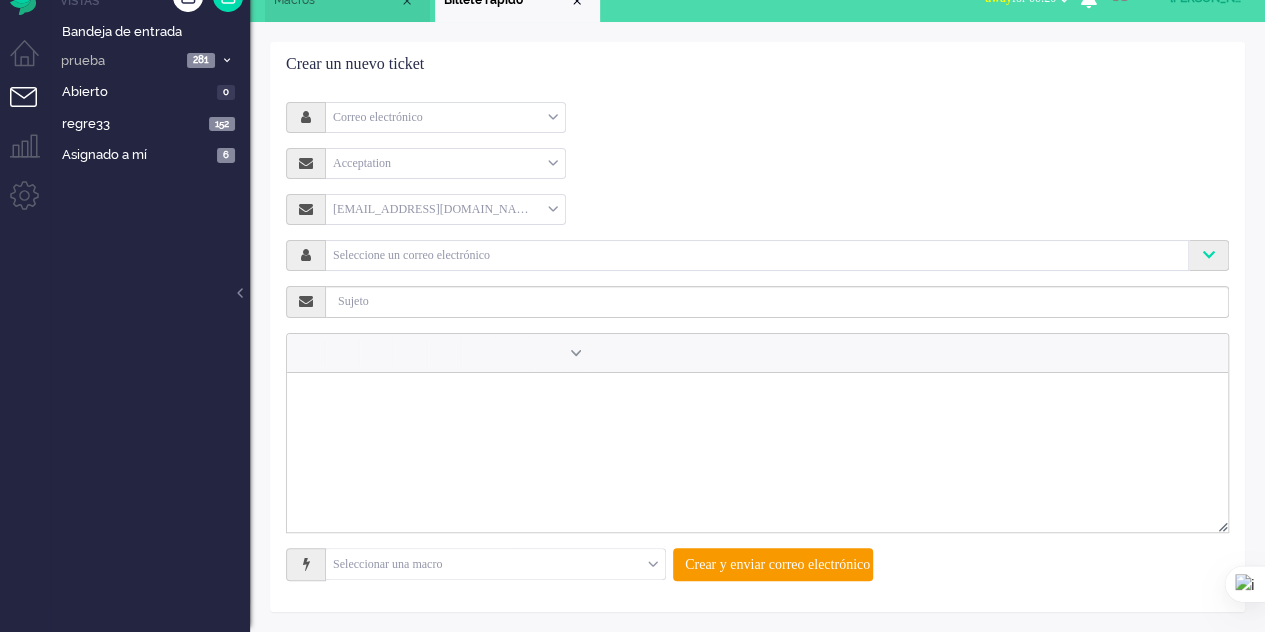 click at bounding box center (495, 564) 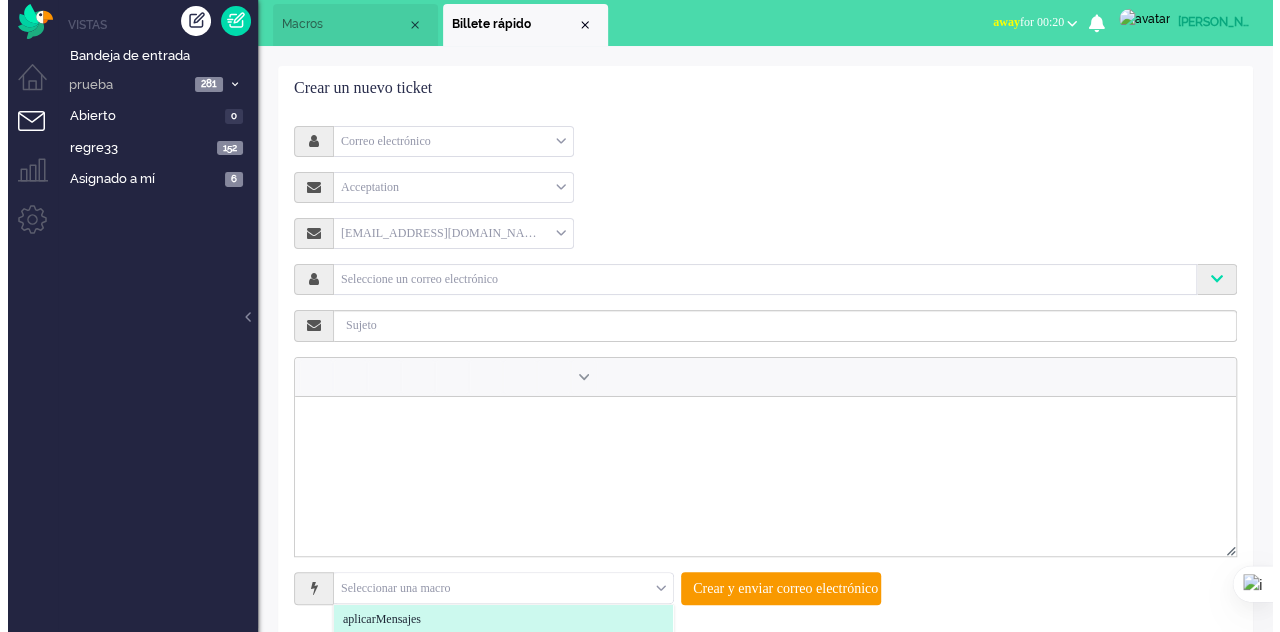 scroll, scrollTop: 0, scrollLeft: 0, axis: both 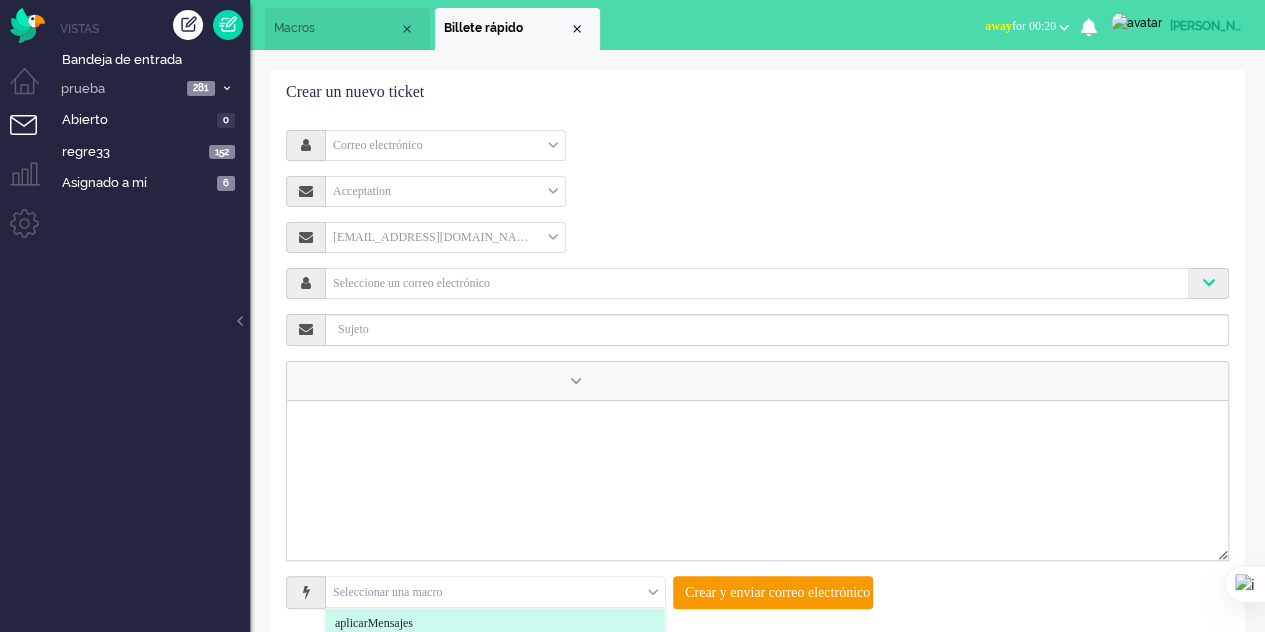 drag, startPoint x: 334, startPoint y: 26, endPoint x: 339, endPoint y: 41, distance: 15.811388 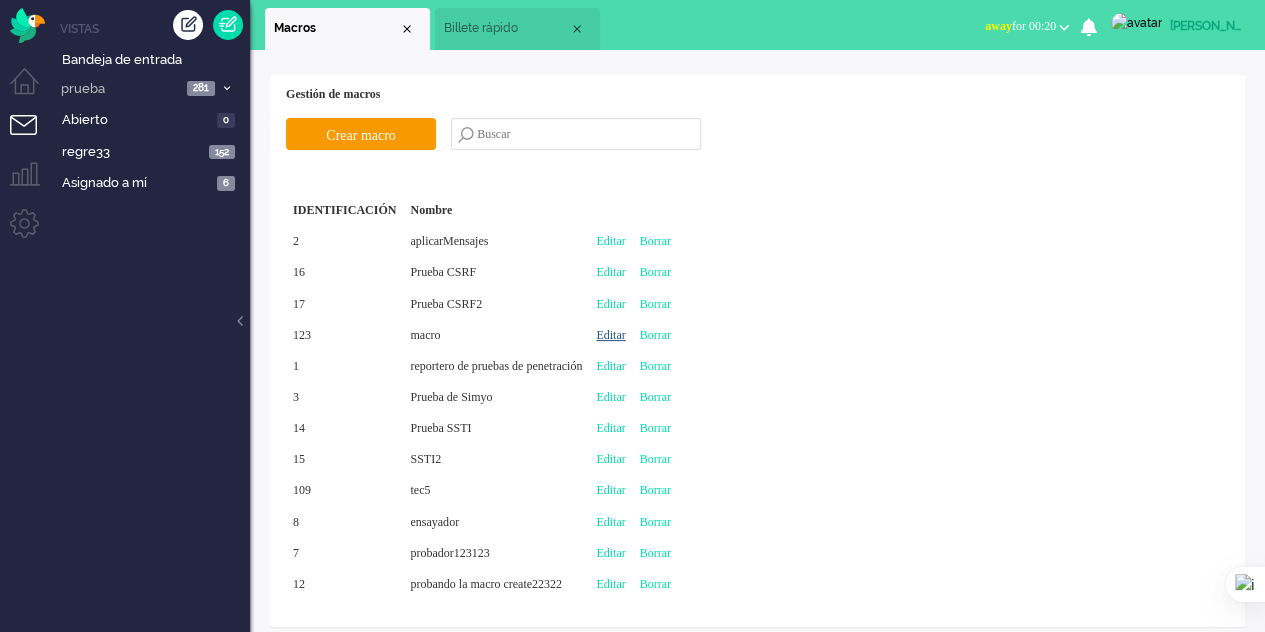 click on "Editar" at bounding box center [610, 335] 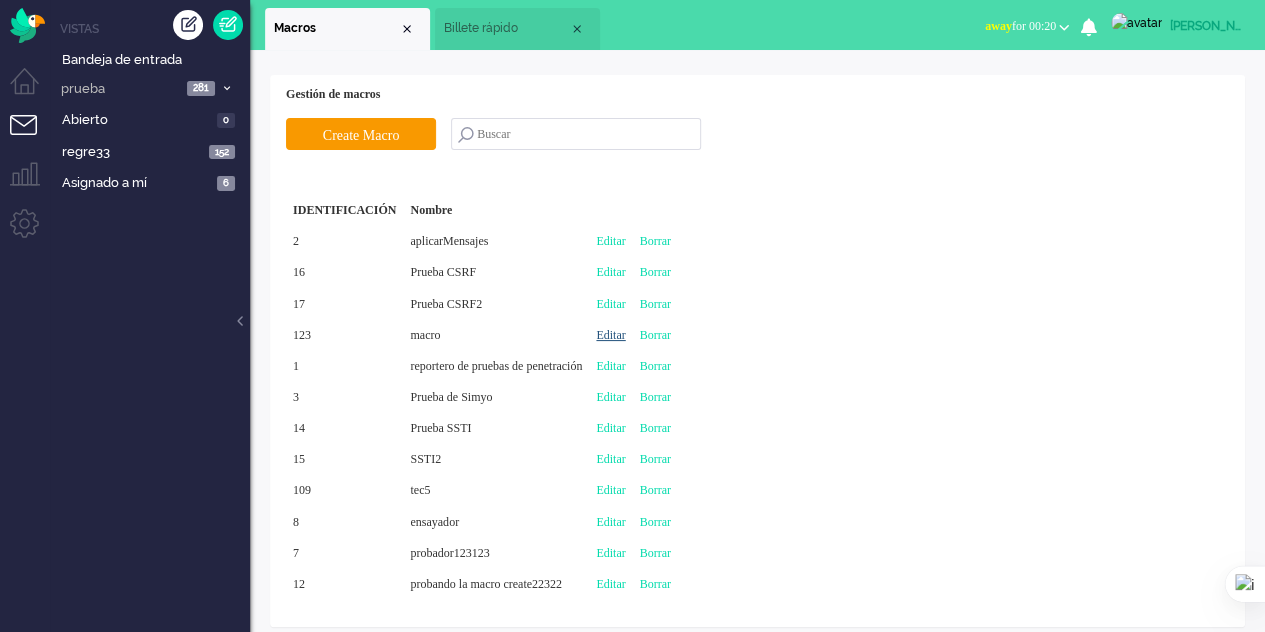 type on "macro" 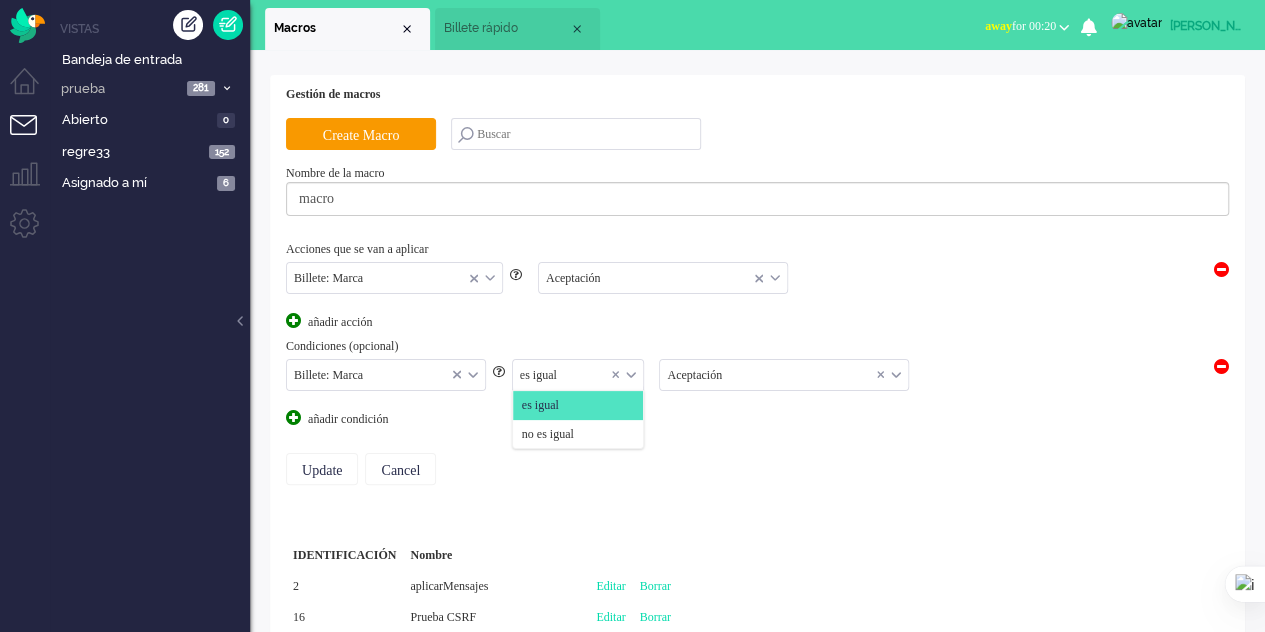click on "es igual" at bounding box center (578, 375) 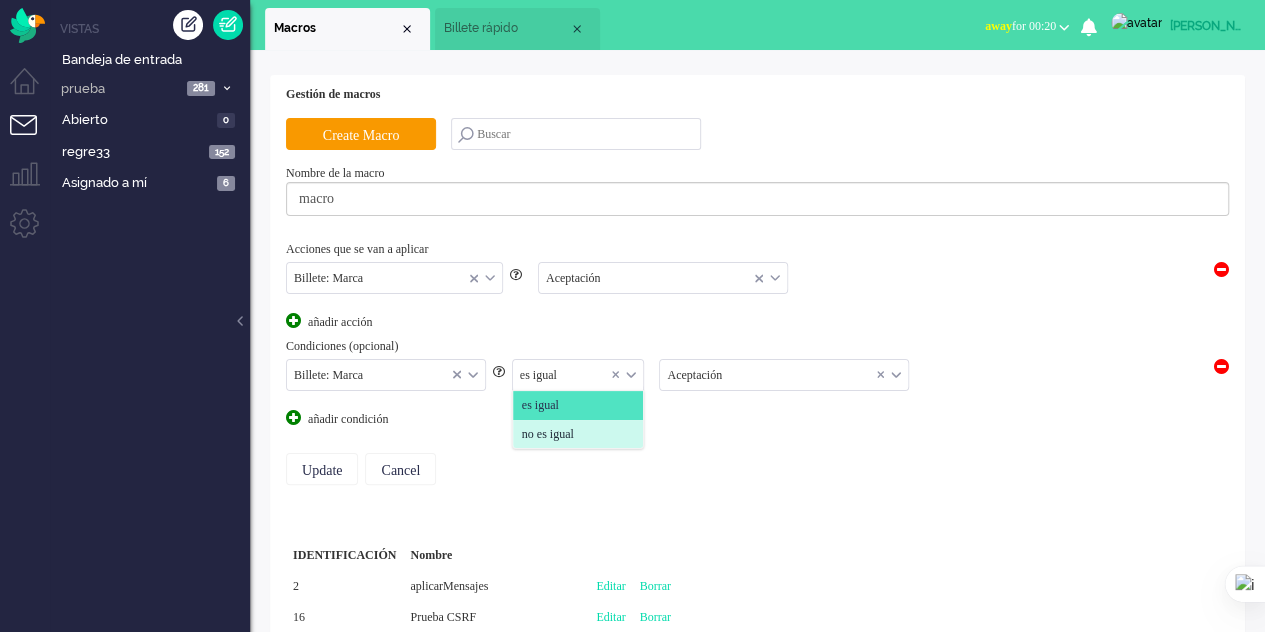 click on "no es igual" 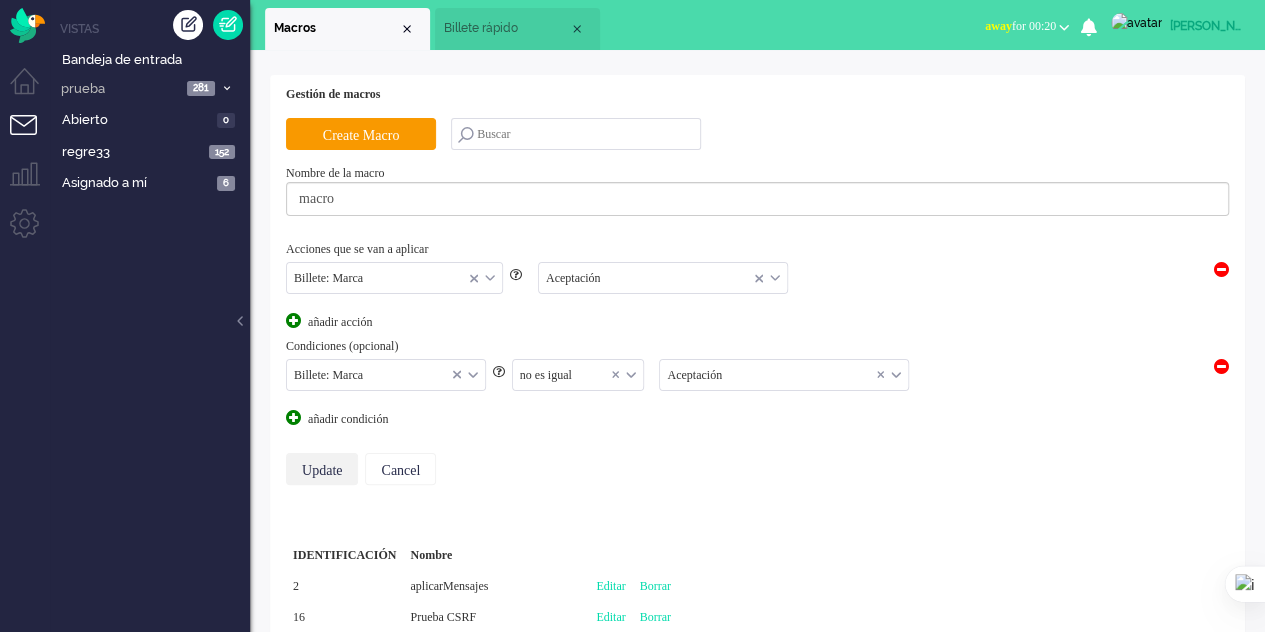click on "Update" at bounding box center [322, 469] 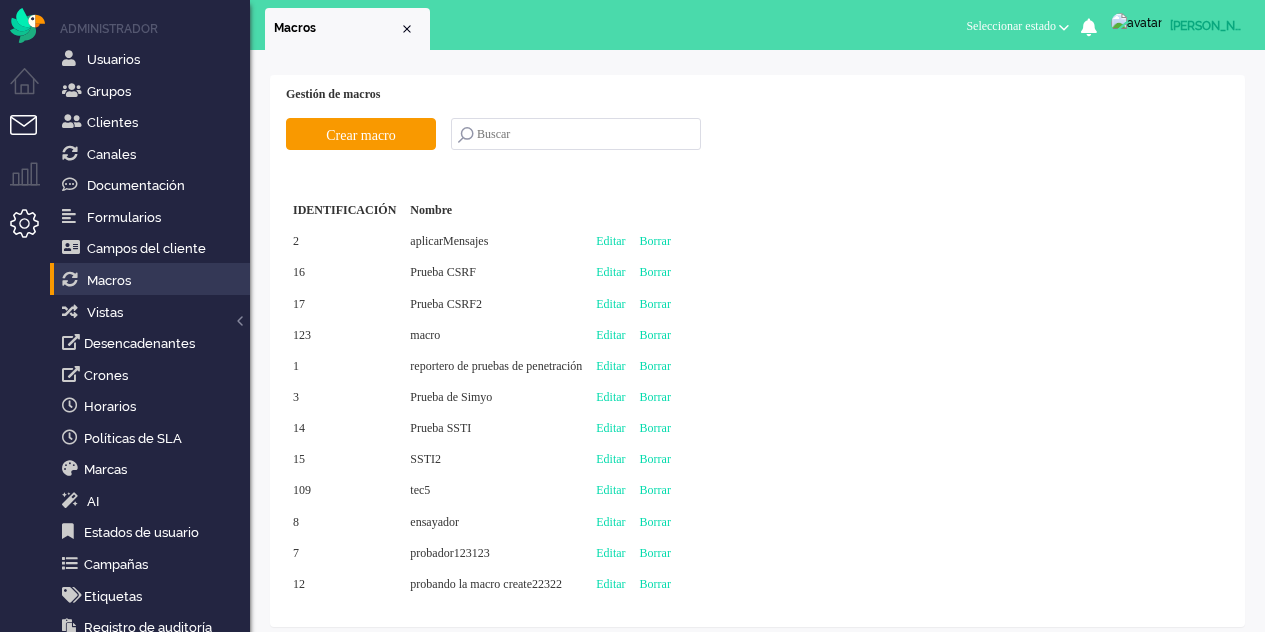 scroll, scrollTop: 0, scrollLeft: 0, axis: both 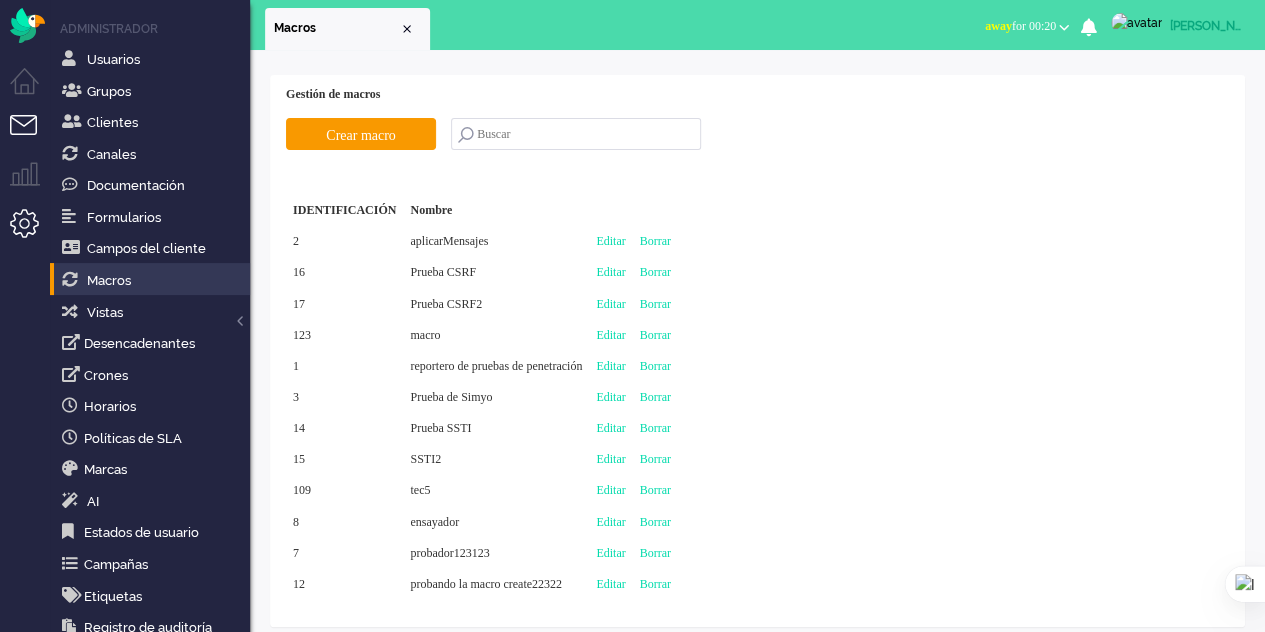 click at bounding box center [32, 137] 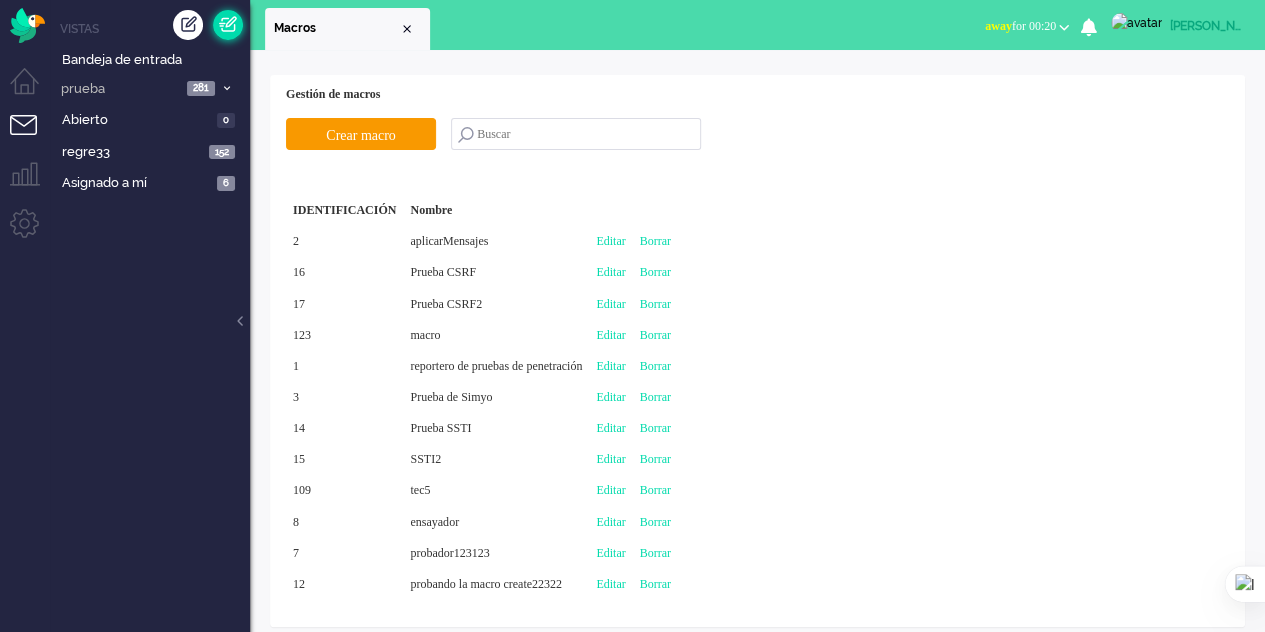 click at bounding box center [228, 25] 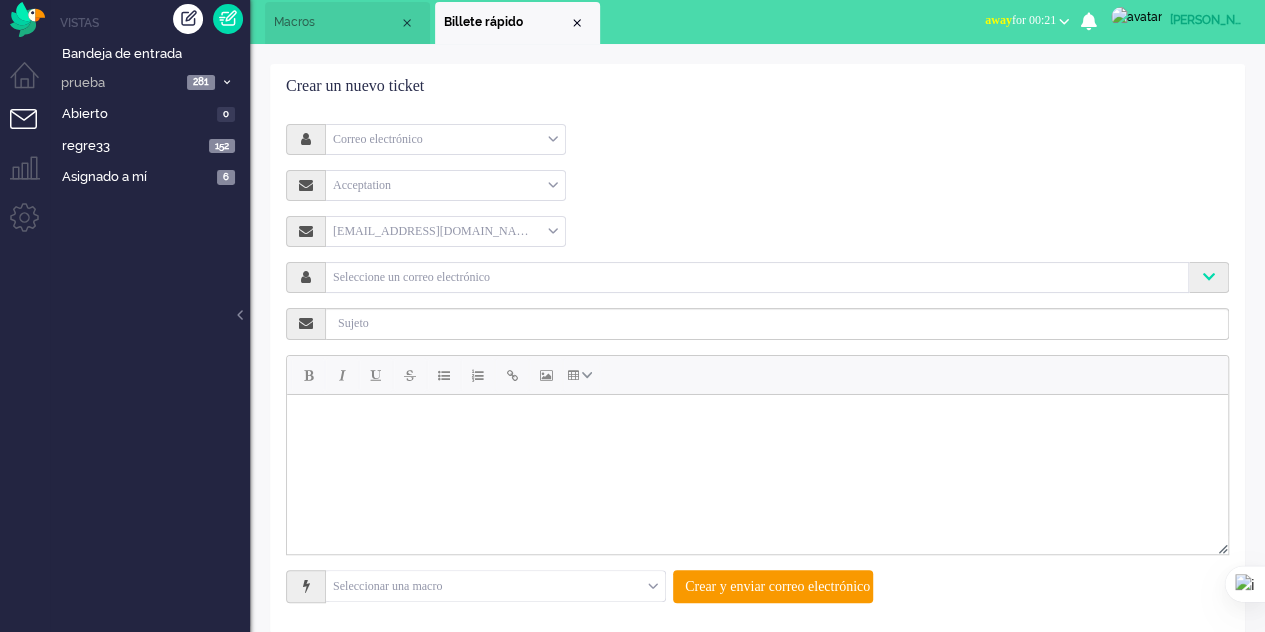 scroll, scrollTop: 28, scrollLeft: 0, axis: vertical 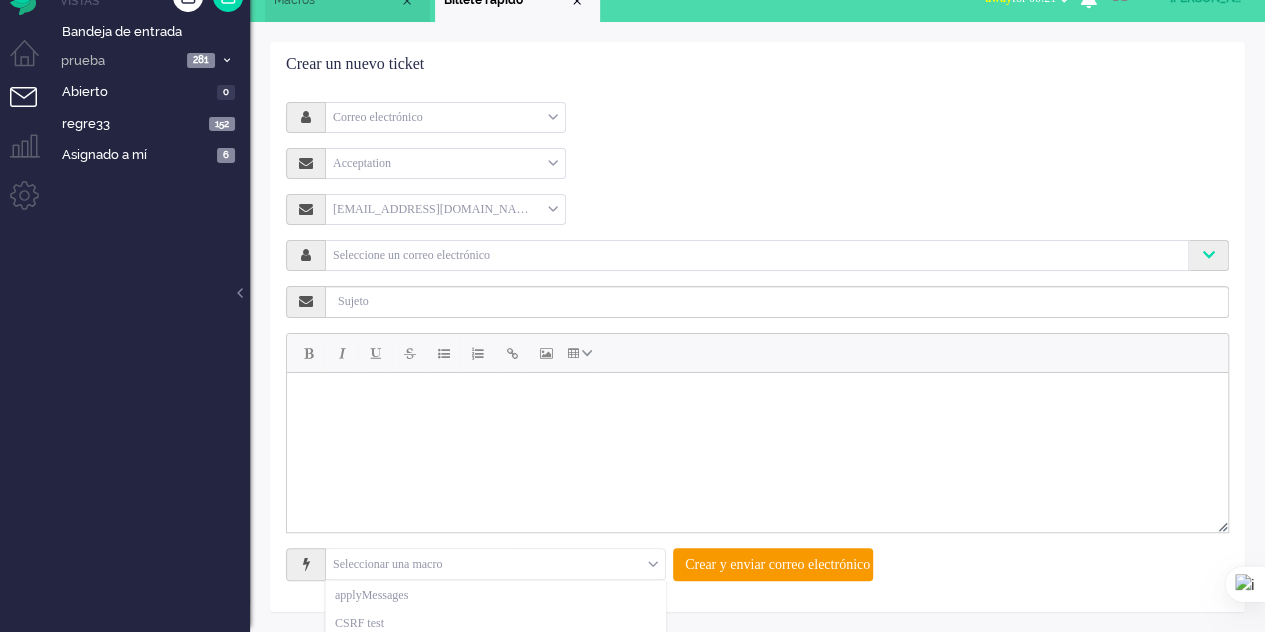 click at bounding box center (495, 564) 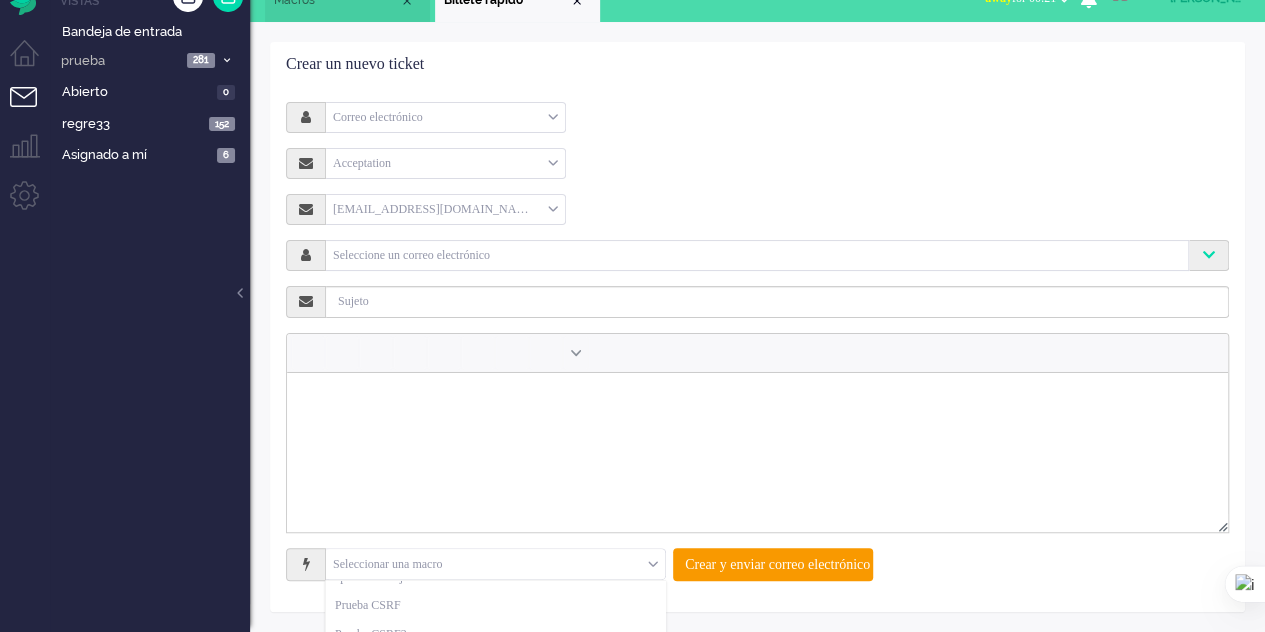 scroll, scrollTop: 0, scrollLeft: 0, axis: both 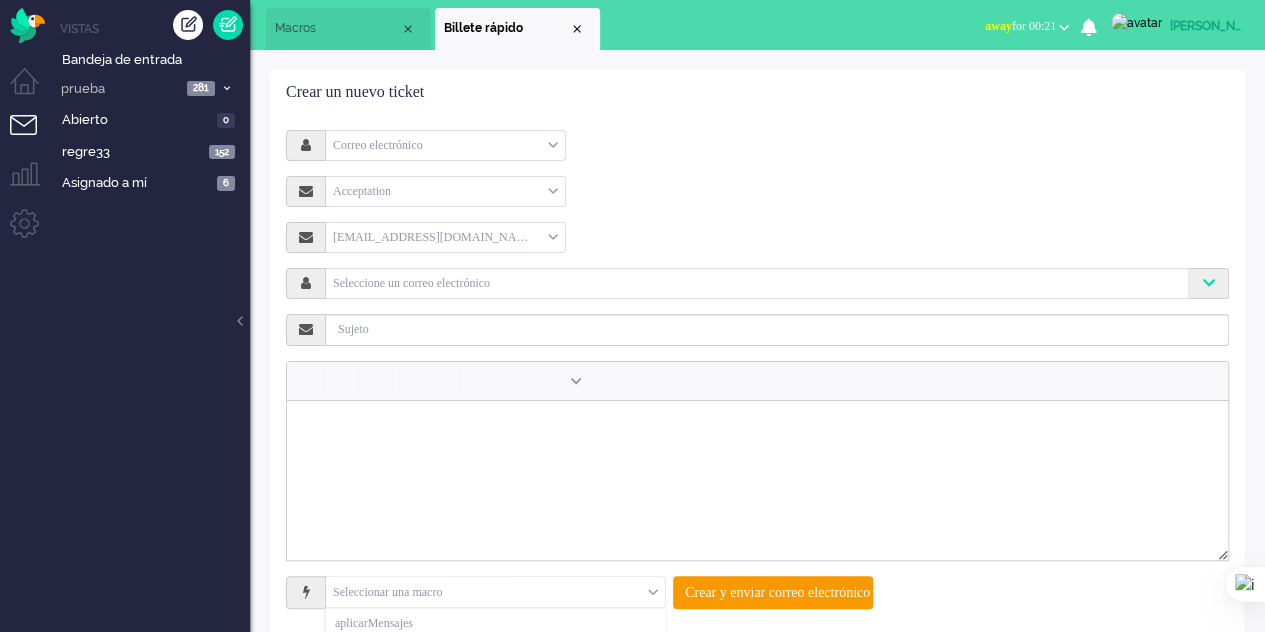 click on "Macros" at bounding box center (337, 28) 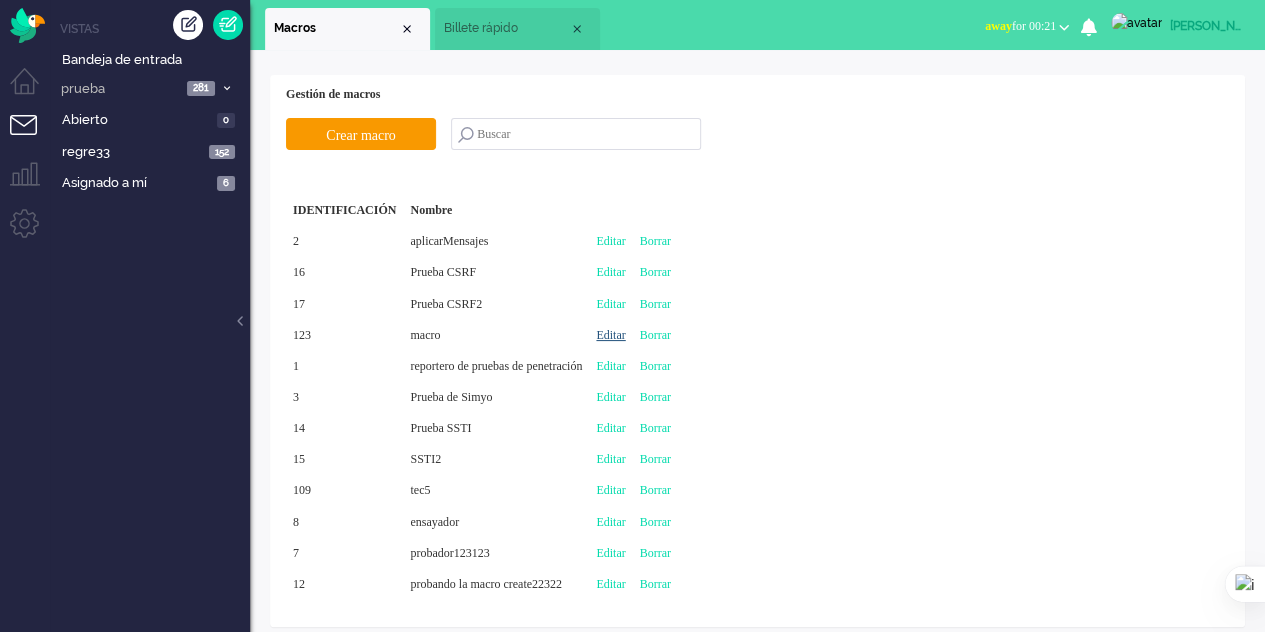 click on "Editar" at bounding box center (610, 335) 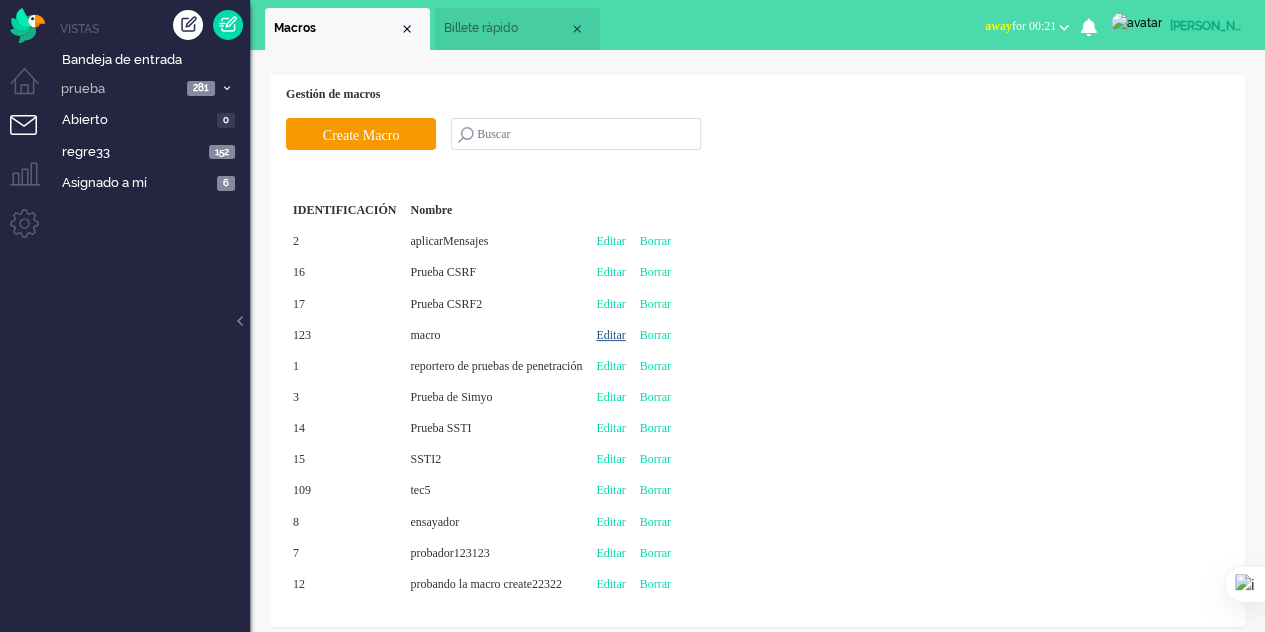 type on "macro" 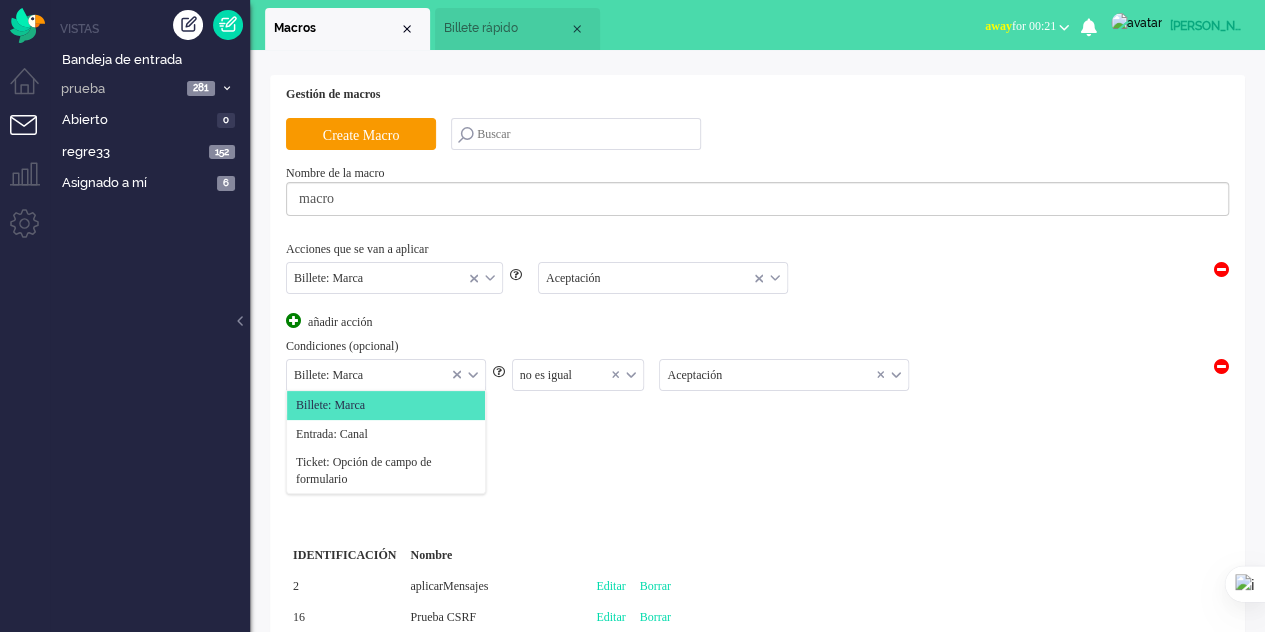 click at bounding box center (386, 375) 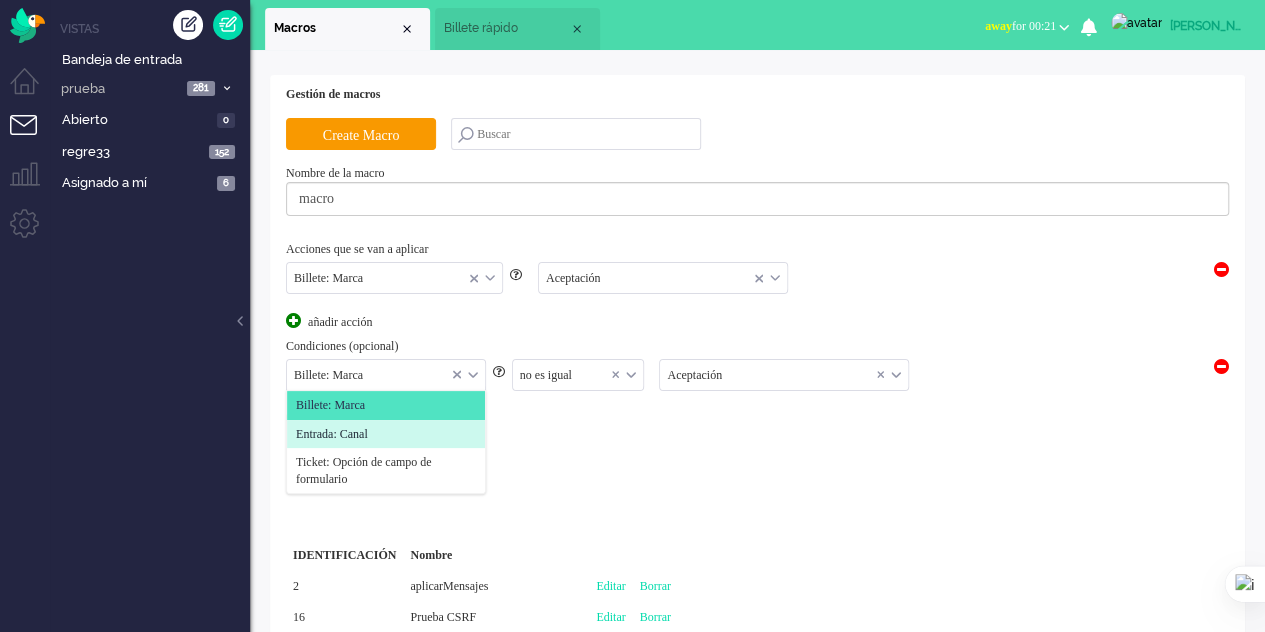 click on "Entrada: Canal" 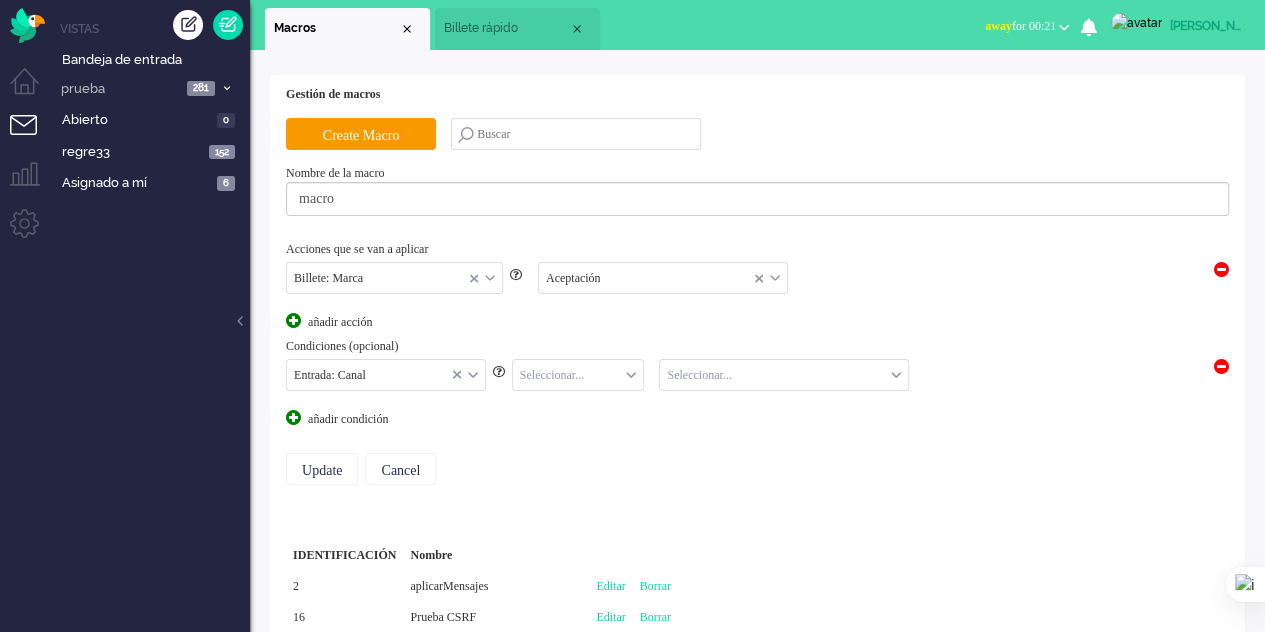 click at bounding box center (578, 375) 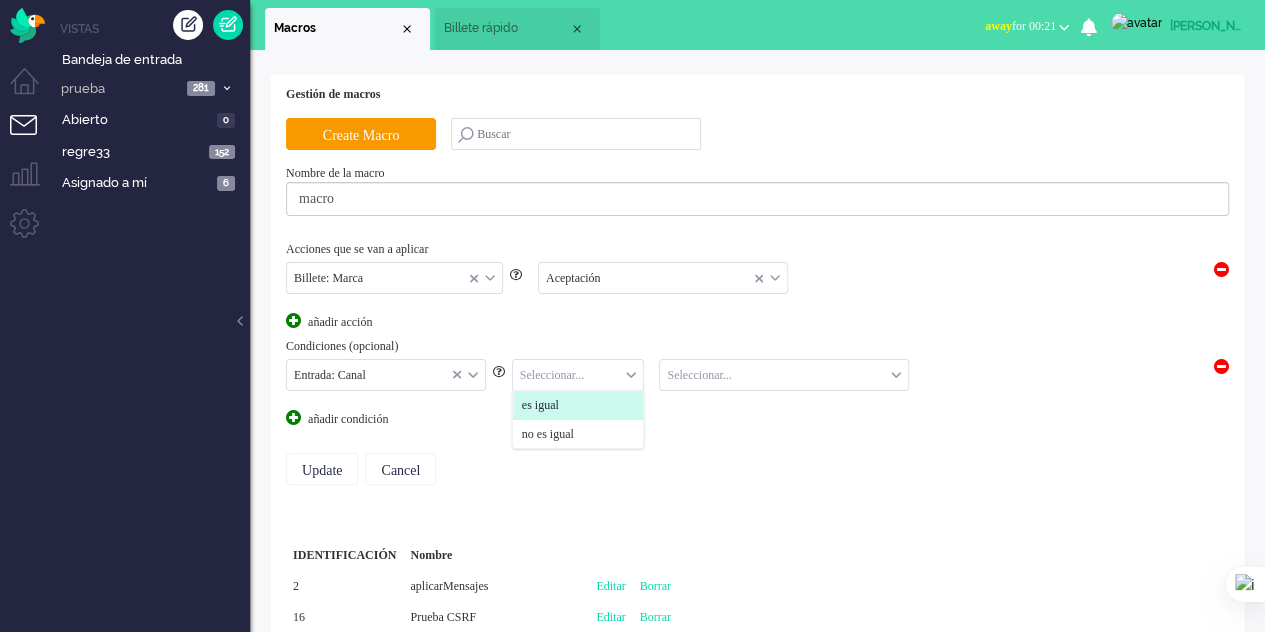 drag, startPoint x: 576, startPoint y: 399, endPoint x: 688, endPoint y: 414, distance: 113 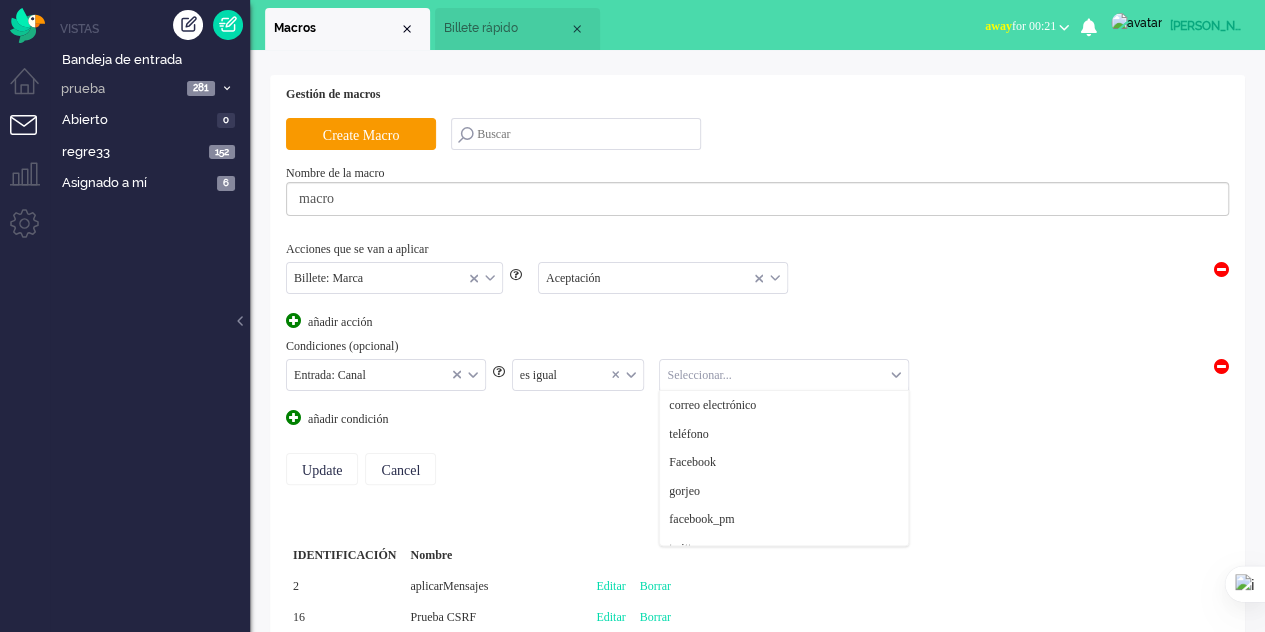drag, startPoint x: 712, startPoint y: 372, endPoint x: 705, endPoint y: 425, distance: 53.460266 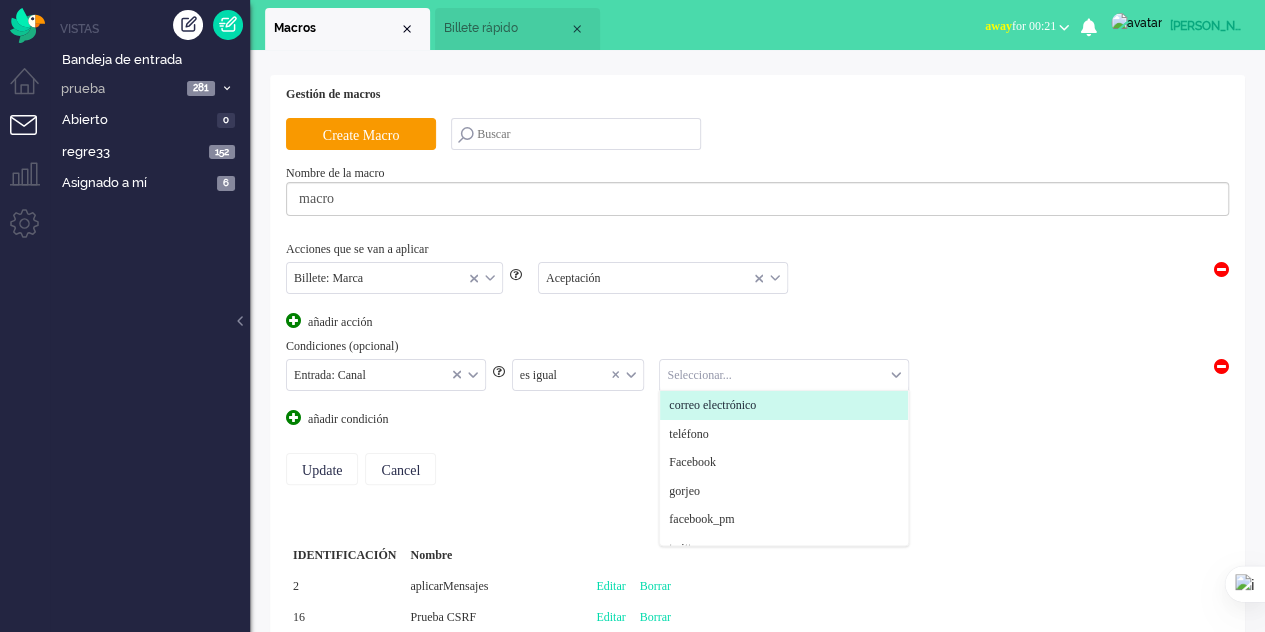 click on "correo electrónico" at bounding box center (712, 405) 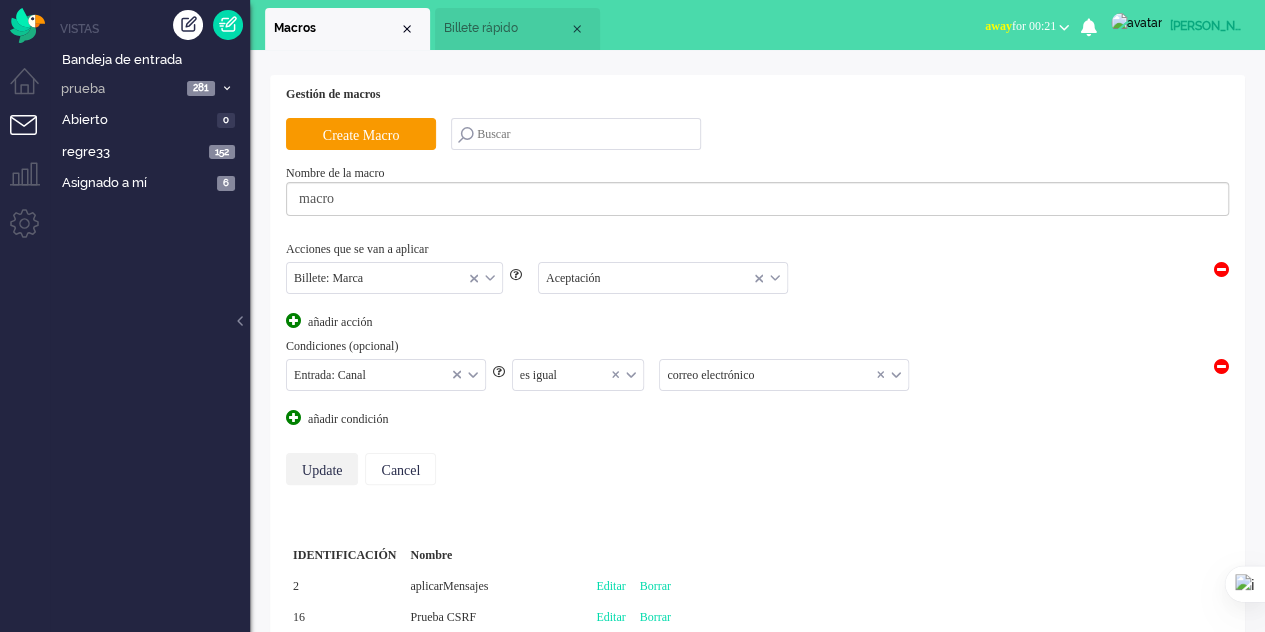 click on "Update" at bounding box center (322, 469) 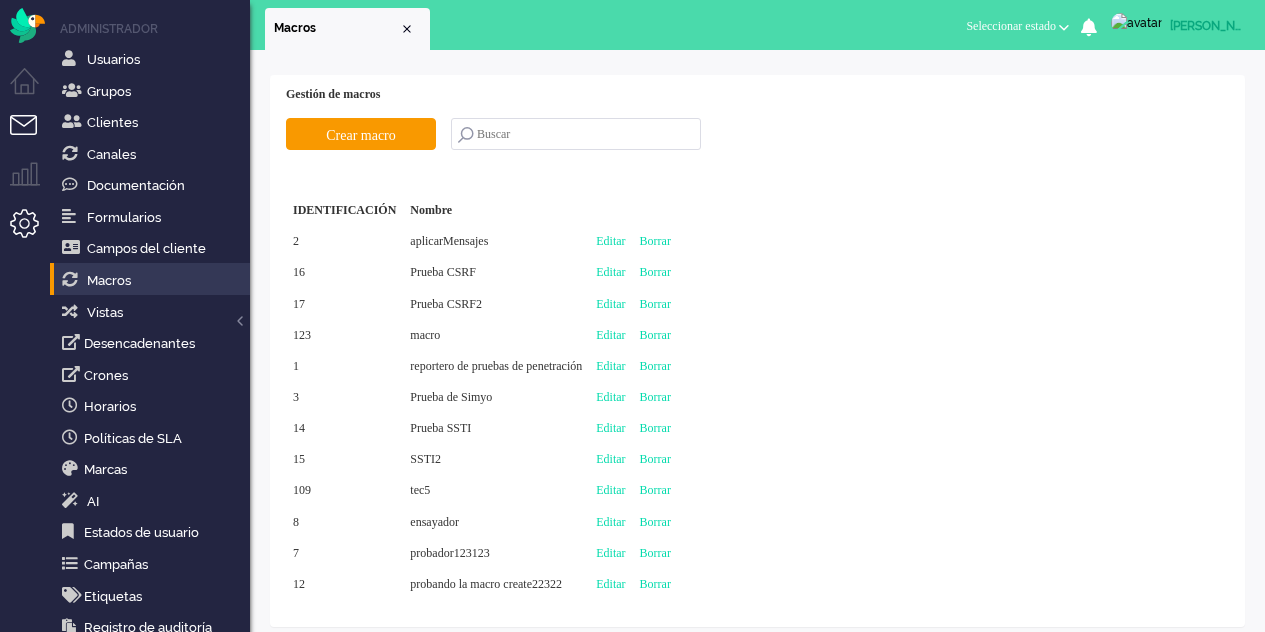 scroll, scrollTop: 0, scrollLeft: 0, axis: both 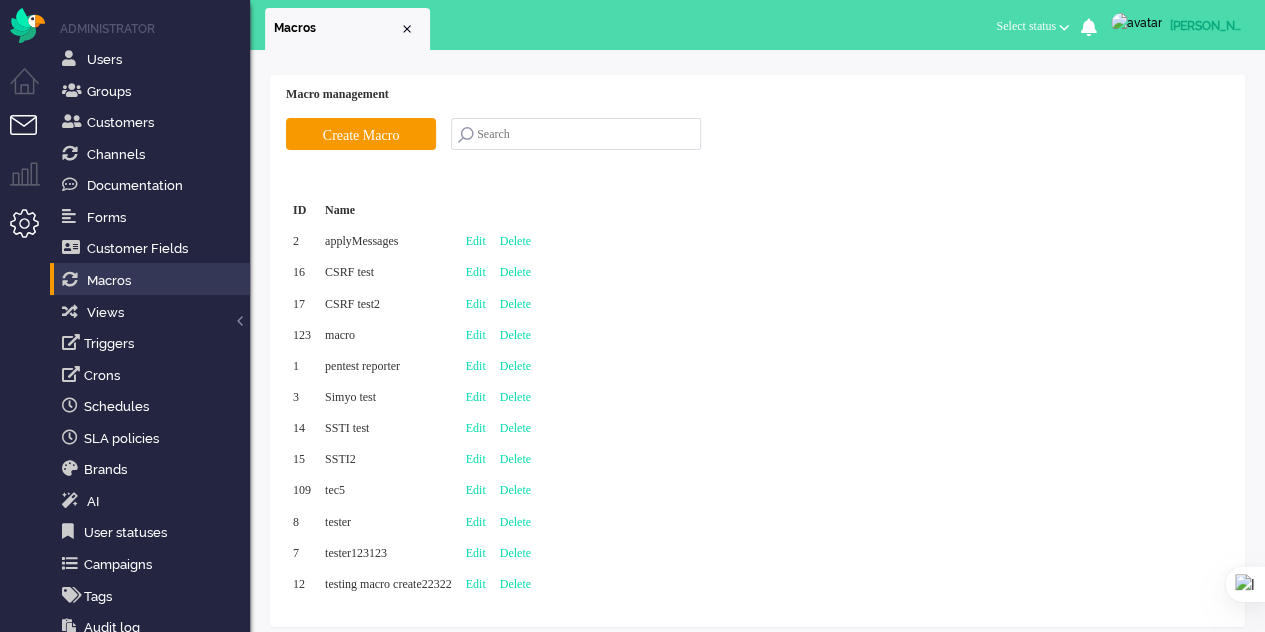 click at bounding box center [32, 137] 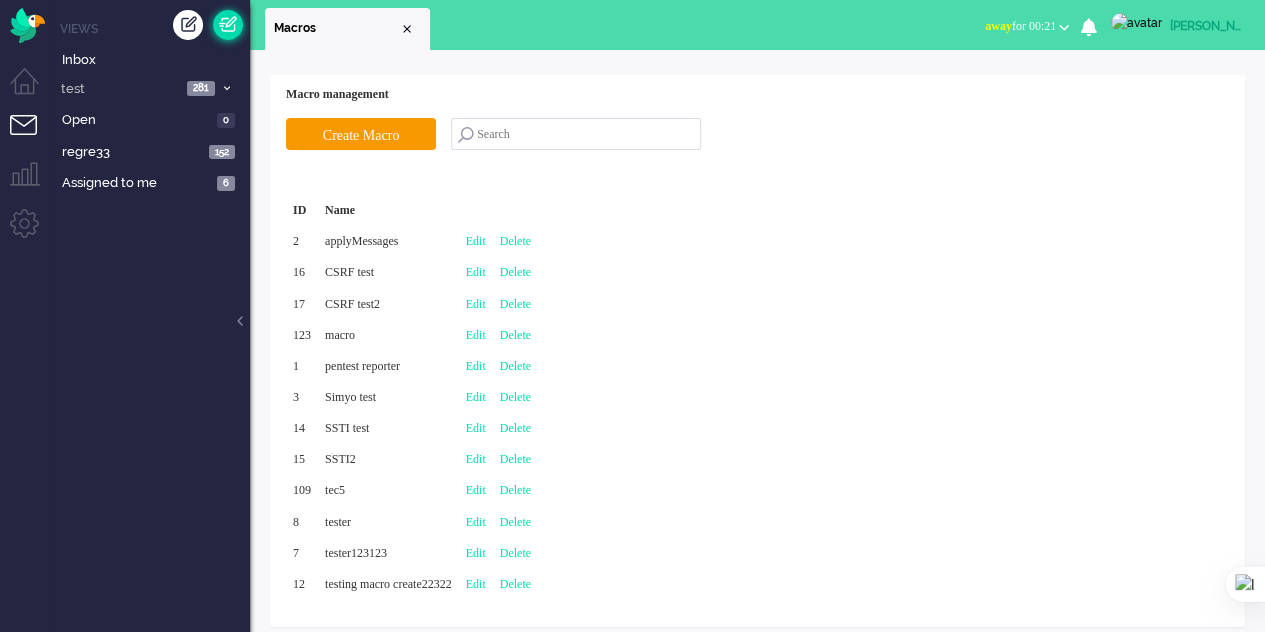 click at bounding box center [228, 25] 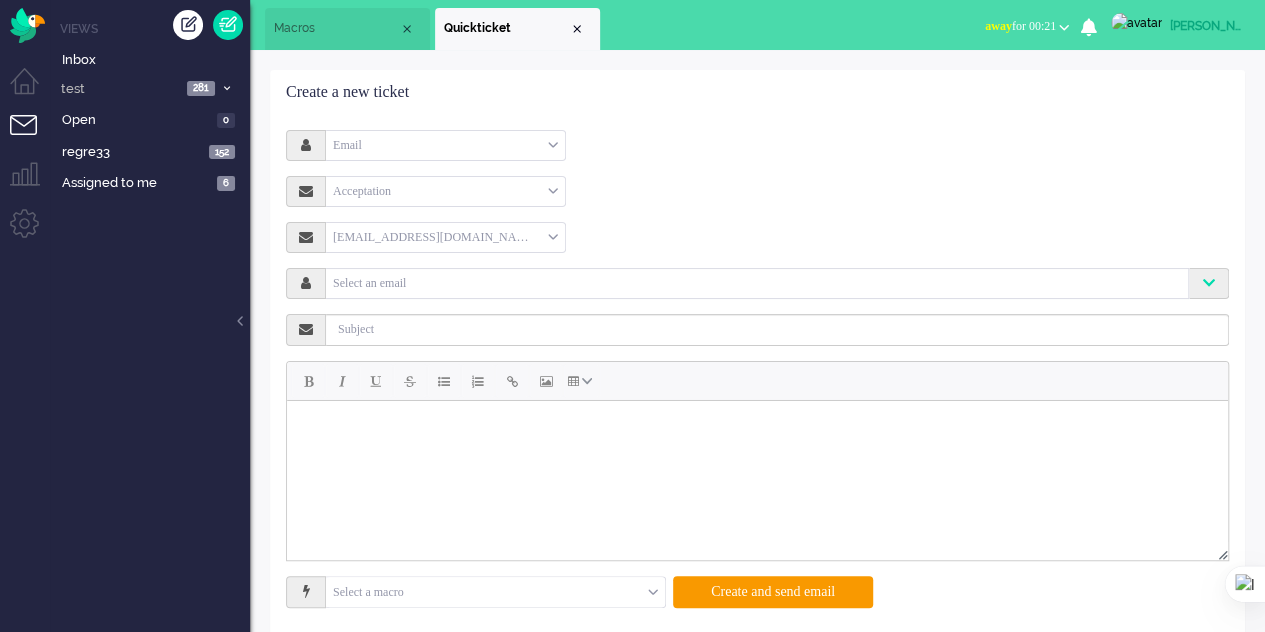 scroll, scrollTop: 26, scrollLeft: 0, axis: vertical 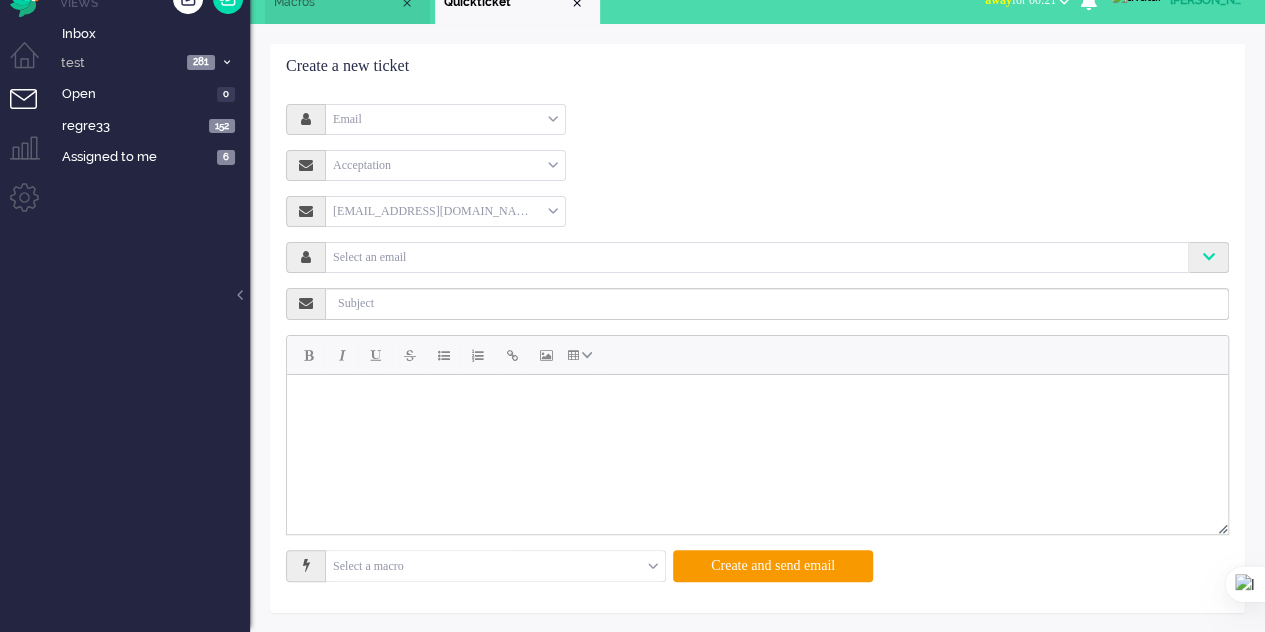 click on "Select a macro" at bounding box center [495, 566] 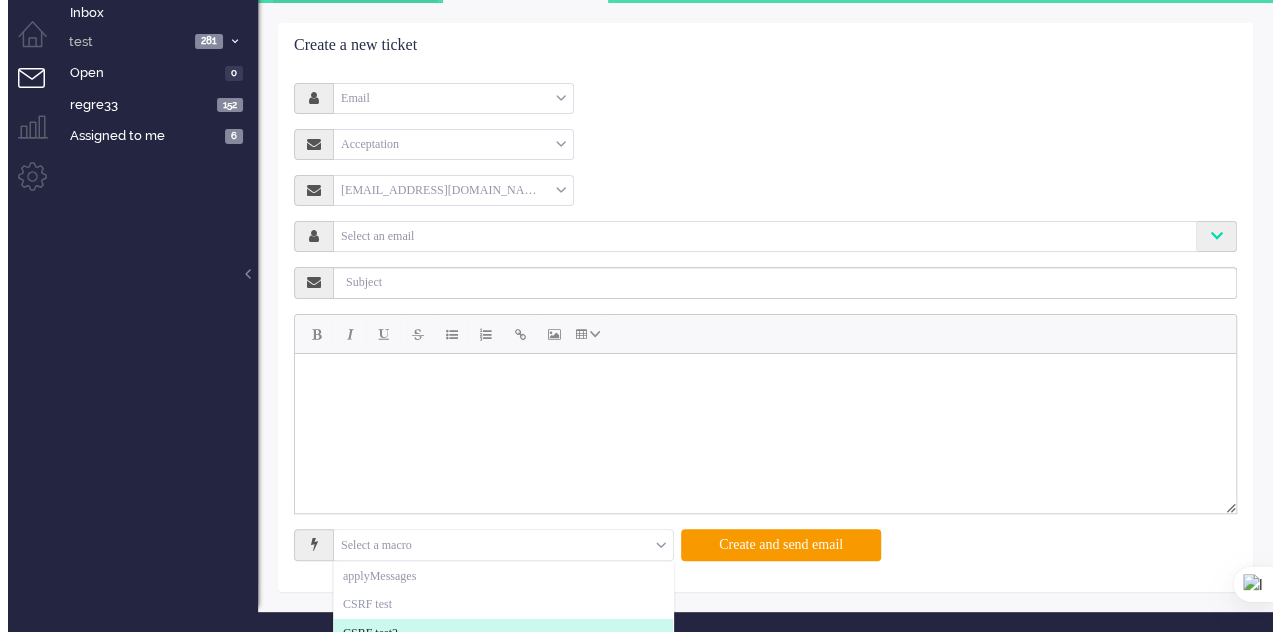 scroll, scrollTop: 0, scrollLeft: 0, axis: both 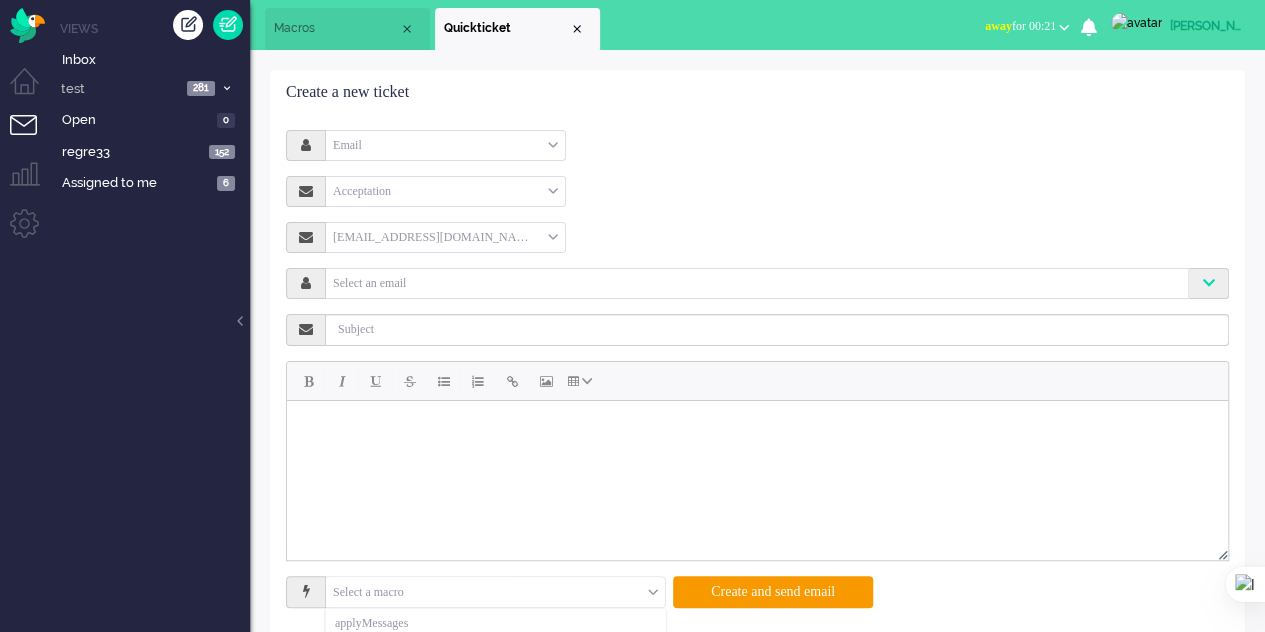 click on "Macros" at bounding box center (336, 28) 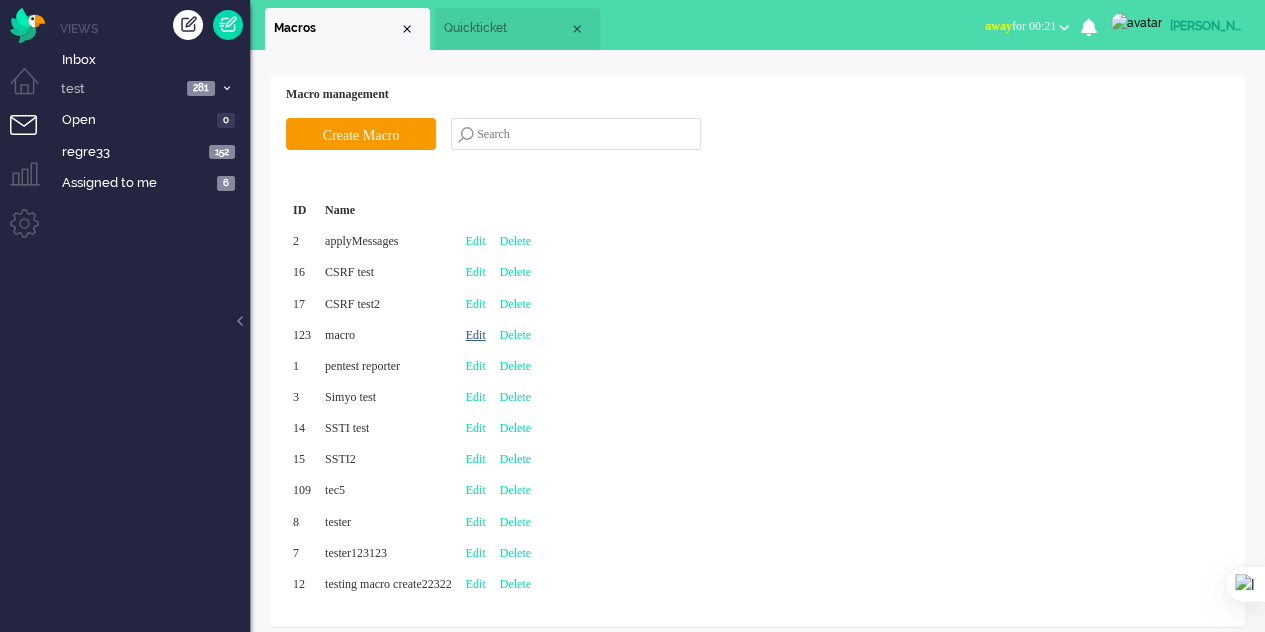 click on "Edit" at bounding box center (476, 335) 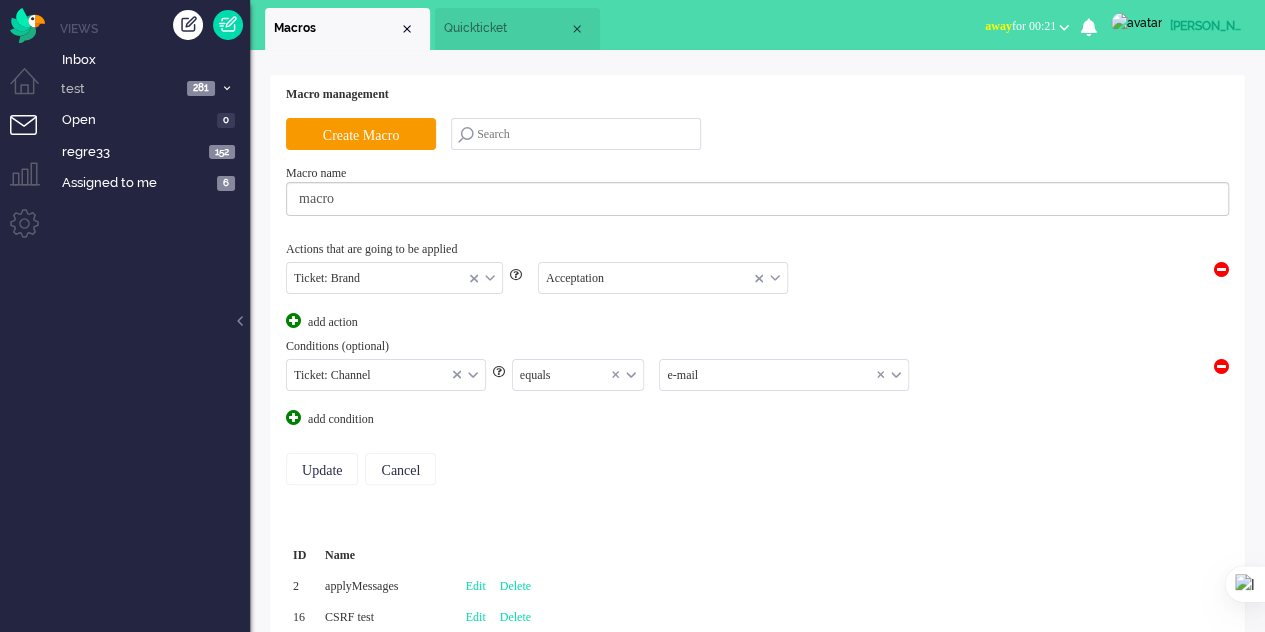 click at bounding box center (578, 375) 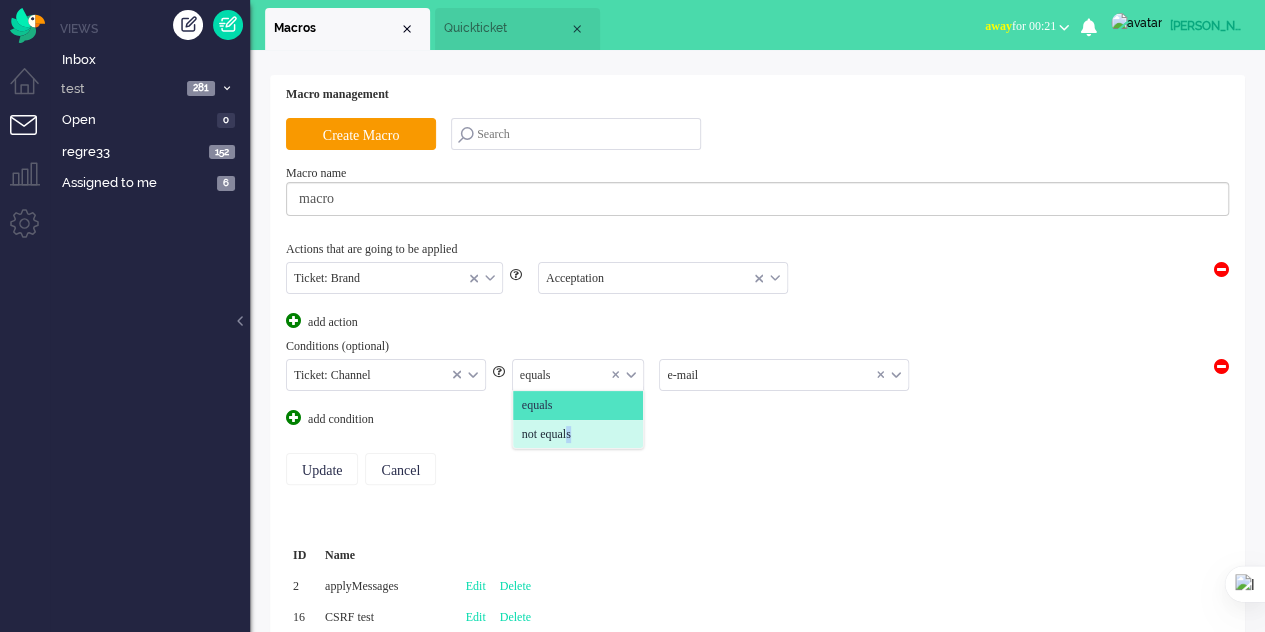 click on "not equals" 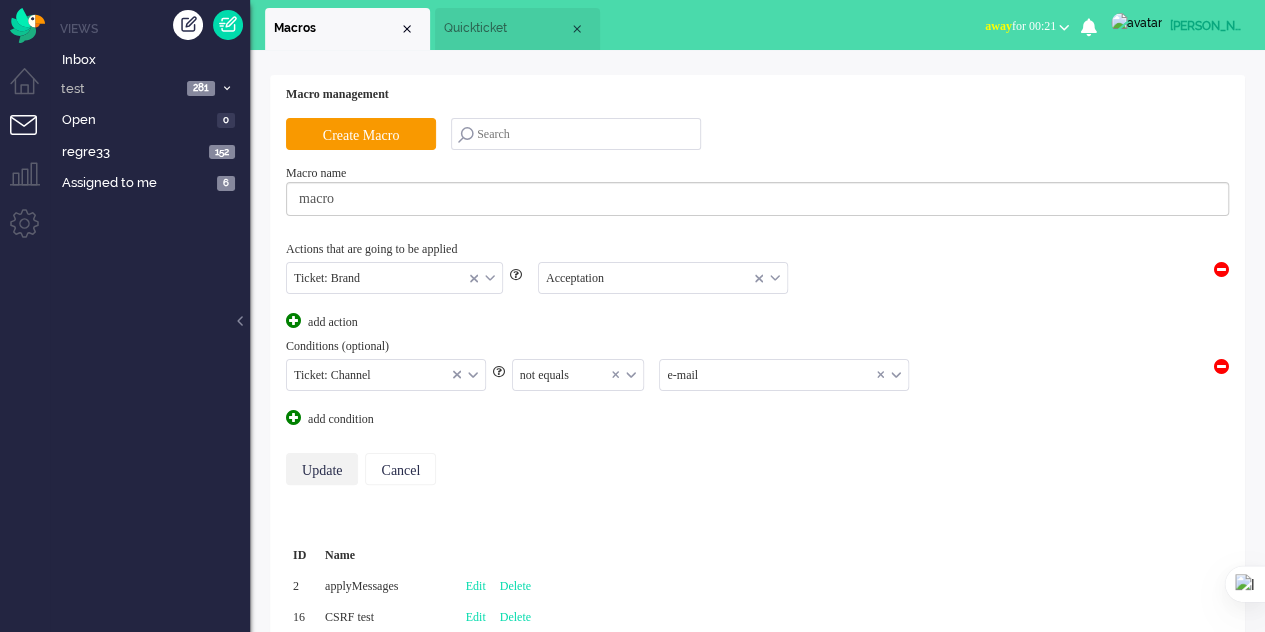 click on "Update" at bounding box center (322, 469) 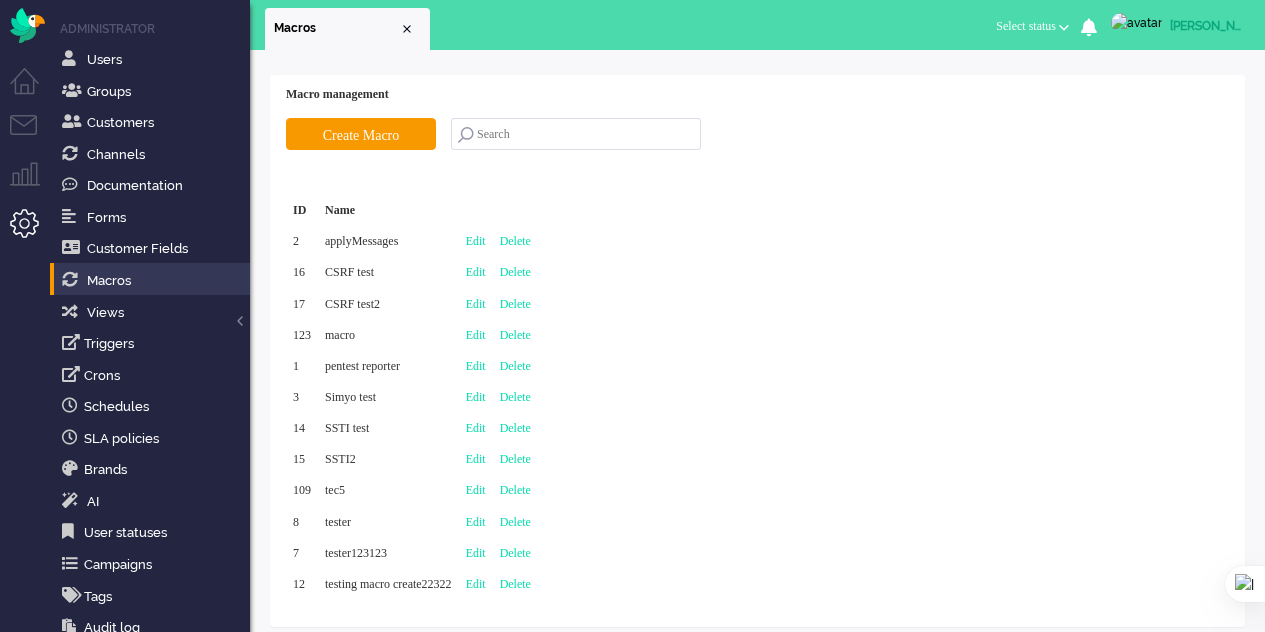 scroll, scrollTop: 0, scrollLeft: 0, axis: both 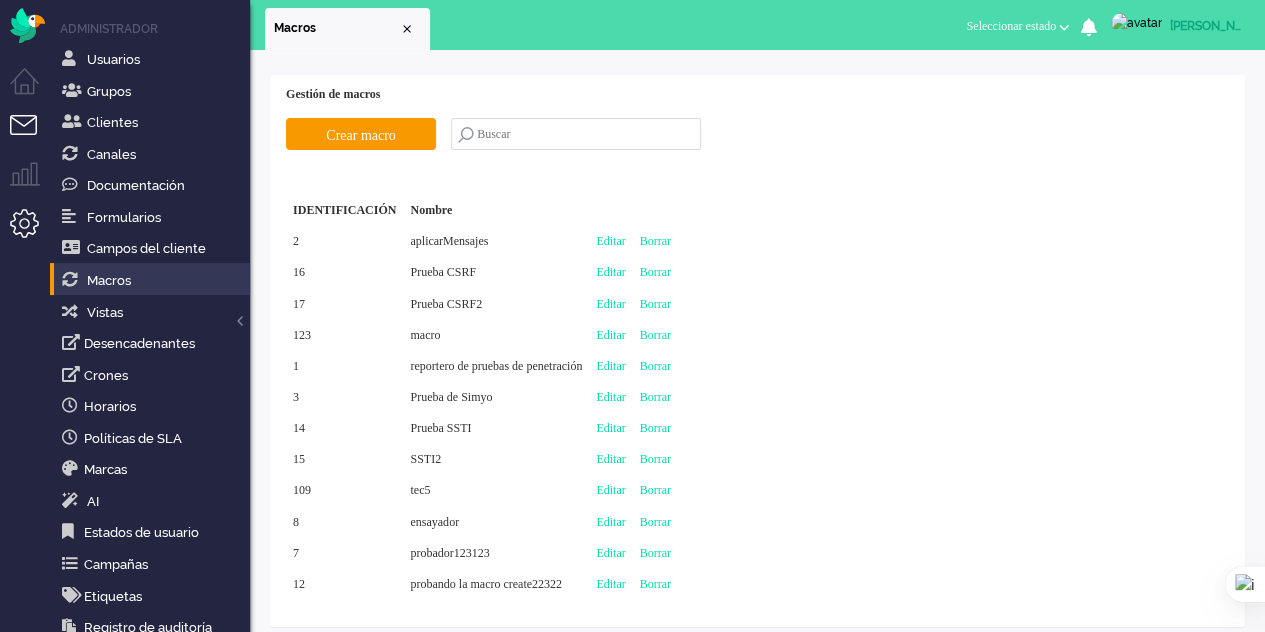 click at bounding box center [32, 137] 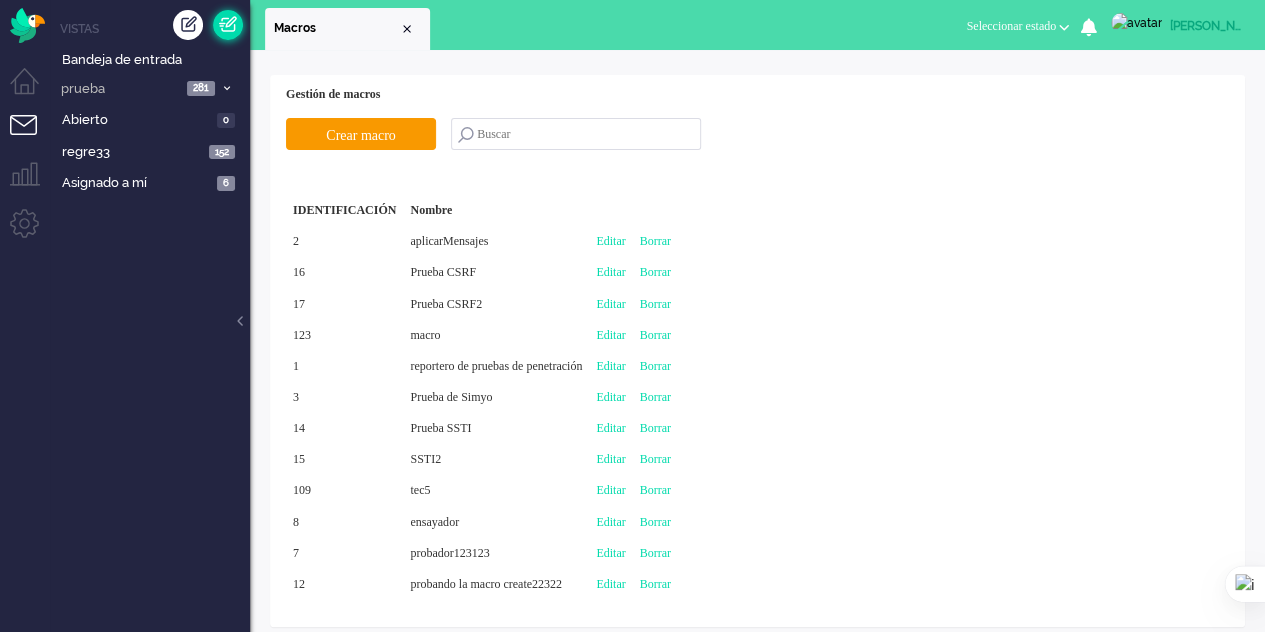 click at bounding box center [228, 25] 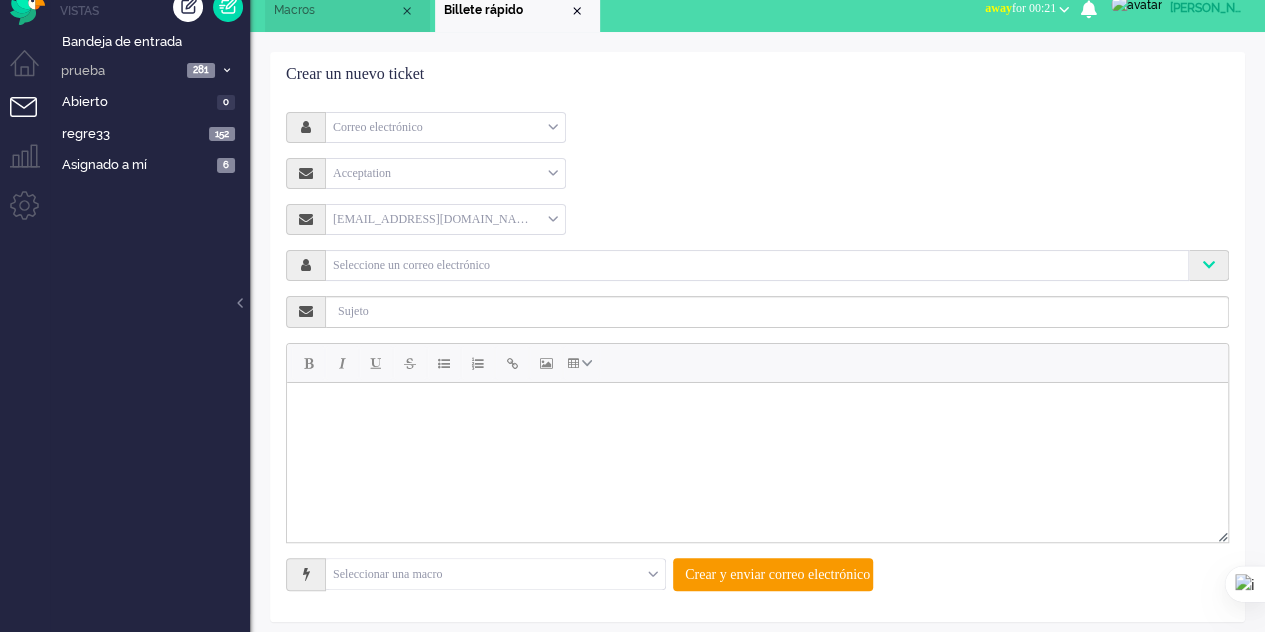 scroll, scrollTop: 28, scrollLeft: 0, axis: vertical 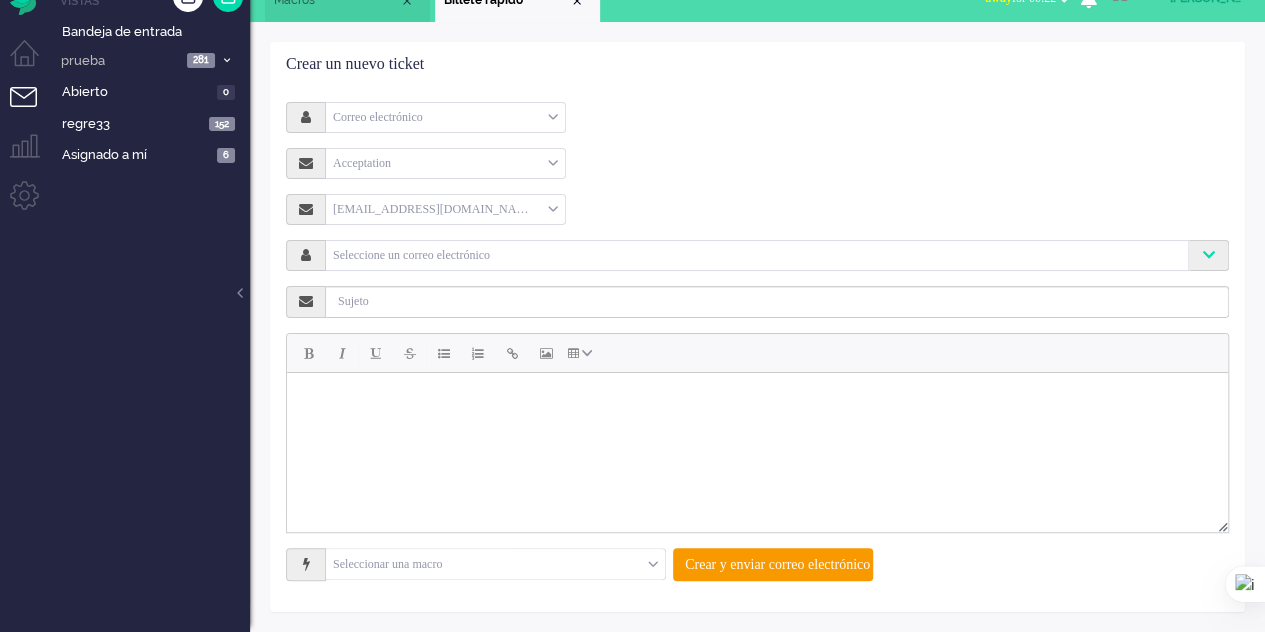 click at bounding box center [495, 564] 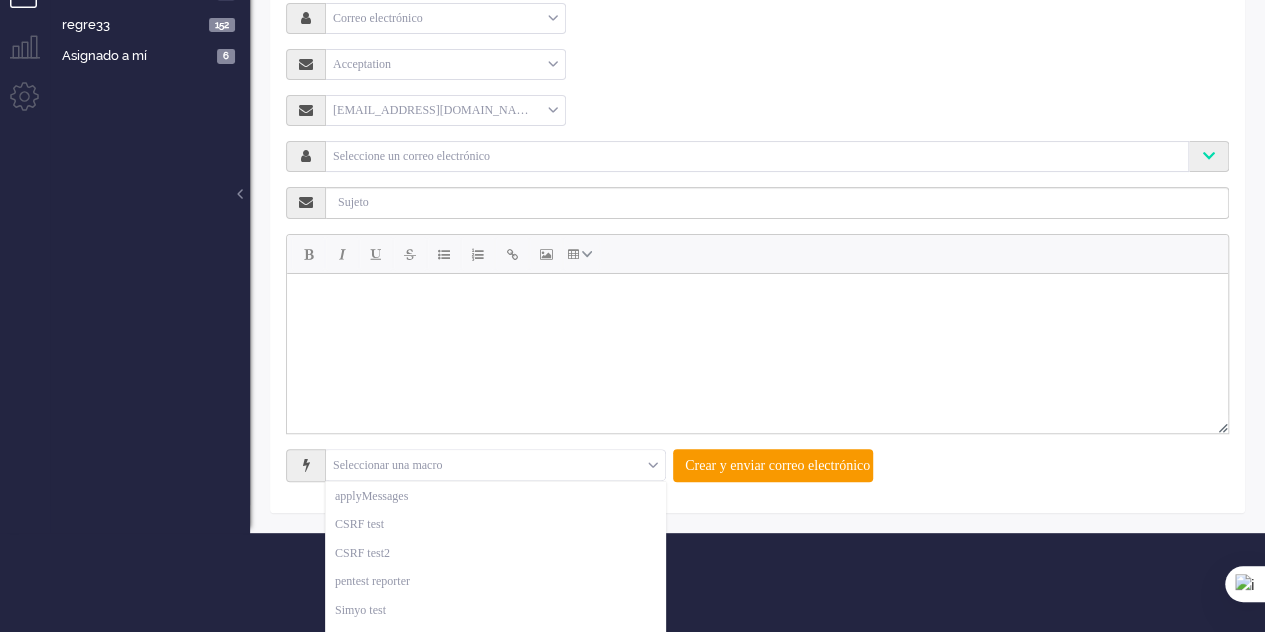 scroll, scrollTop: 131, scrollLeft: 0, axis: vertical 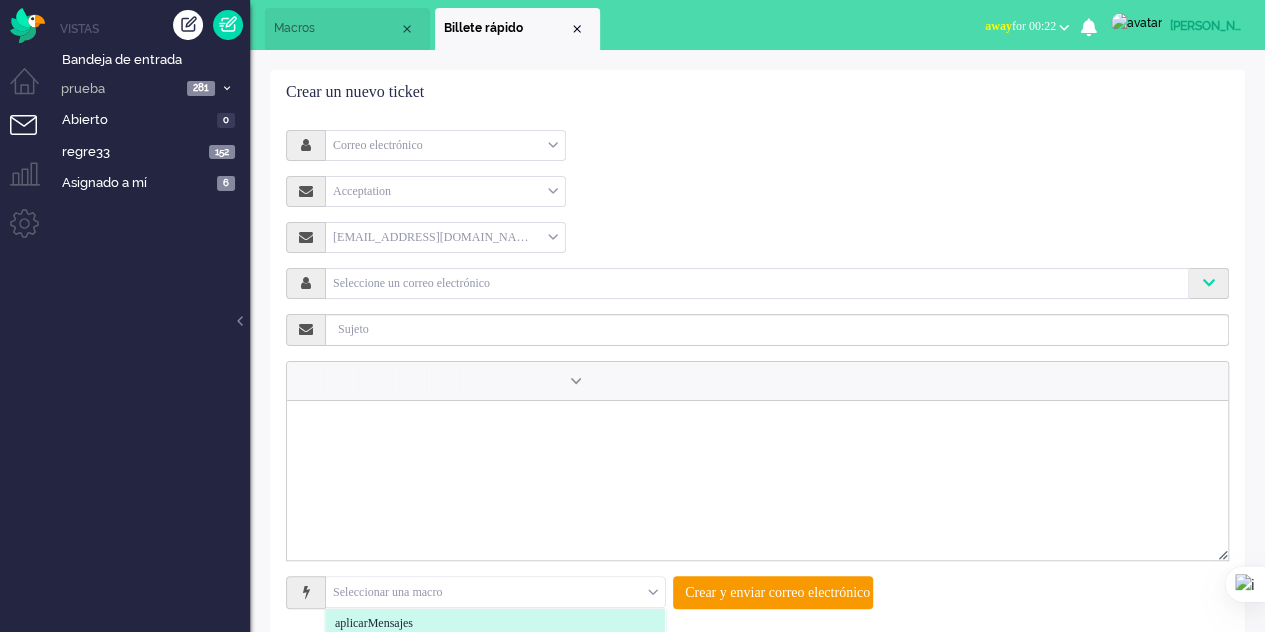 click on "Macros" at bounding box center [347, 29] 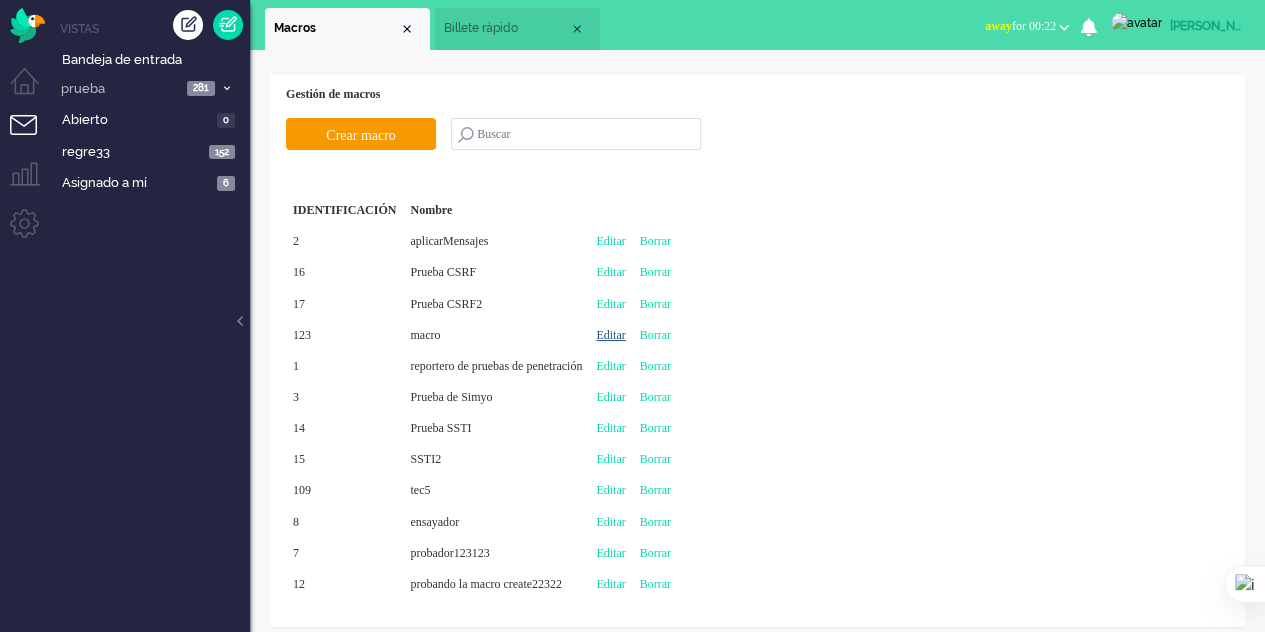 click on "Editar" at bounding box center [610, 335] 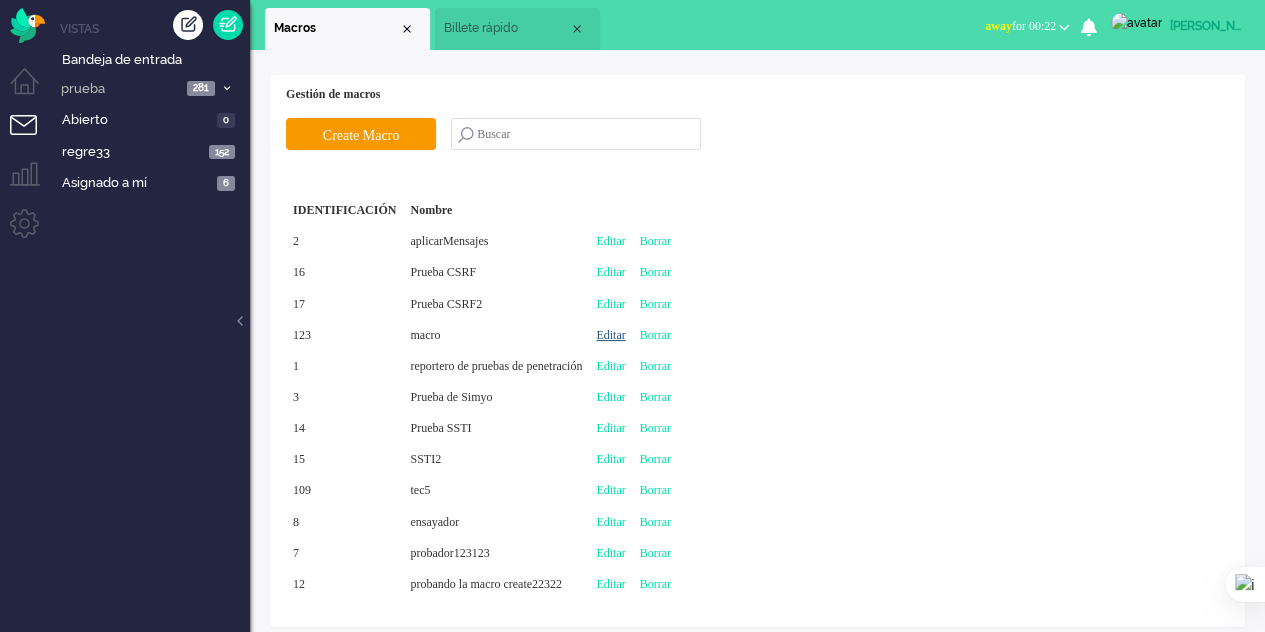 type on "macro" 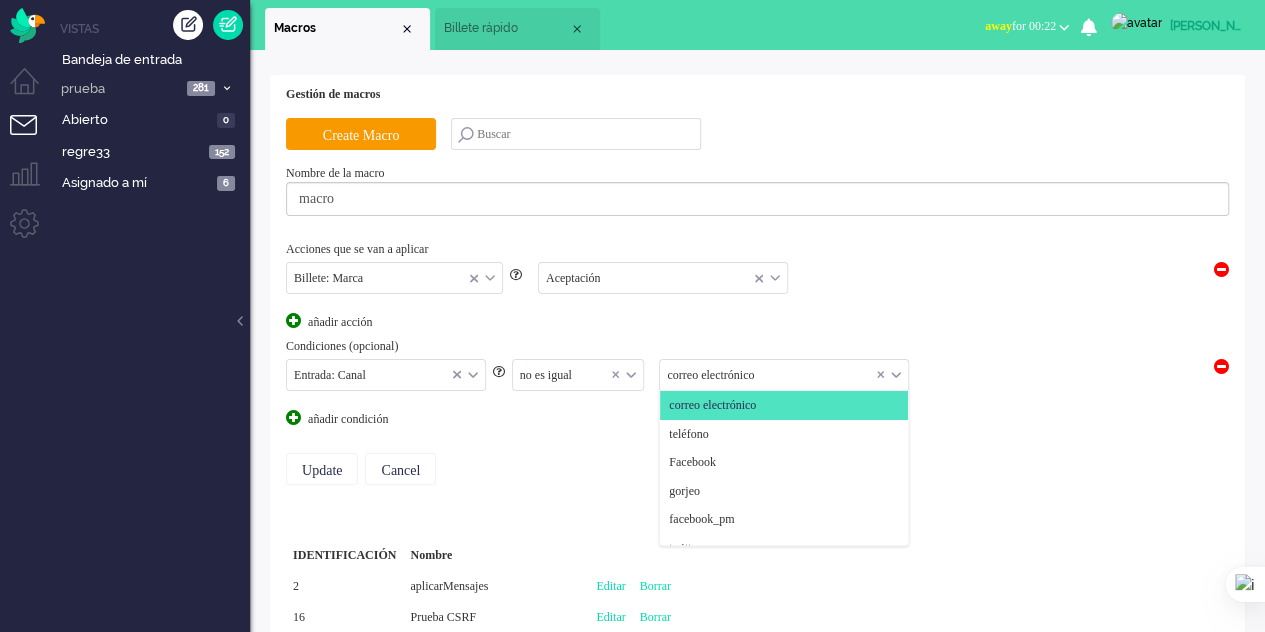 click at bounding box center (784, 375) 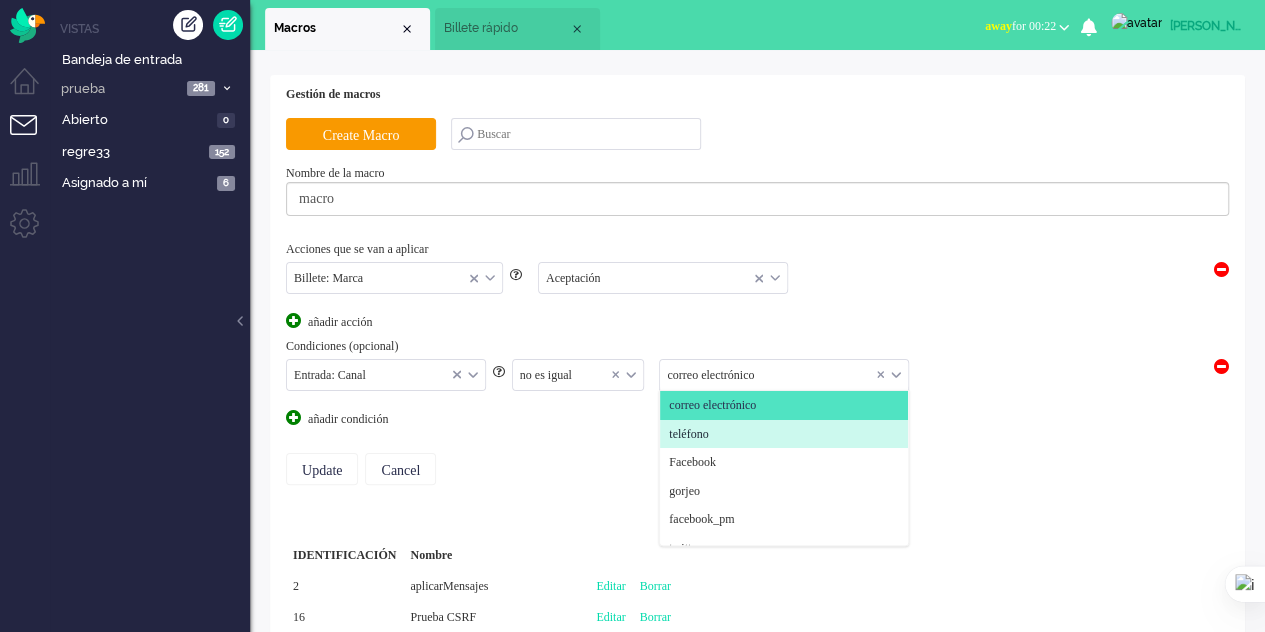 click on "teléfono" at bounding box center [688, 434] 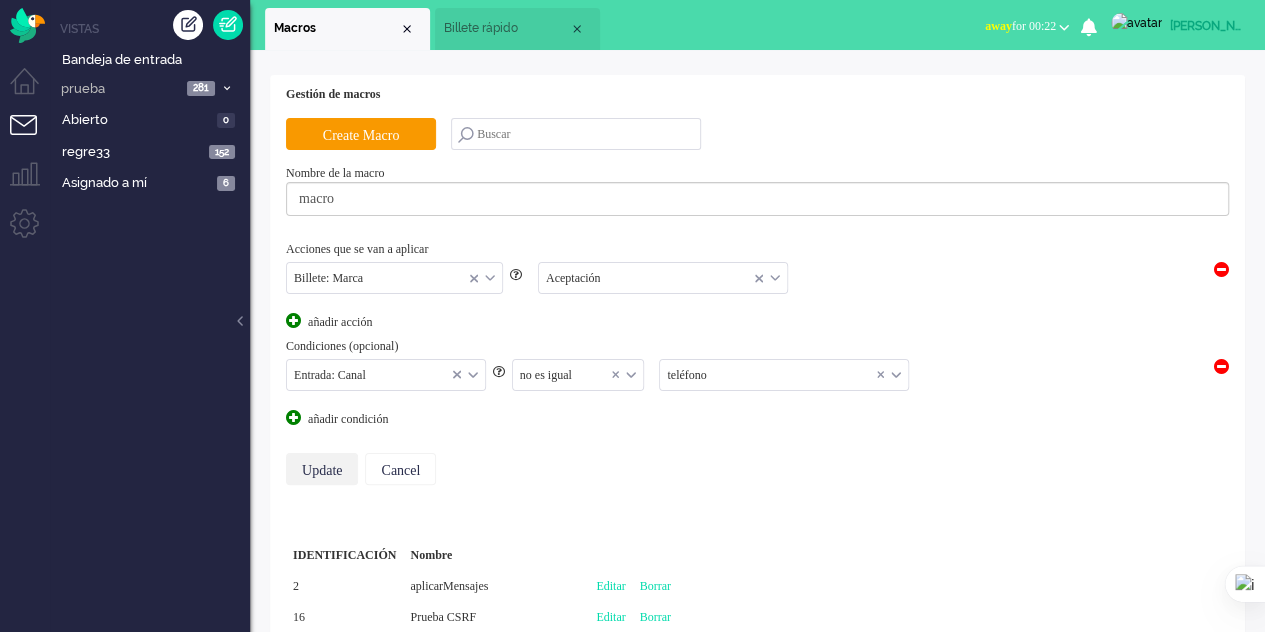click on "Update" at bounding box center [322, 469] 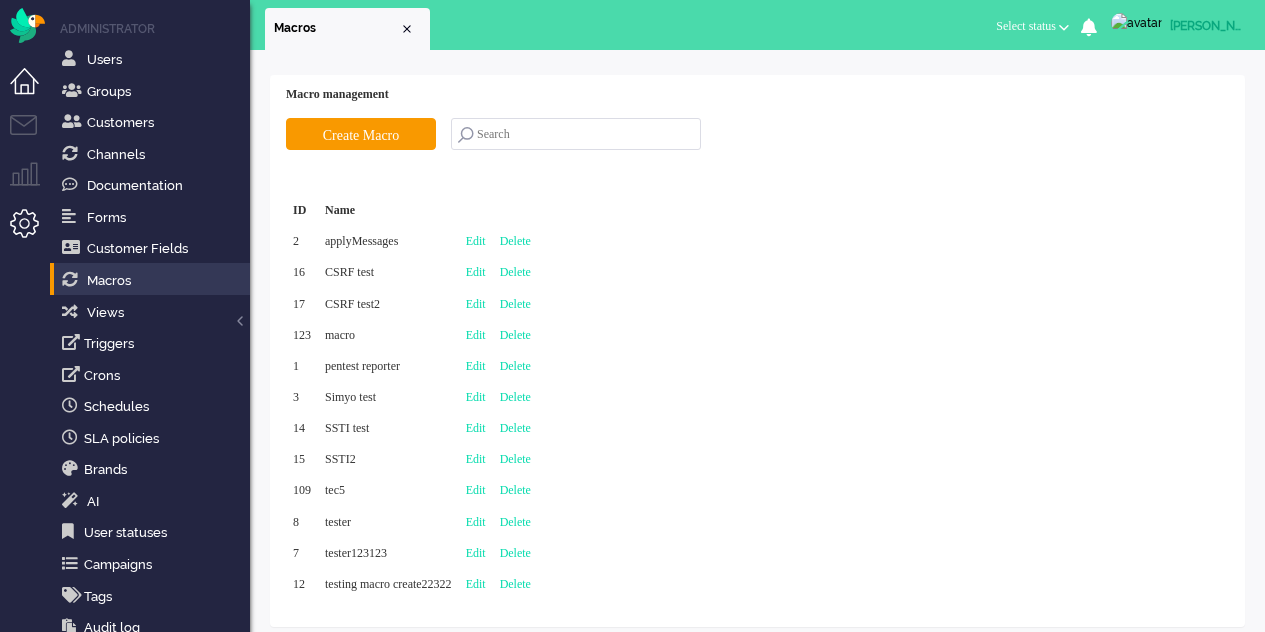 scroll, scrollTop: 0, scrollLeft: 0, axis: both 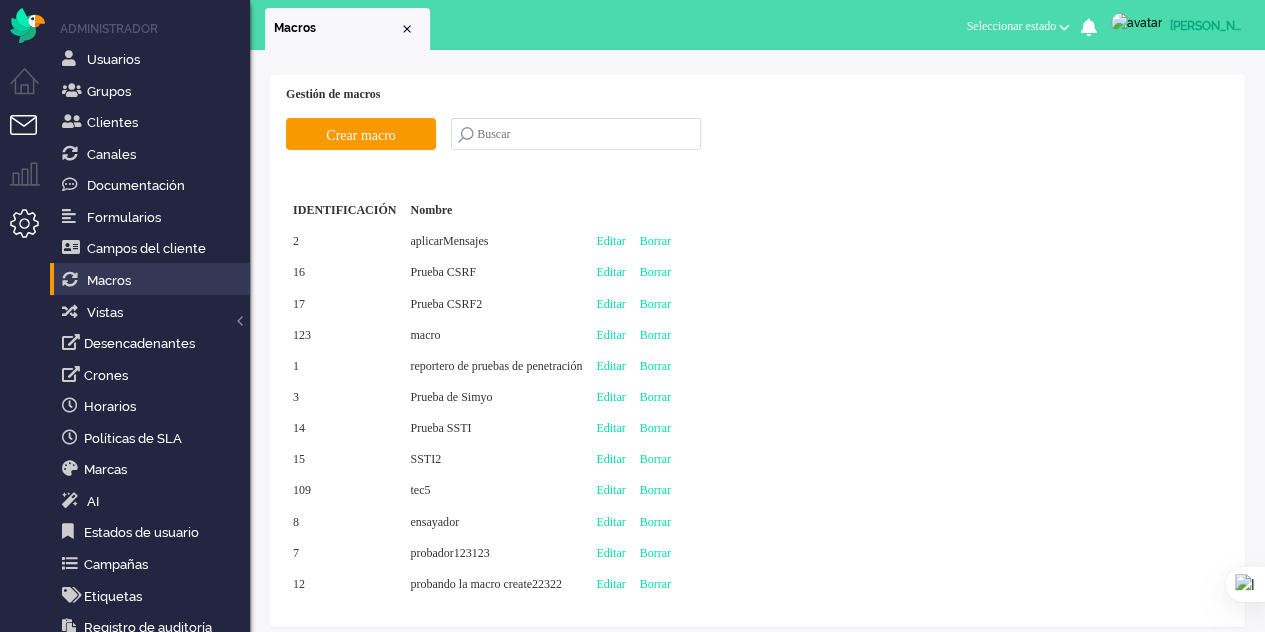 drag, startPoint x: 25, startPoint y: 121, endPoint x: 36, endPoint y: 122, distance: 11.045361 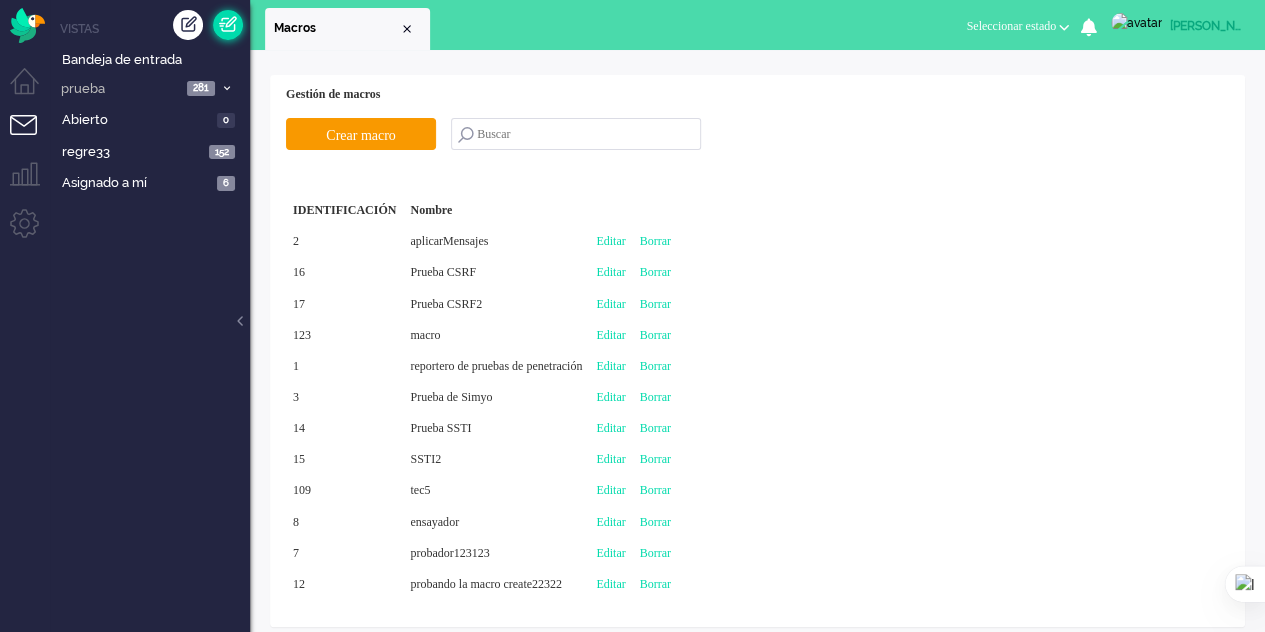 click at bounding box center [228, 25] 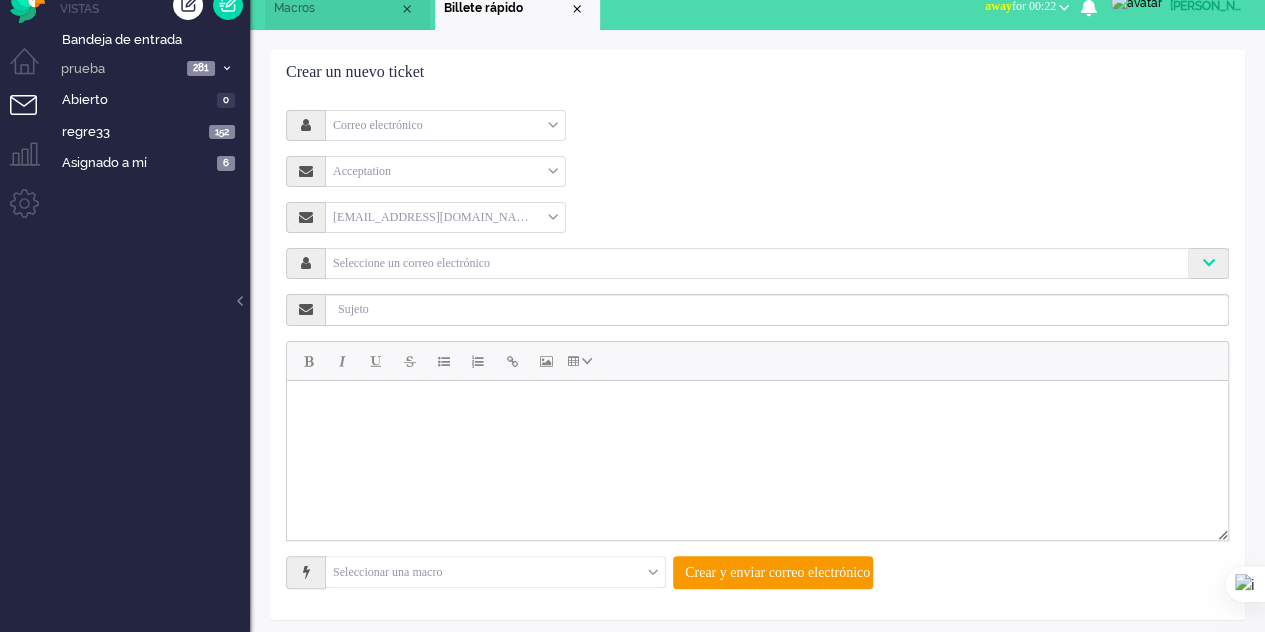 scroll, scrollTop: 28, scrollLeft: 0, axis: vertical 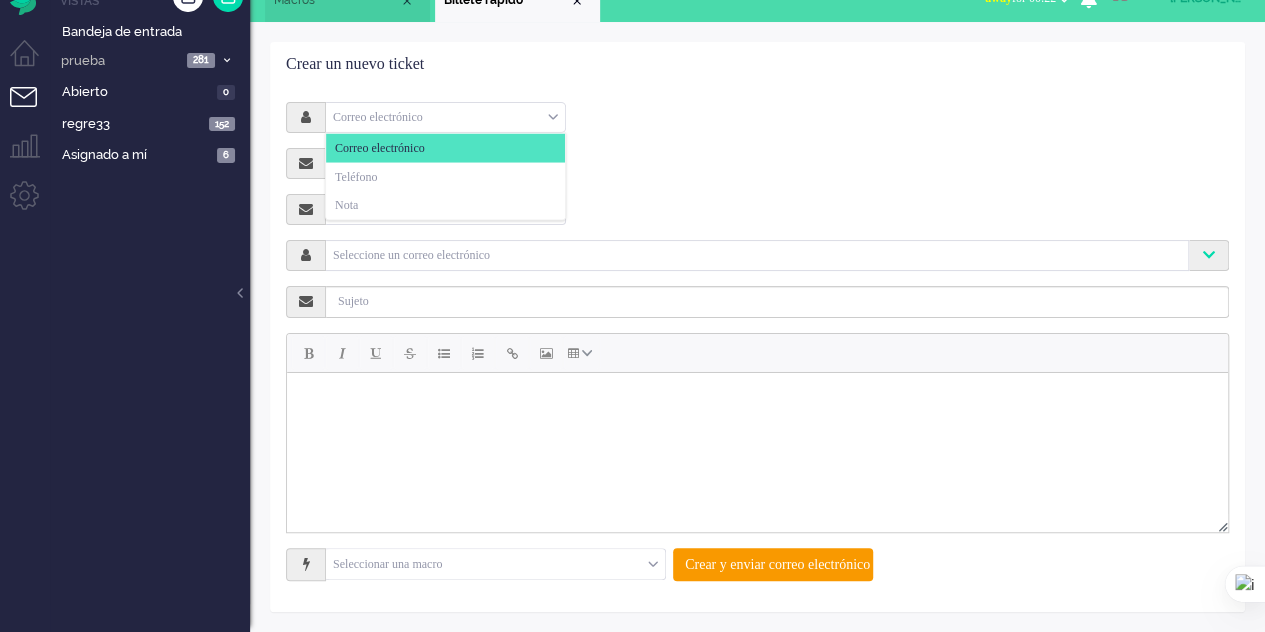 click on "Correo electrónico" at bounding box center (445, 117) 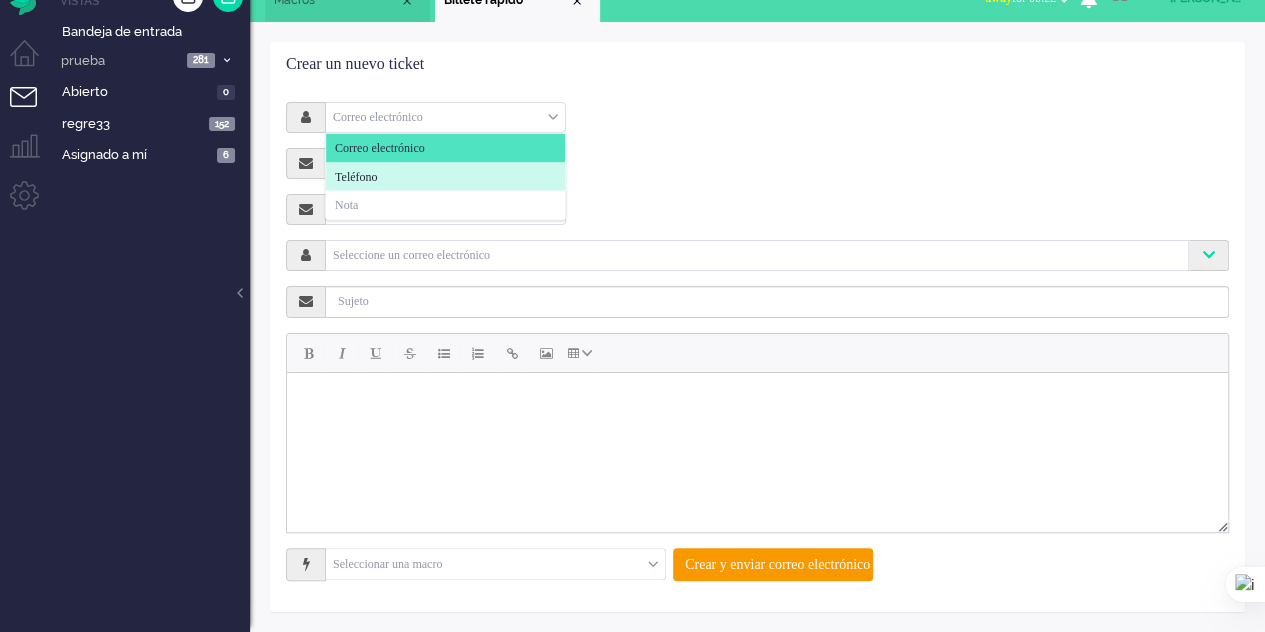 click on "Teléfono" 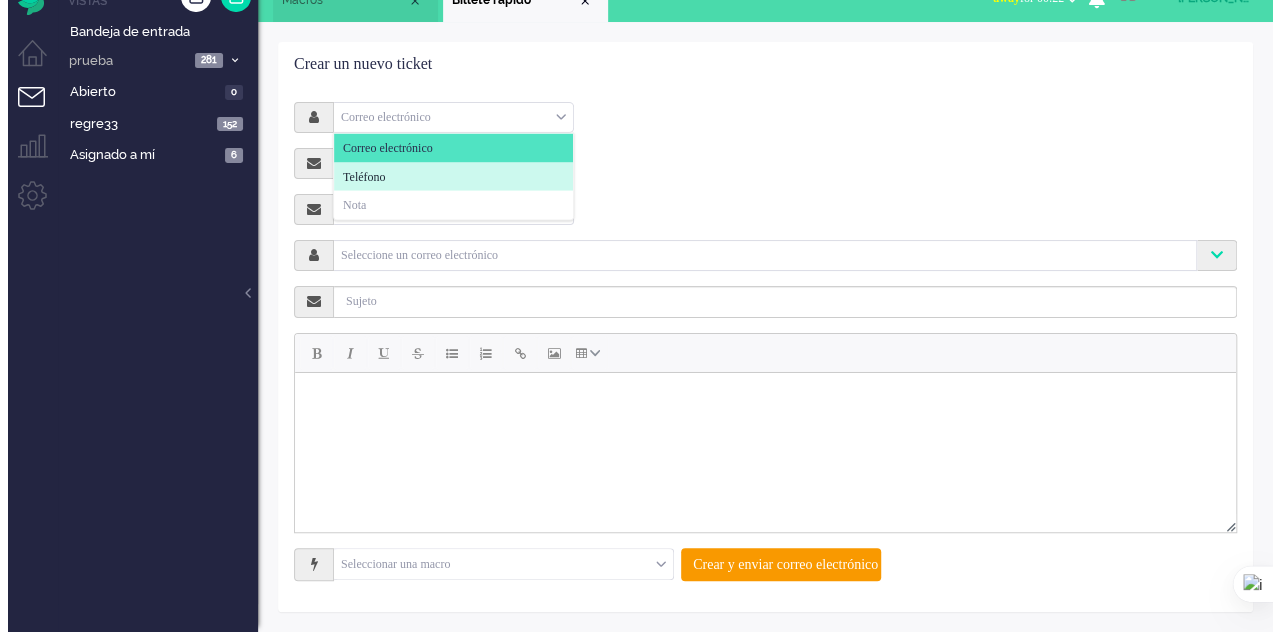 scroll, scrollTop: 0, scrollLeft: 0, axis: both 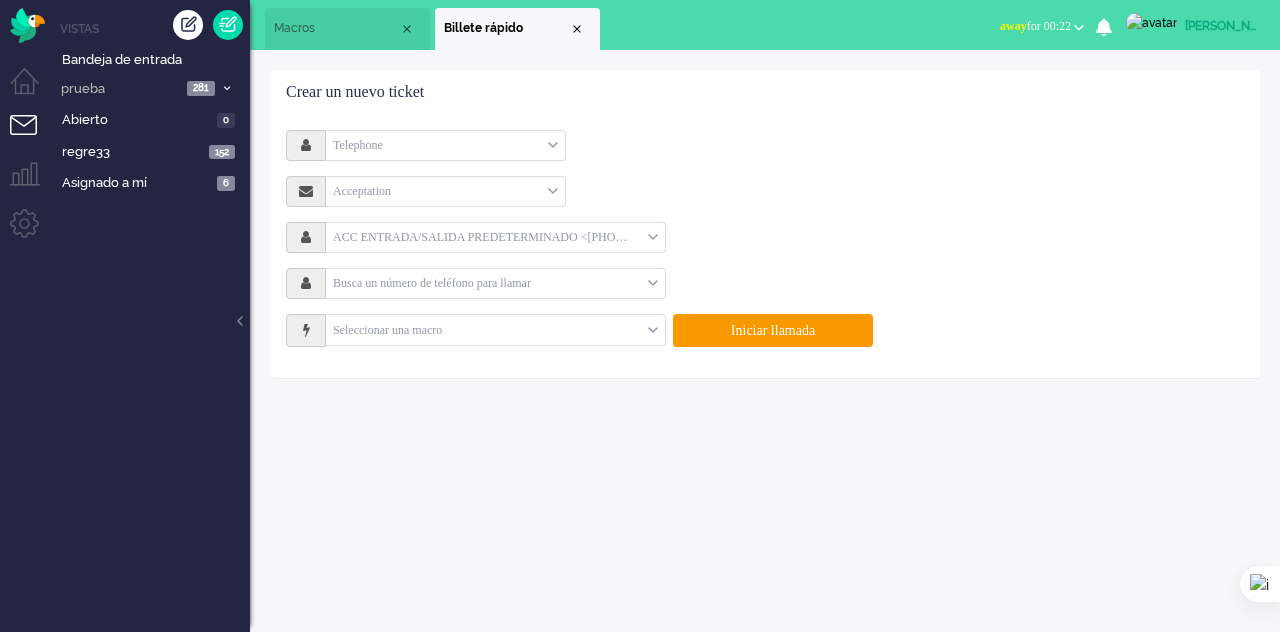click at bounding box center (495, 330) 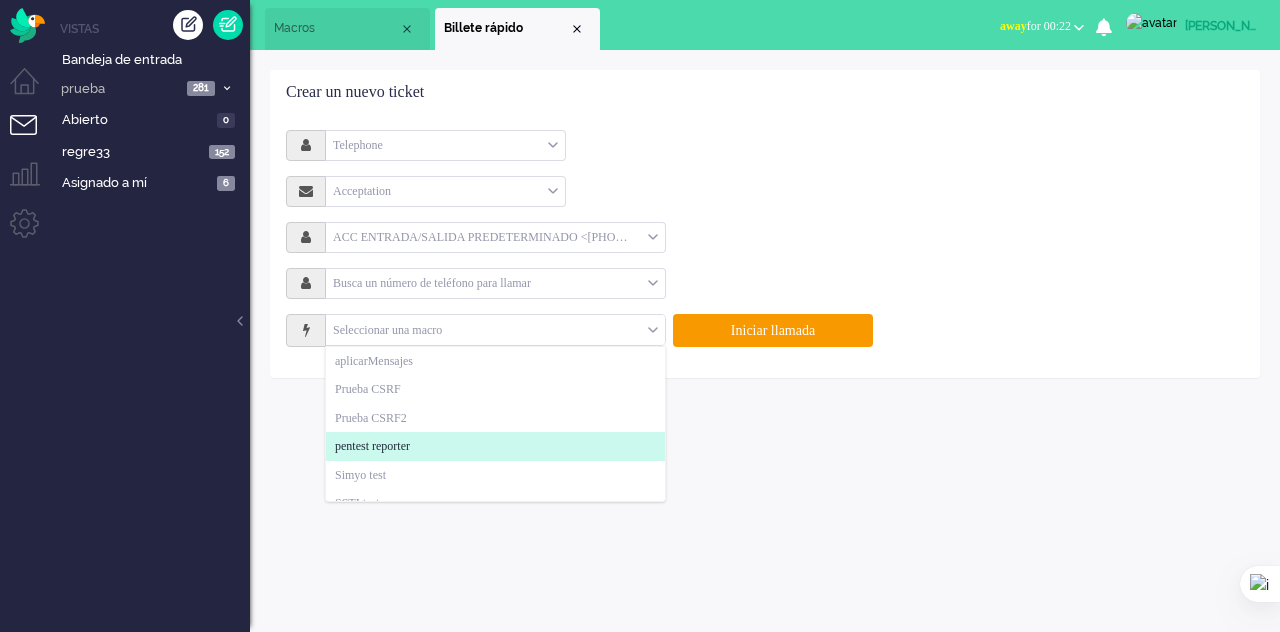 scroll, scrollTop: 0, scrollLeft: 0, axis: both 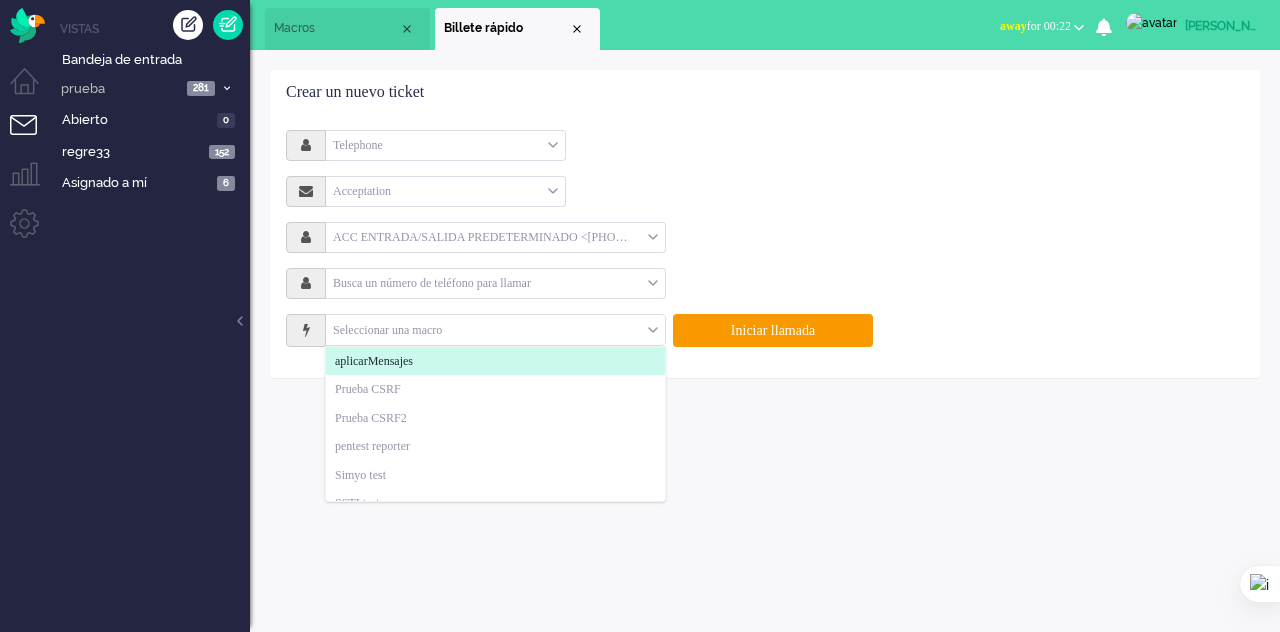click on "Macros" at bounding box center (336, 28) 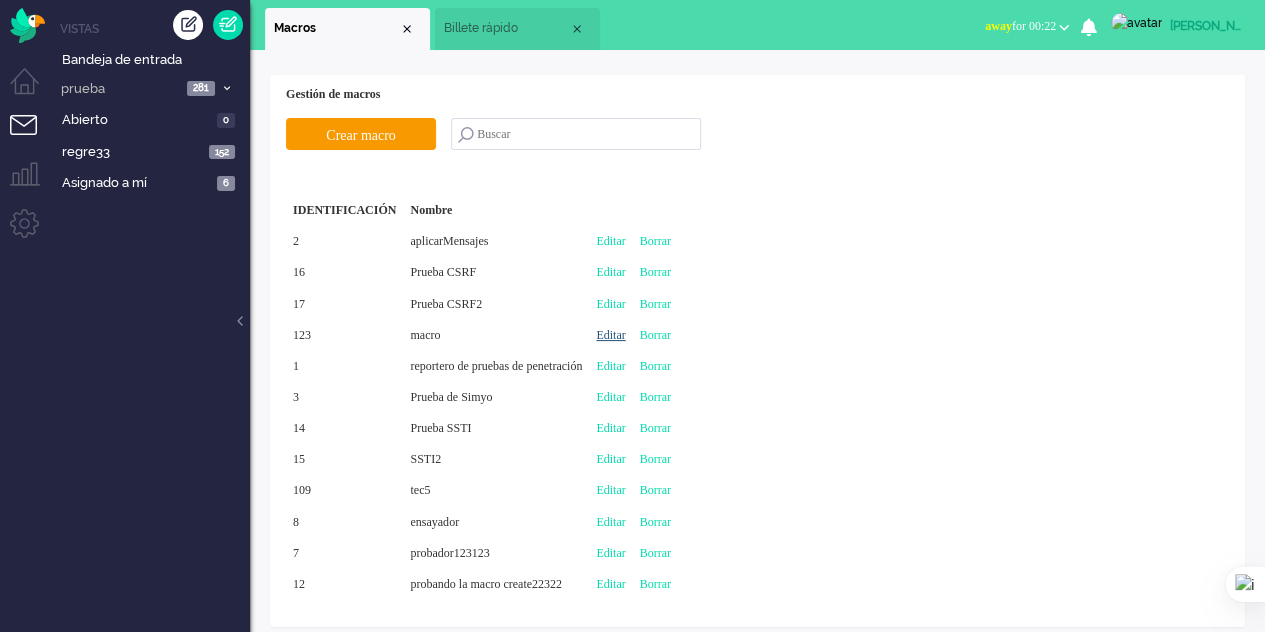 click on "Editar" at bounding box center [610, 335] 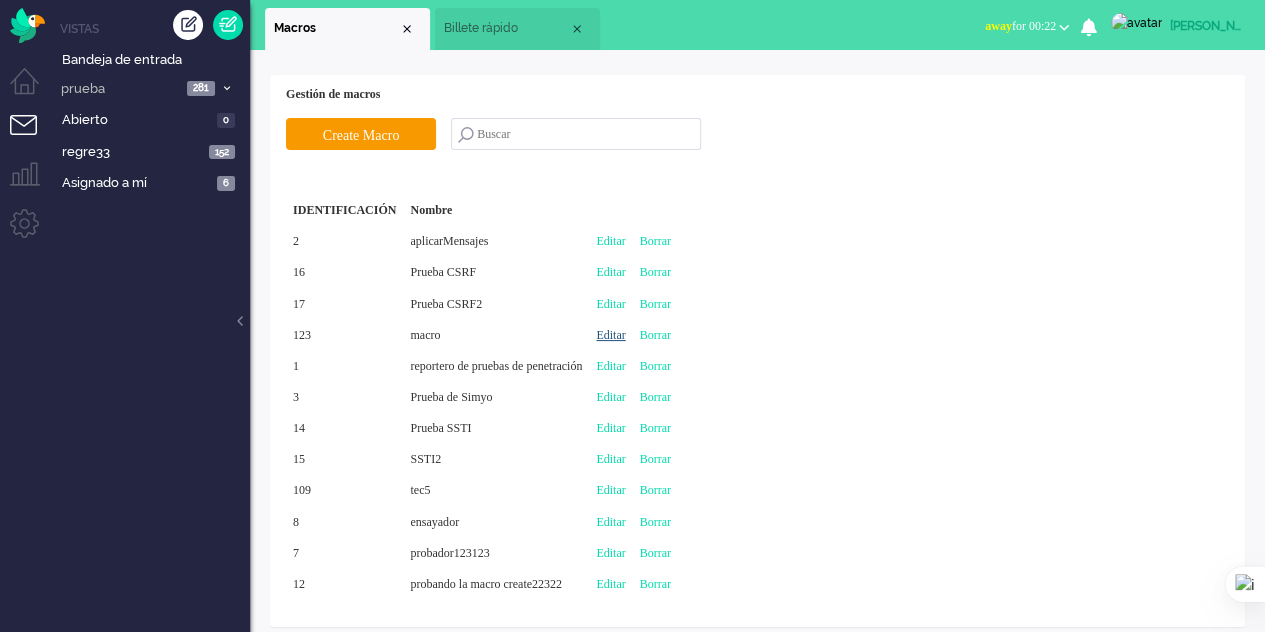 type on "macro" 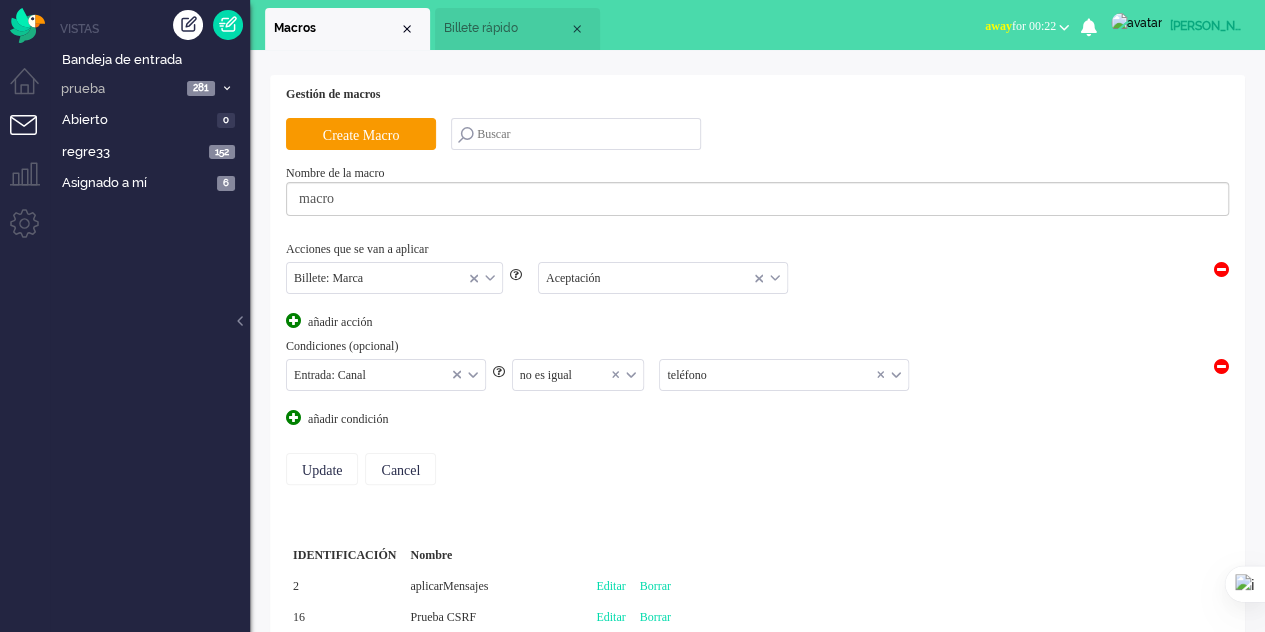 click on "no es igual" at bounding box center [578, 375] 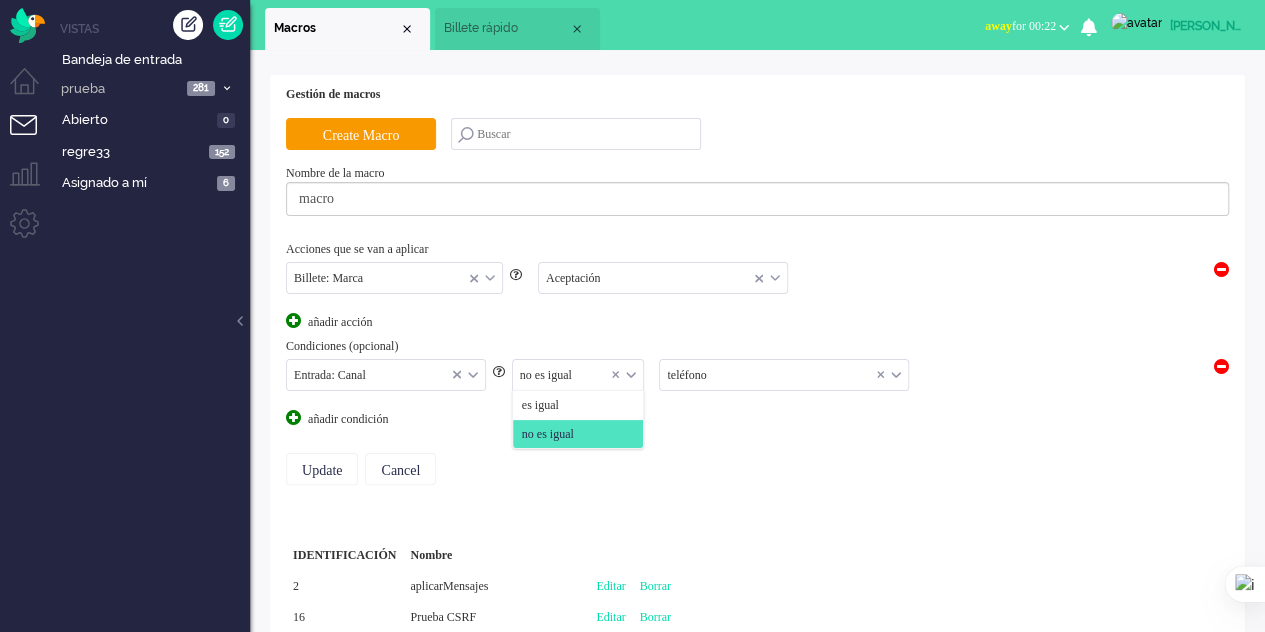 click 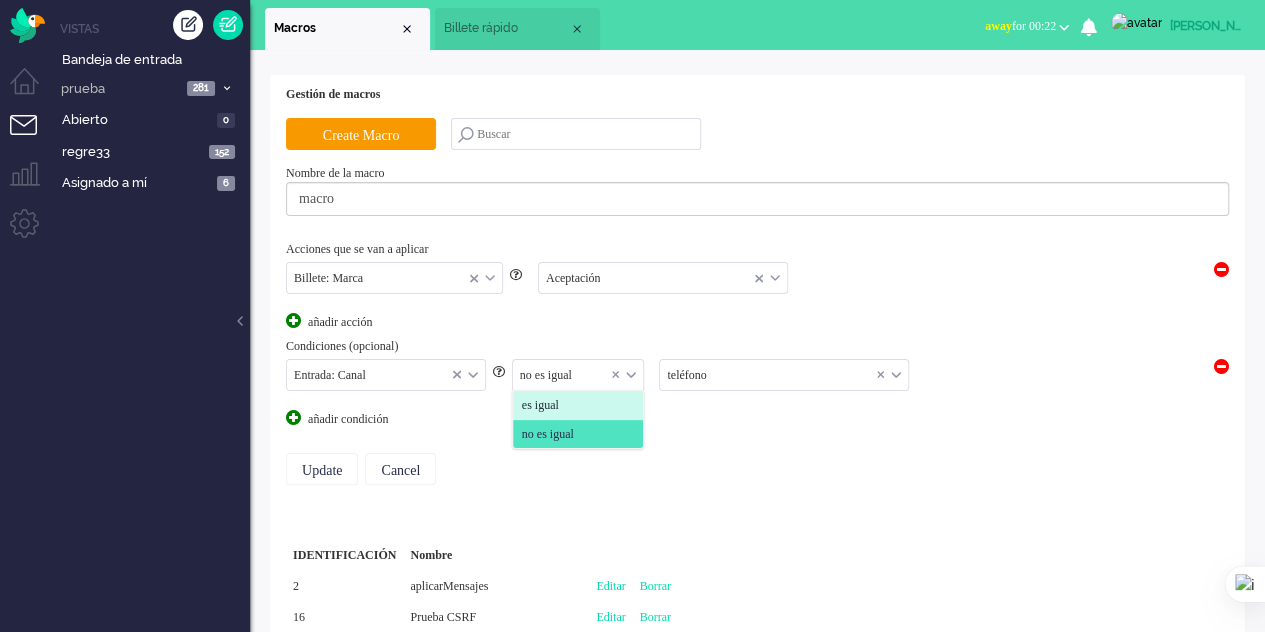 drag, startPoint x: 580, startPoint y: 398, endPoint x: 568, endPoint y: 404, distance: 13.416408 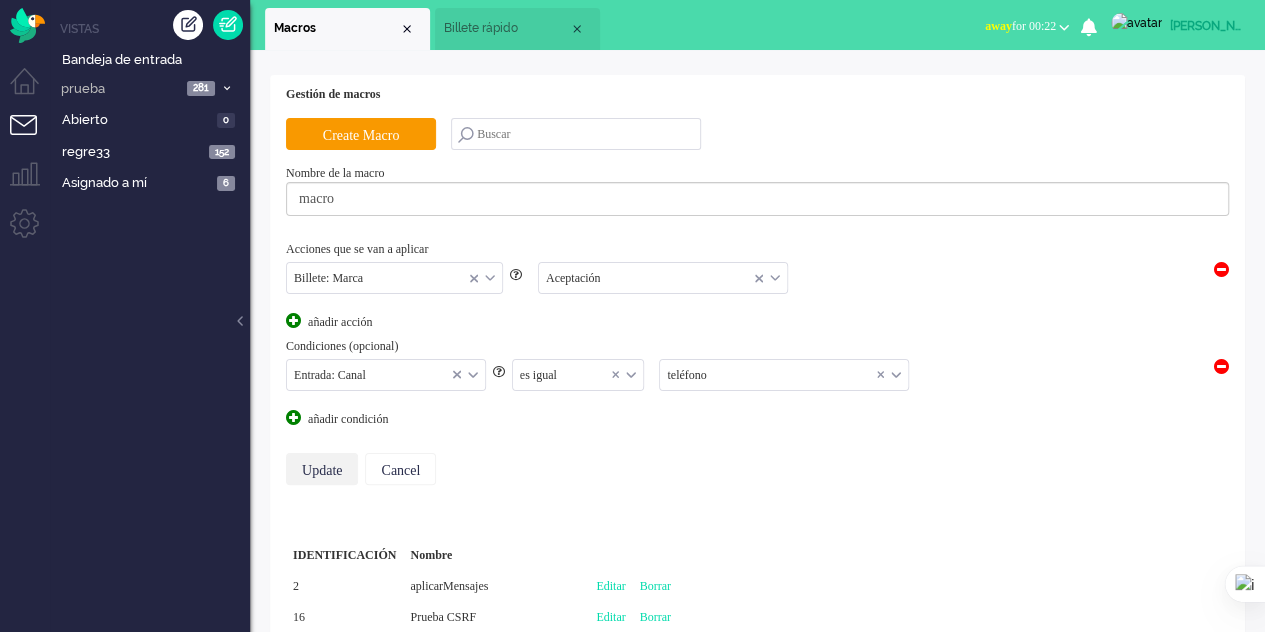 click on "Update" at bounding box center (322, 469) 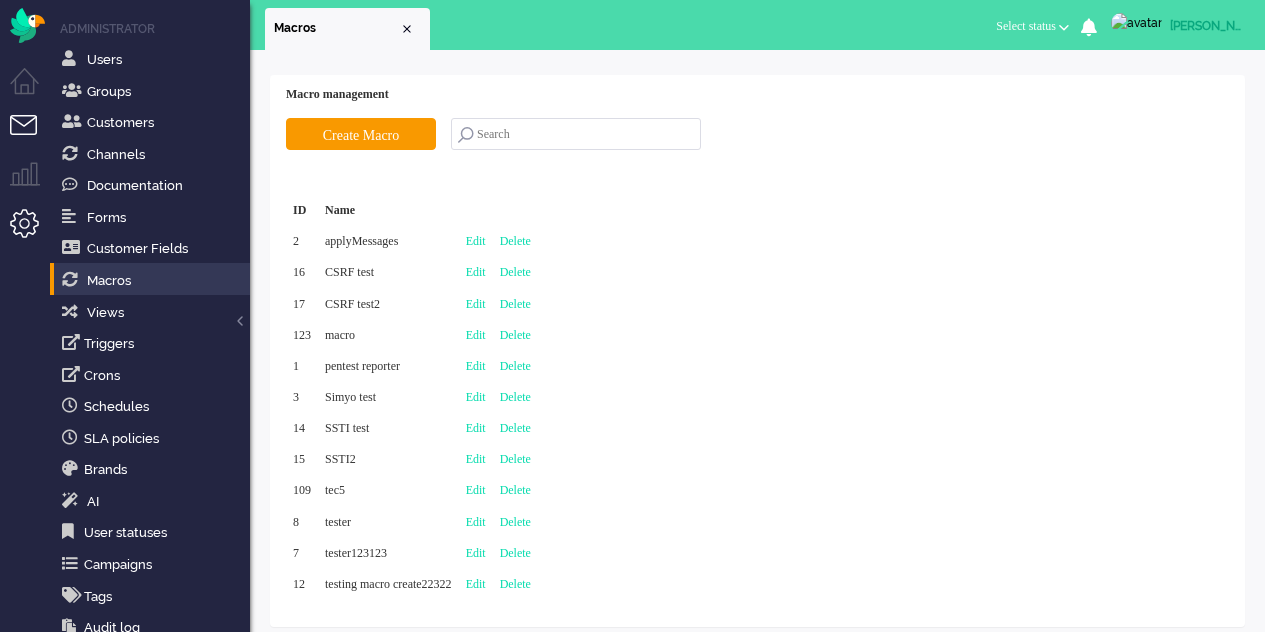 scroll, scrollTop: 0, scrollLeft: 0, axis: both 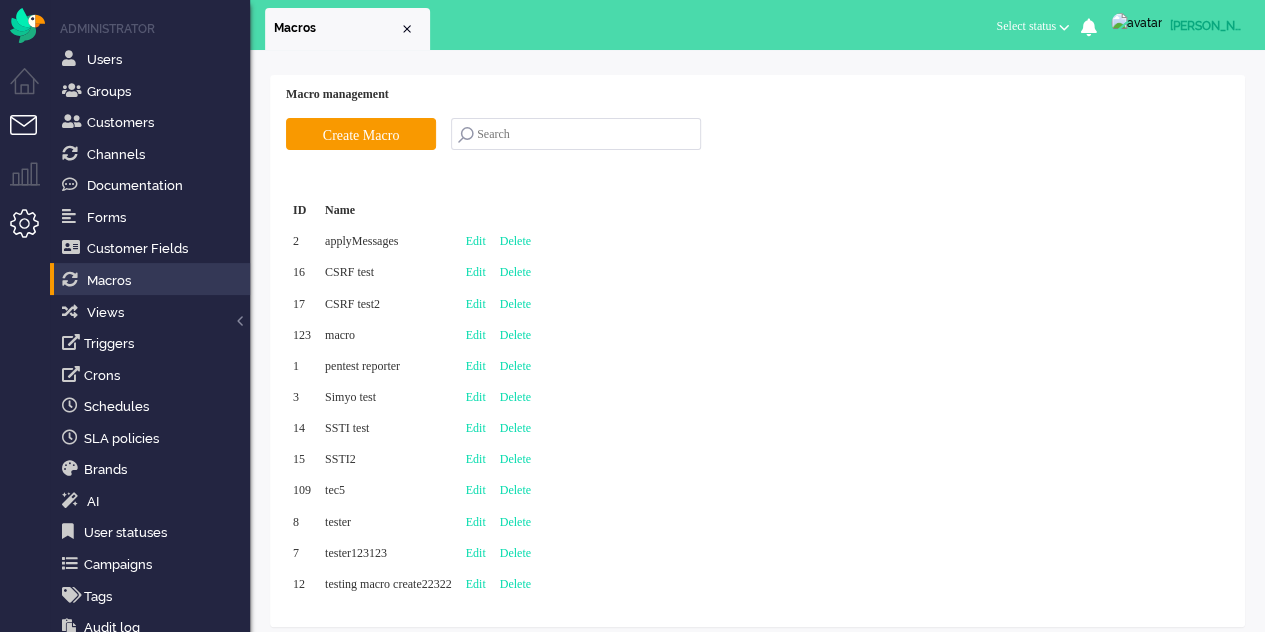 click at bounding box center (32, 137) 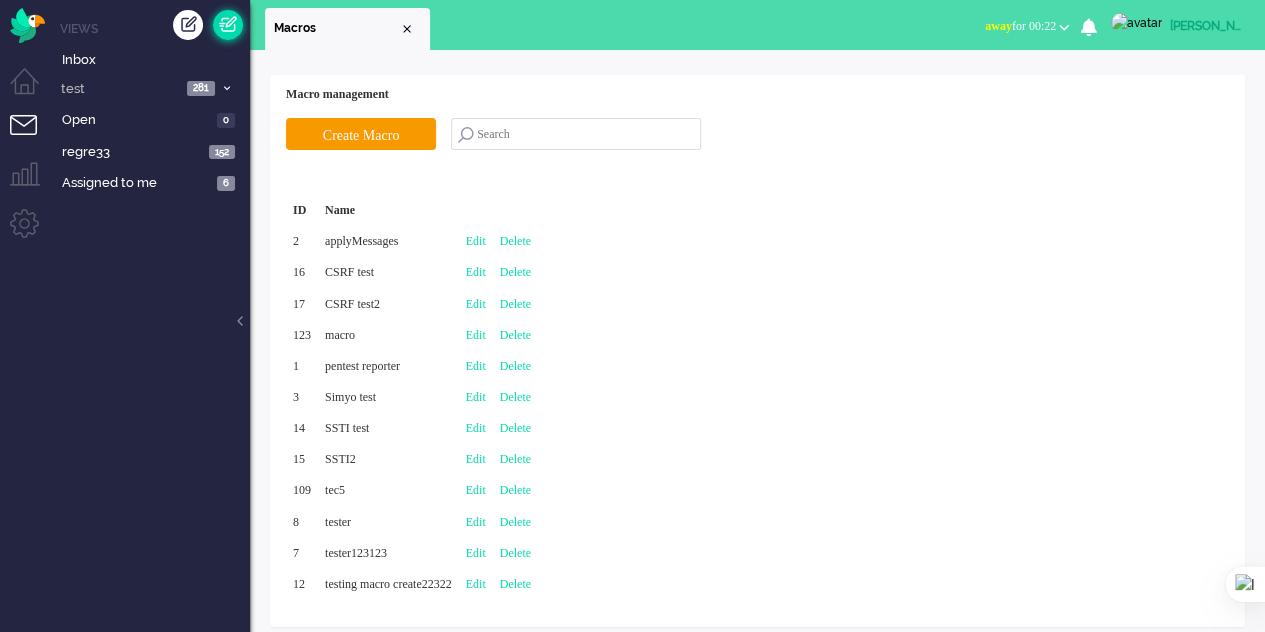 click at bounding box center [228, 25] 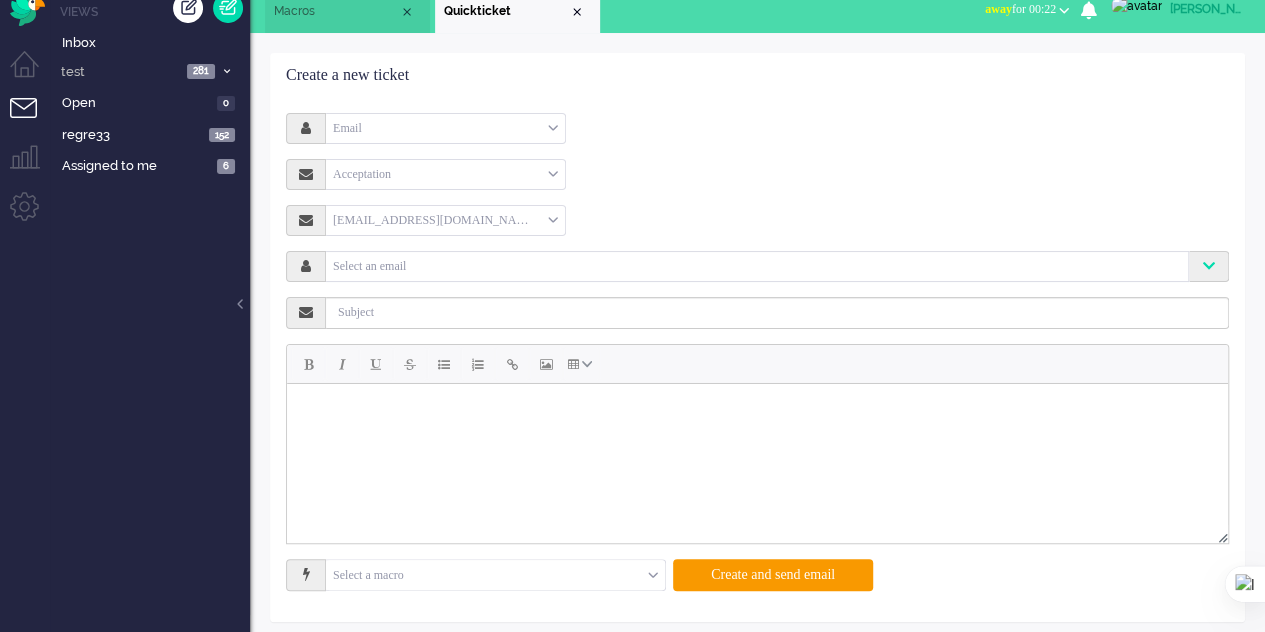 scroll, scrollTop: 26, scrollLeft: 0, axis: vertical 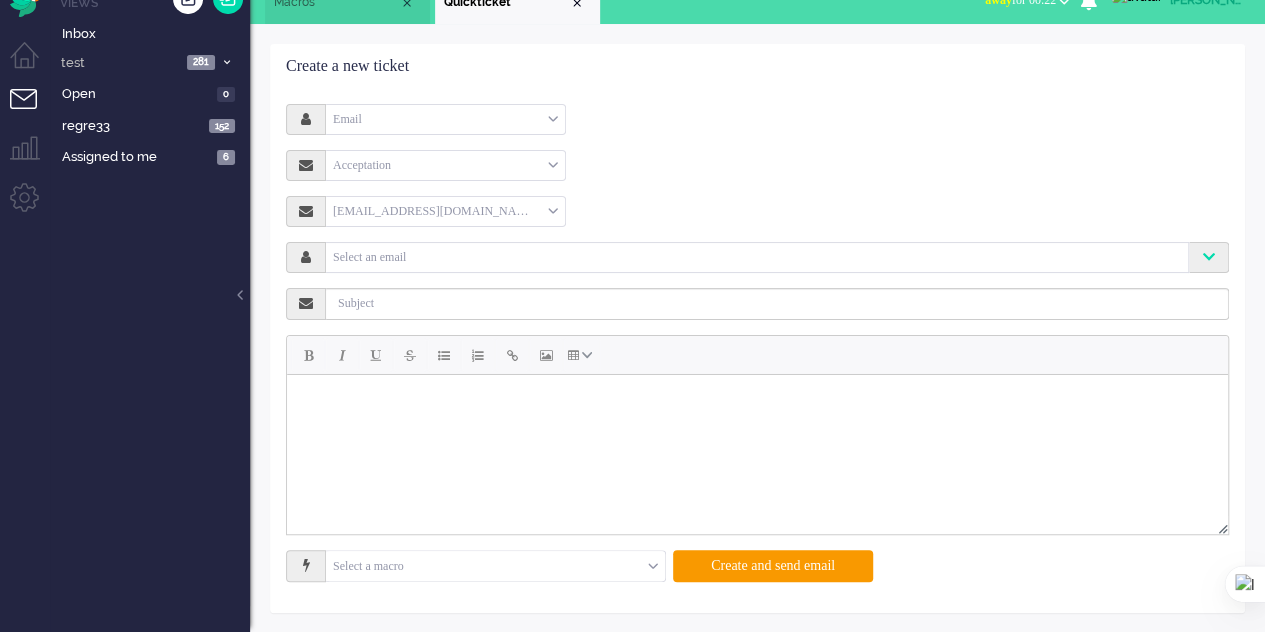click on "Select a macro" at bounding box center (495, 566) 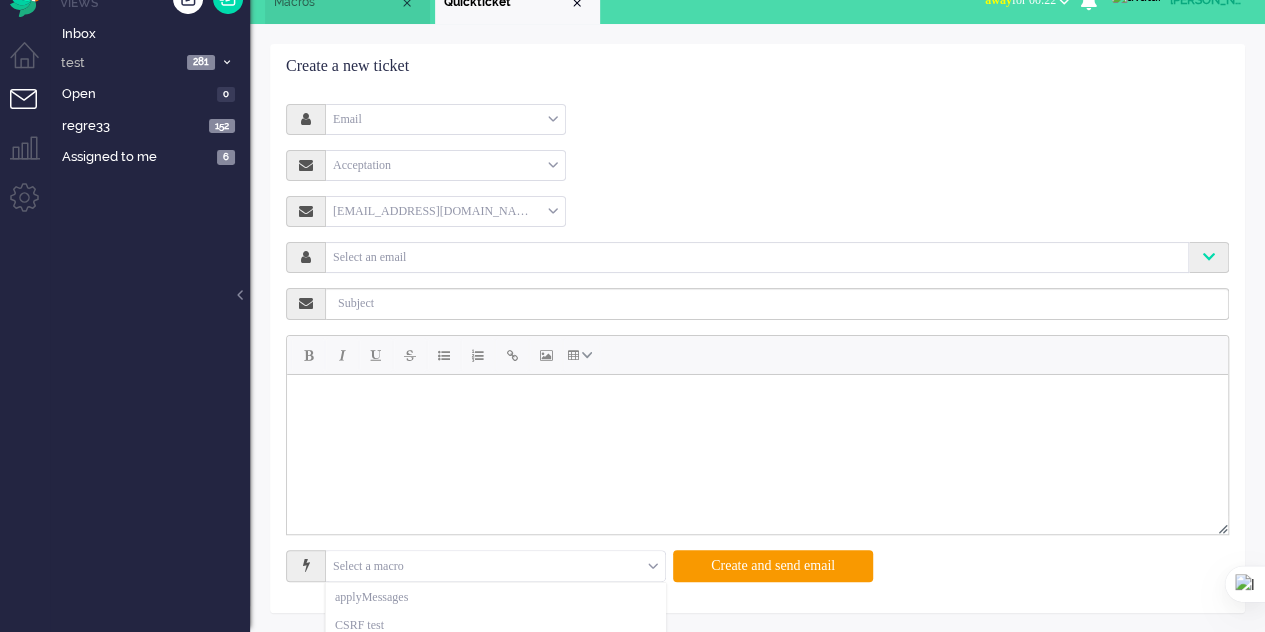 click on "Email" at bounding box center [445, 119] 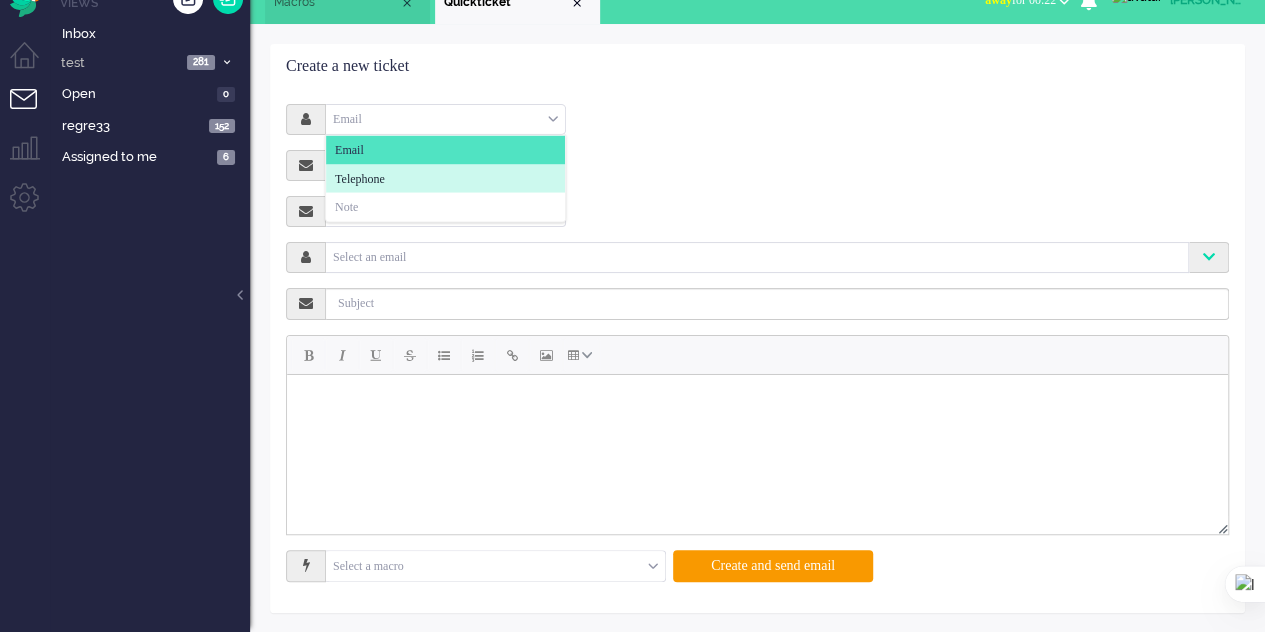 click on "Telephone" 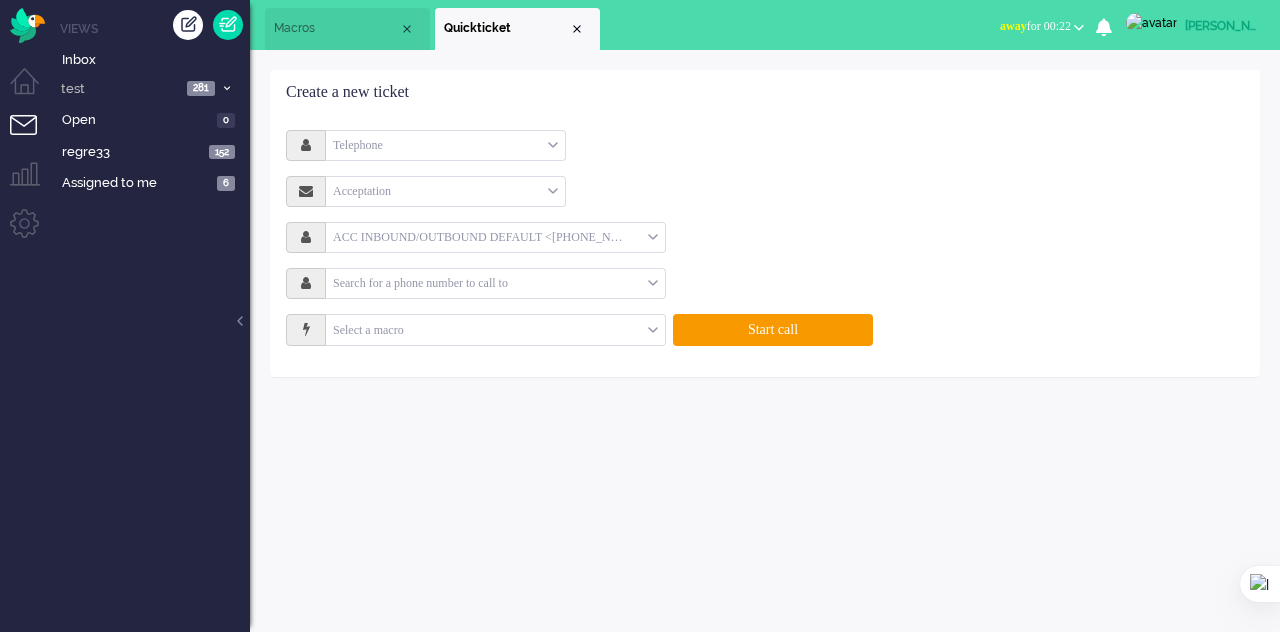 click at bounding box center [495, 330] 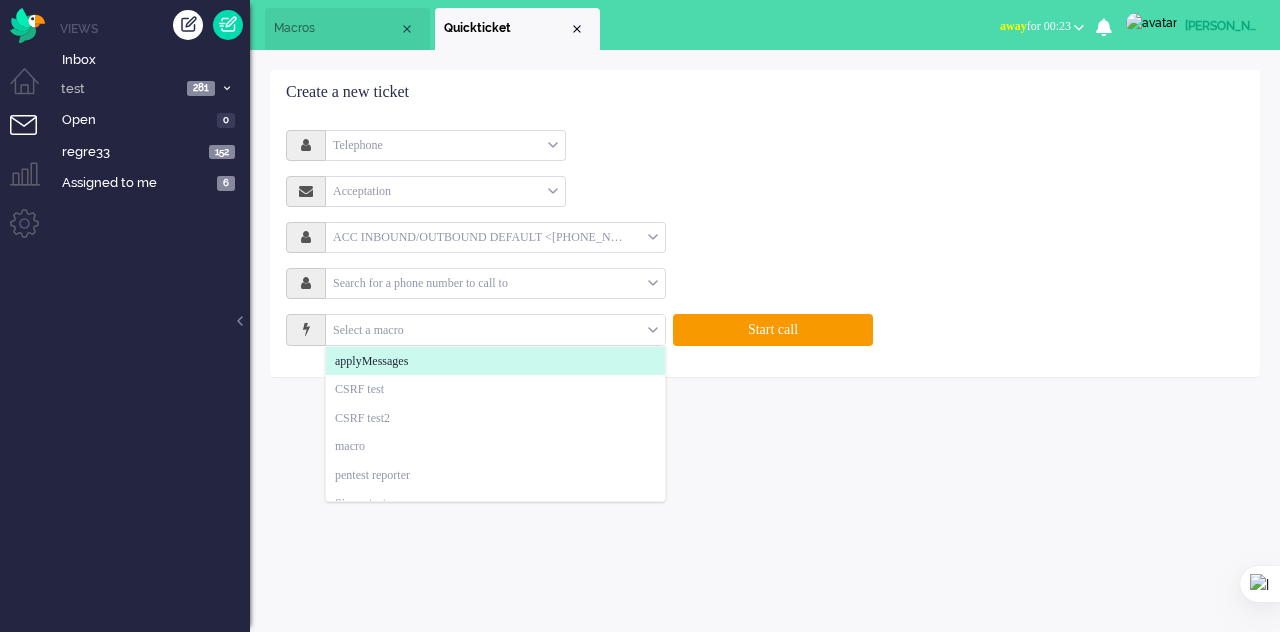 click on "Macros" at bounding box center (336, 28) 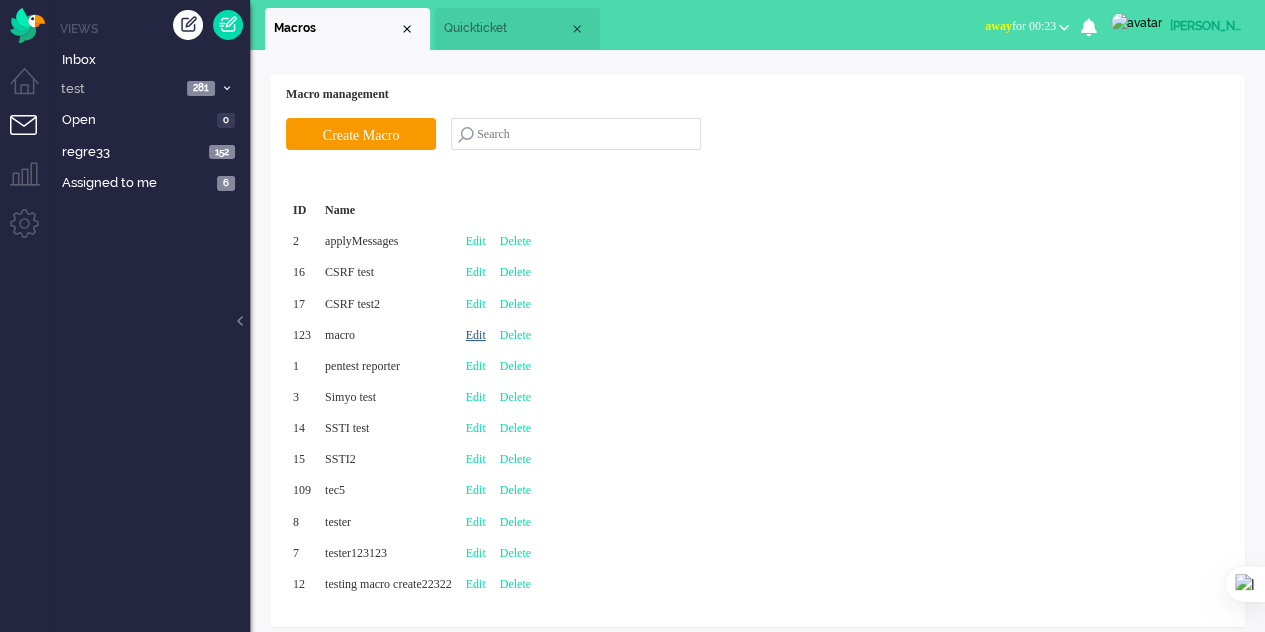 click on "Edit" at bounding box center (476, 335) 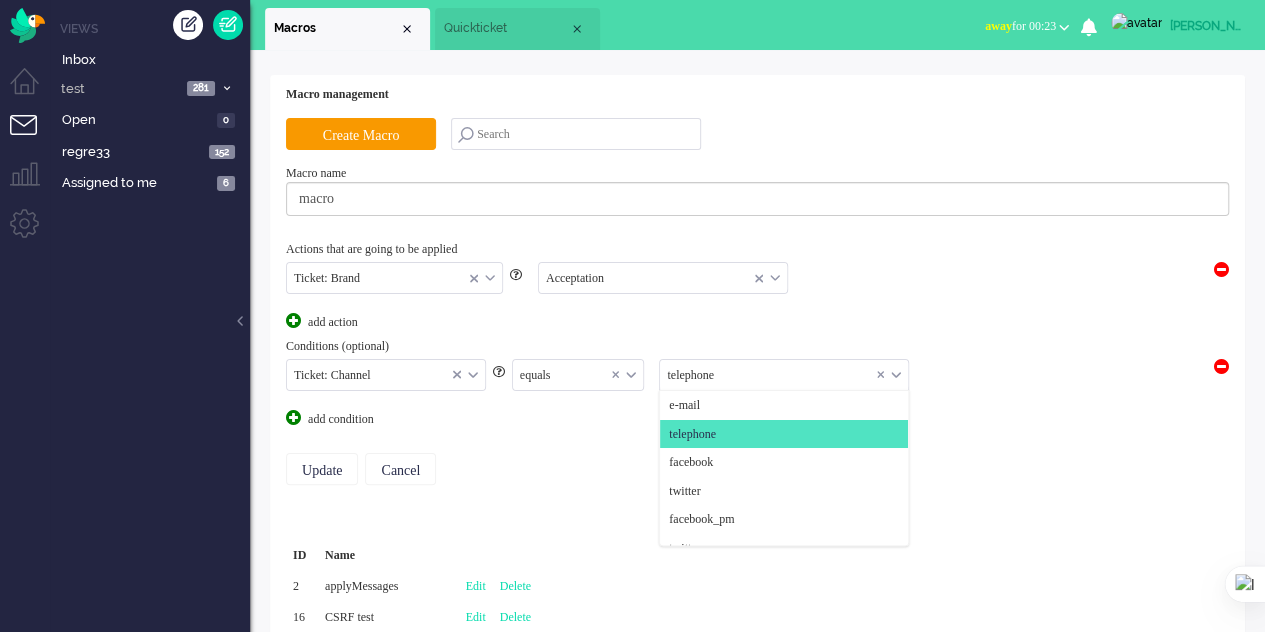 scroll, scrollTop: 29, scrollLeft: 0, axis: vertical 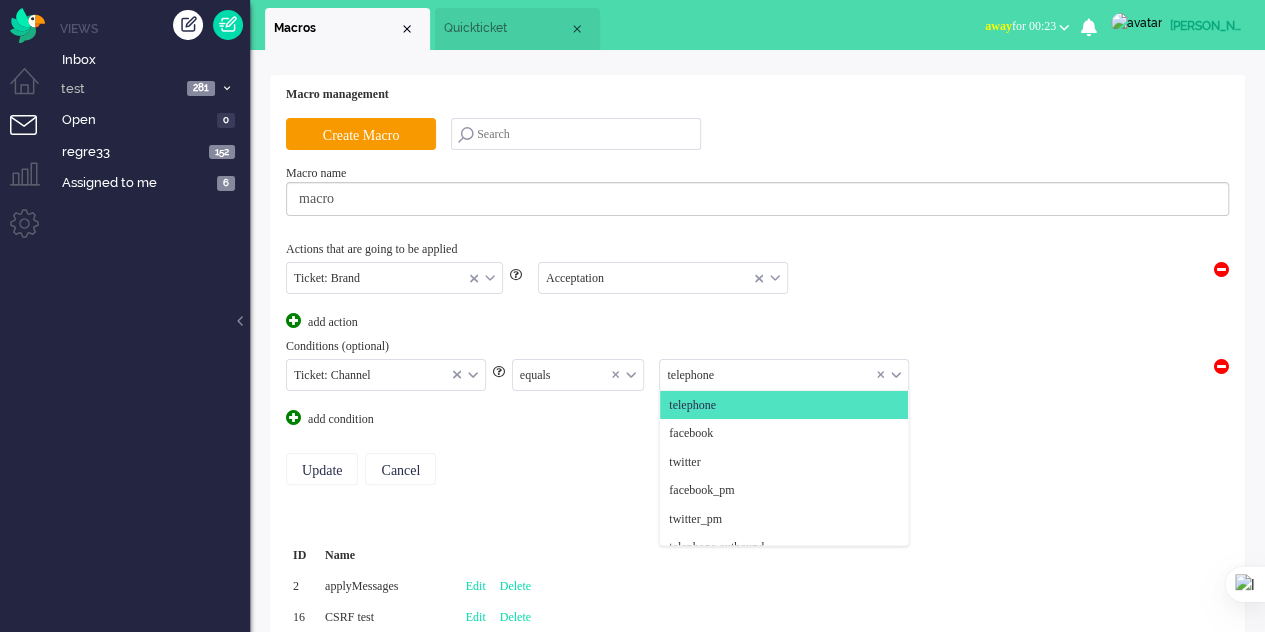 click at bounding box center (784, 375) 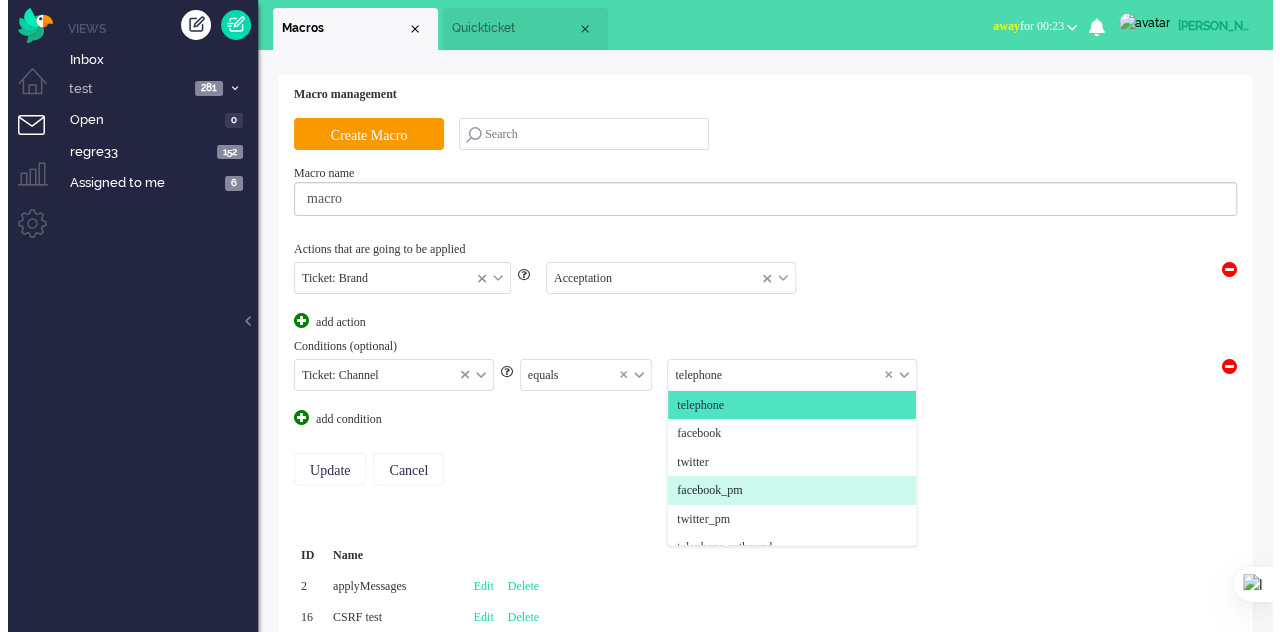 scroll, scrollTop: 216, scrollLeft: 0, axis: vertical 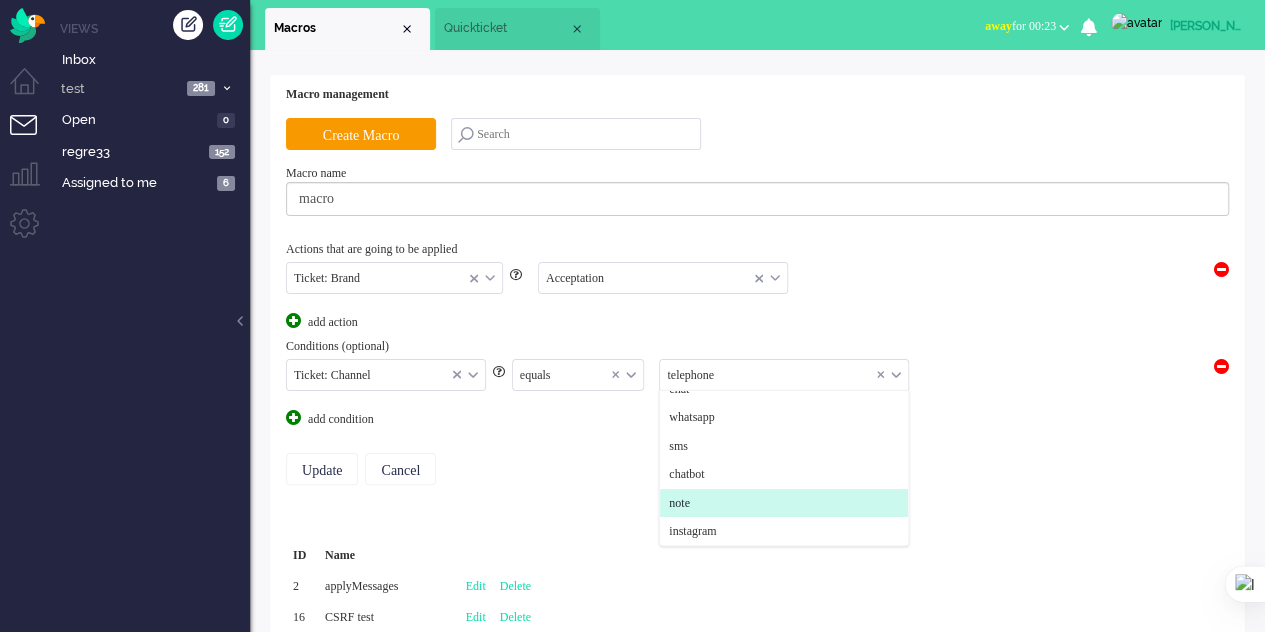 click on "note" 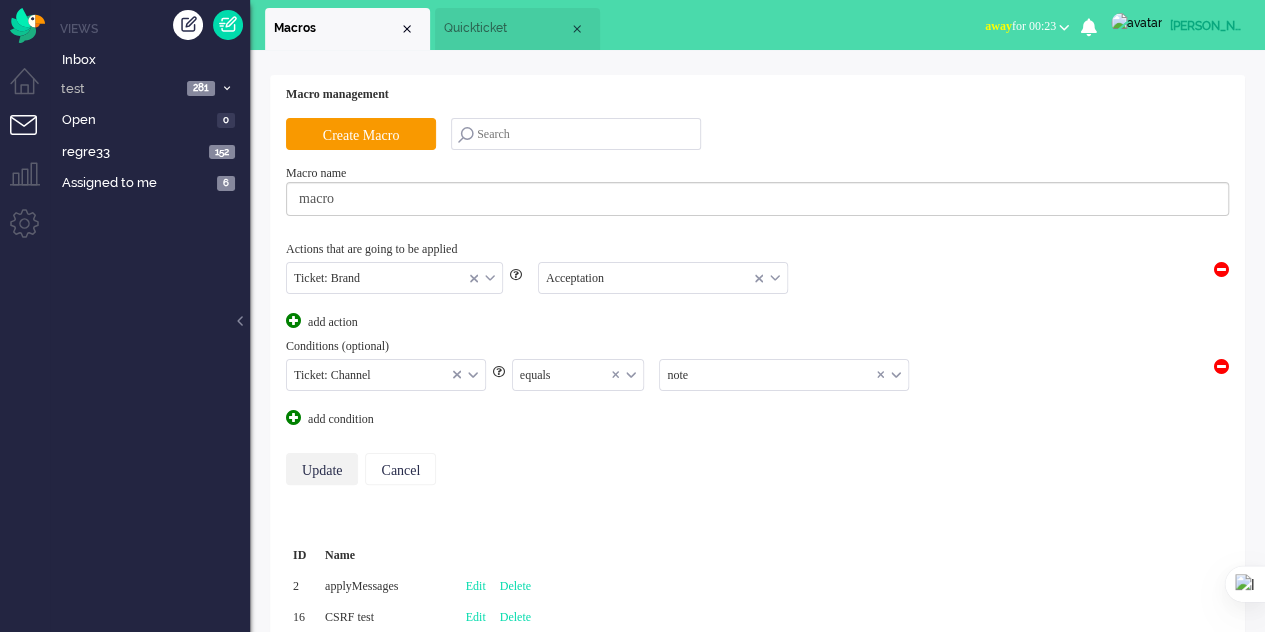 click on "Update" at bounding box center [322, 469] 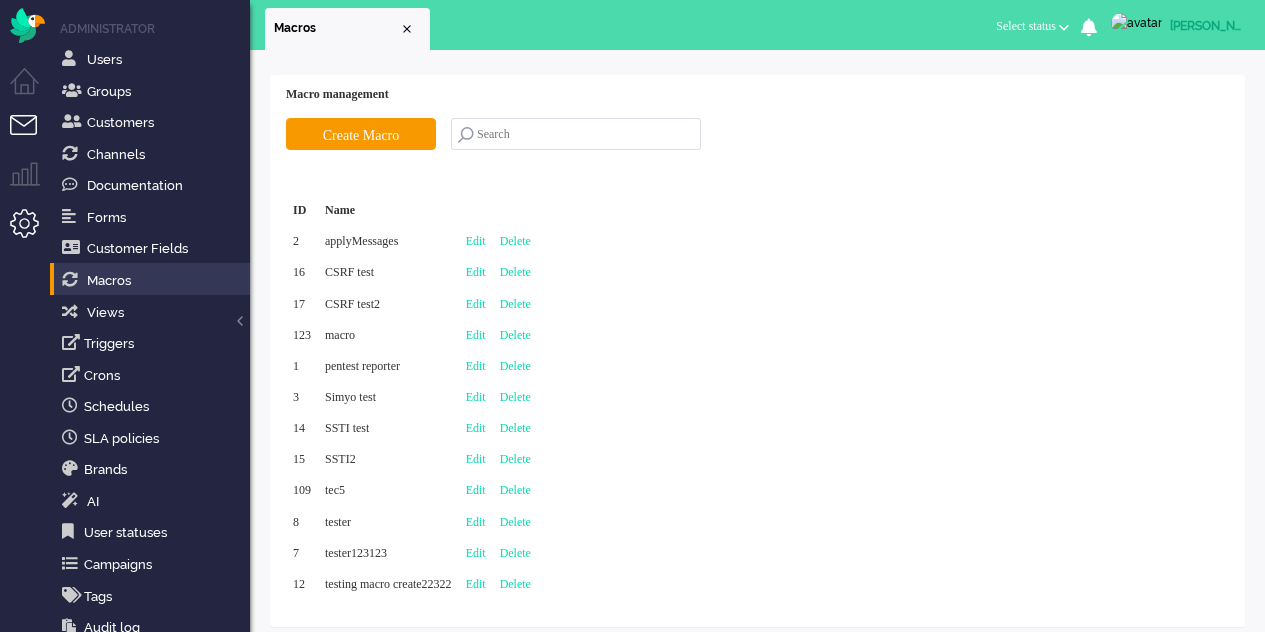 scroll, scrollTop: 0, scrollLeft: 0, axis: both 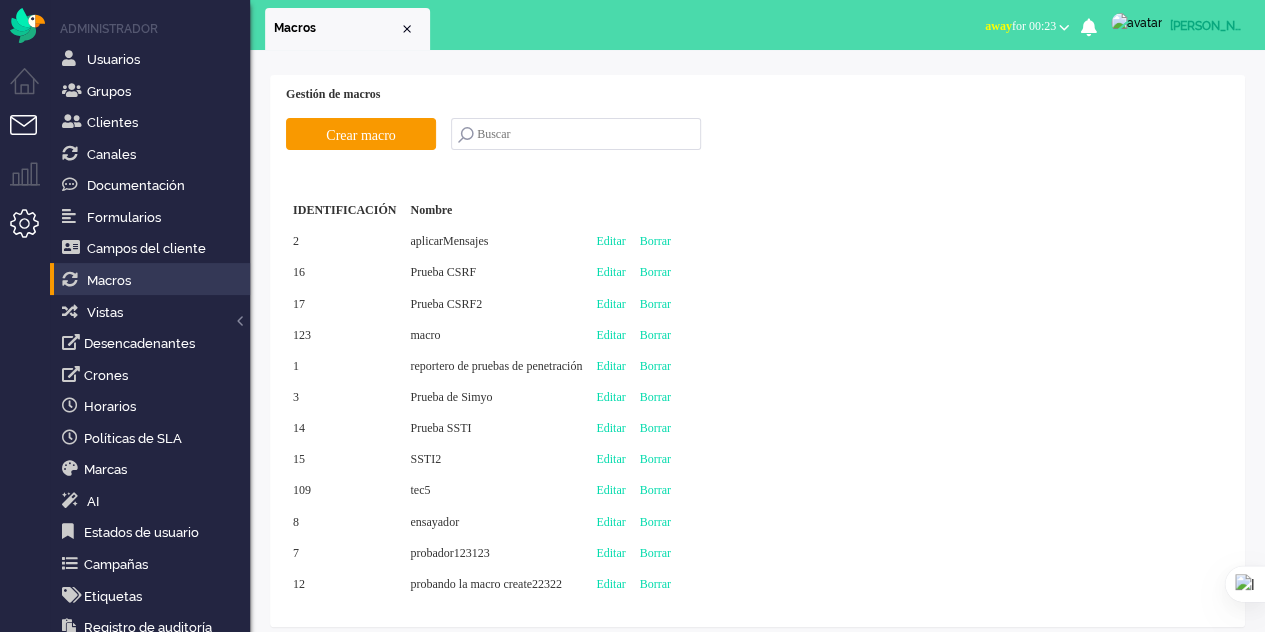 click at bounding box center (32, 137) 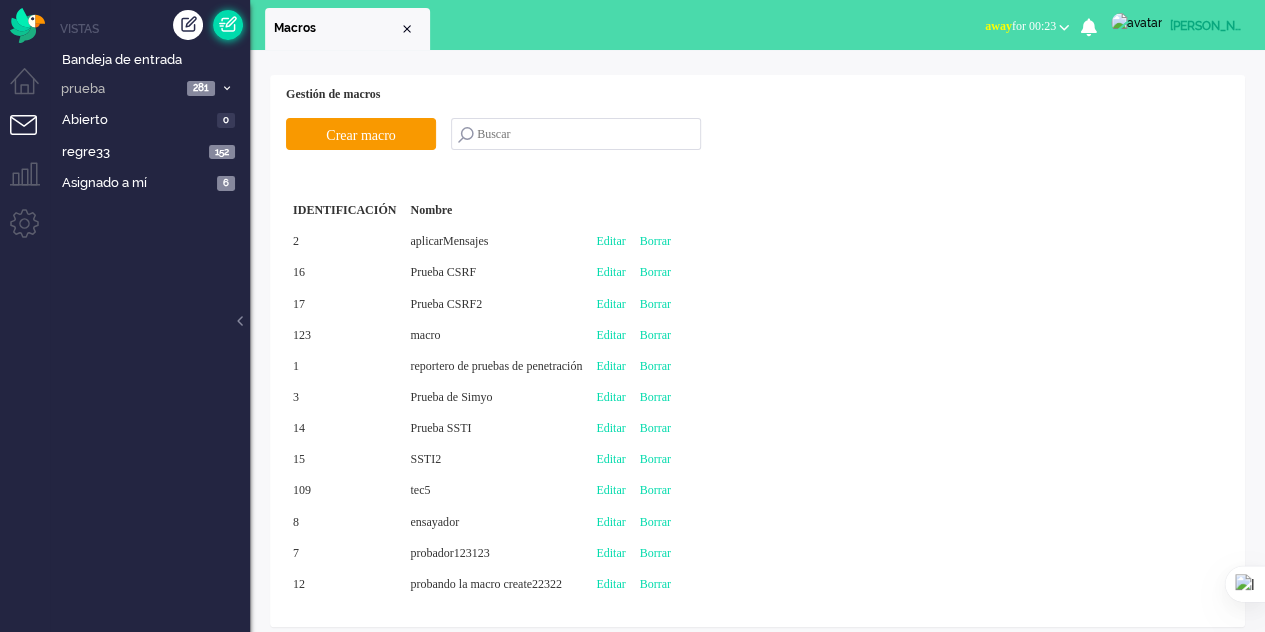 click at bounding box center [228, 25] 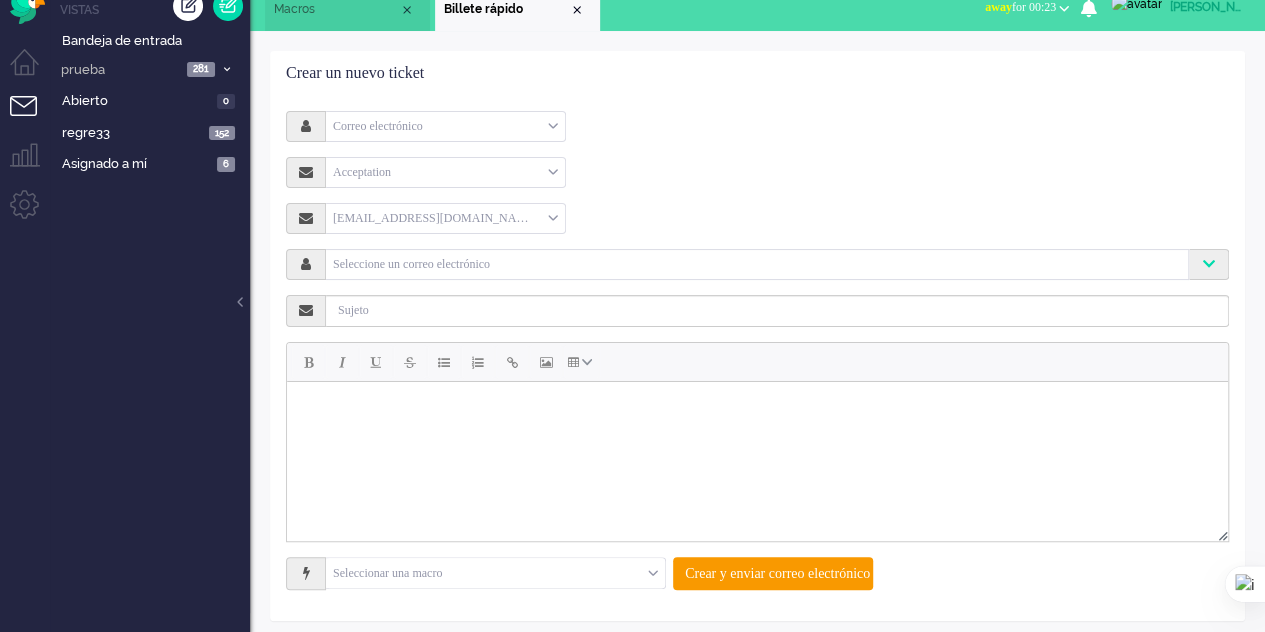 scroll, scrollTop: 28, scrollLeft: 0, axis: vertical 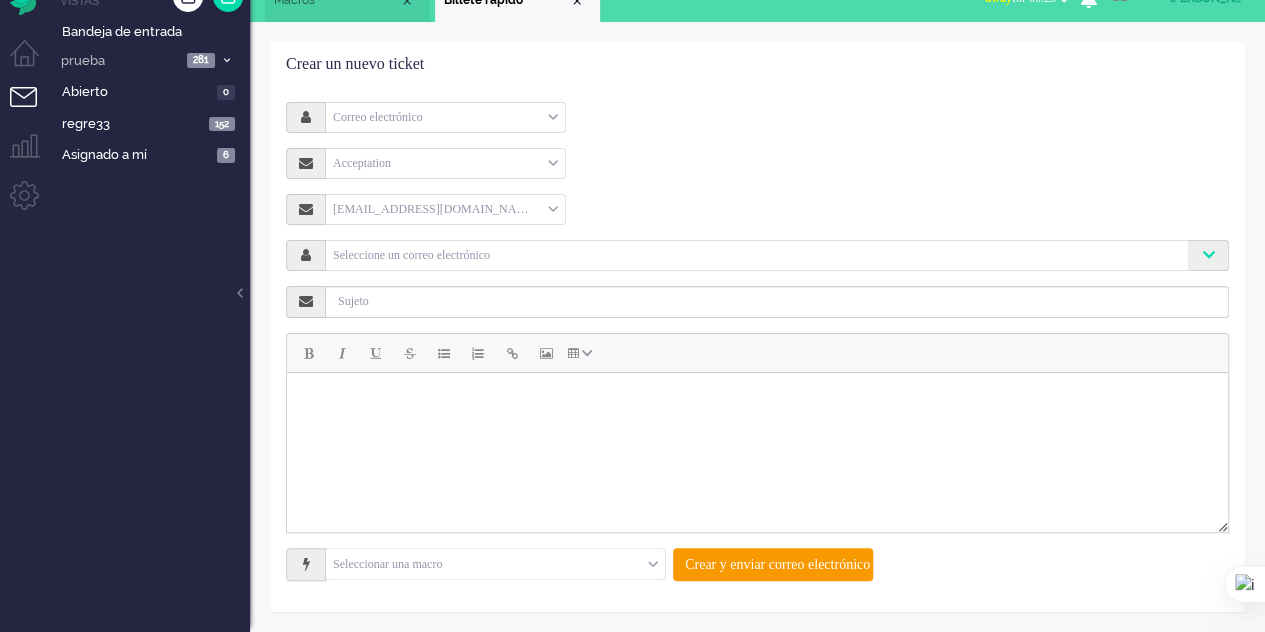 click at bounding box center [495, 564] 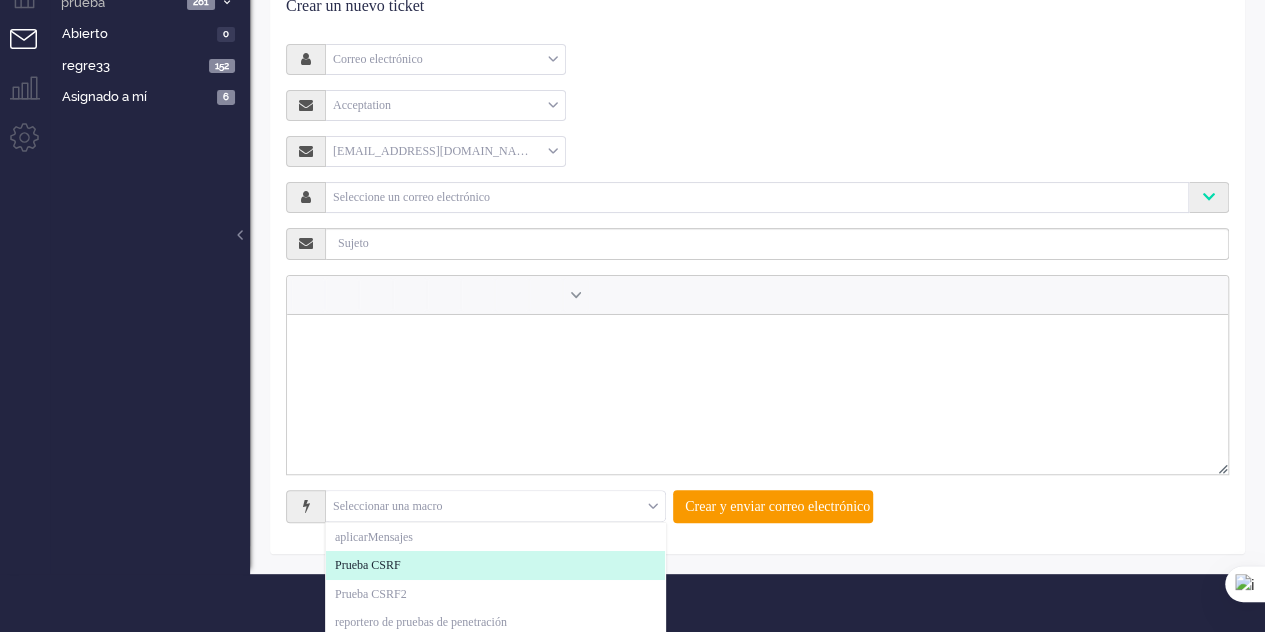 scroll, scrollTop: 131, scrollLeft: 0, axis: vertical 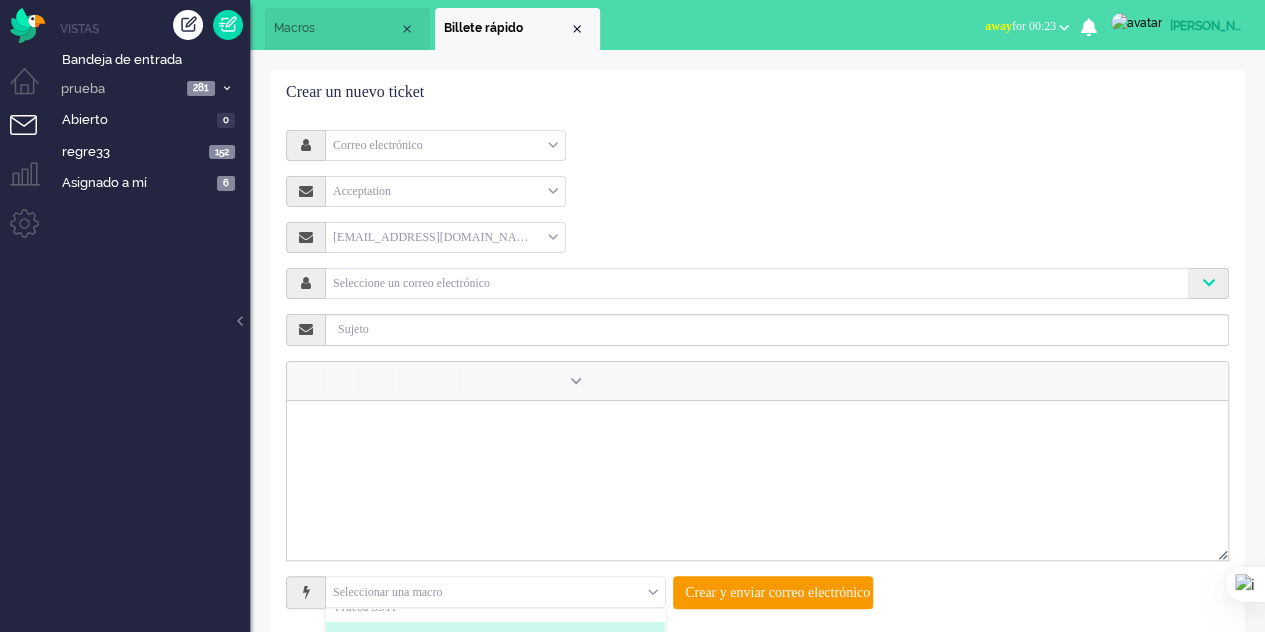 click on "Correo electrónico" at bounding box center (445, 145) 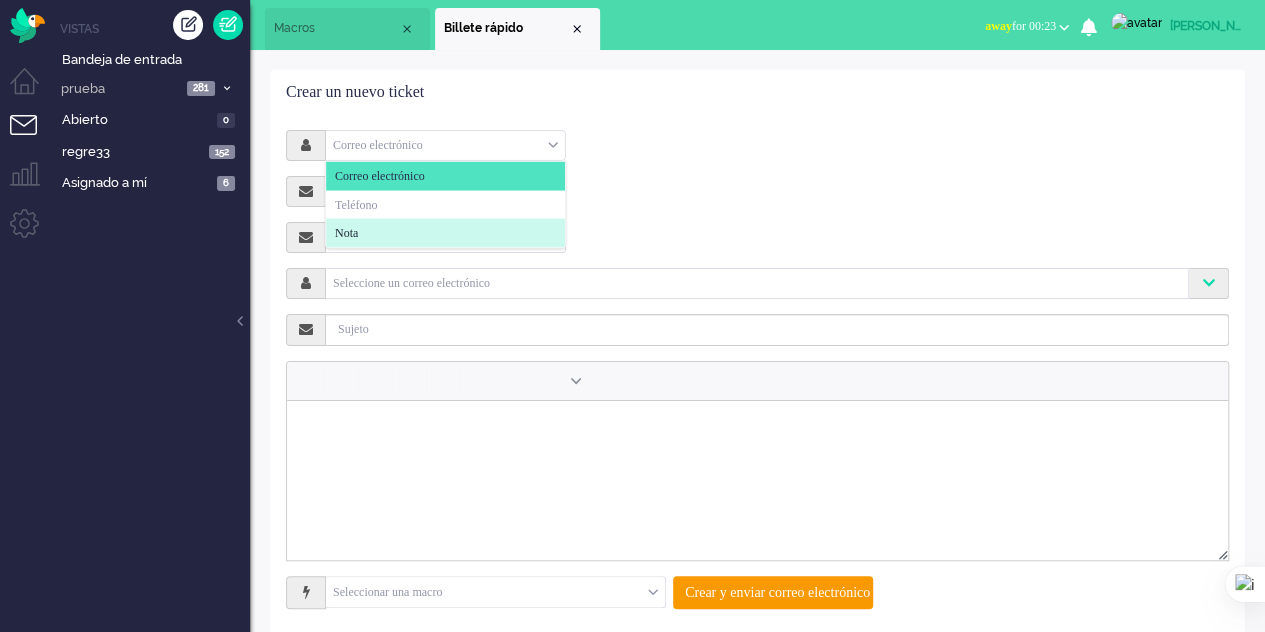 click on "Nota" 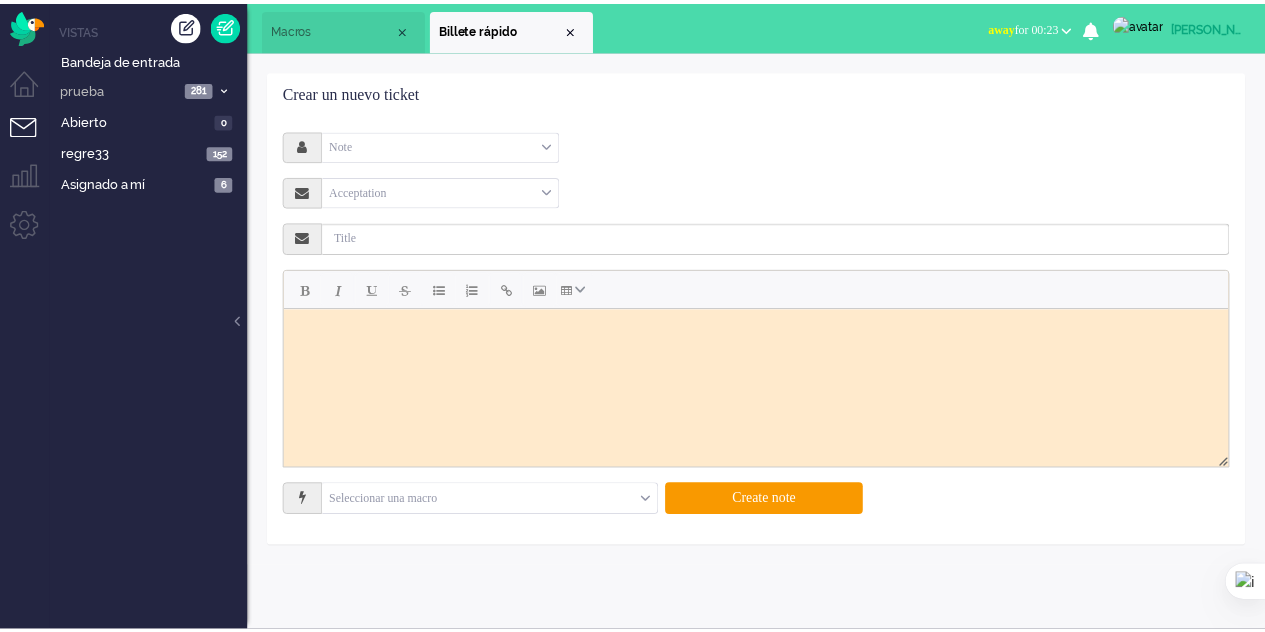 scroll, scrollTop: 0, scrollLeft: 0, axis: both 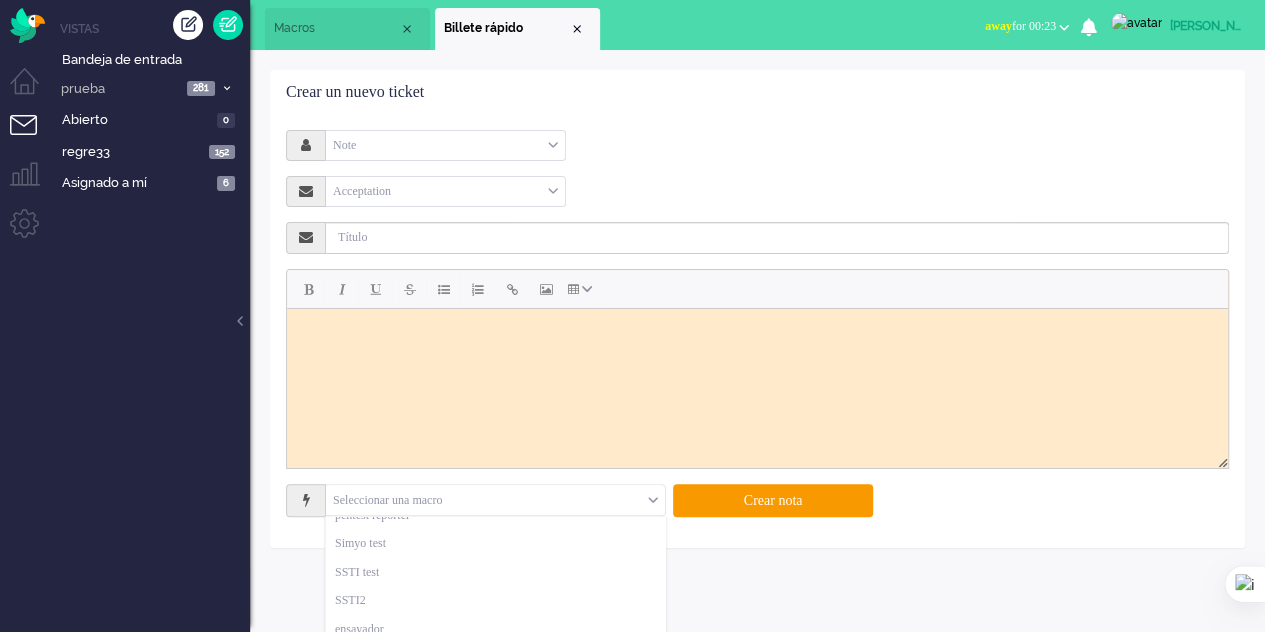 click at bounding box center (495, 500) 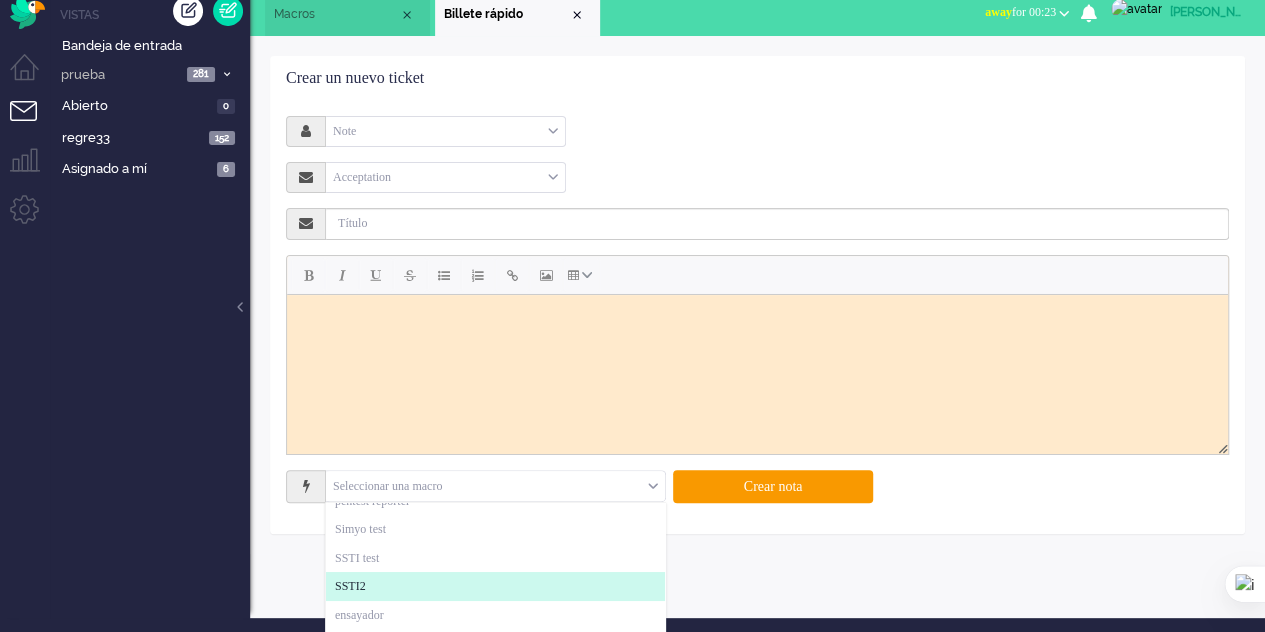 scroll, scrollTop: 0, scrollLeft: 0, axis: both 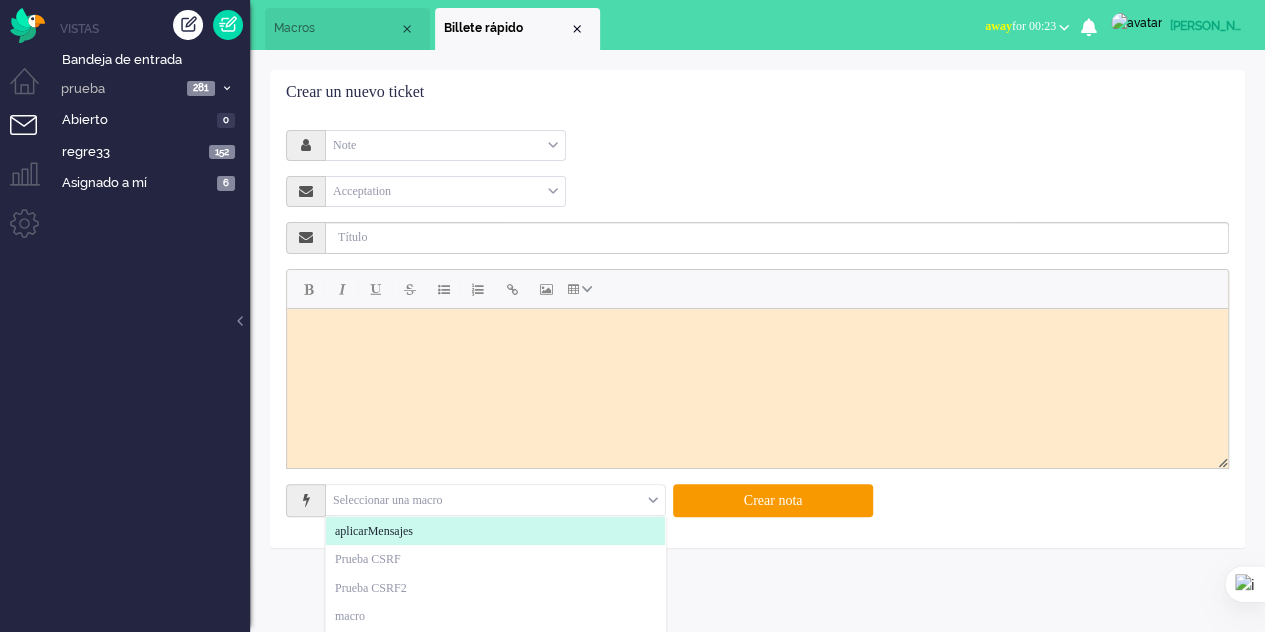 drag, startPoint x: 301, startPoint y: 15, endPoint x: 370, endPoint y: 54, distance: 79.25907 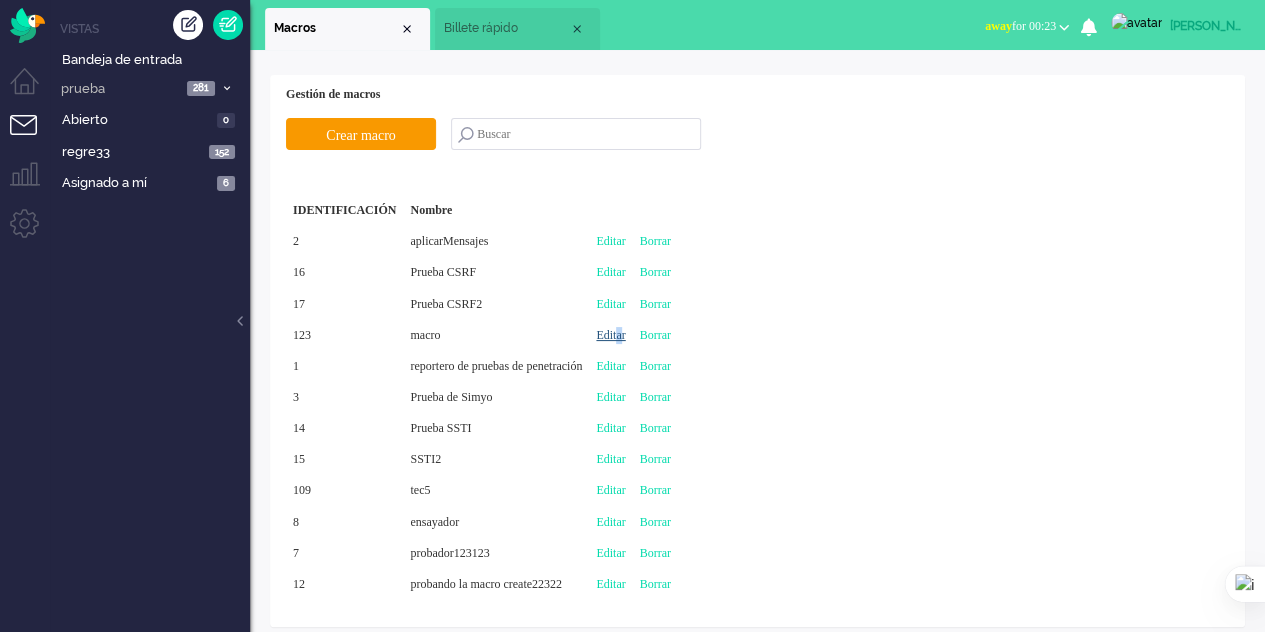 click on "Editar" at bounding box center [610, 335] 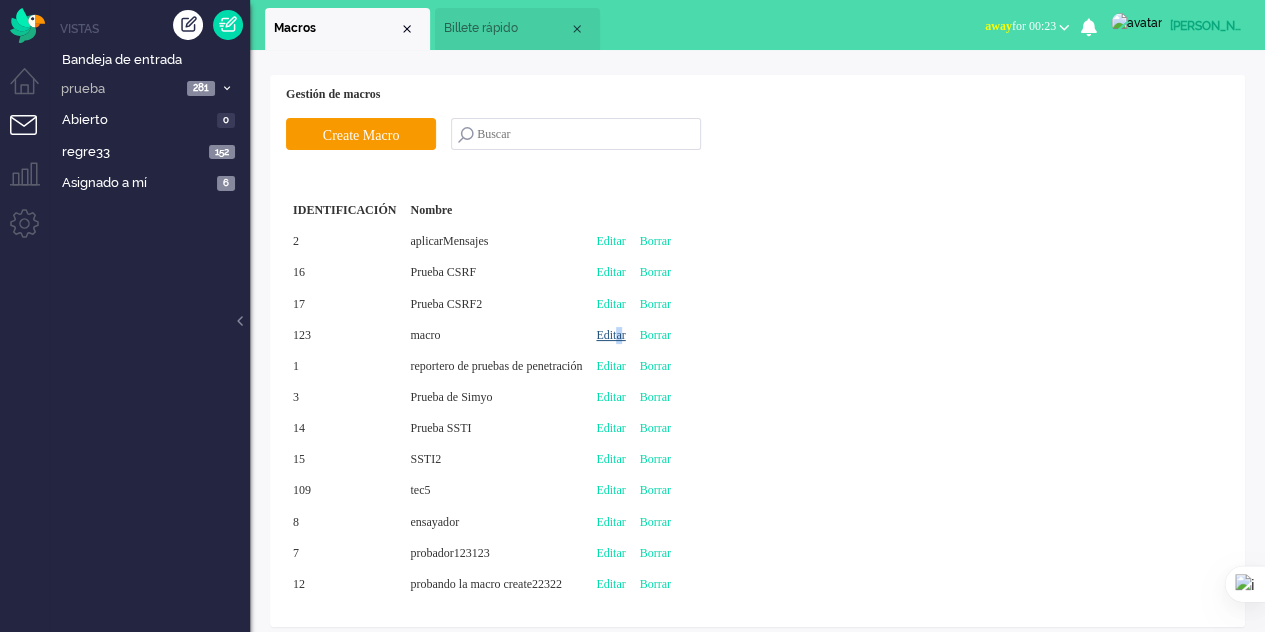 type on "macro" 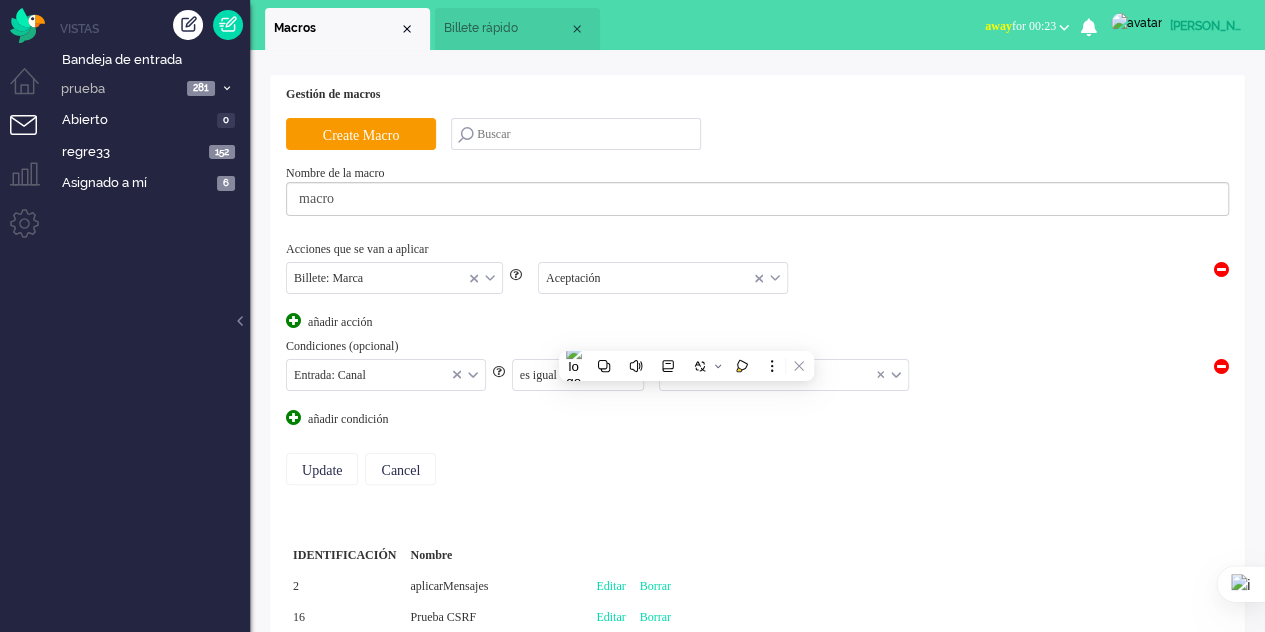 drag, startPoint x: 628, startPoint y: 466, endPoint x: 590, endPoint y: 451, distance: 40.853397 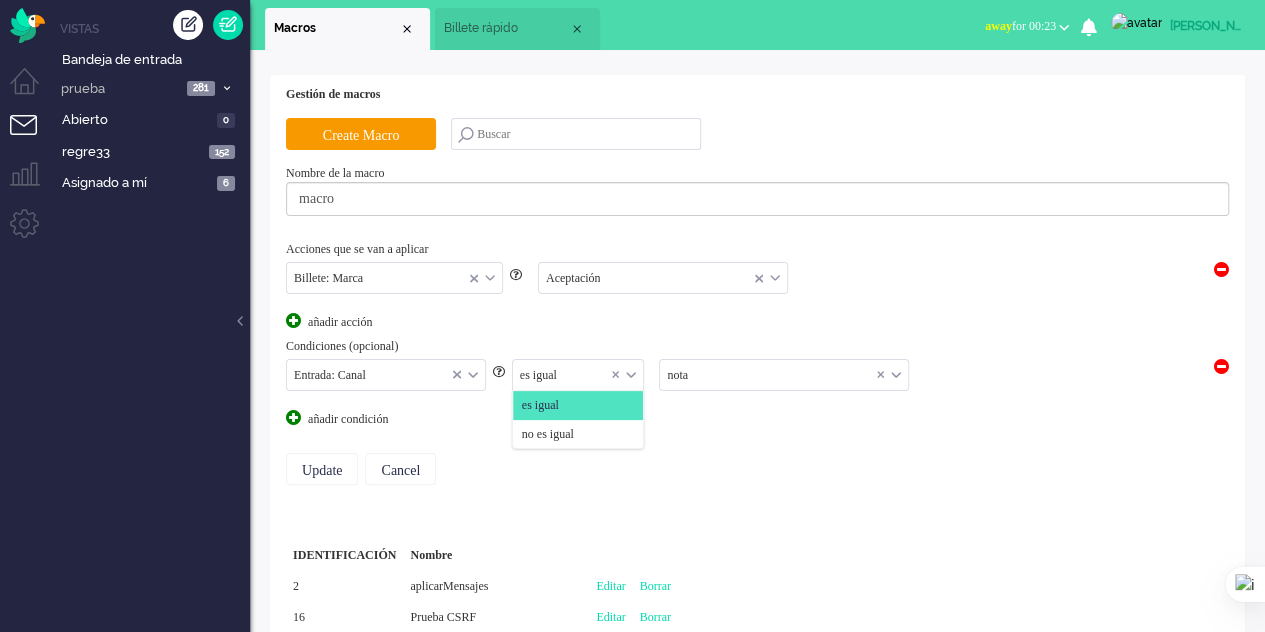click on "es igual" at bounding box center (578, 375) 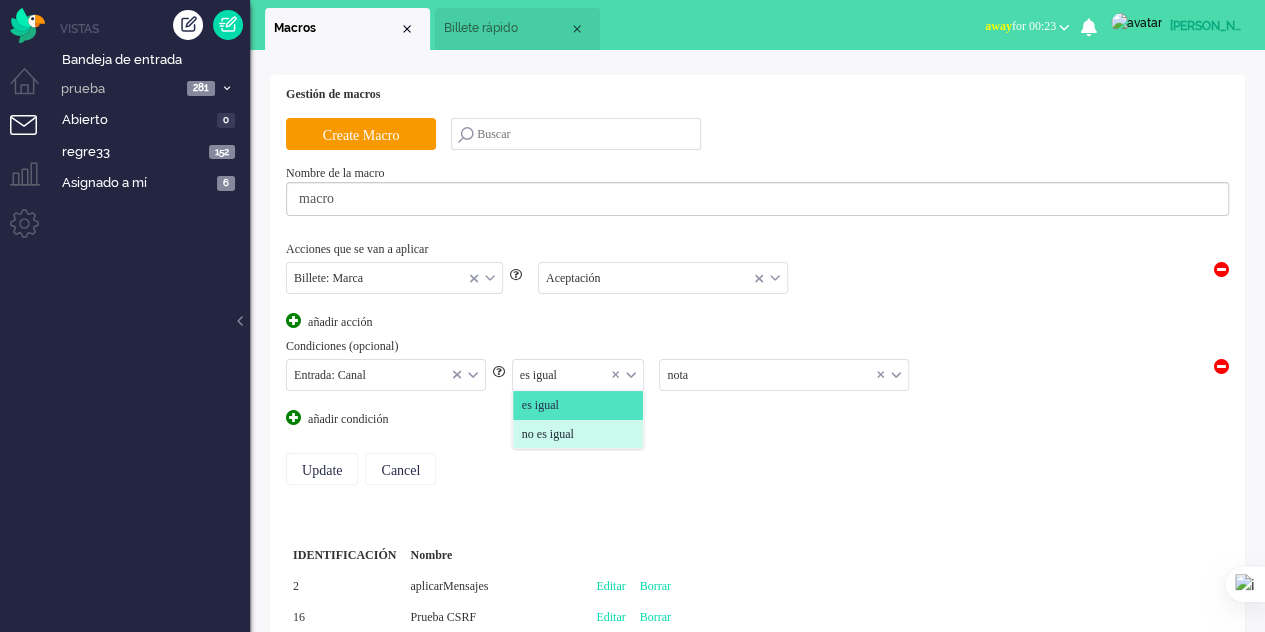 click on "no es igual" at bounding box center [548, 434] 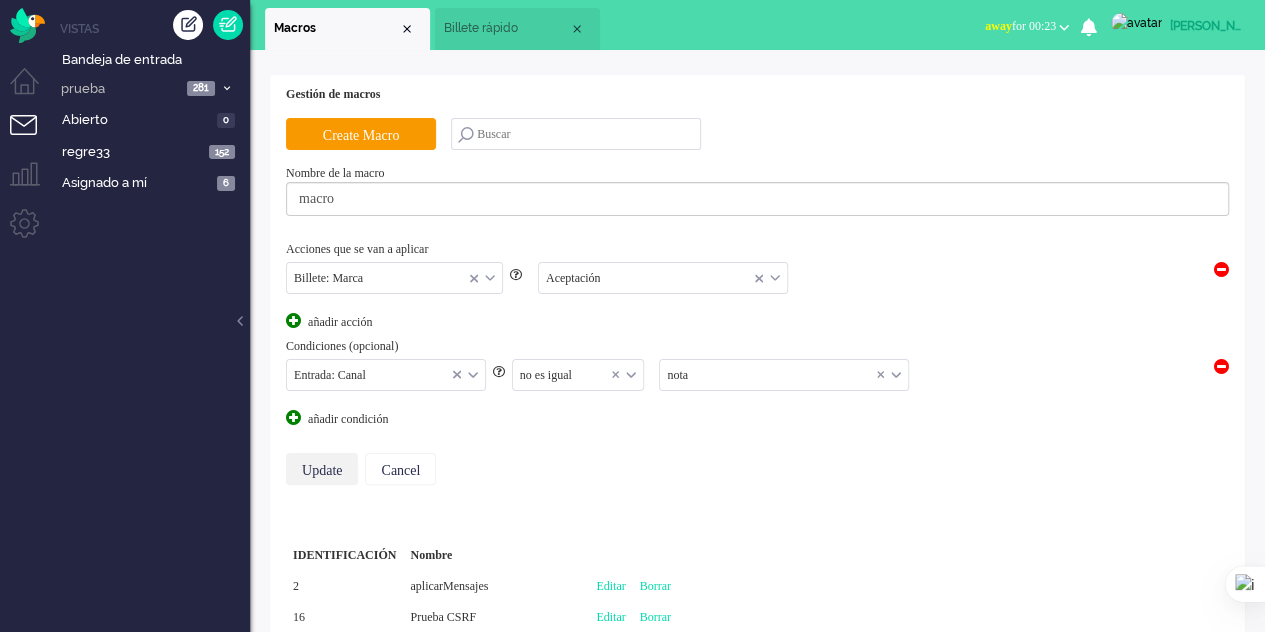 click on "Update" at bounding box center (322, 469) 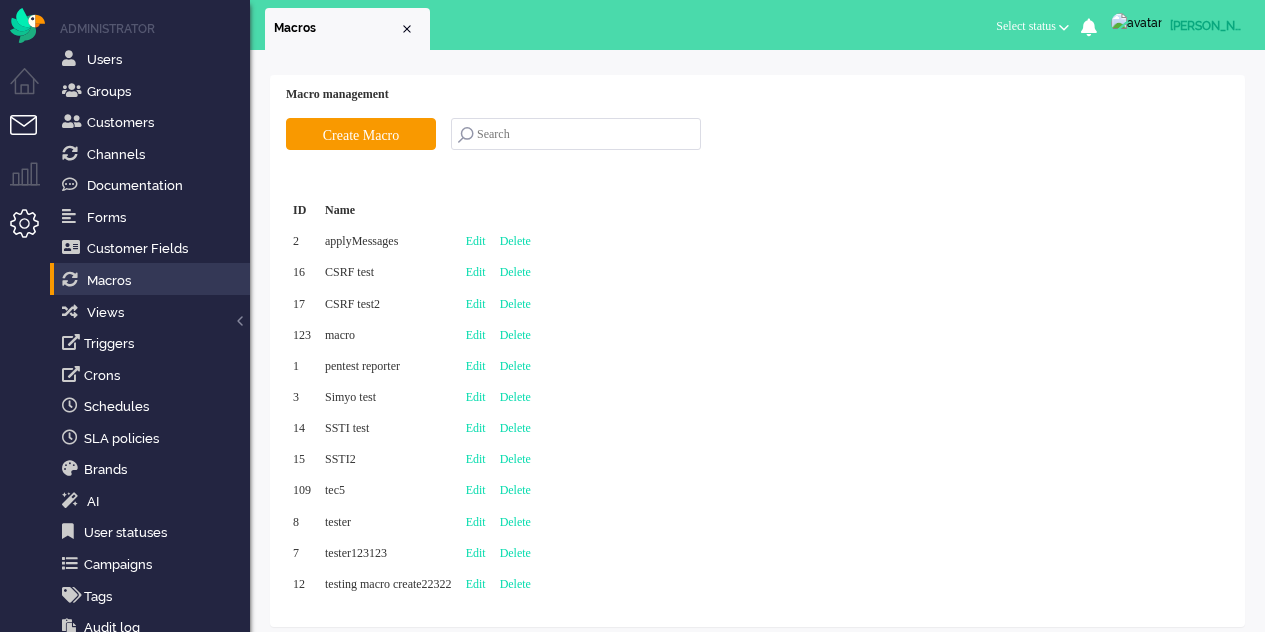 scroll, scrollTop: 0, scrollLeft: 0, axis: both 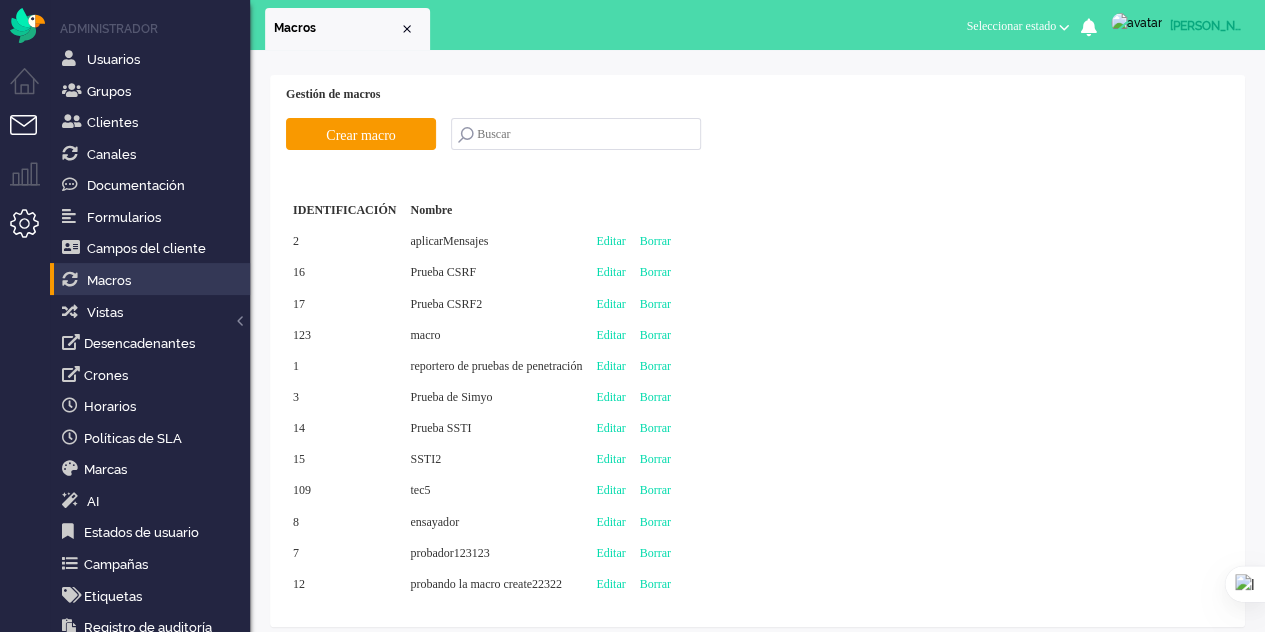 click at bounding box center (32, 137) 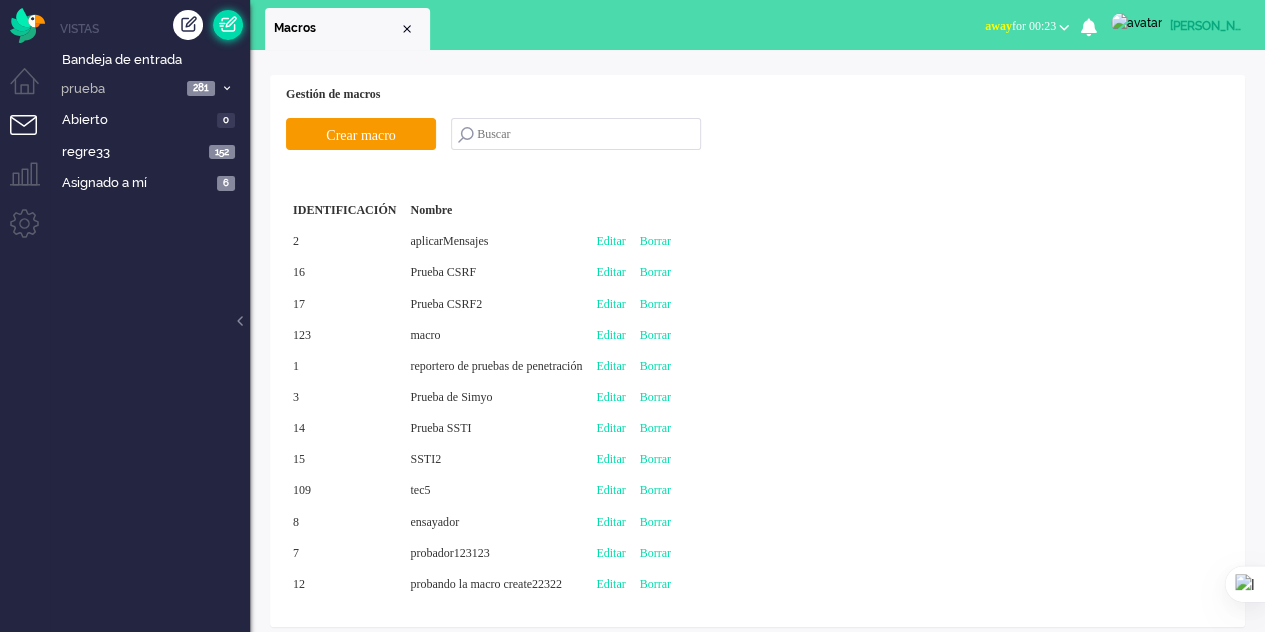 click at bounding box center (228, 25) 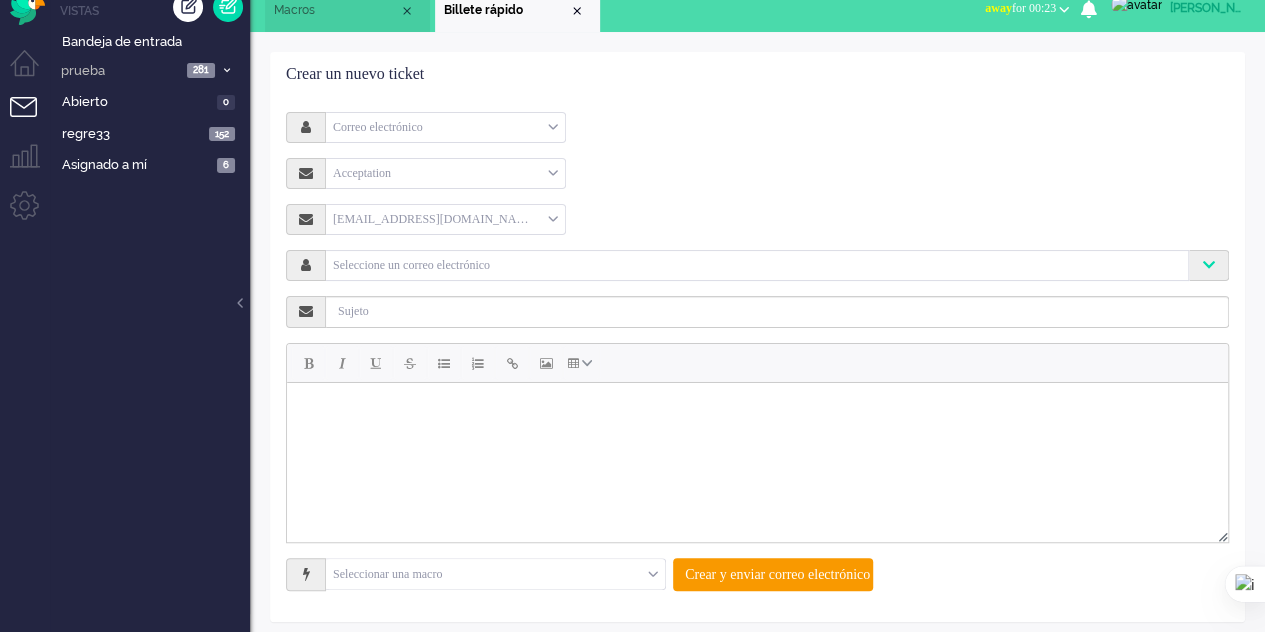 scroll, scrollTop: 28, scrollLeft: 0, axis: vertical 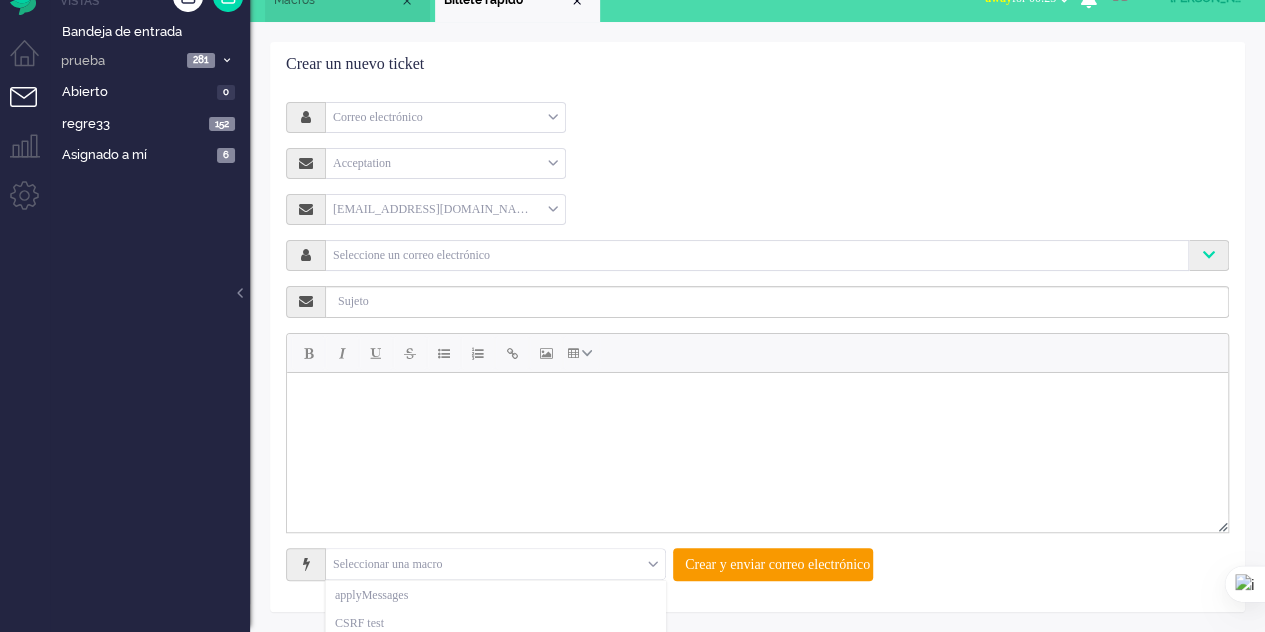 click on "Seleccionar una macro" at bounding box center (495, 564) 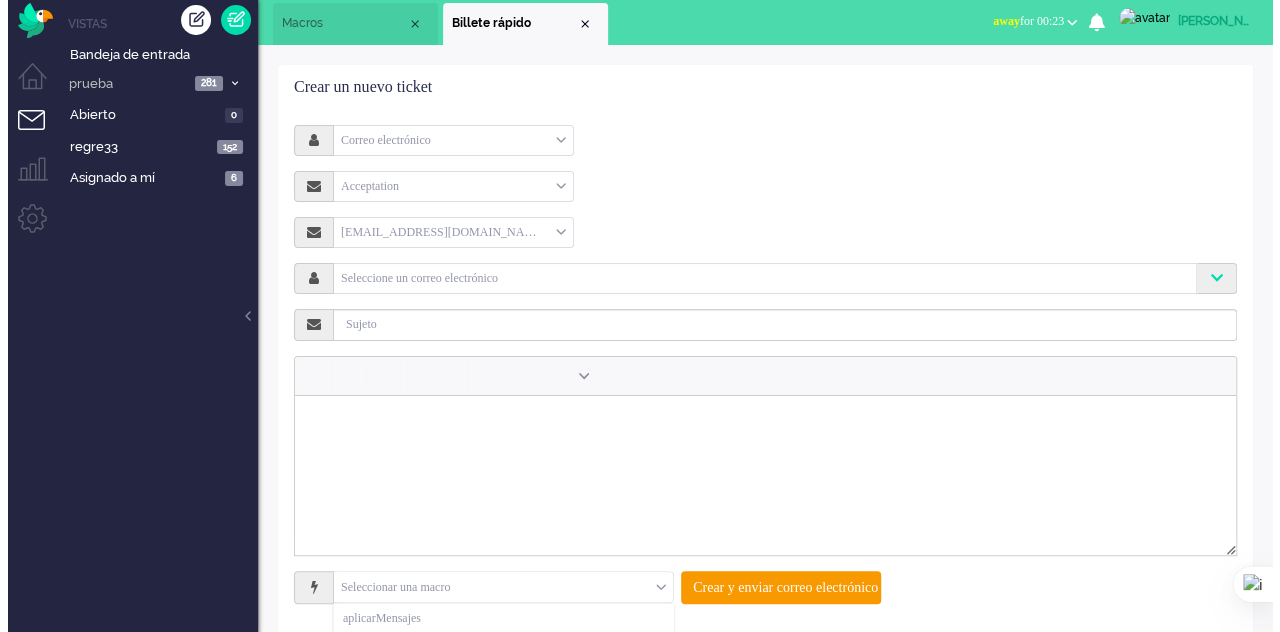scroll, scrollTop: 0, scrollLeft: 0, axis: both 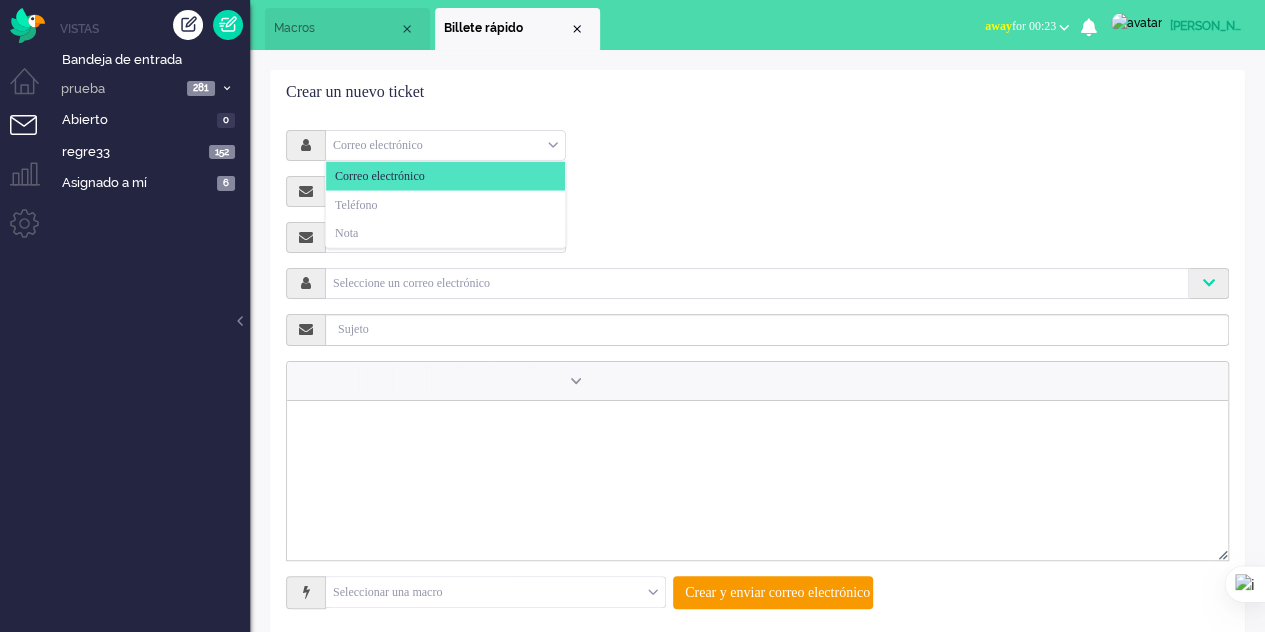 click on "Correo electrónico" at bounding box center [445, 145] 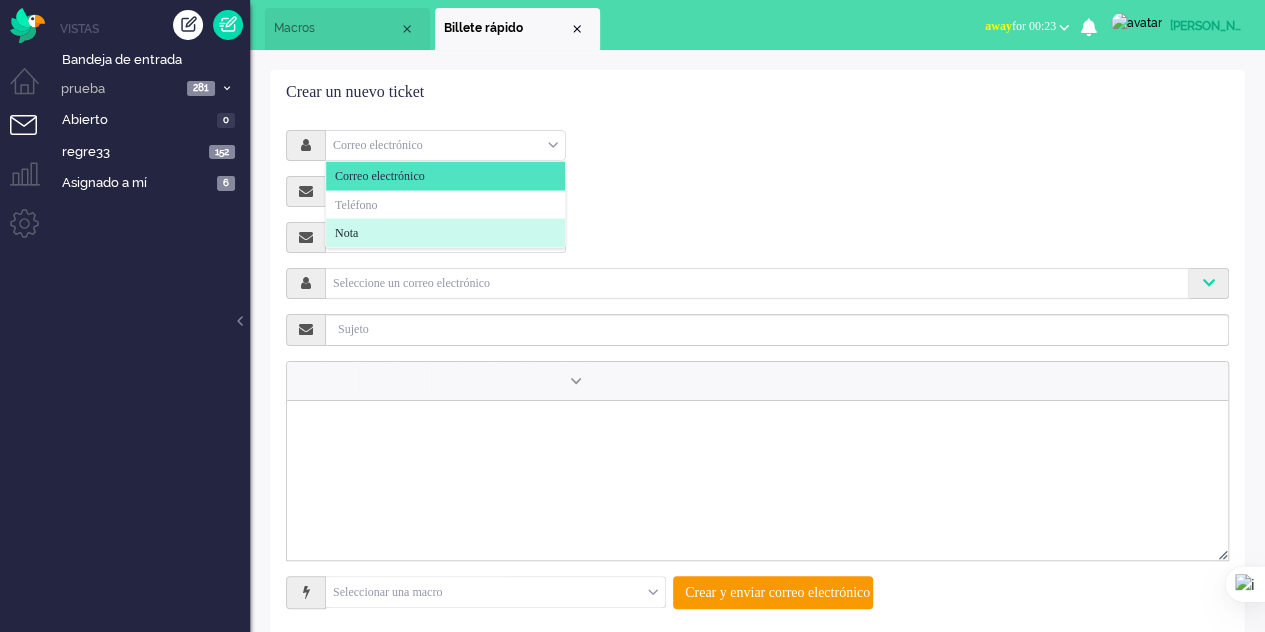 click on "Nota" 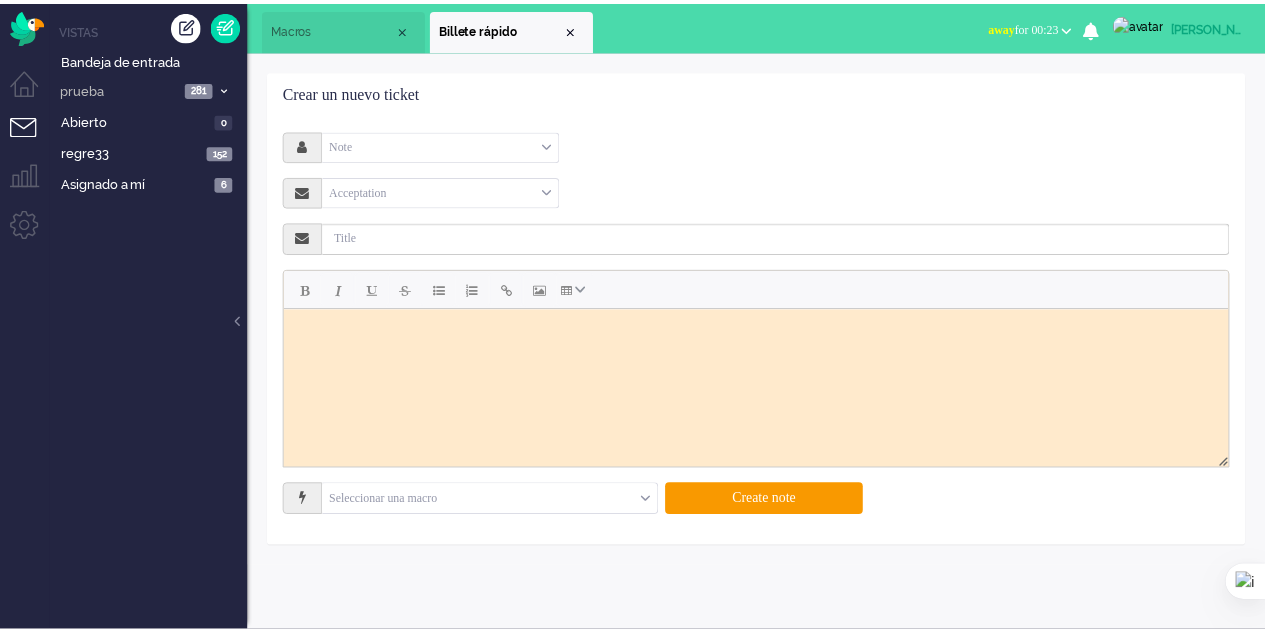 scroll, scrollTop: 0, scrollLeft: 0, axis: both 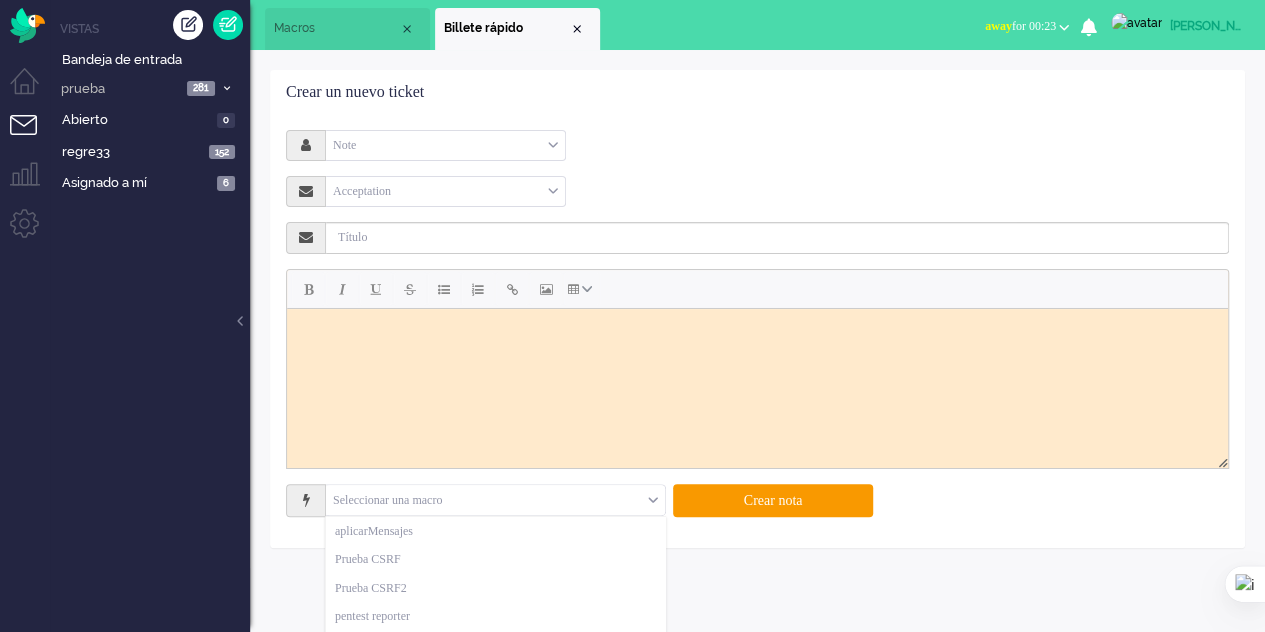 click at bounding box center [495, 500] 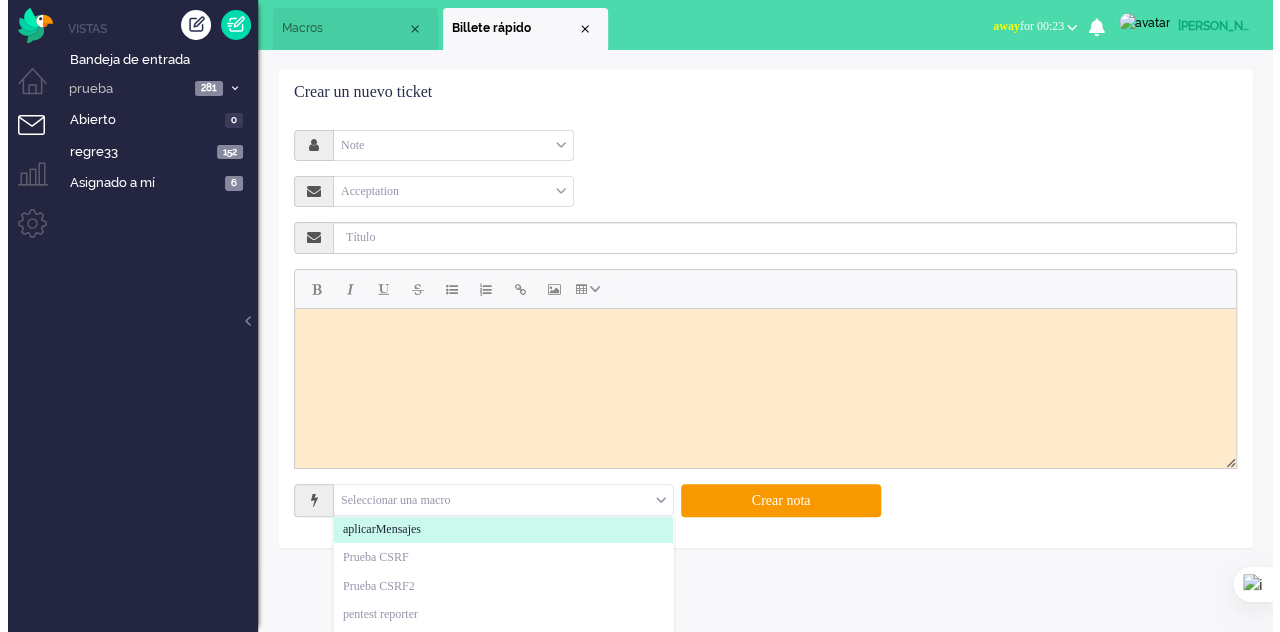 scroll, scrollTop: 0, scrollLeft: 0, axis: both 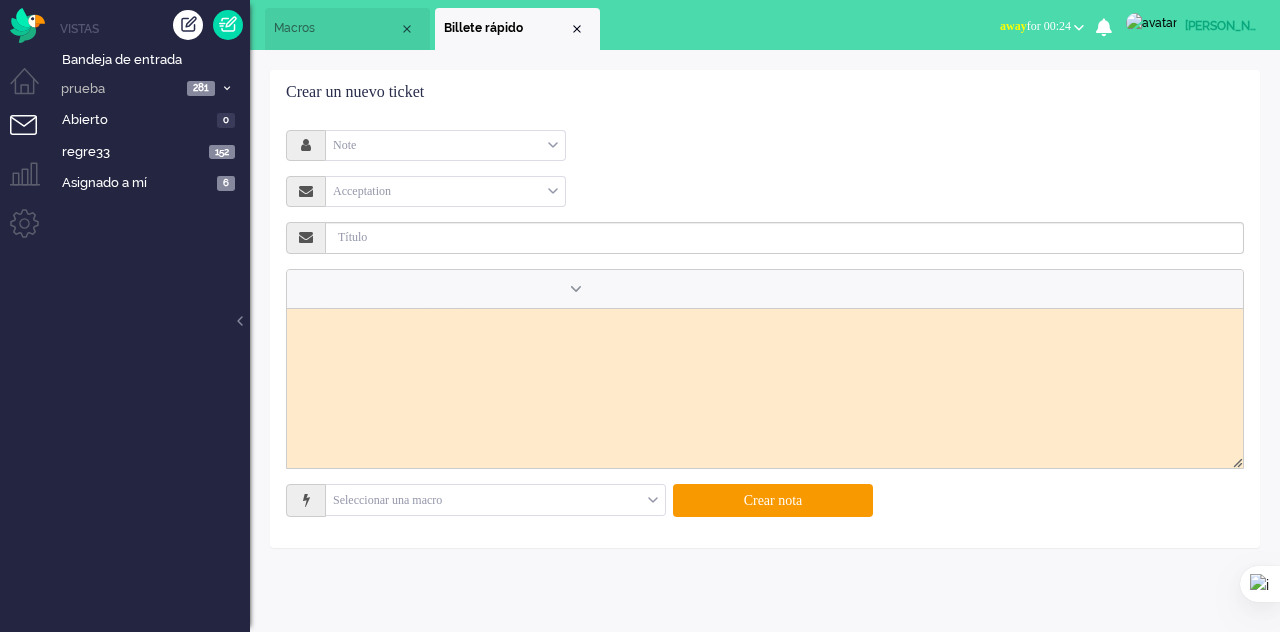 click on "Macros" at bounding box center [336, 28] 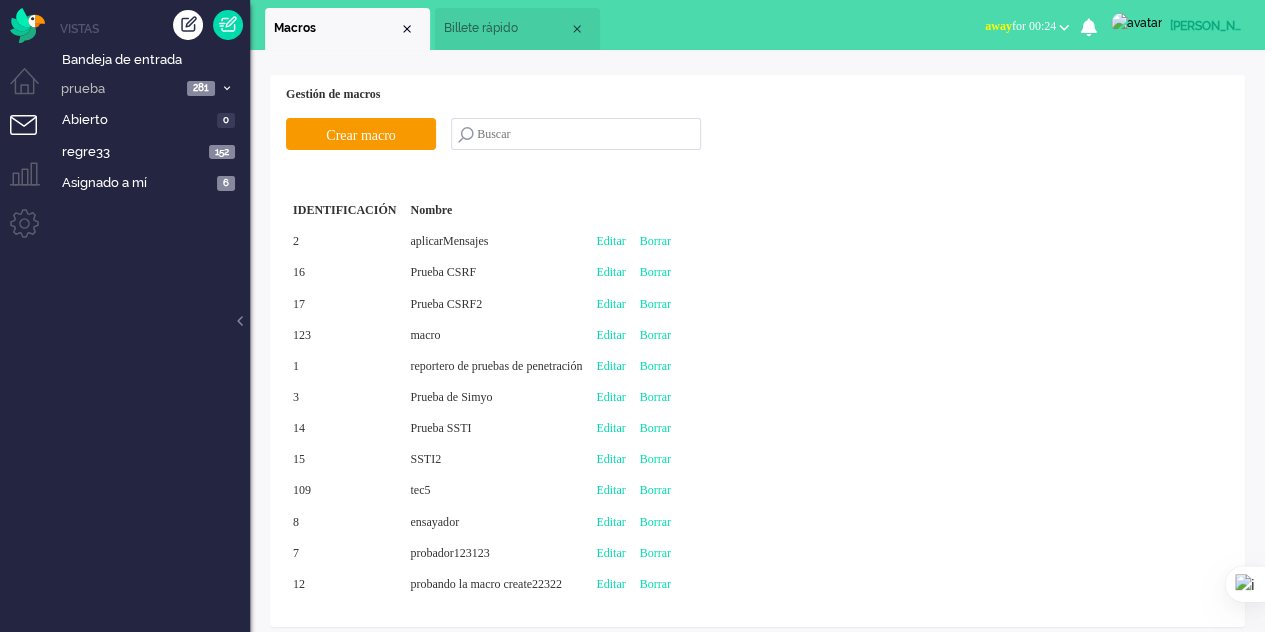 click at bounding box center (577, 29) 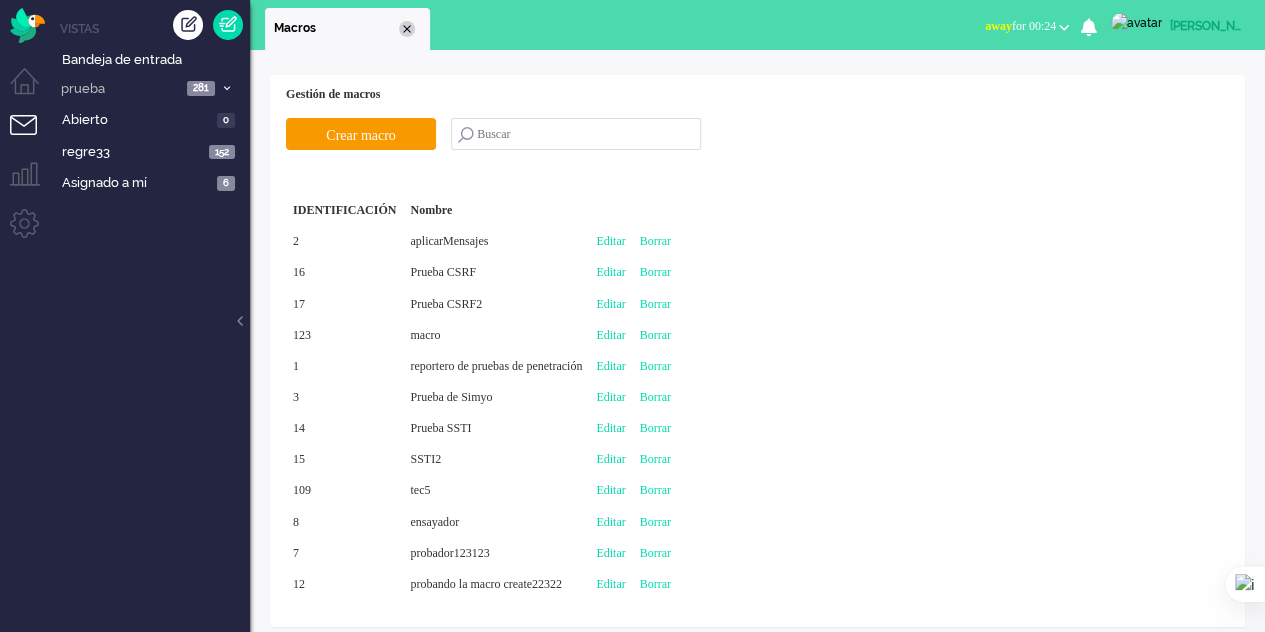 click at bounding box center [407, 29] 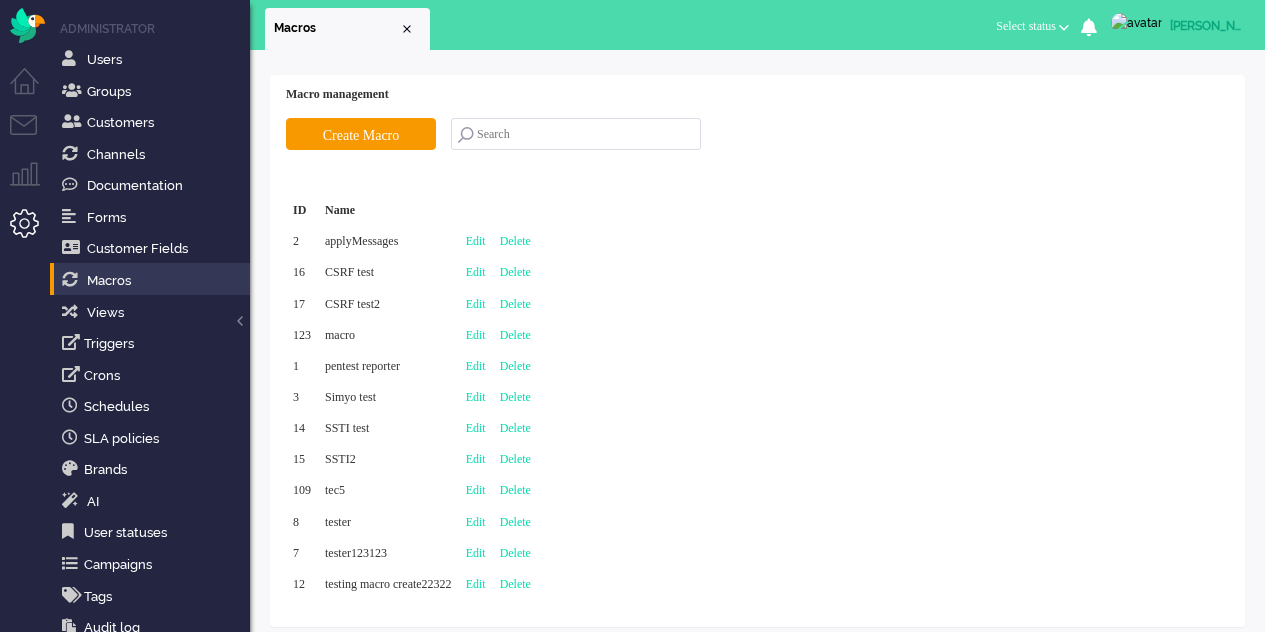 scroll, scrollTop: 0, scrollLeft: 0, axis: both 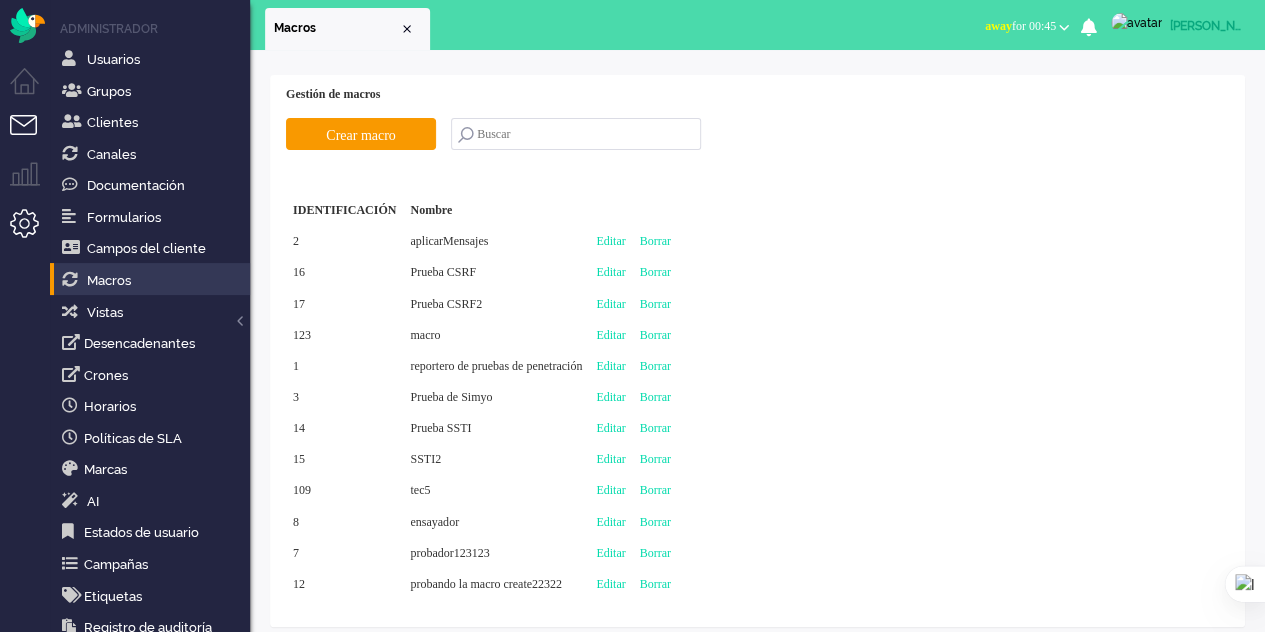click at bounding box center (32, 137) 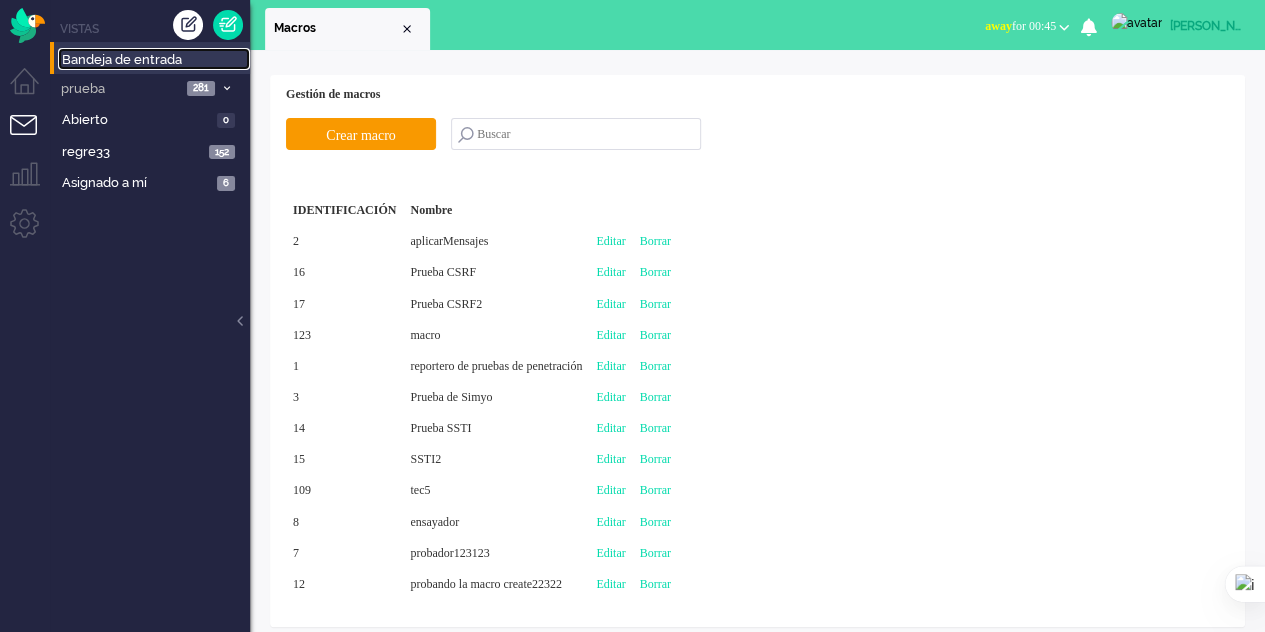 click on "Bandeja de entrada" at bounding box center [122, 59] 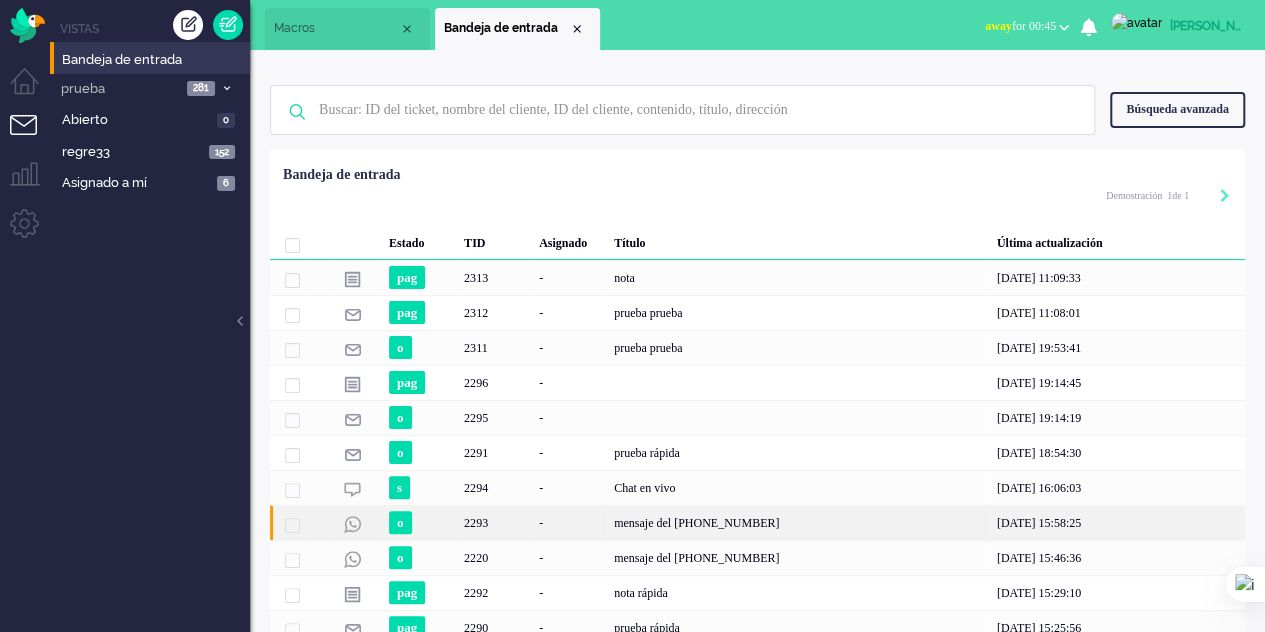 click on "2293" 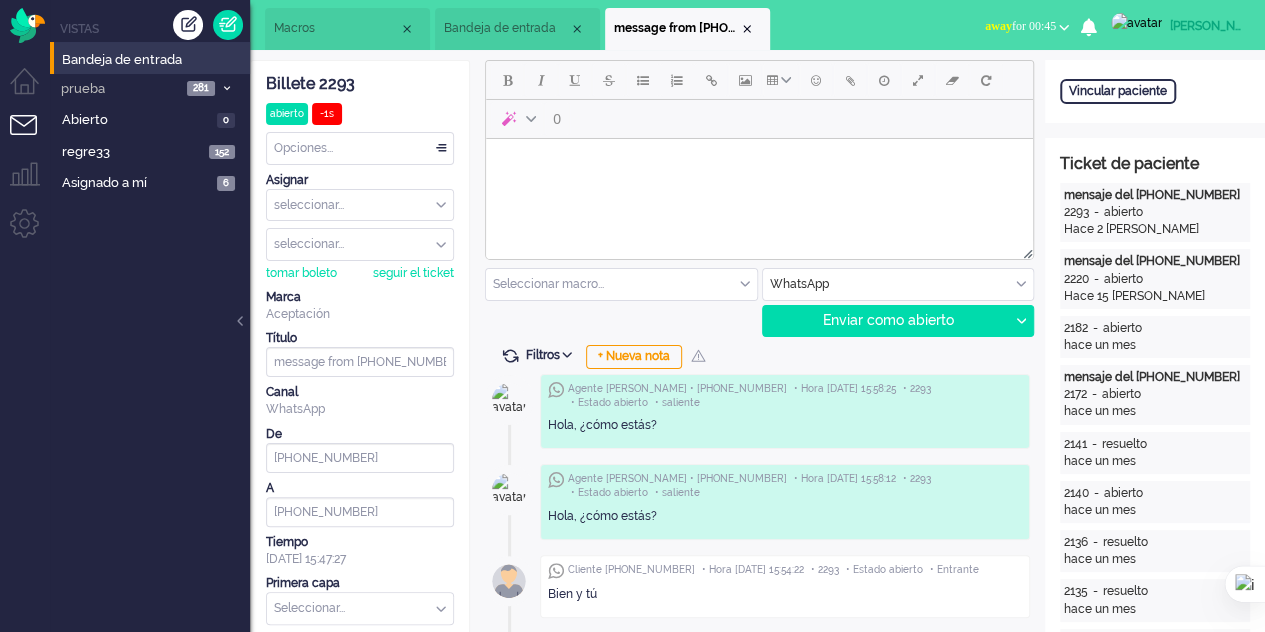 scroll, scrollTop: 0, scrollLeft: 0, axis: both 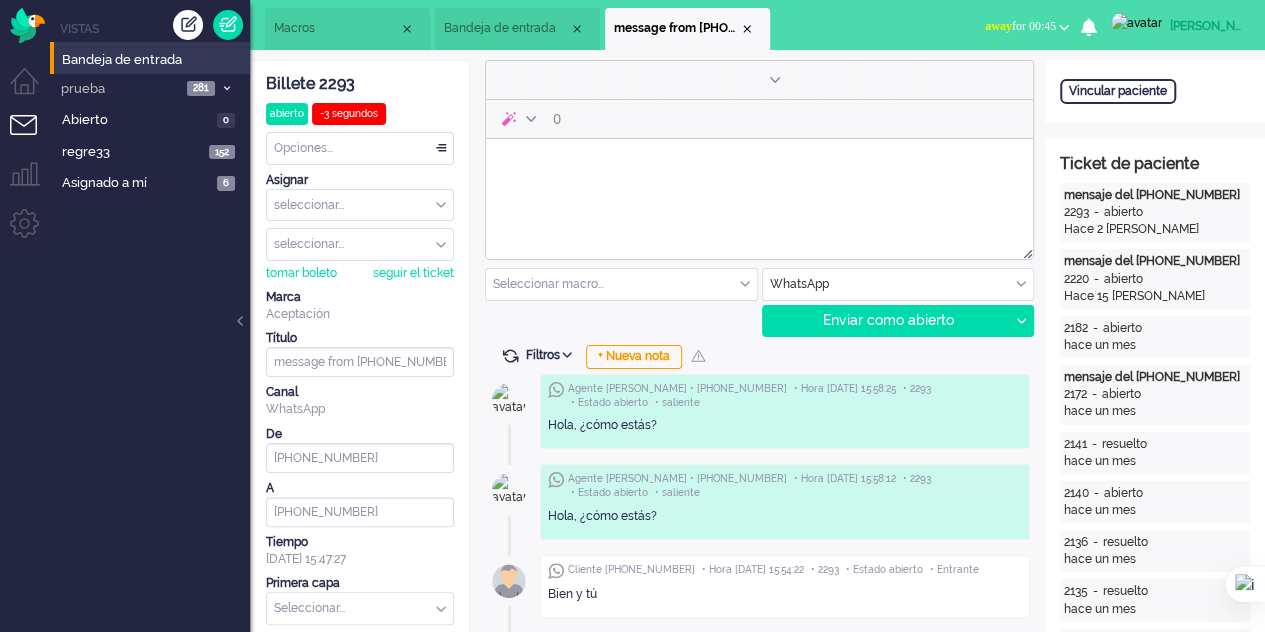type 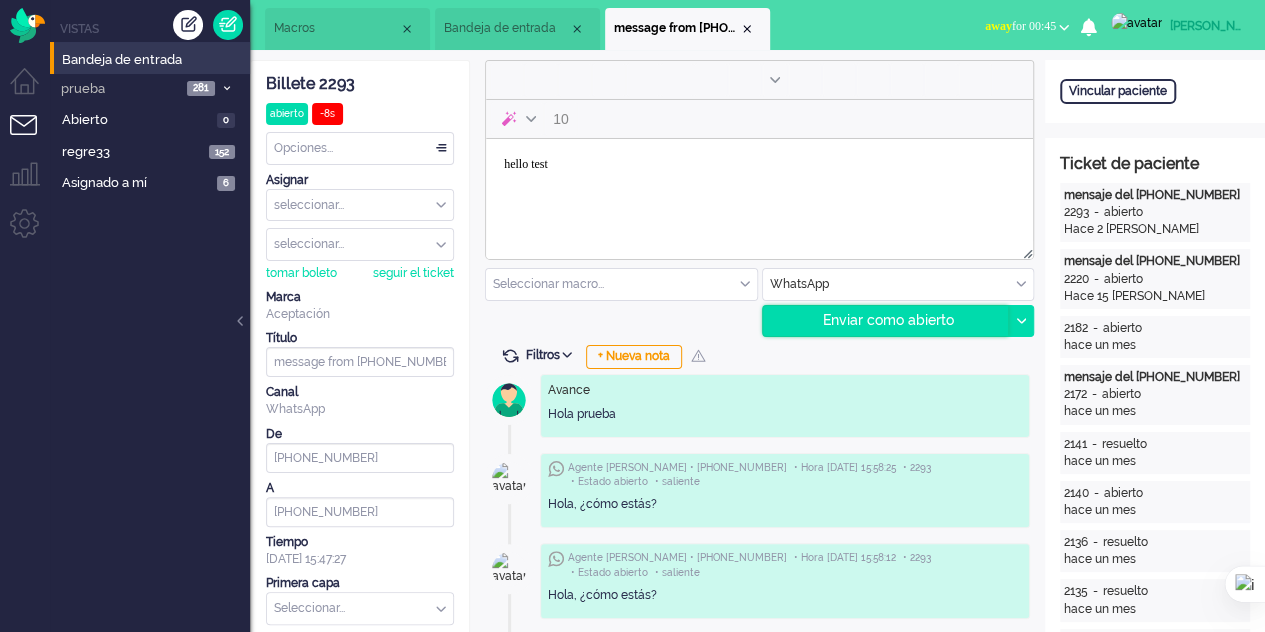 click on "Enviar como abierto" at bounding box center [886, 321] 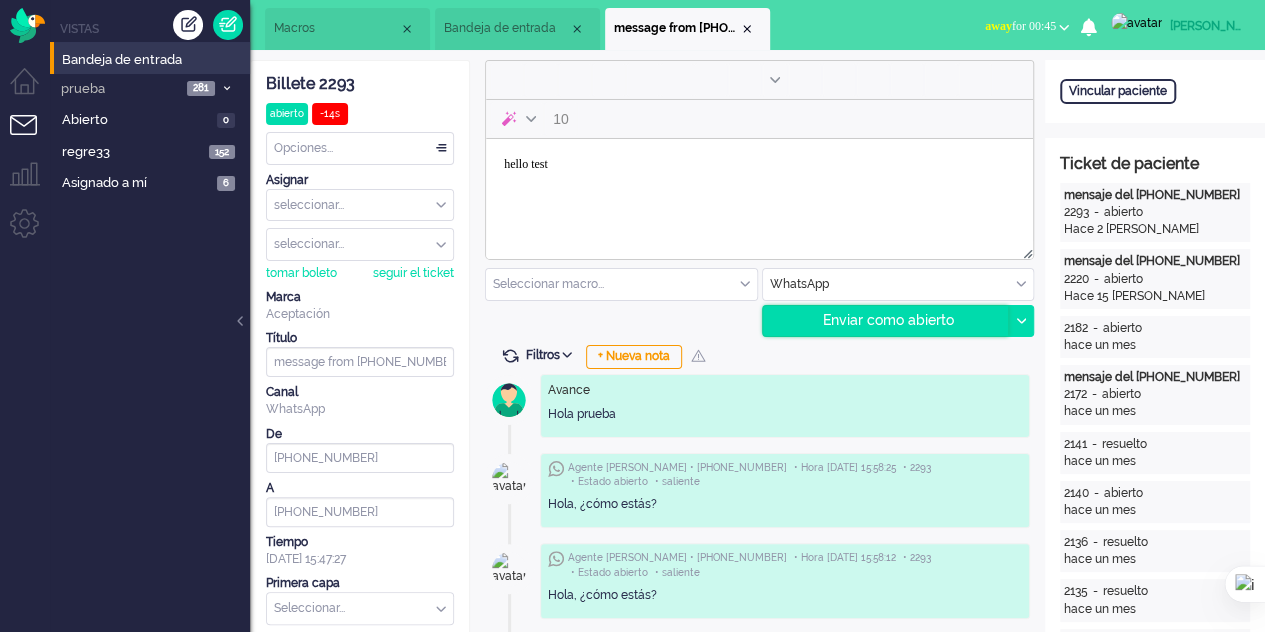 click on "Enviar como abierto" at bounding box center (888, 320) 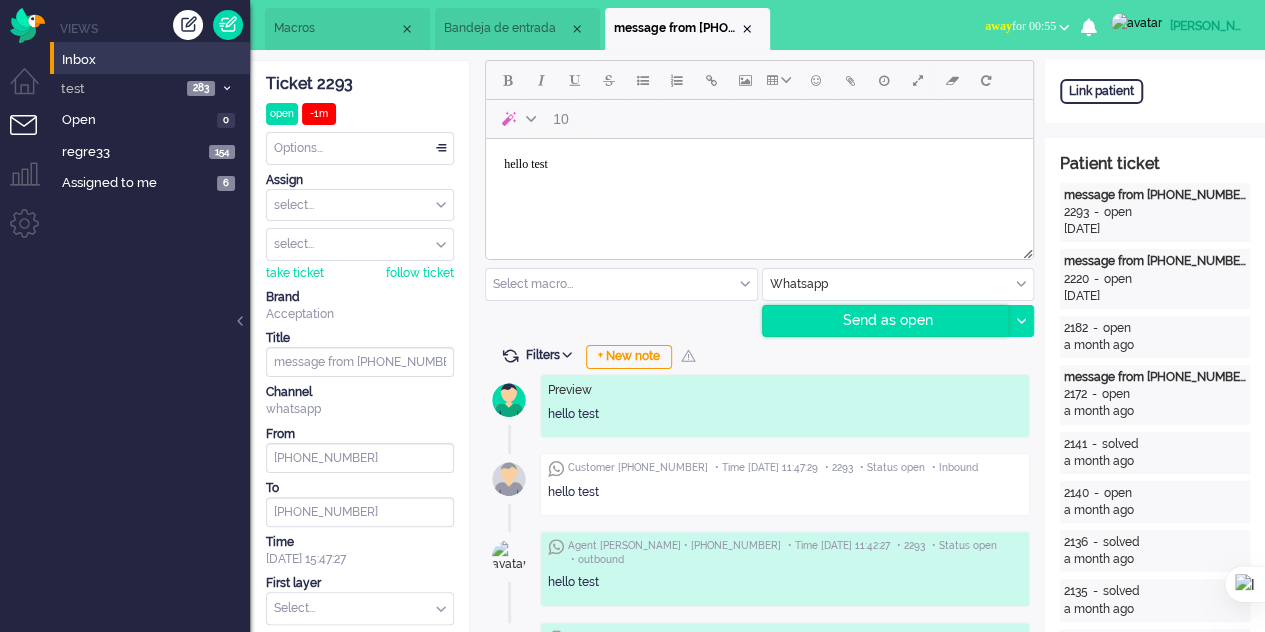 click on "Send as open" at bounding box center (886, 321) 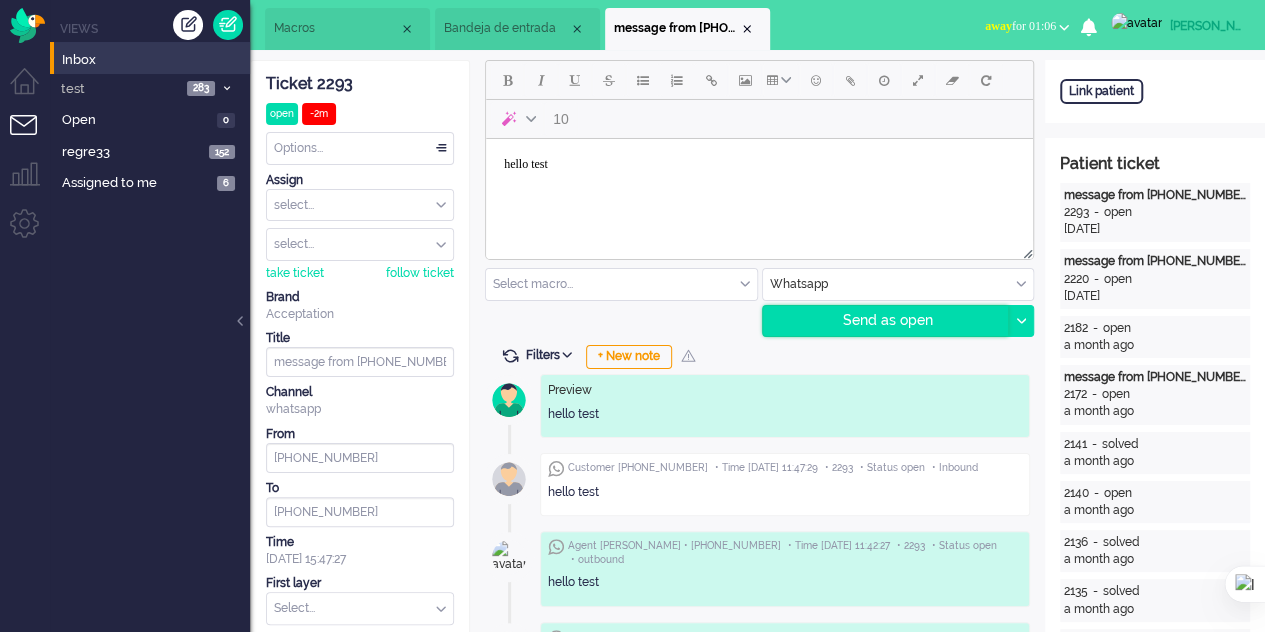 click on "Send as open" at bounding box center [886, 321] 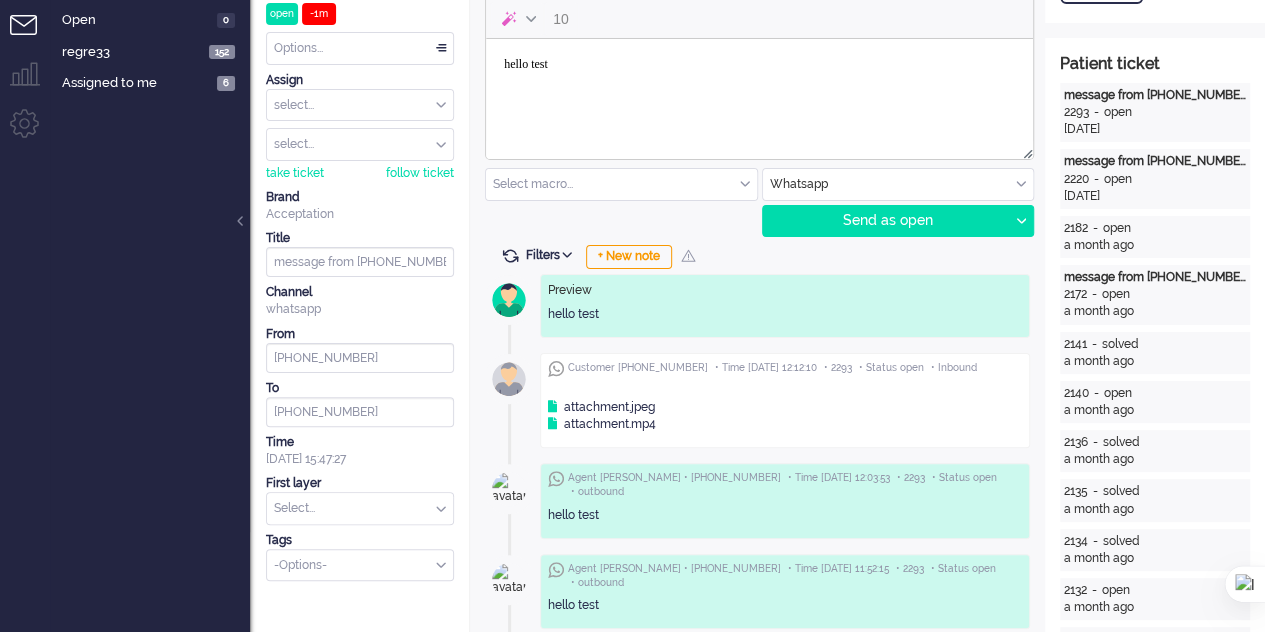 scroll, scrollTop: 0, scrollLeft: 0, axis: both 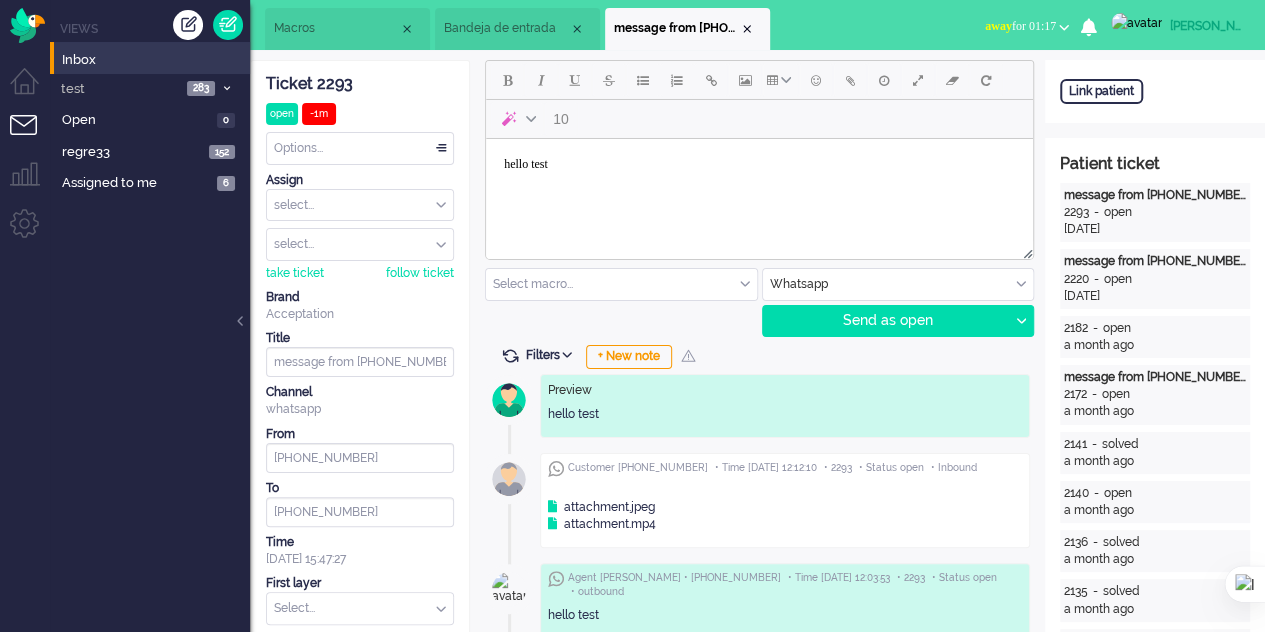 click on "hello test" at bounding box center (759, 164) 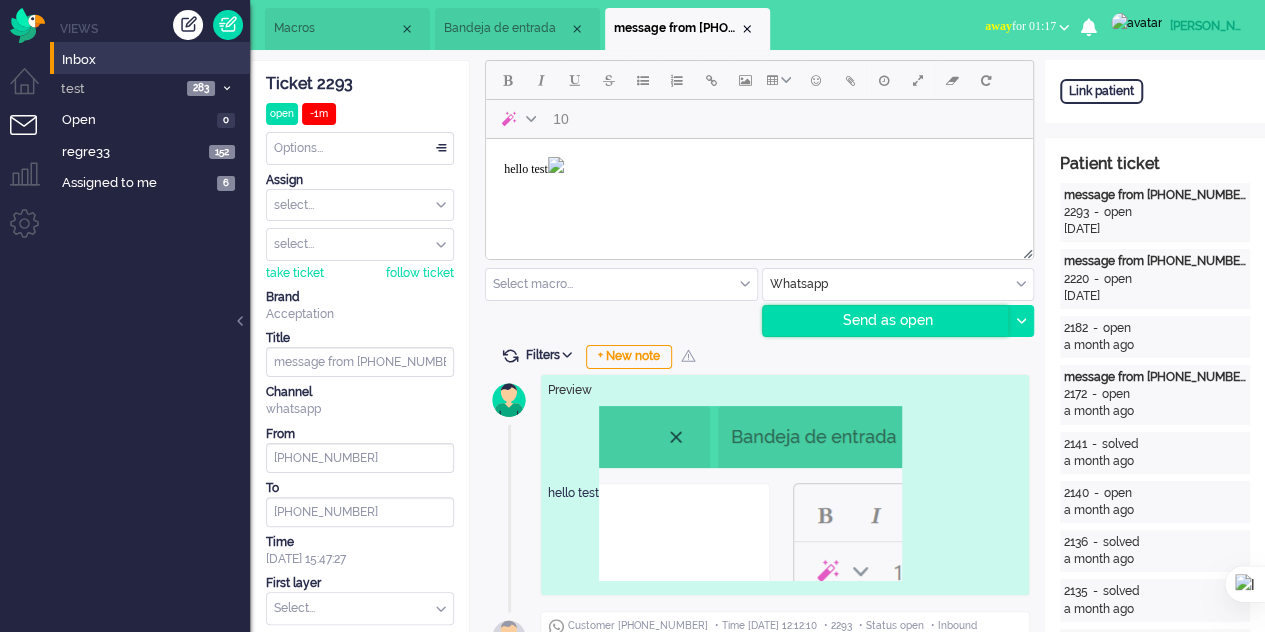 click on "Send as open" at bounding box center [886, 321] 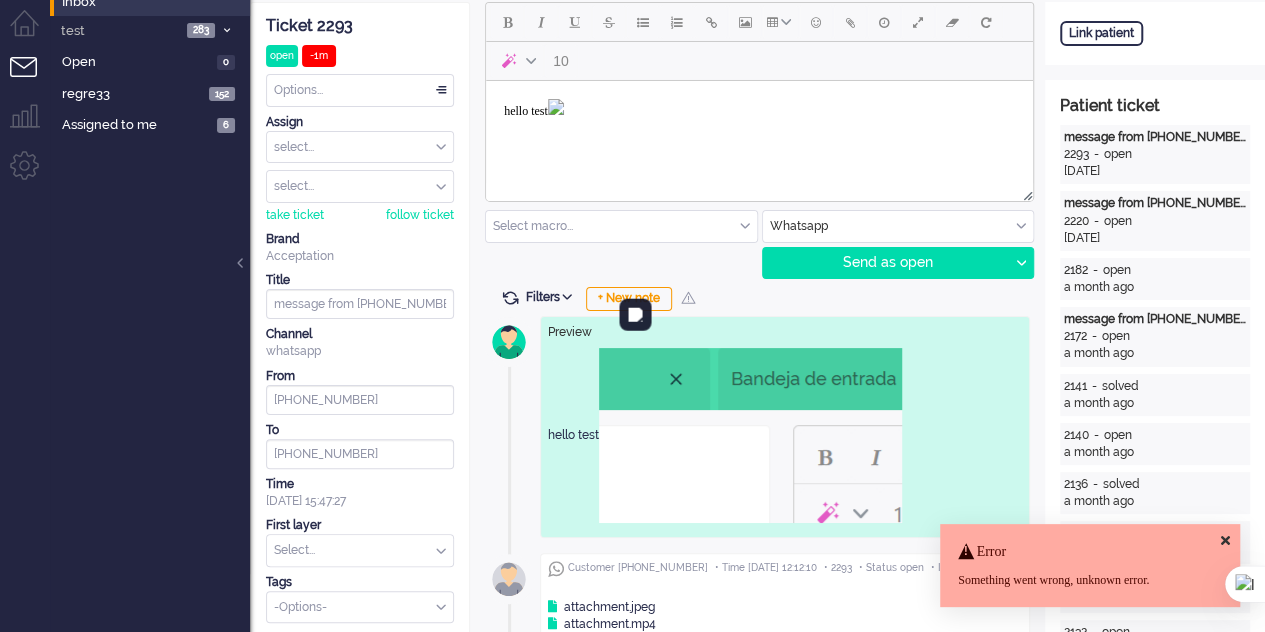 scroll, scrollTop: 200, scrollLeft: 0, axis: vertical 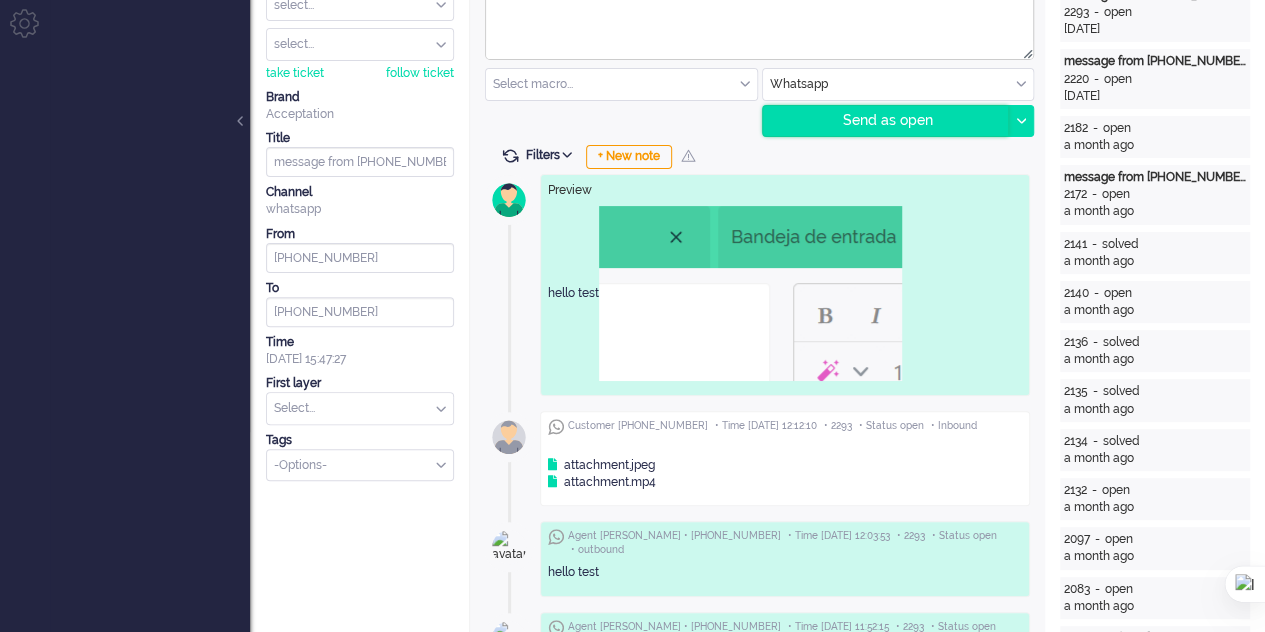 click on "Send as open" at bounding box center (886, 121) 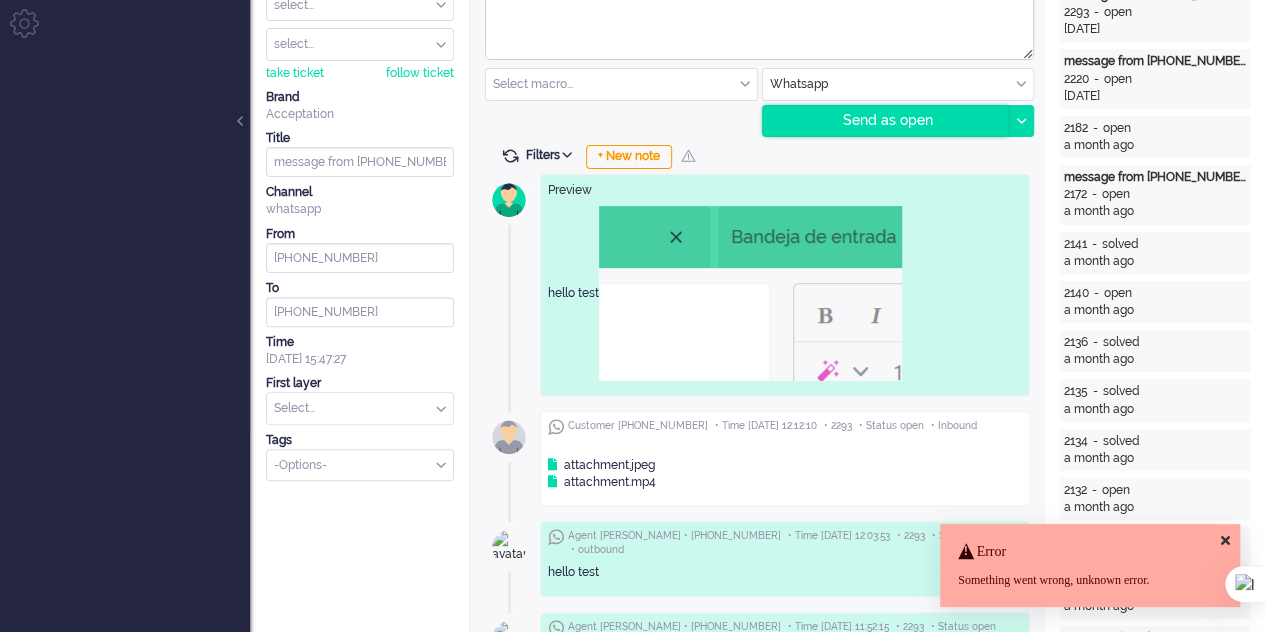 click on "Send as open" at bounding box center (886, 121) 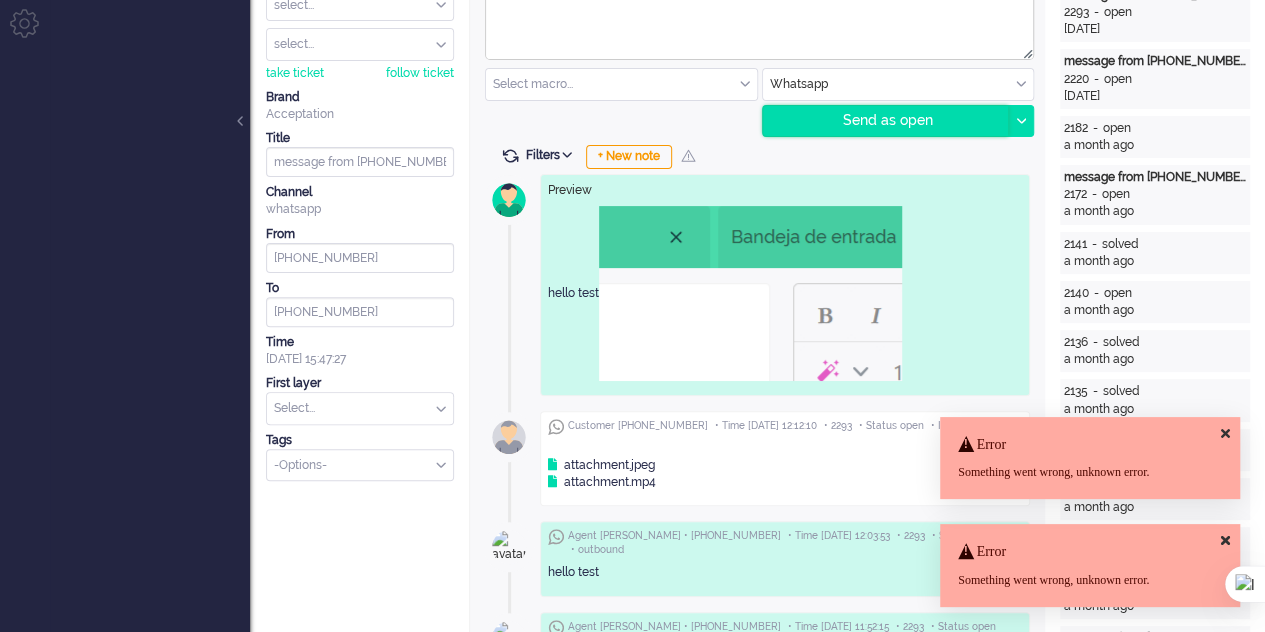 click on "Send as open" at bounding box center [886, 121] 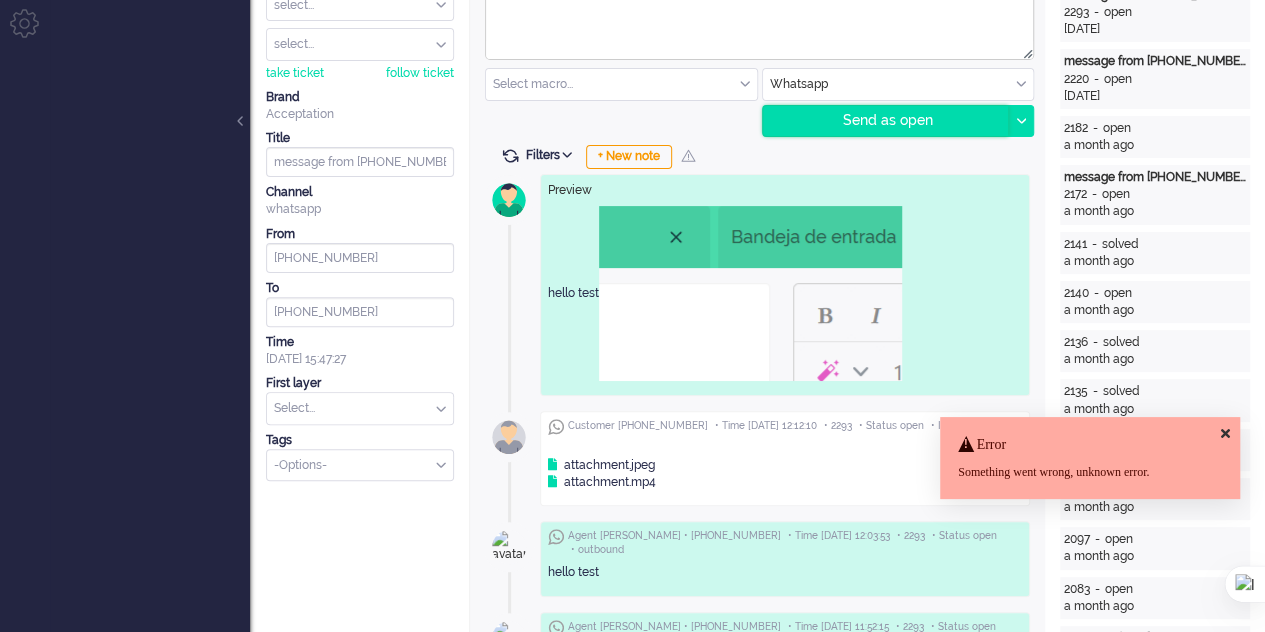 click on "Send as open" at bounding box center (886, 121) 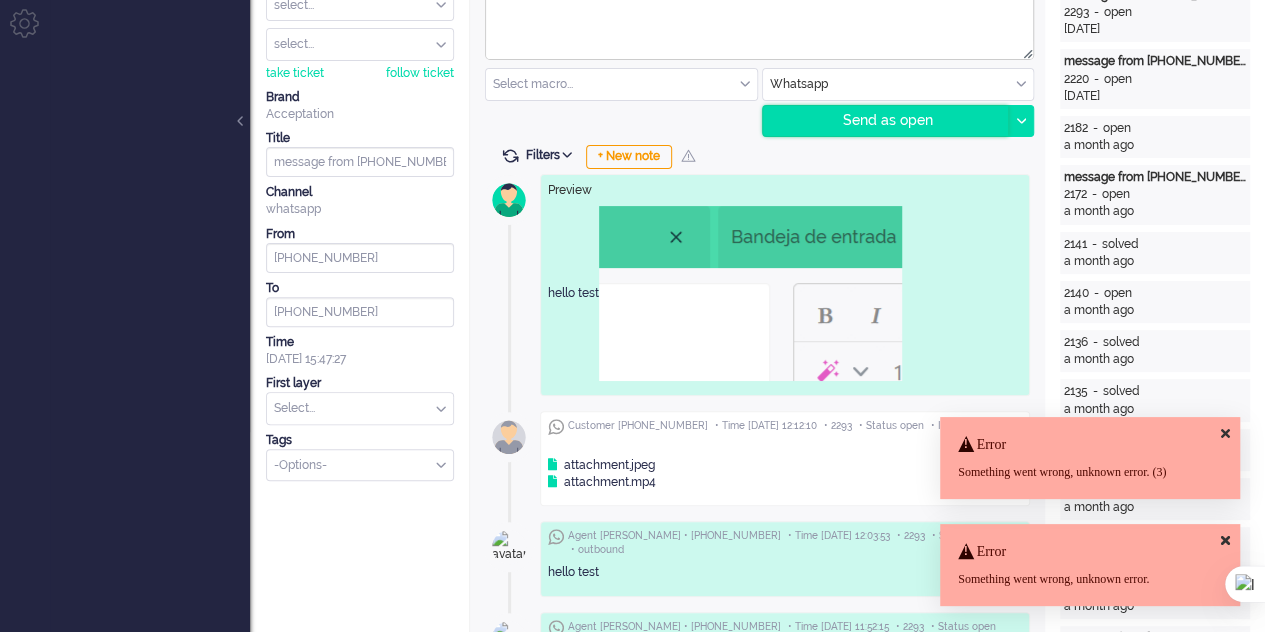 click on "Send as open" at bounding box center (886, 121) 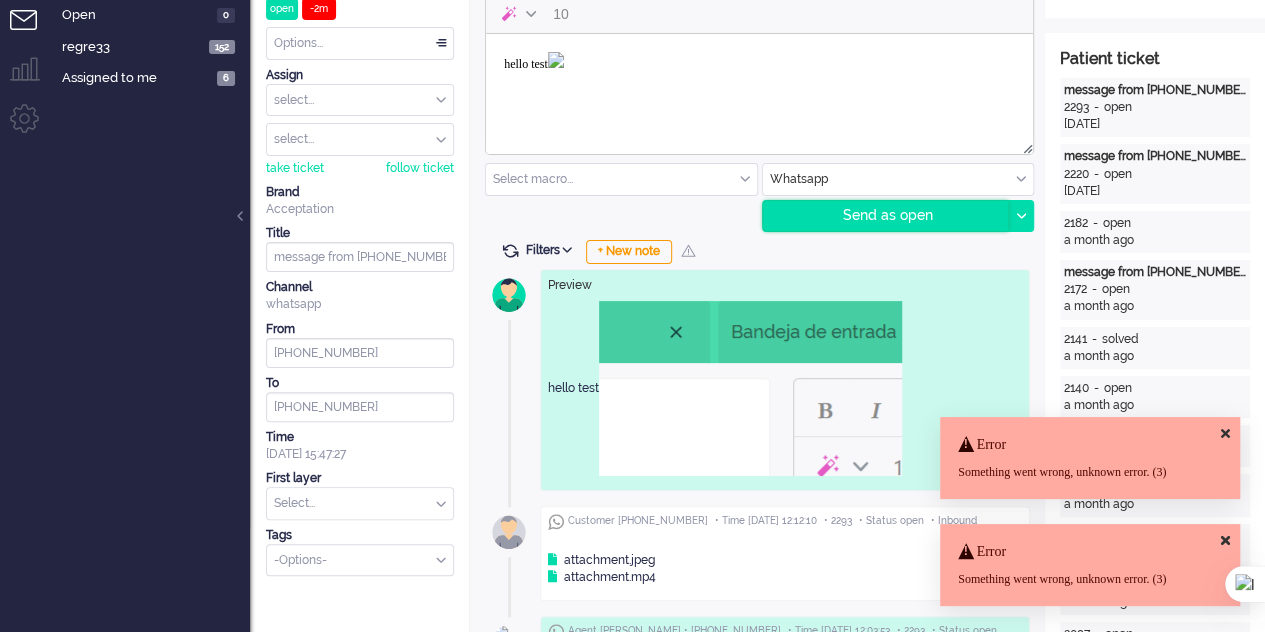 scroll, scrollTop: 0, scrollLeft: 0, axis: both 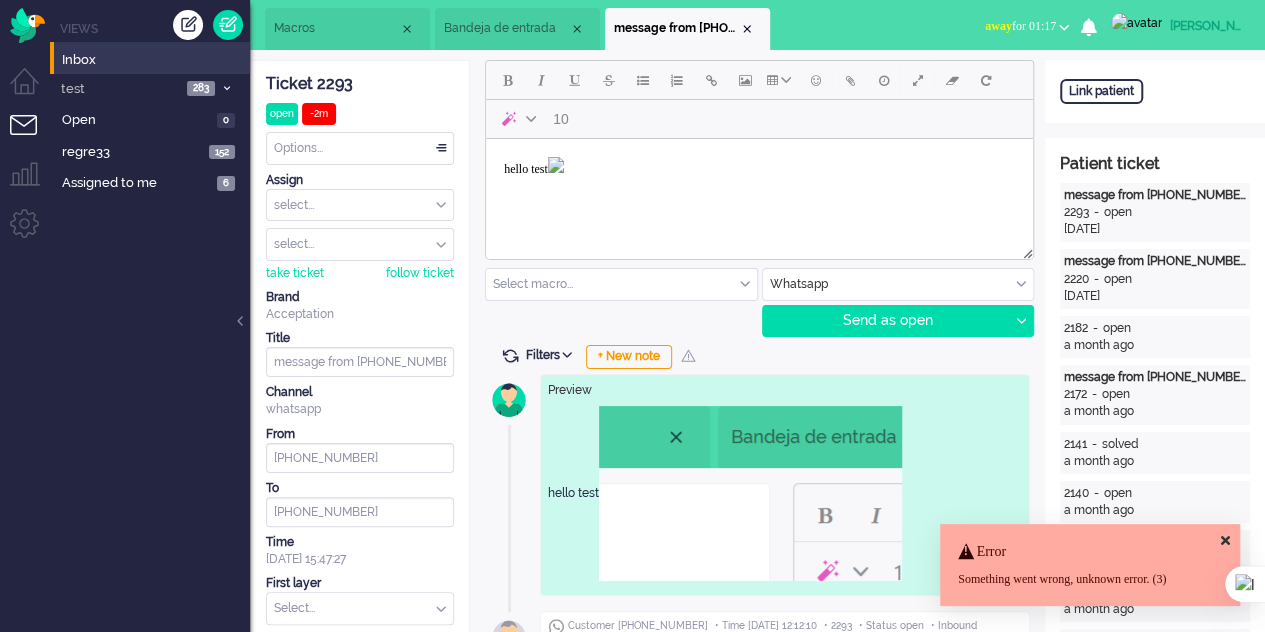 click on "hello test" at bounding box center [759, 167] 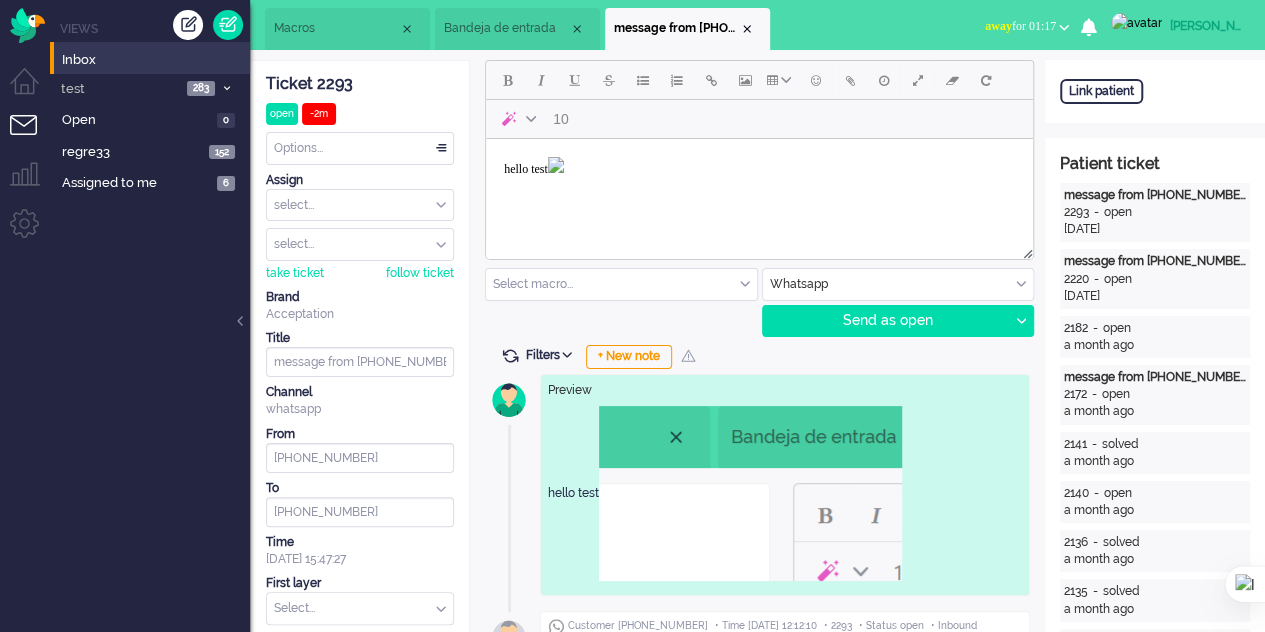 scroll, scrollTop: 93, scrollLeft: 0, axis: vertical 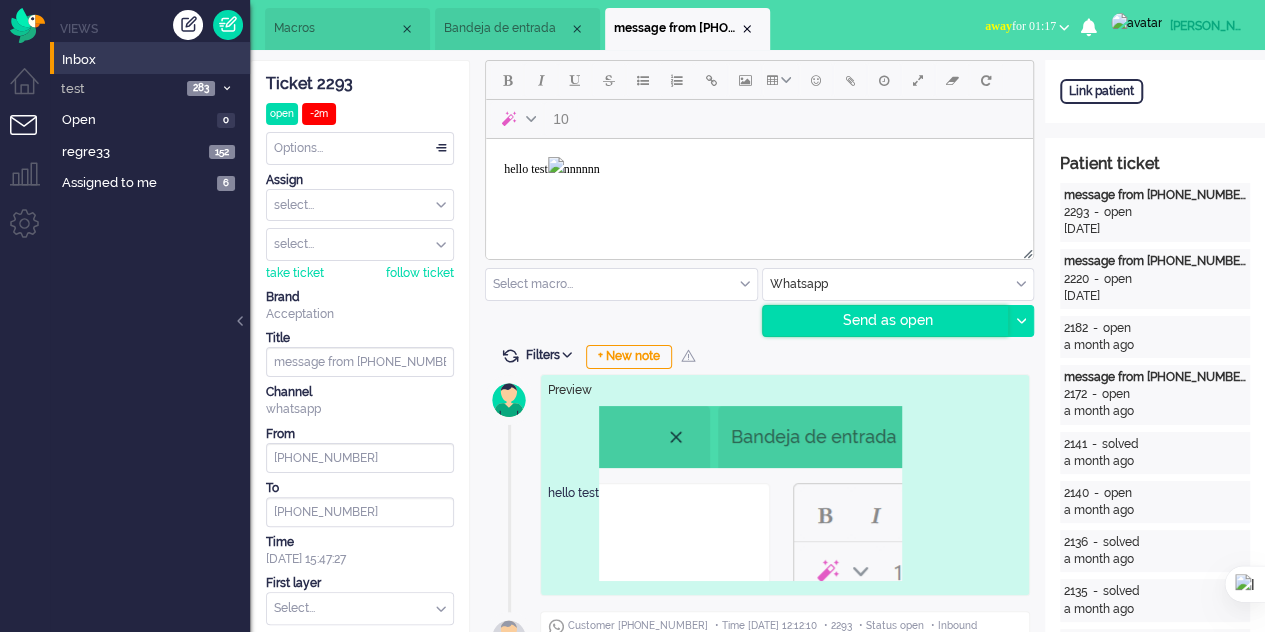 click on "Send as open" at bounding box center [886, 321] 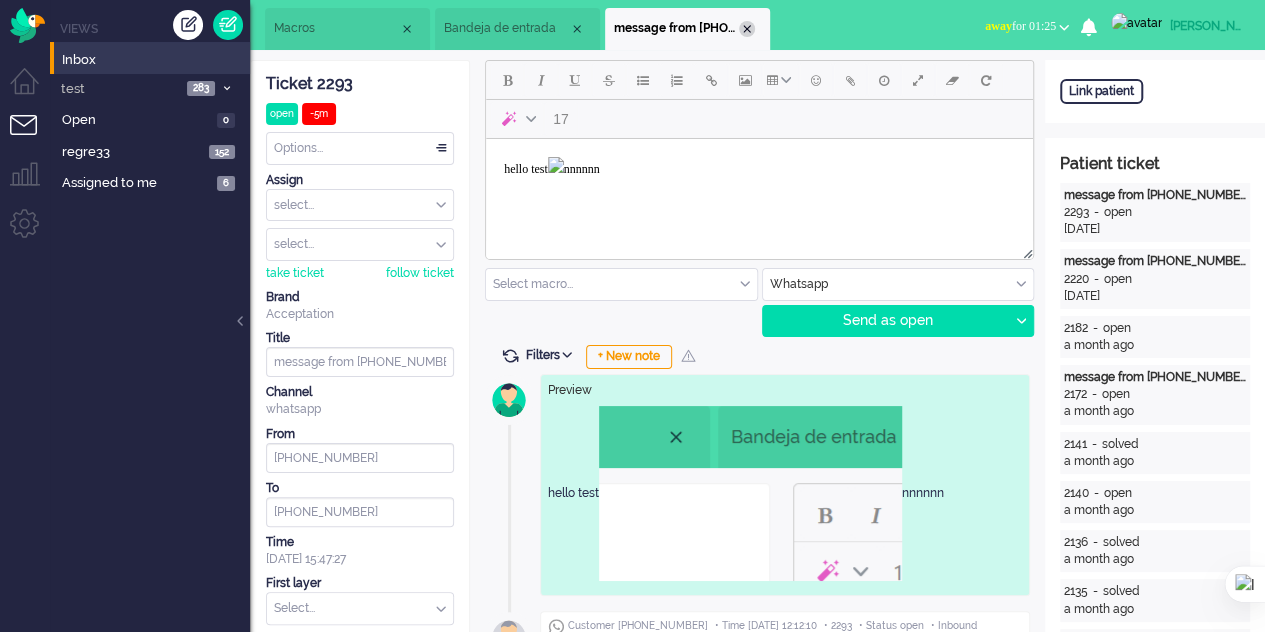 click on "message from +34634395895" at bounding box center (676, 28) 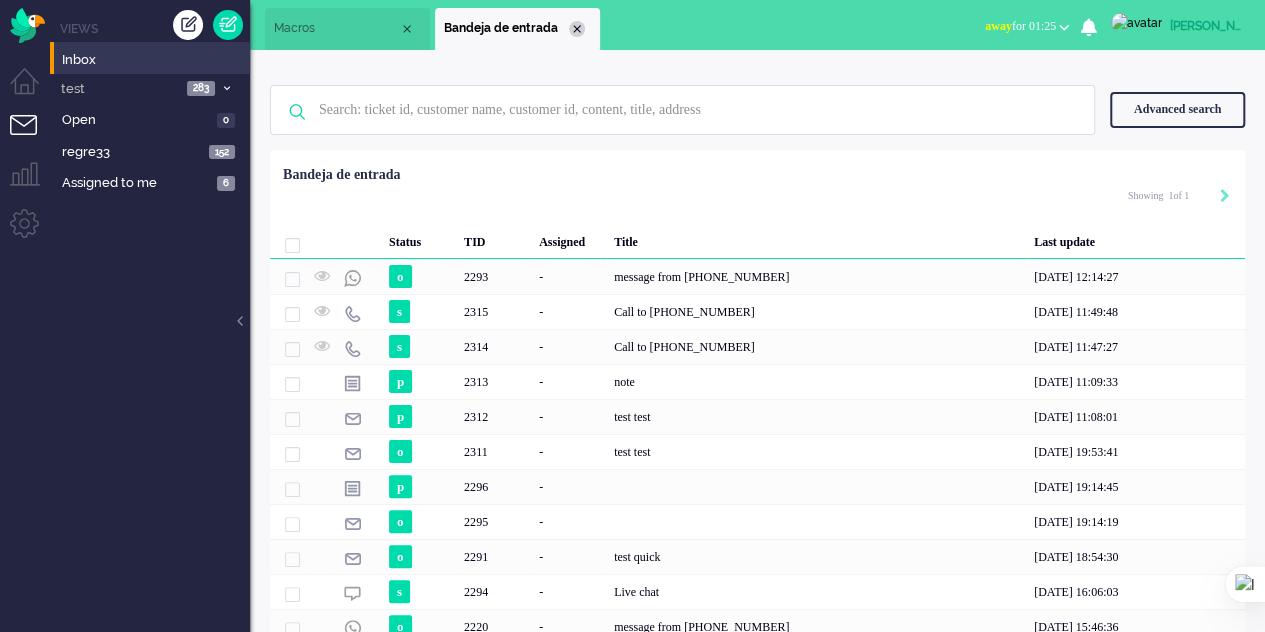 click at bounding box center [577, 29] 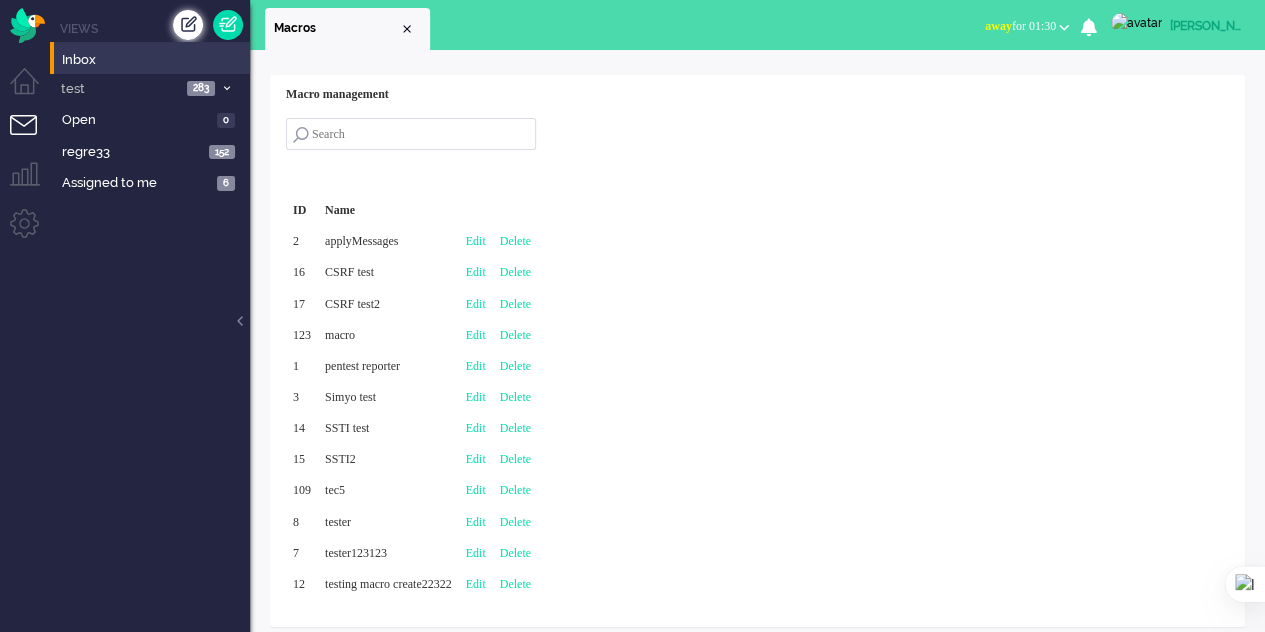 click at bounding box center [188, 25] 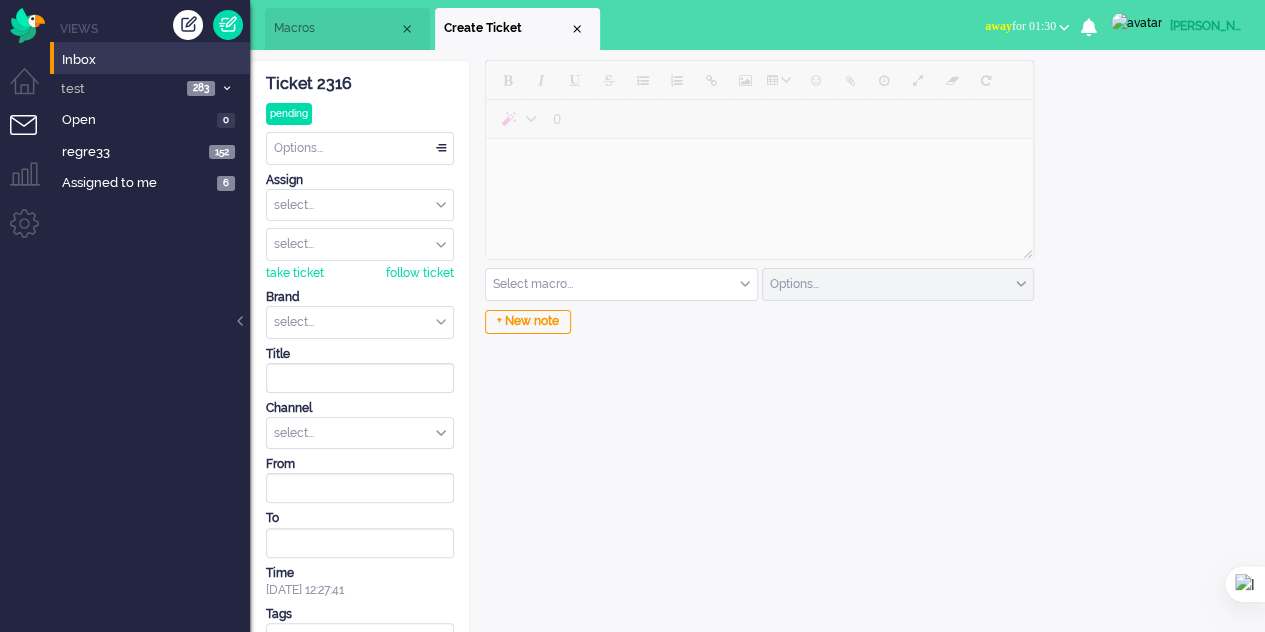 scroll, scrollTop: 0, scrollLeft: 0, axis: both 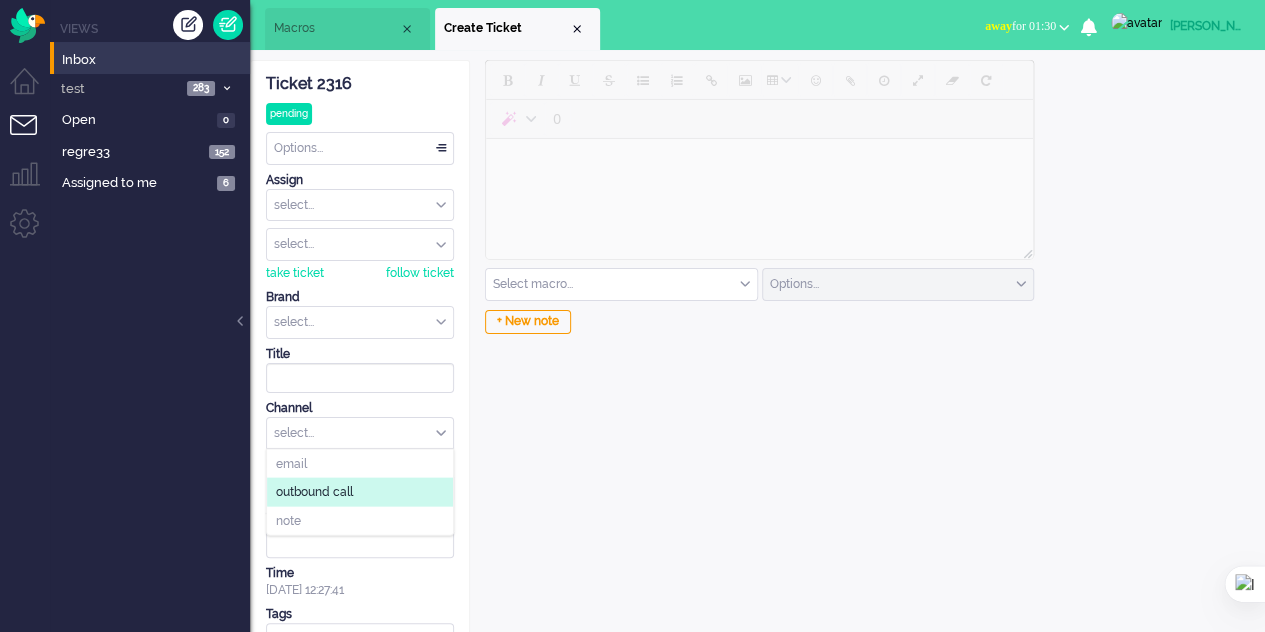 click on "outbound call" 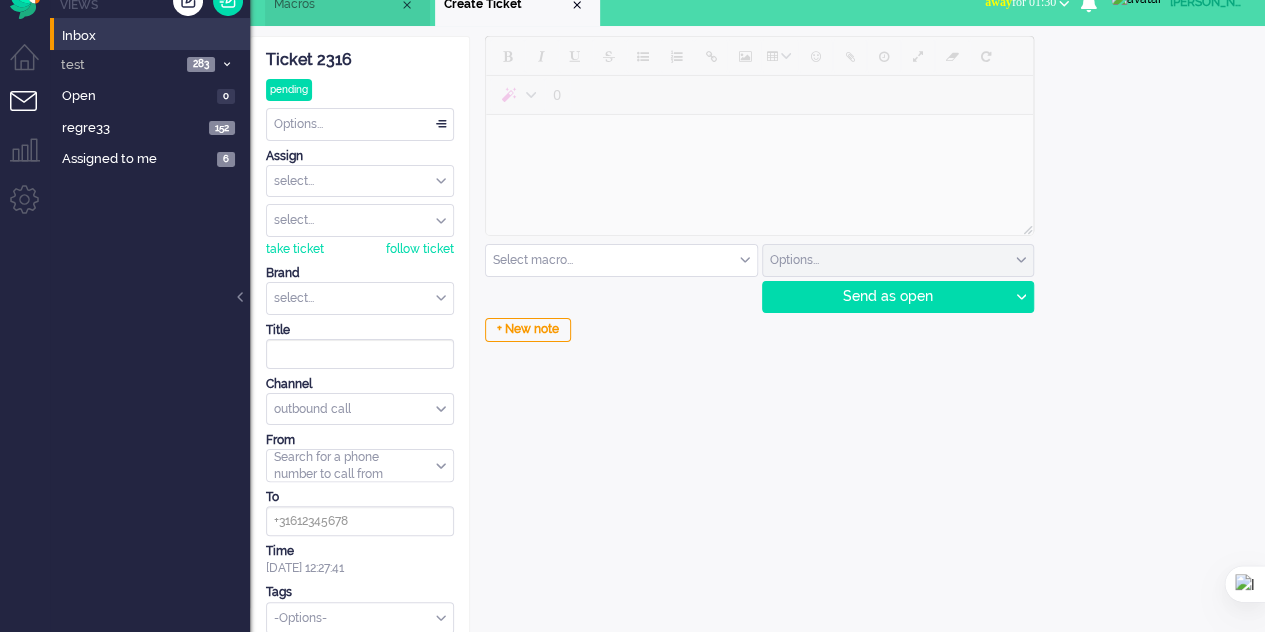 scroll, scrollTop: 36, scrollLeft: 0, axis: vertical 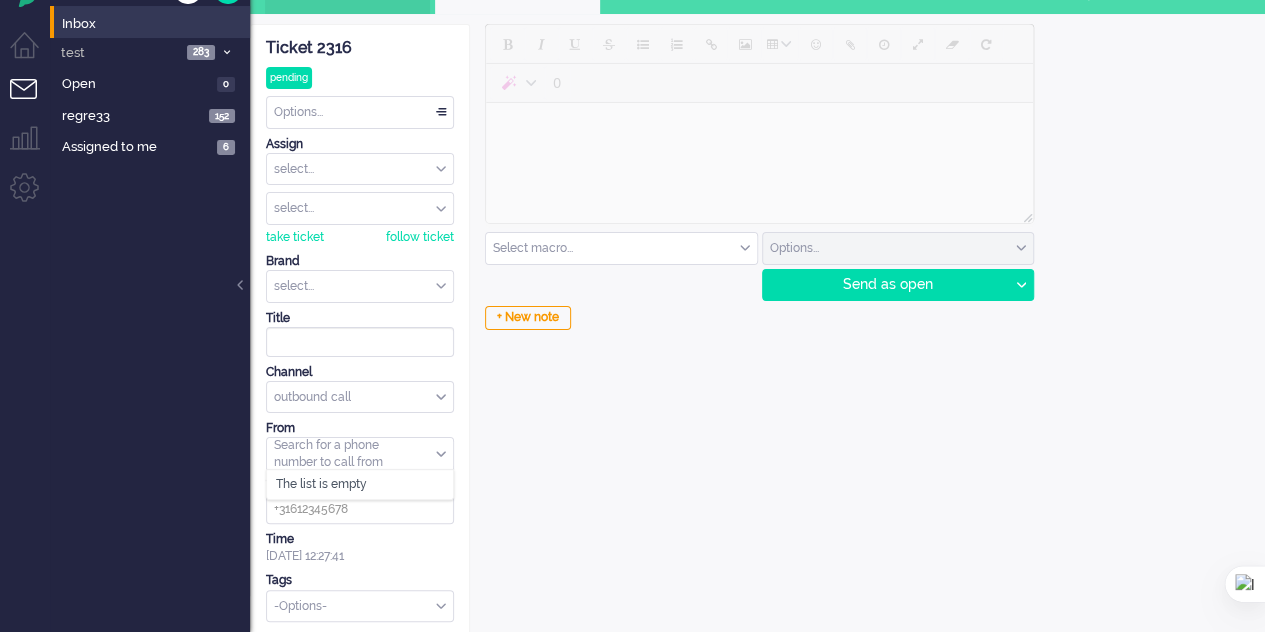 click at bounding box center [360, 453] 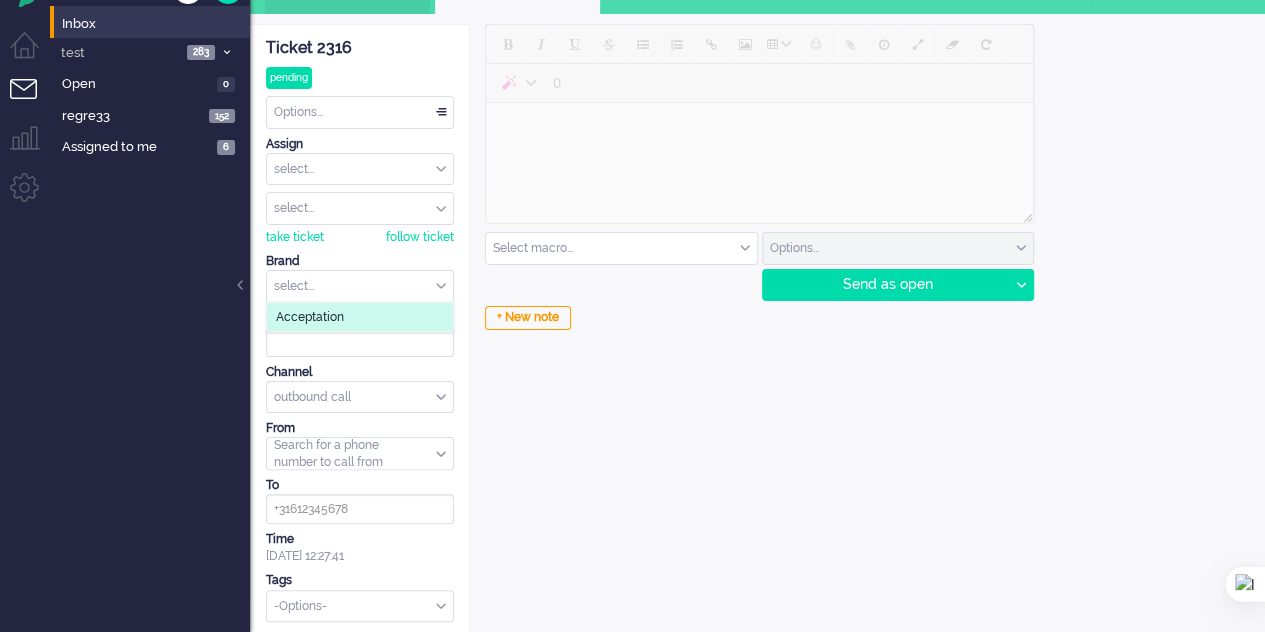 click on "Acceptation" 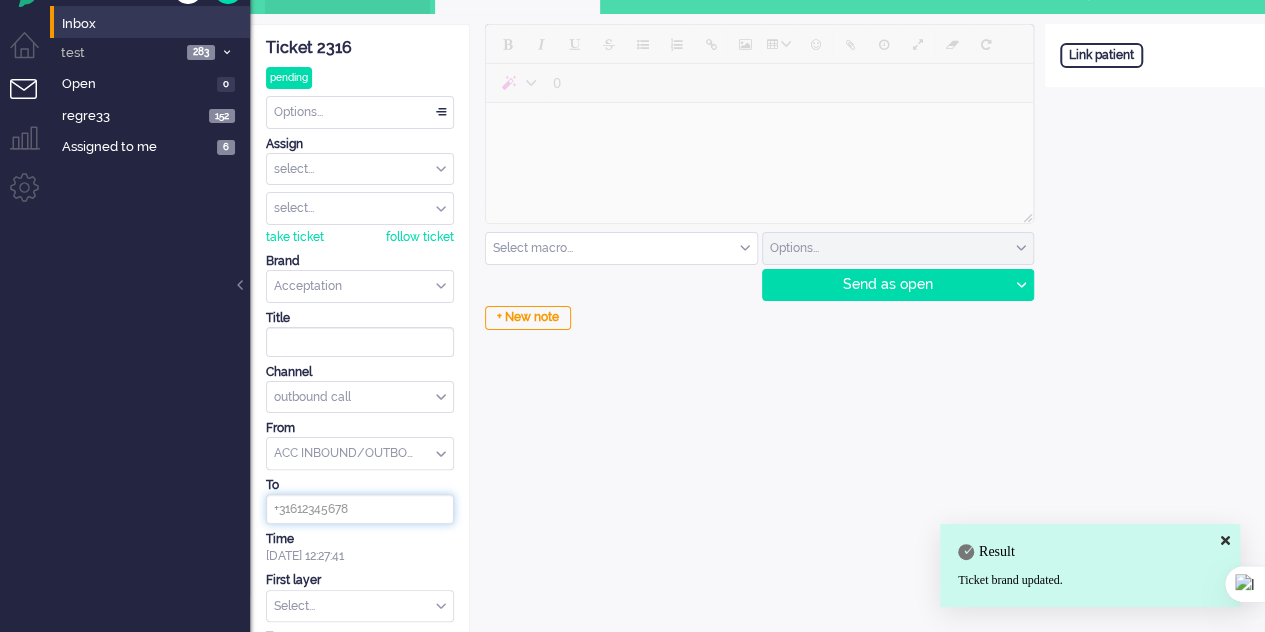 click 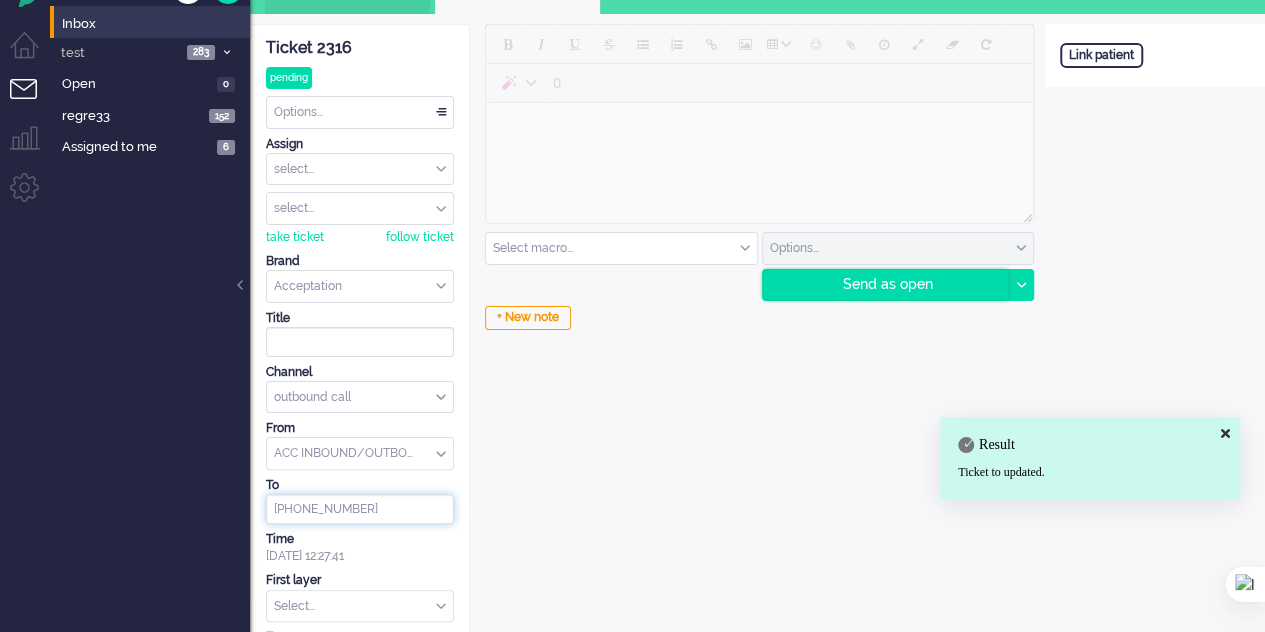 type on "+34633614759" 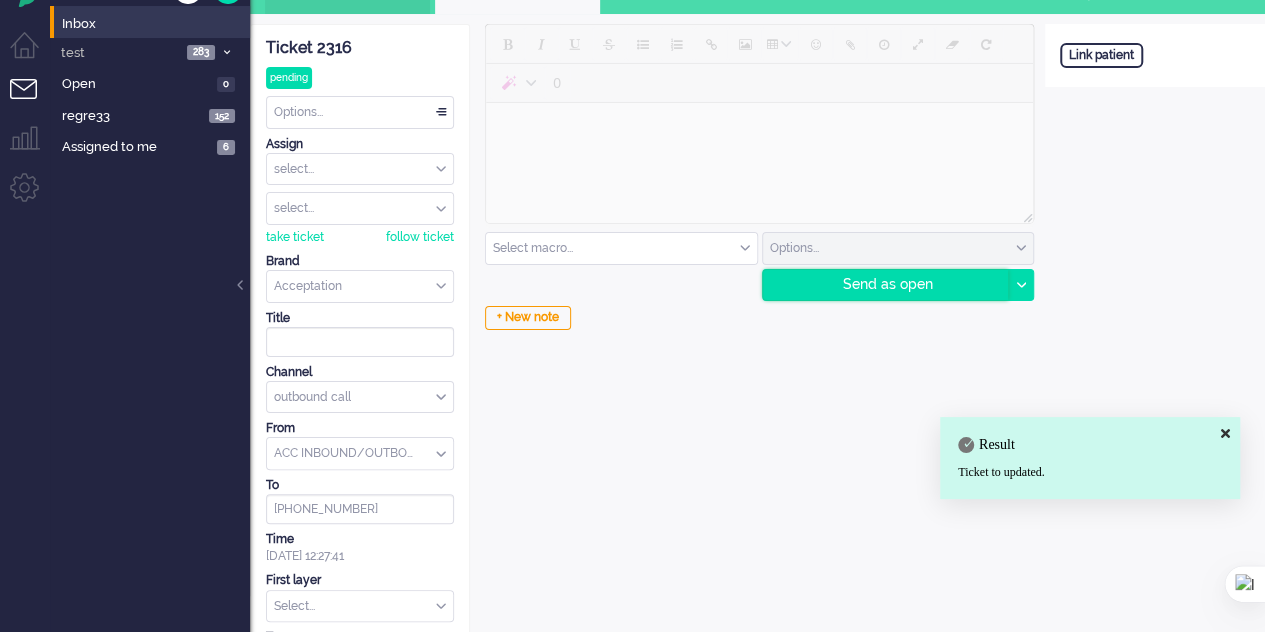click on "Send as open" at bounding box center (886, 285) 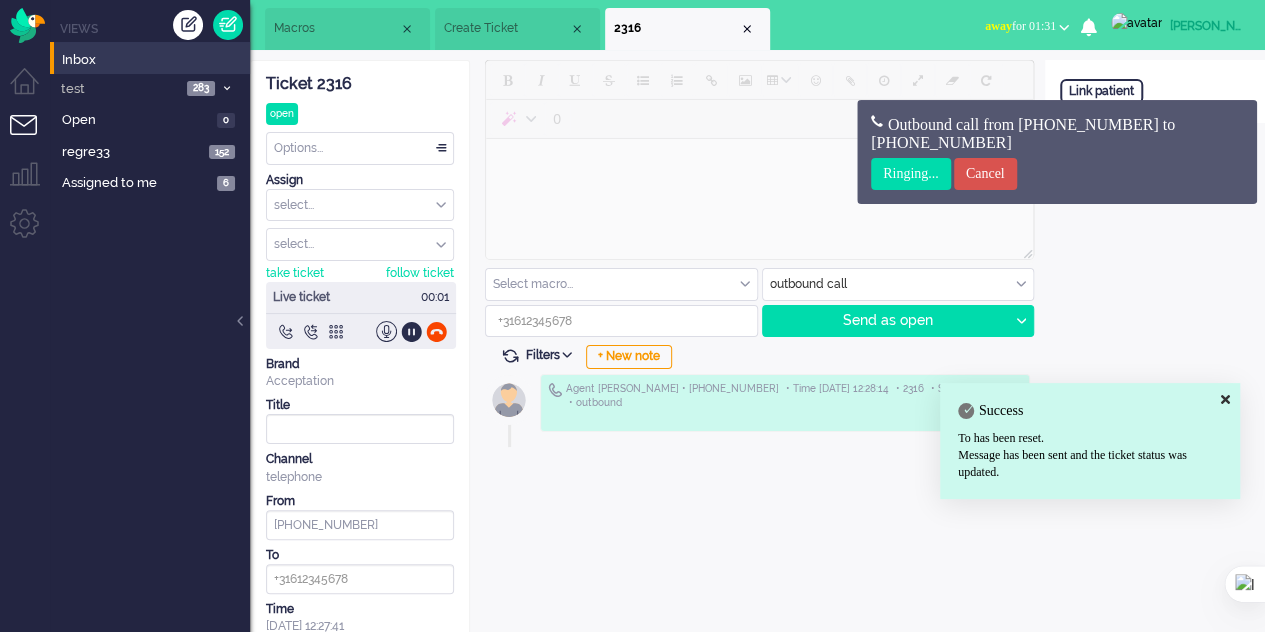 scroll, scrollTop: 0, scrollLeft: 0, axis: both 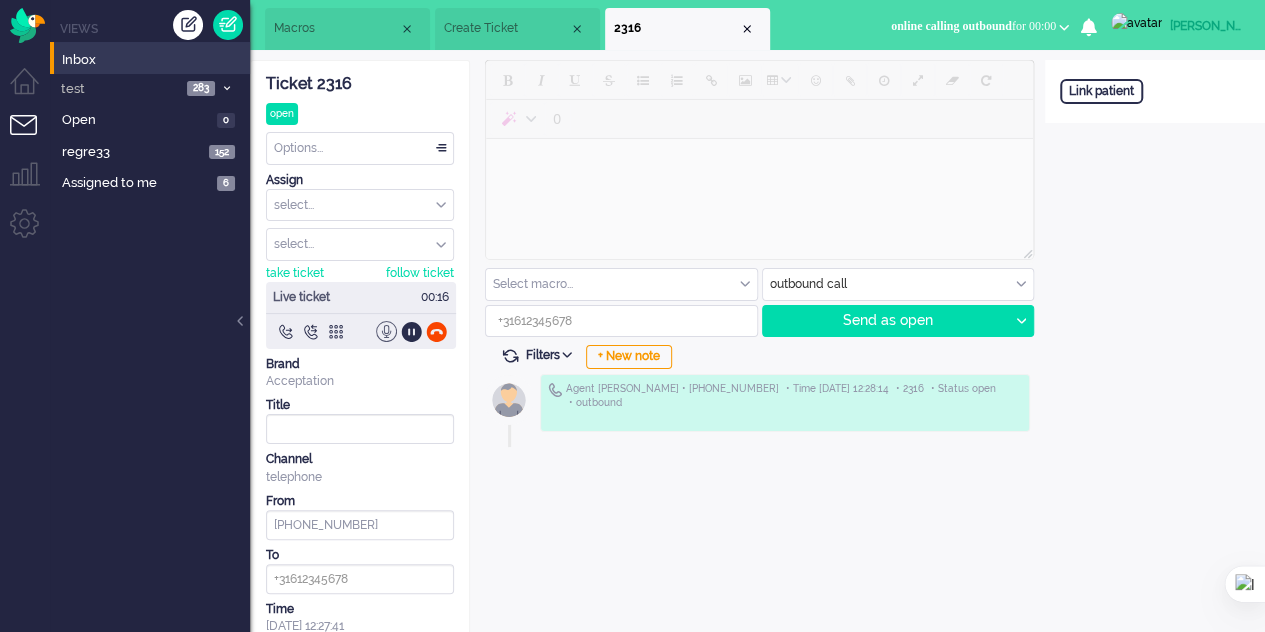 click 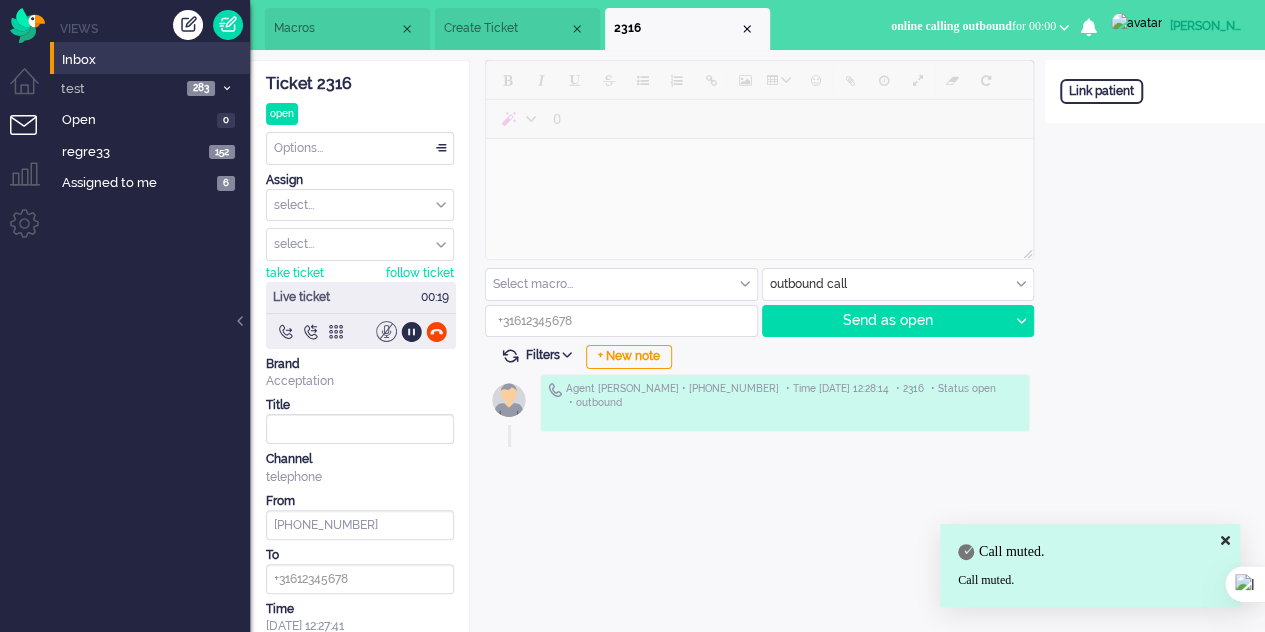 click 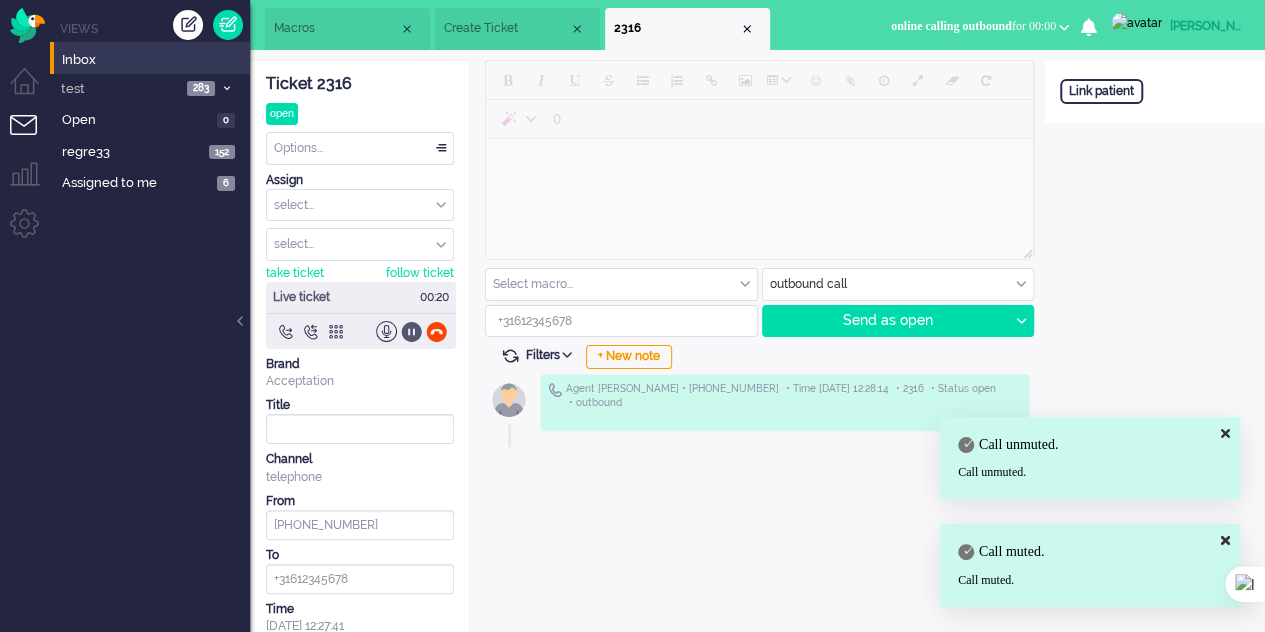 click 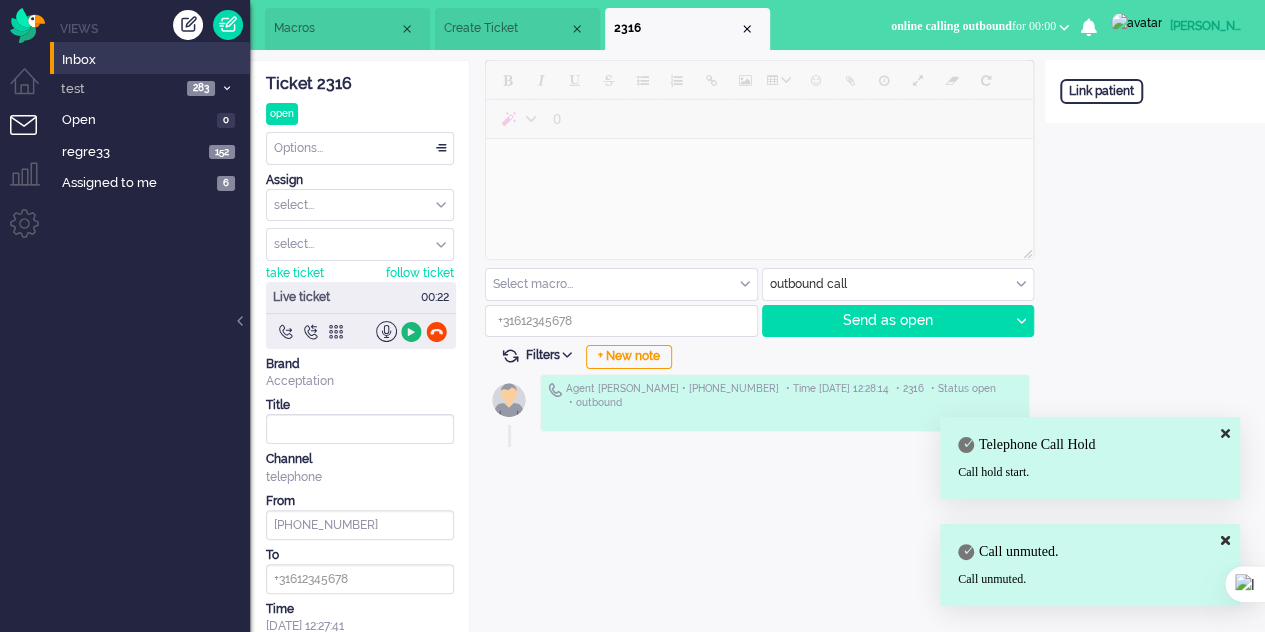 click 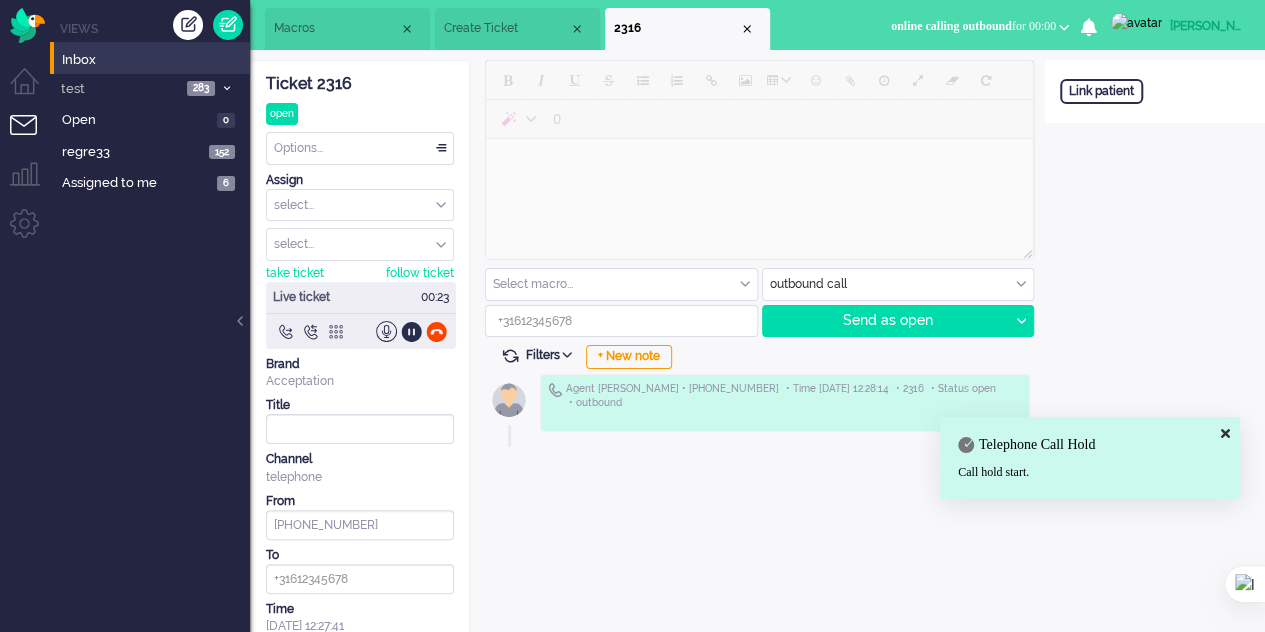 click 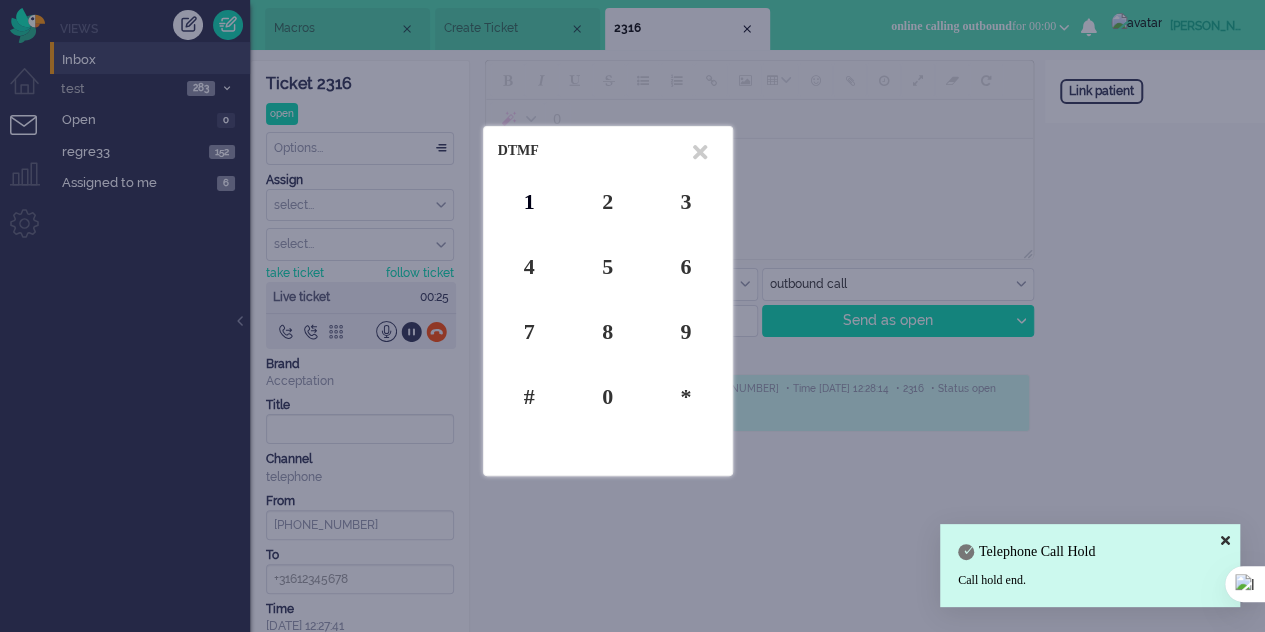 click on "1" at bounding box center (529, 201) 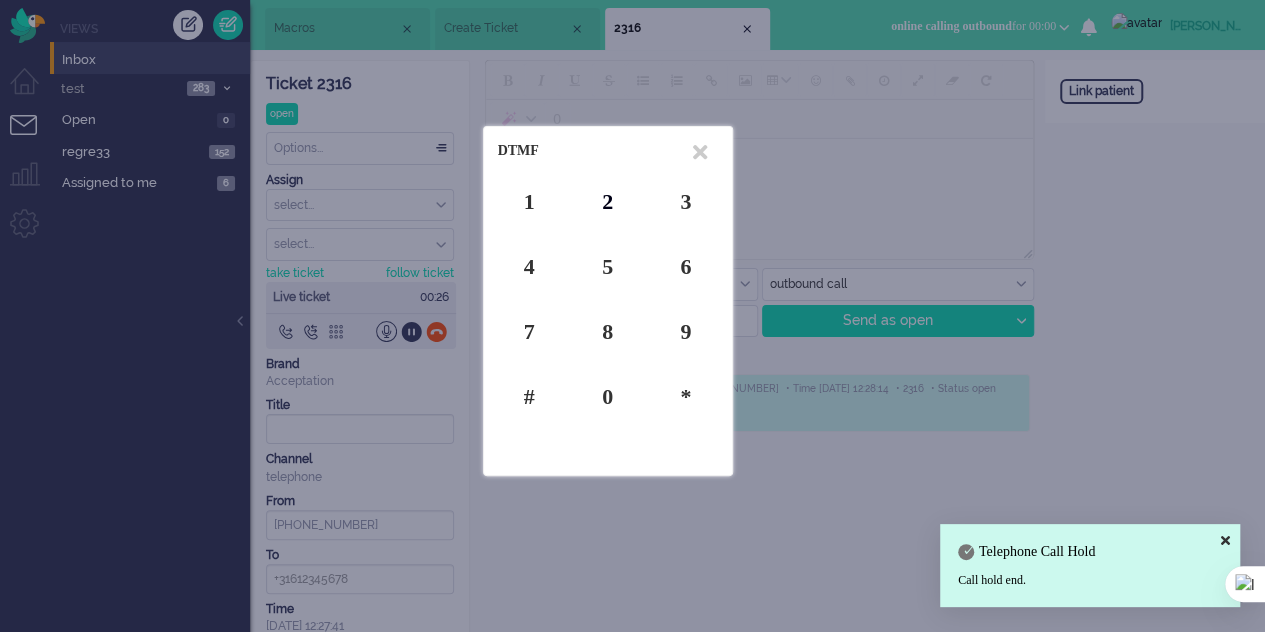 drag, startPoint x: 600, startPoint y: 196, endPoint x: 635, endPoint y: 201, distance: 35.35534 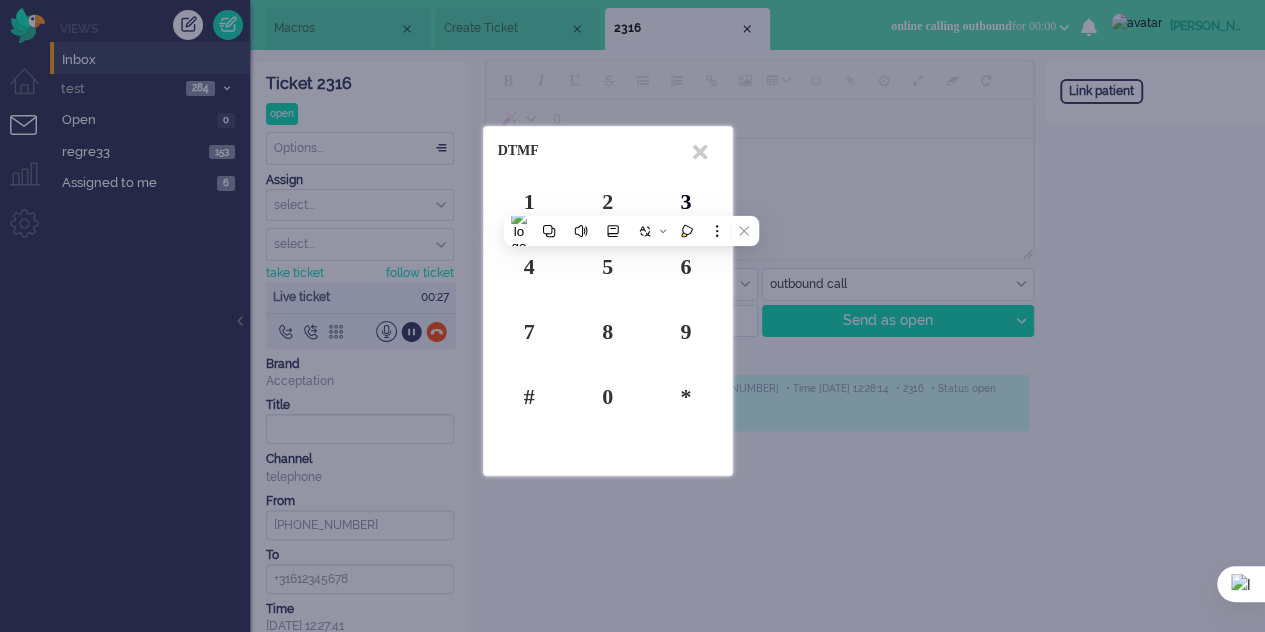 drag, startPoint x: 696, startPoint y: 202, endPoint x: 694, endPoint y: 190, distance: 12.165525 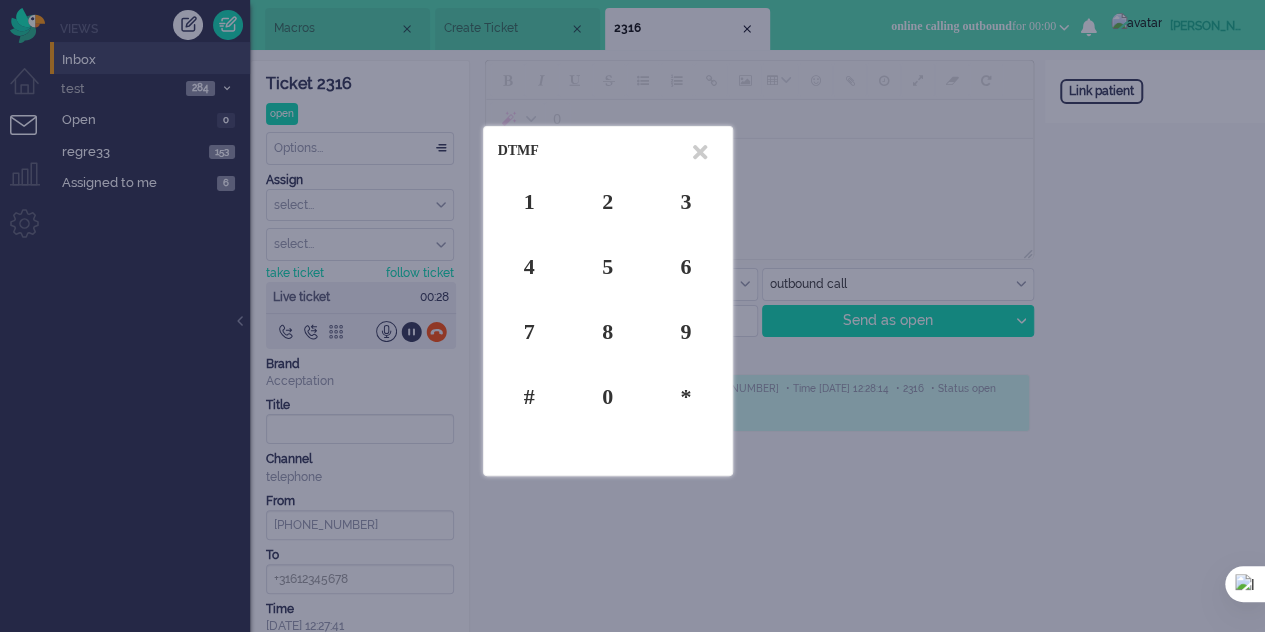 click on "DTMF" at bounding box center (608, 151) 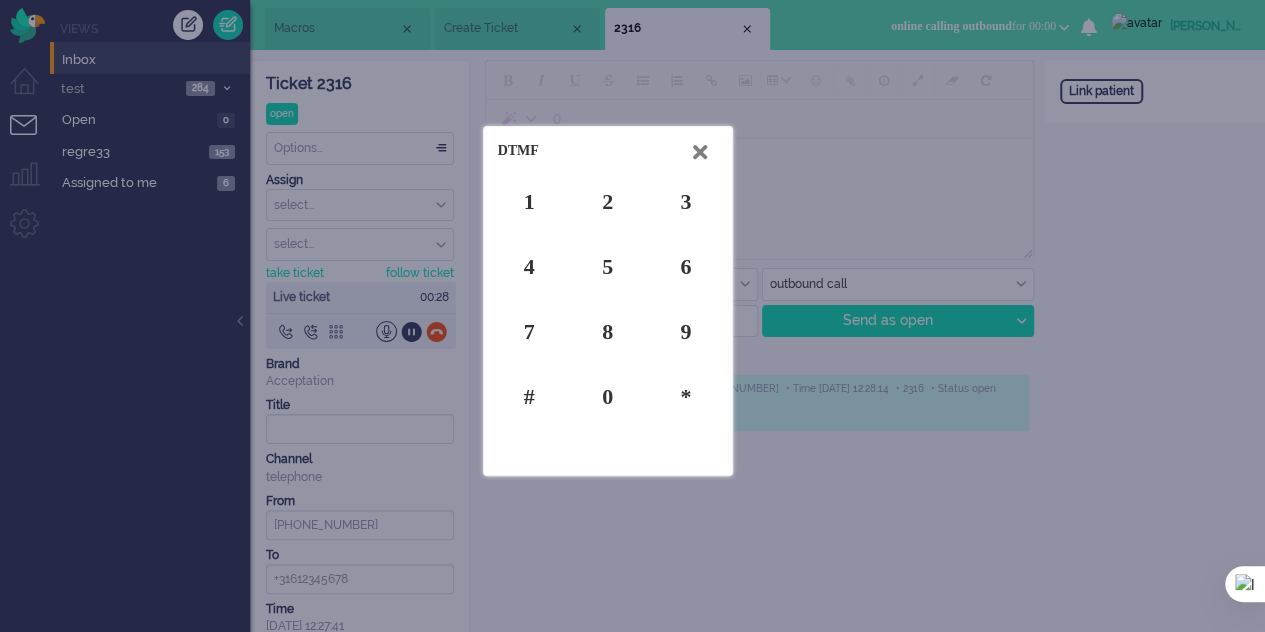 click at bounding box center [700, 152] 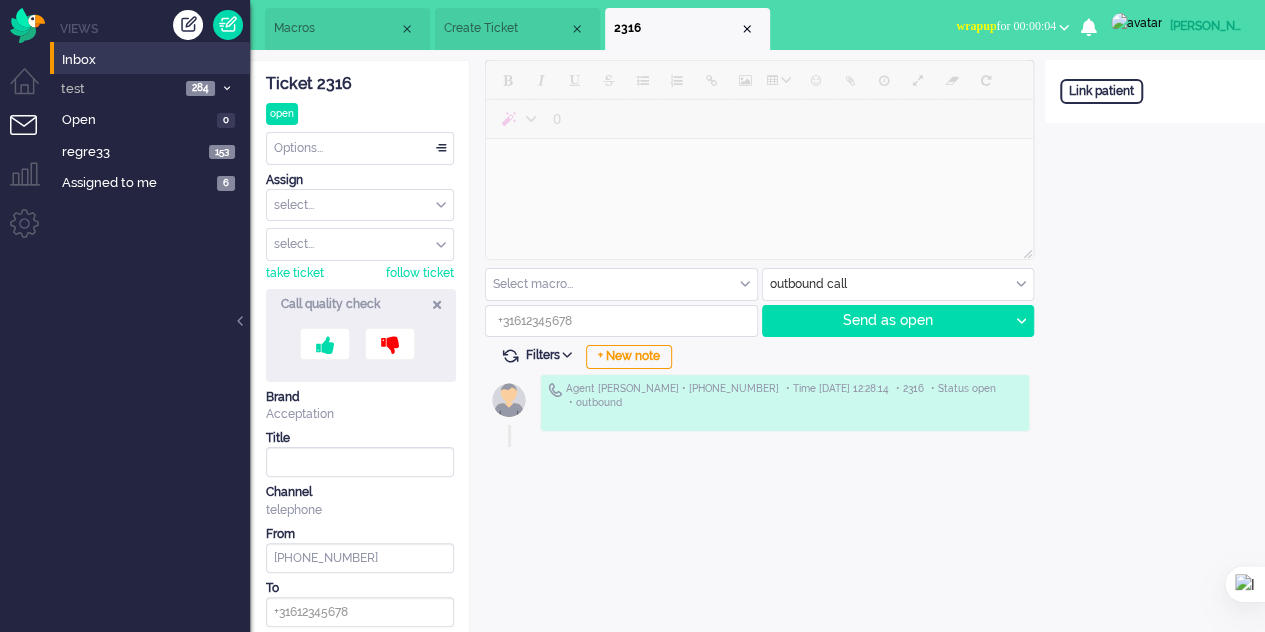 click at bounding box center [437, 304] 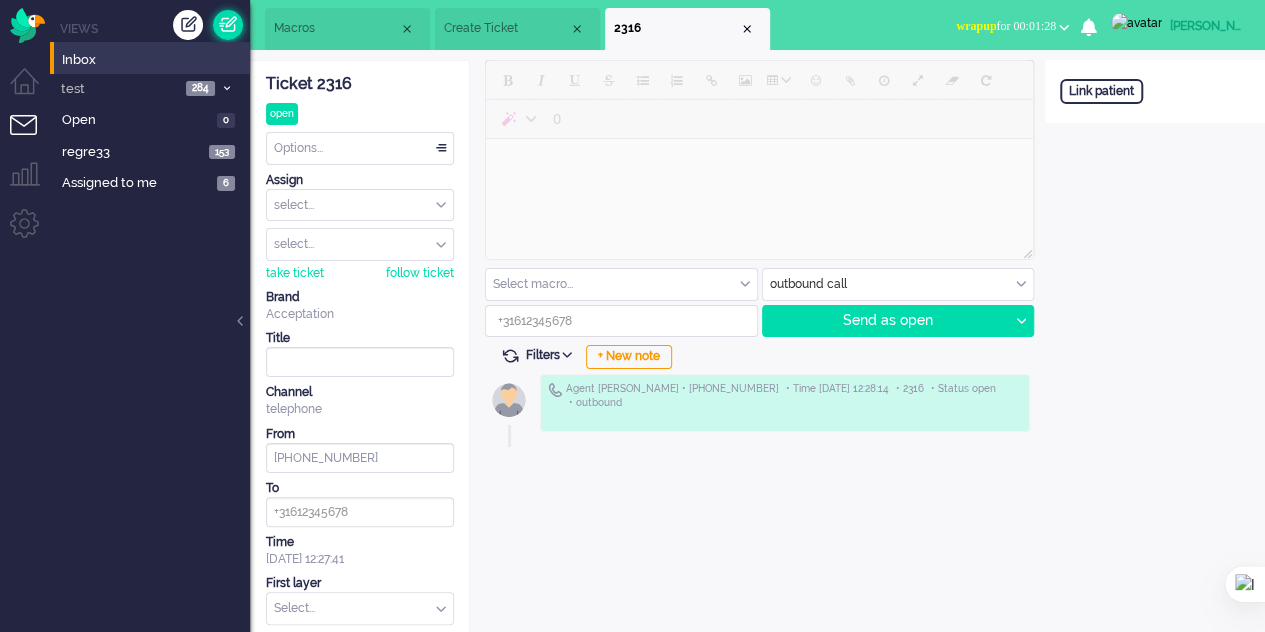 click at bounding box center [228, 25] 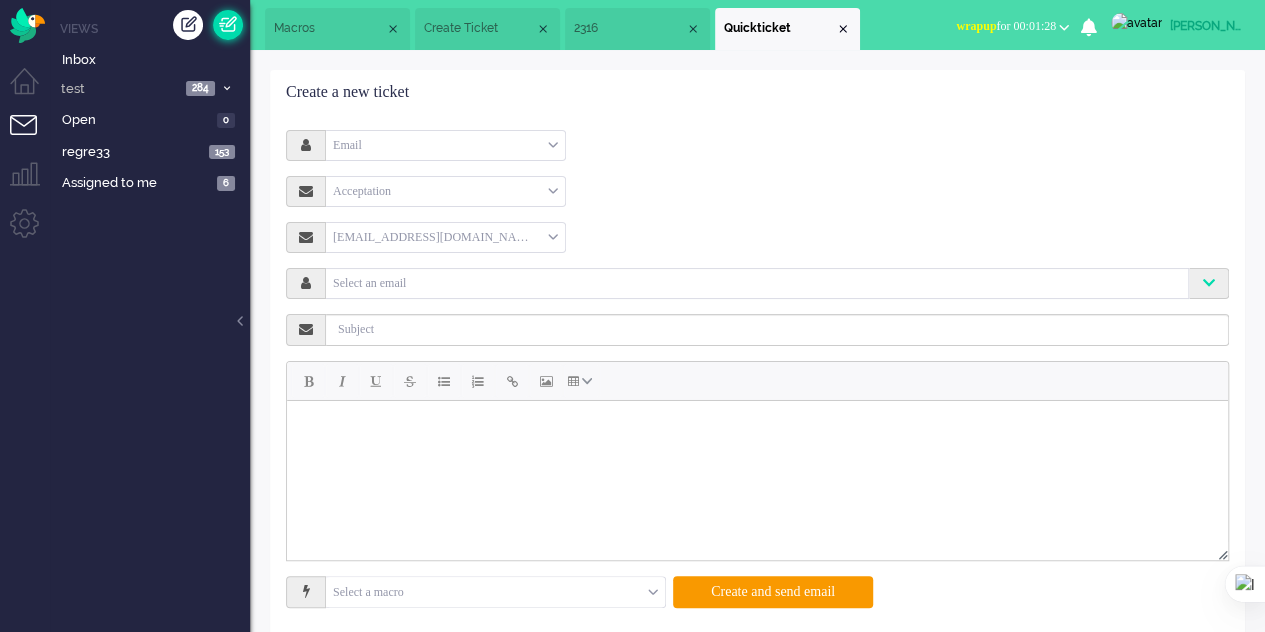 scroll, scrollTop: 0, scrollLeft: 0, axis: both 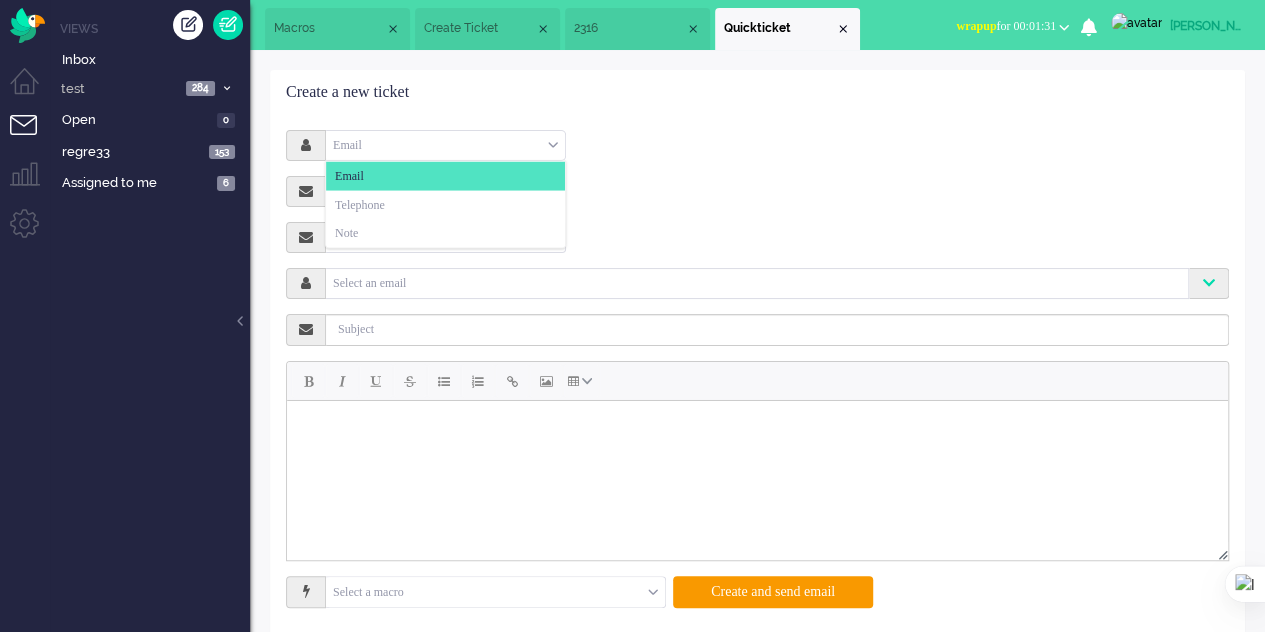 click on "Email" at bounding box center (445, 145) 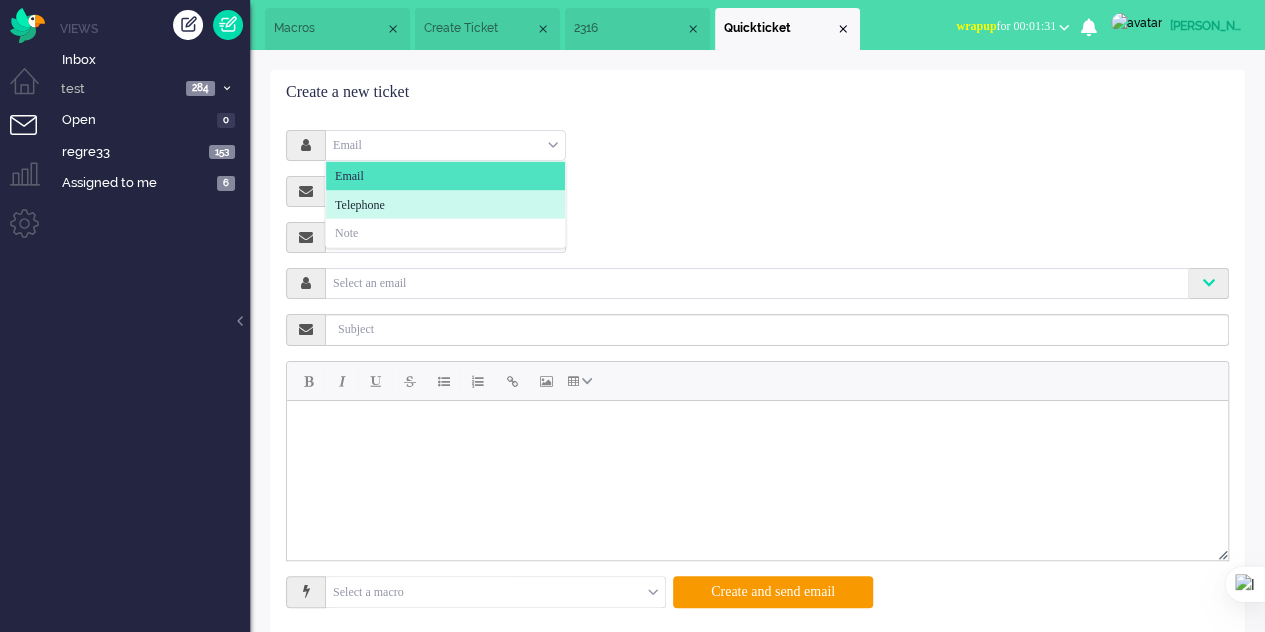 click on "Telephone" 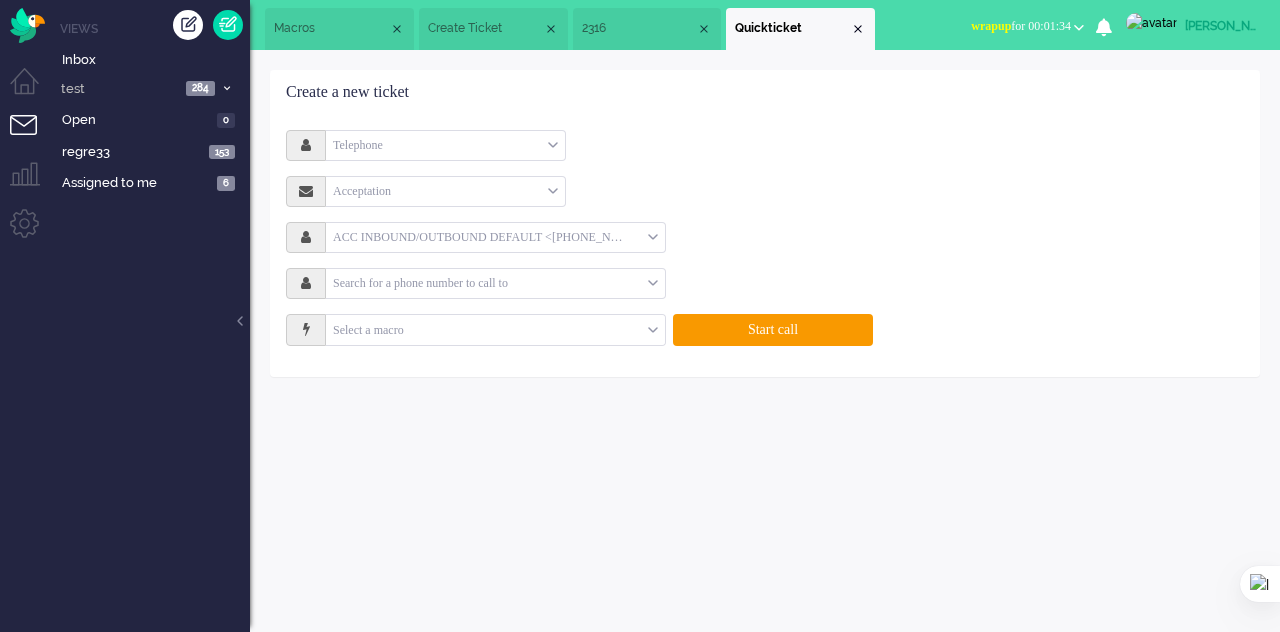 click at bounding box center (487, 283) 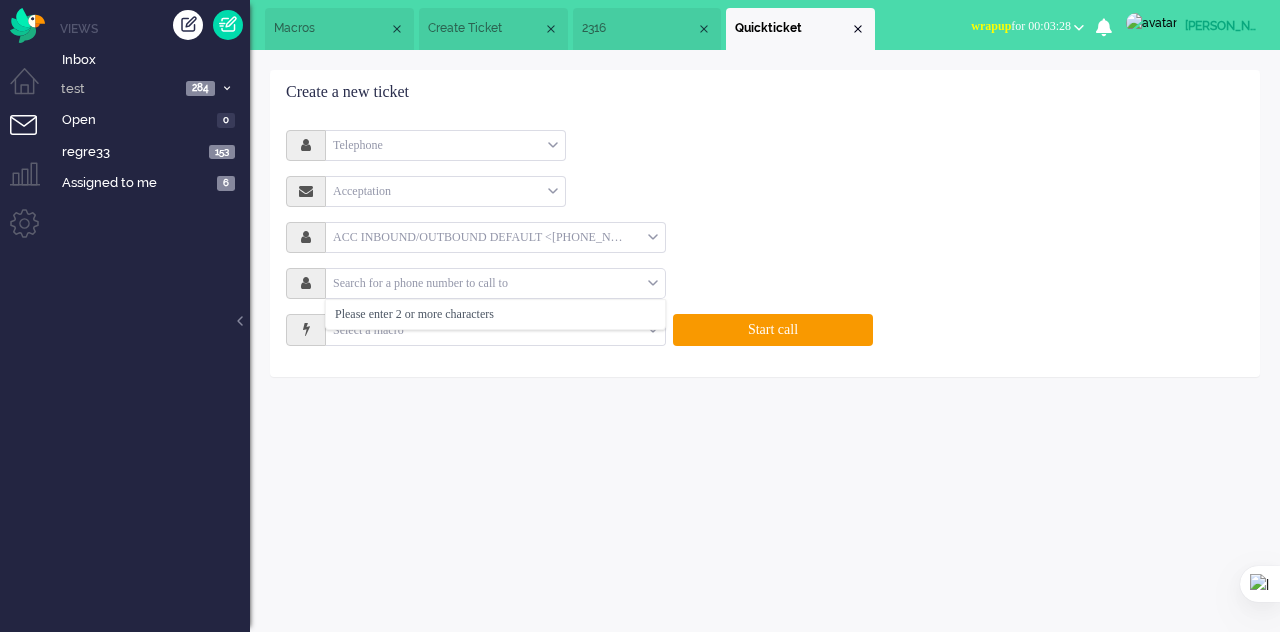 click on "2316" at bounding box center (647, 29) 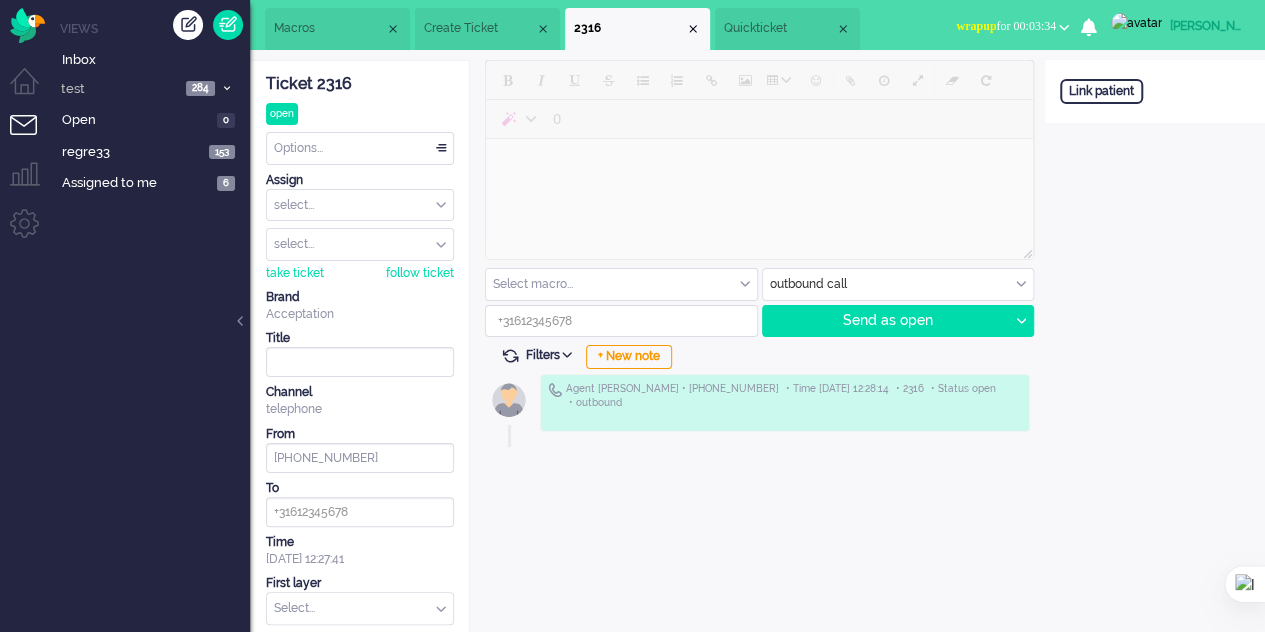 click on "Quickticket" at bounding box center [779, 28] 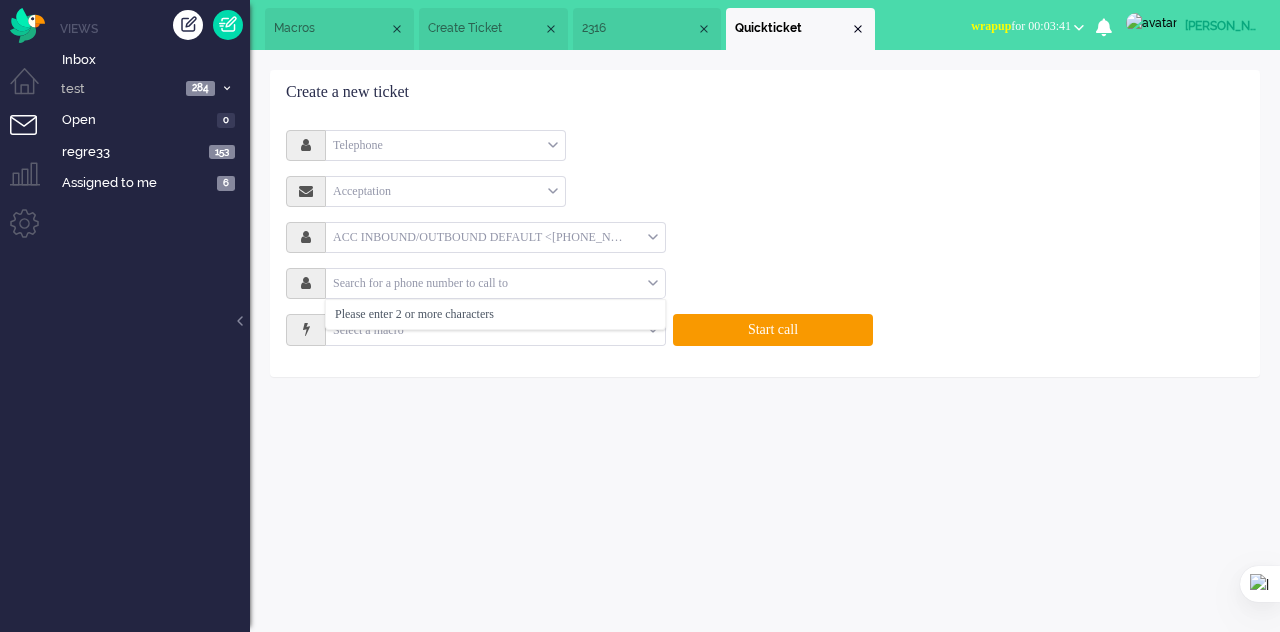 click at bounding box center (487, 283) 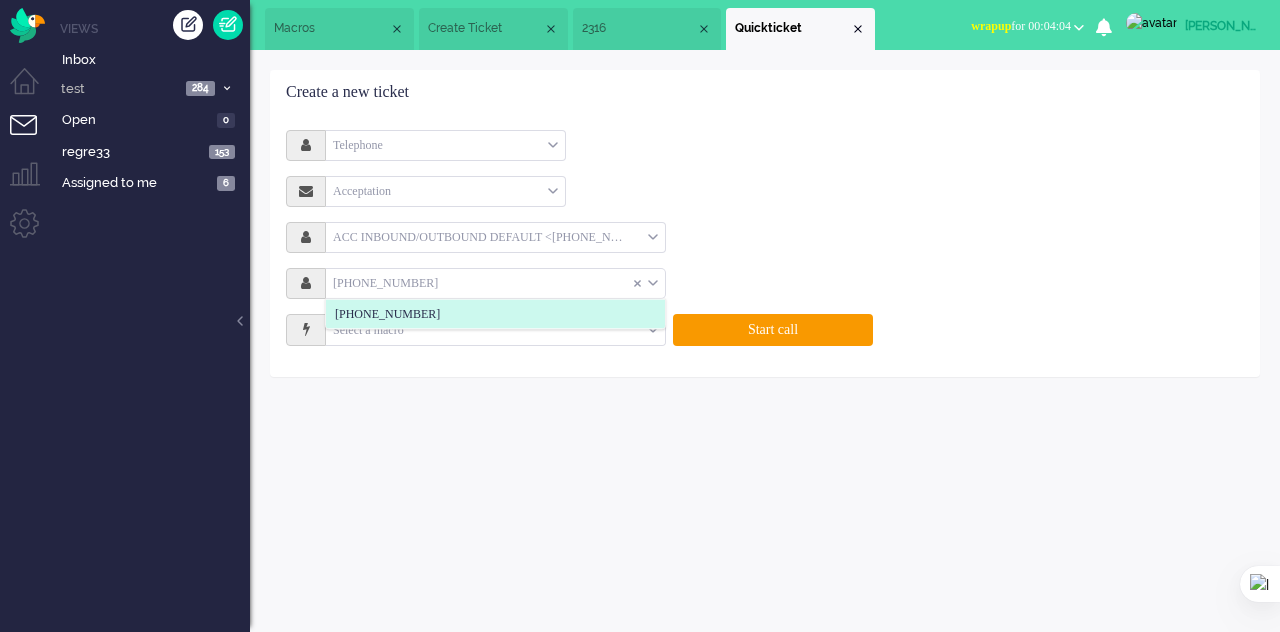 type on "+34633614759" 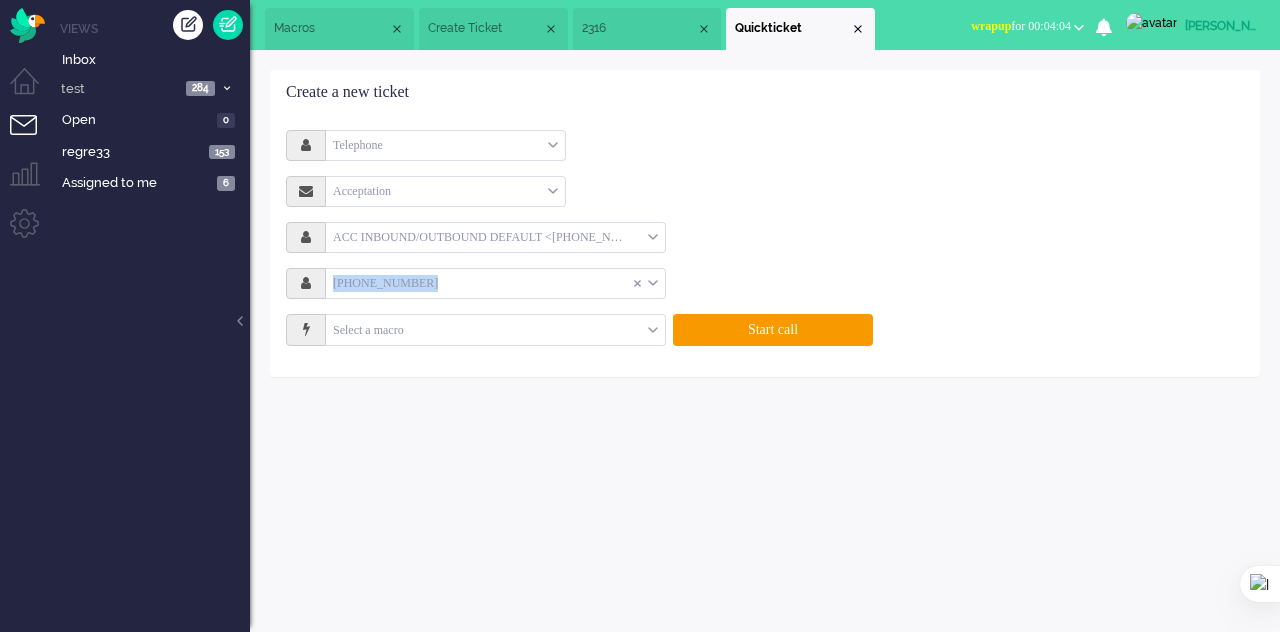click on "Telephone Email Telephone Note Acceptation Select Acceptation ACC INBOUND/OUTBOUND DEFAULT <+31850733010> ACC INBOUND/OUTBOUND DEFAULT <+31850733010> Omni sales test <+31850733011> ACC INBOUND/OUTBOUND DEFAULT <+31850733010> +34633614759 Job van Dijk <+31639781607> +34633614759 Select a macro applyMessages CSRF test CSRF test2 macro pentest reporter Simyo test SSTI test SSTI2 tec5 tester tester123123 Start call" at bounding box center [765, 238] 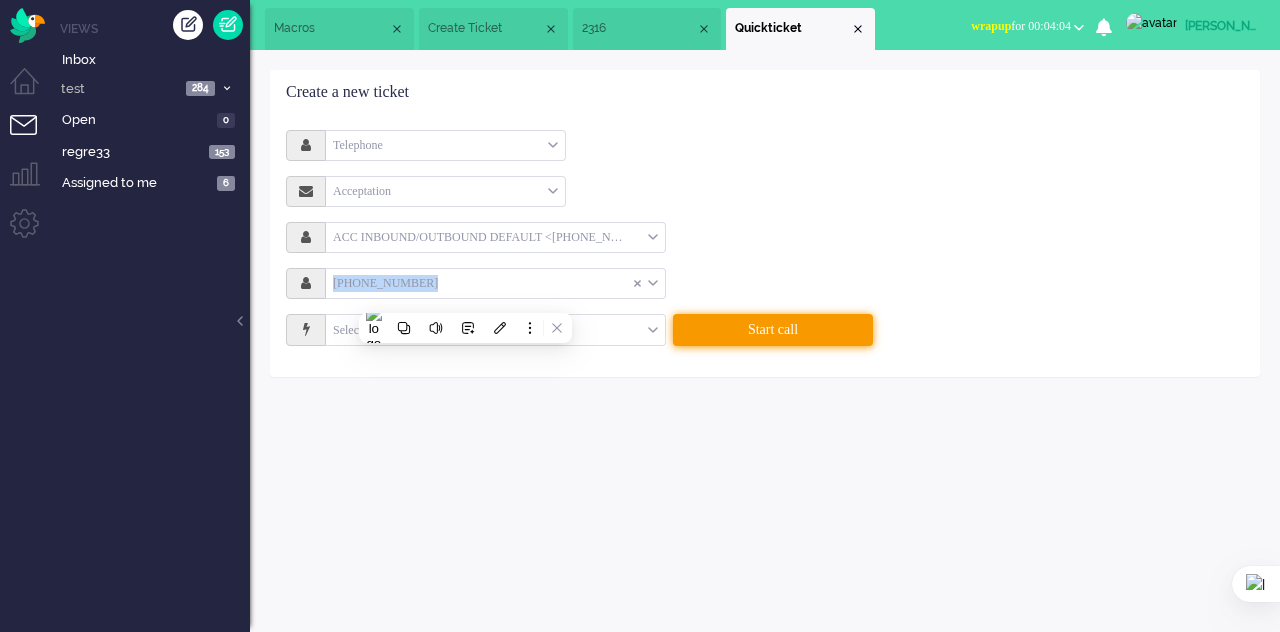 click on "Start call" at bounding box center [773, 330] 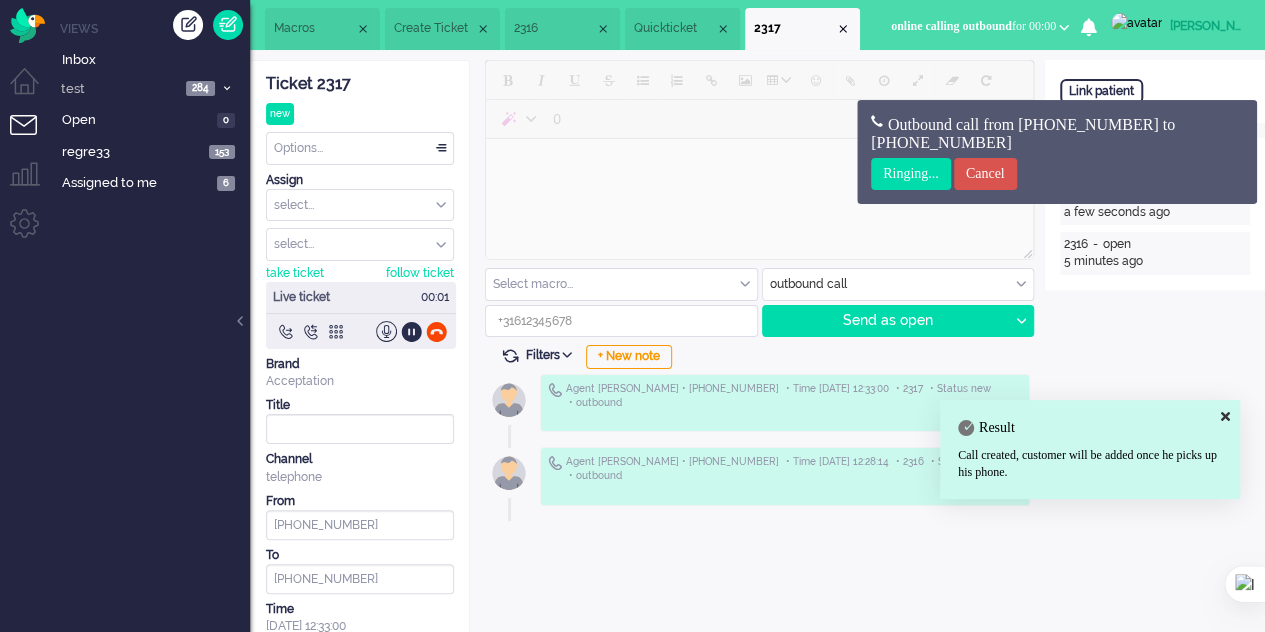 scroll, scrollTop: 0, scrollLeft: 0, axis: both 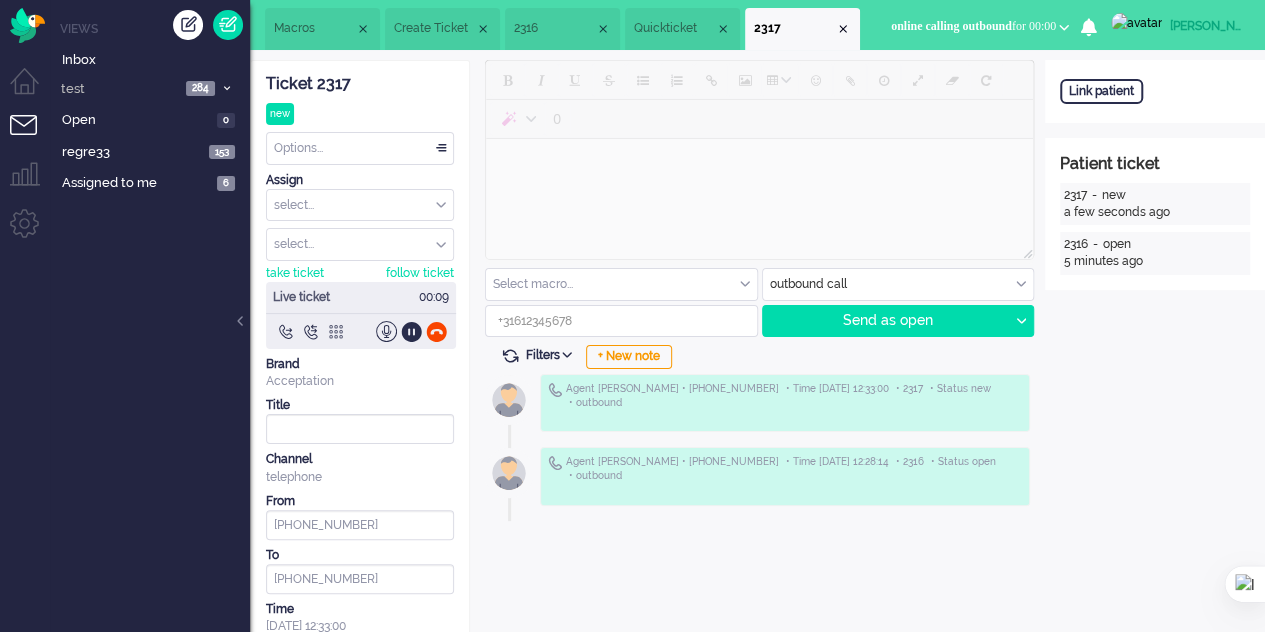 click 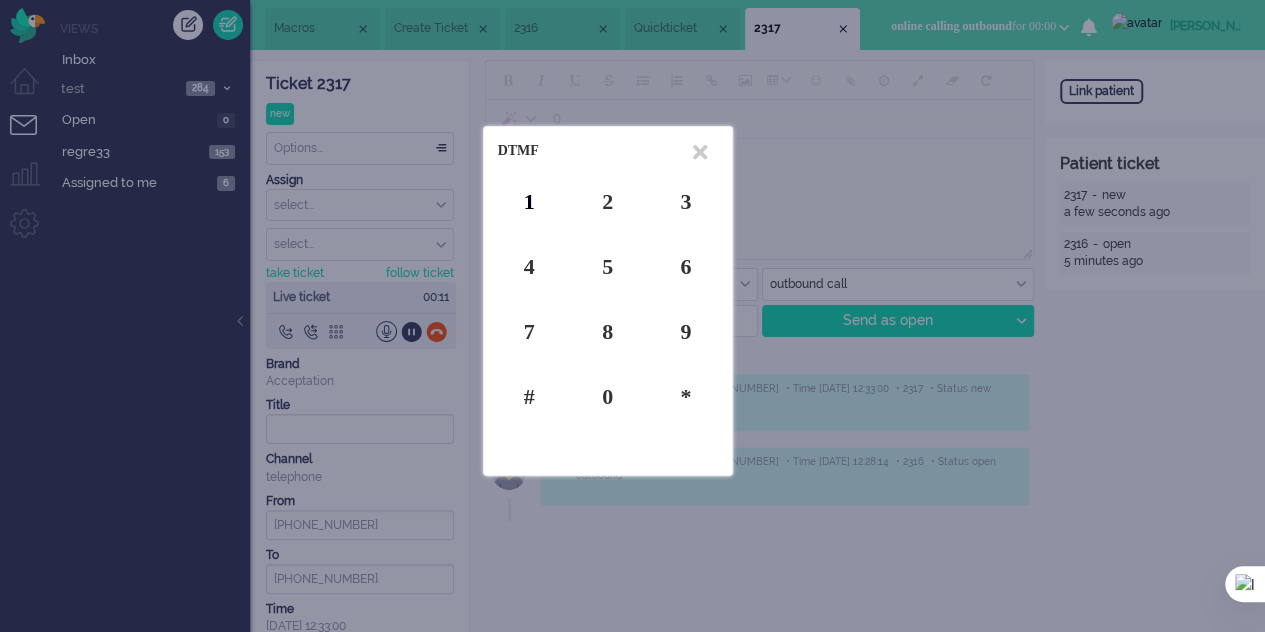 click on "1" at bounding box center [529, 201] 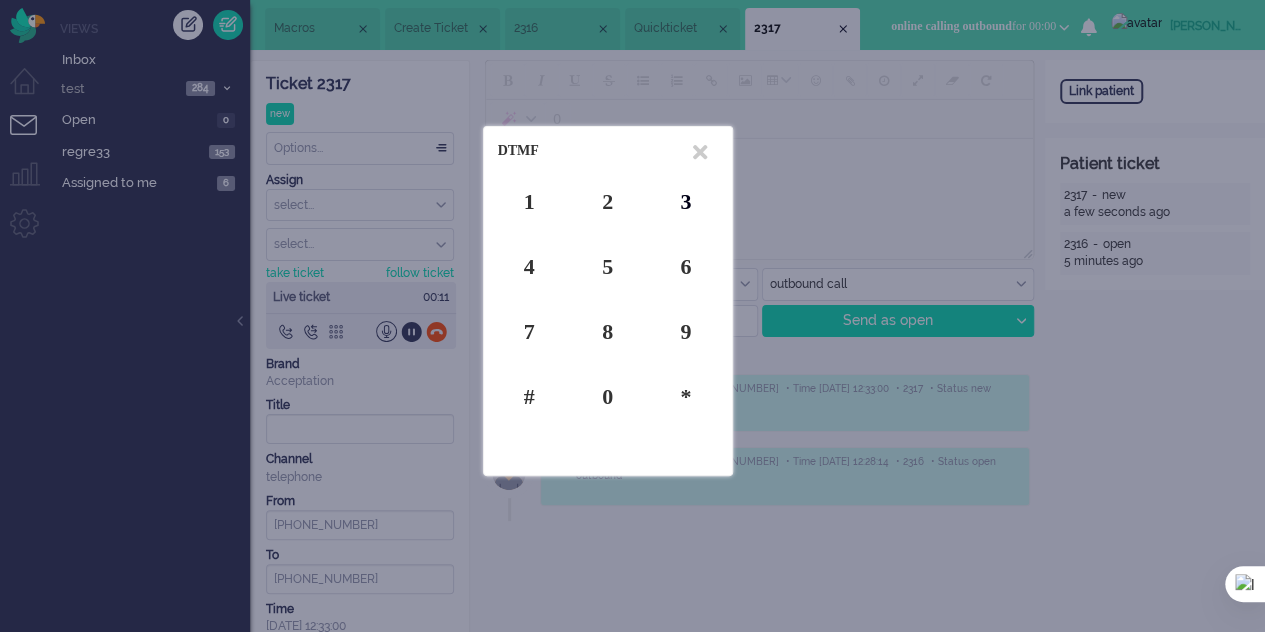 drag, startPoint x: 602, startPoint y: 192, endPoint x: 666, endPoint y: 208, distance: 65.96969 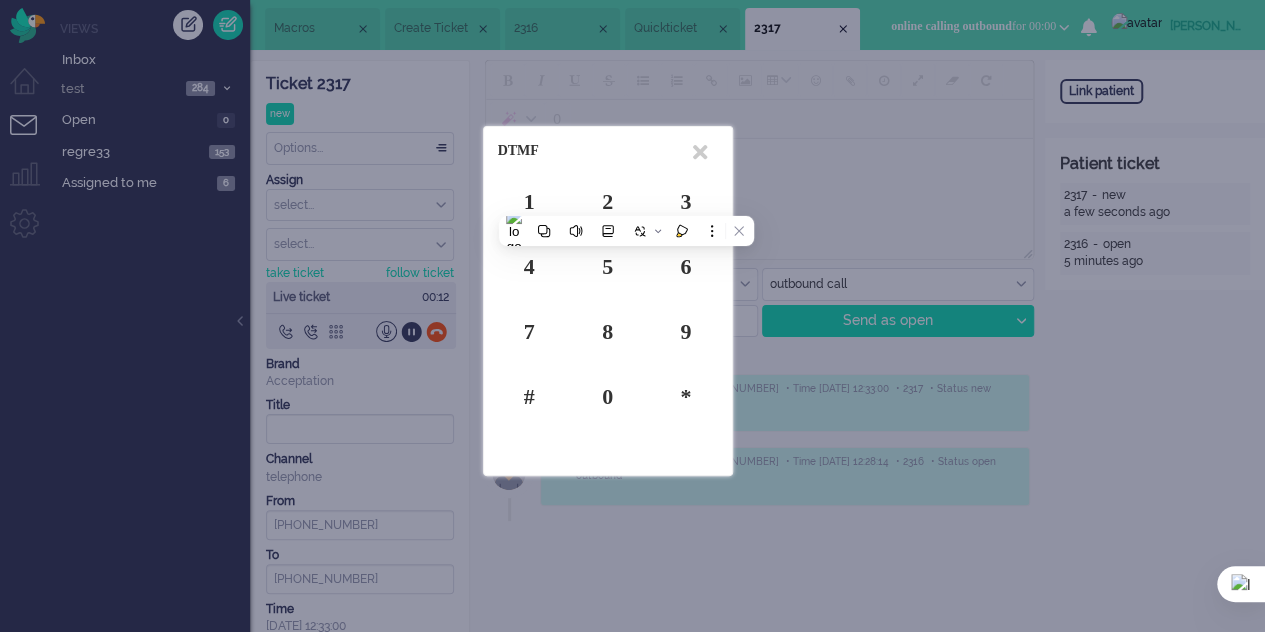 drag, startPoint x: 682, startPoint y: 194, endPoint x: 709, endPoint y: 174, distance: 33.600594 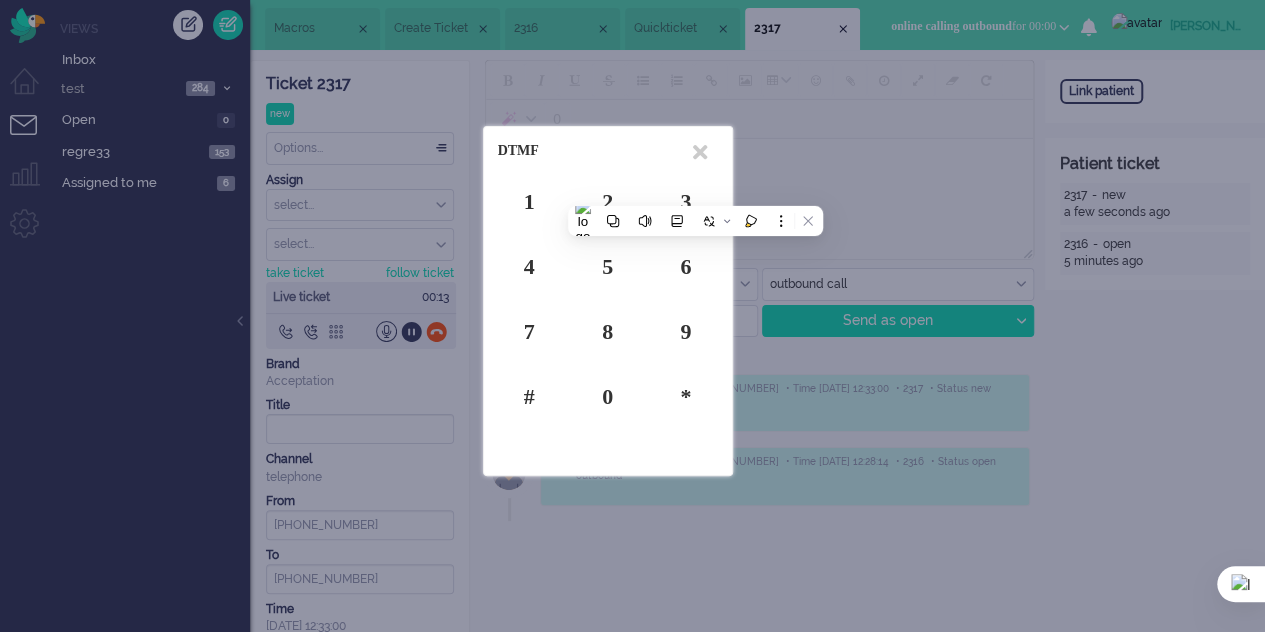 drag, startPoint x: 694, startPoint y: 153, endPoint x: 330, endPoint y: 246, distance: 375.6927 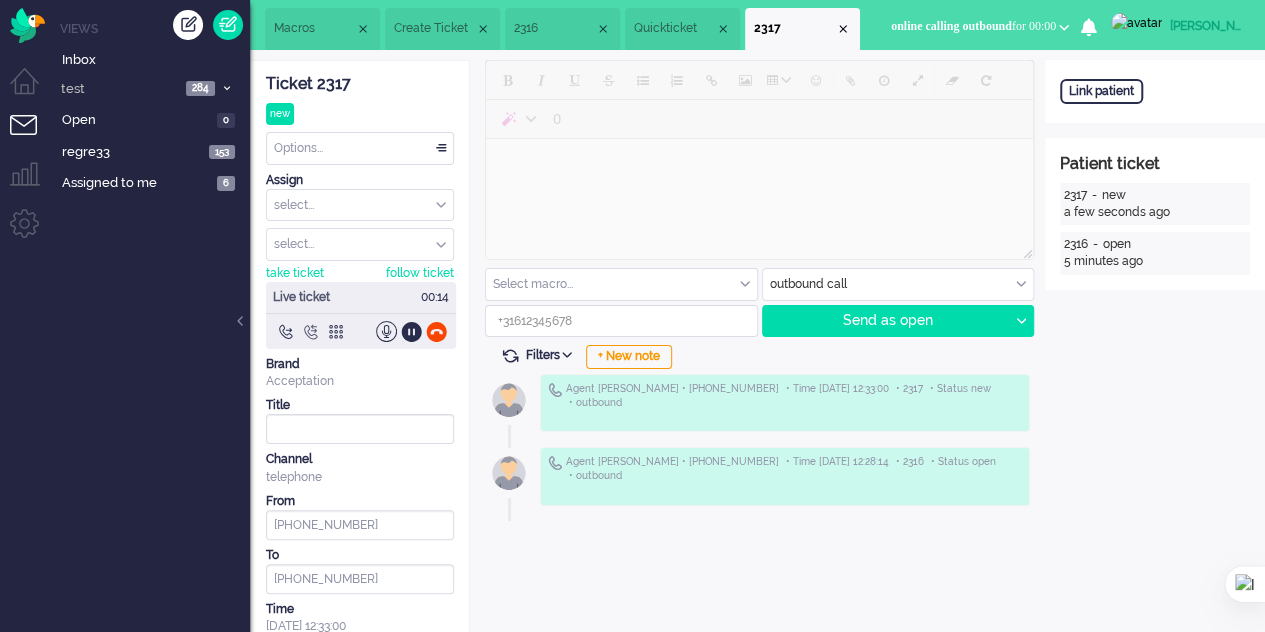 click 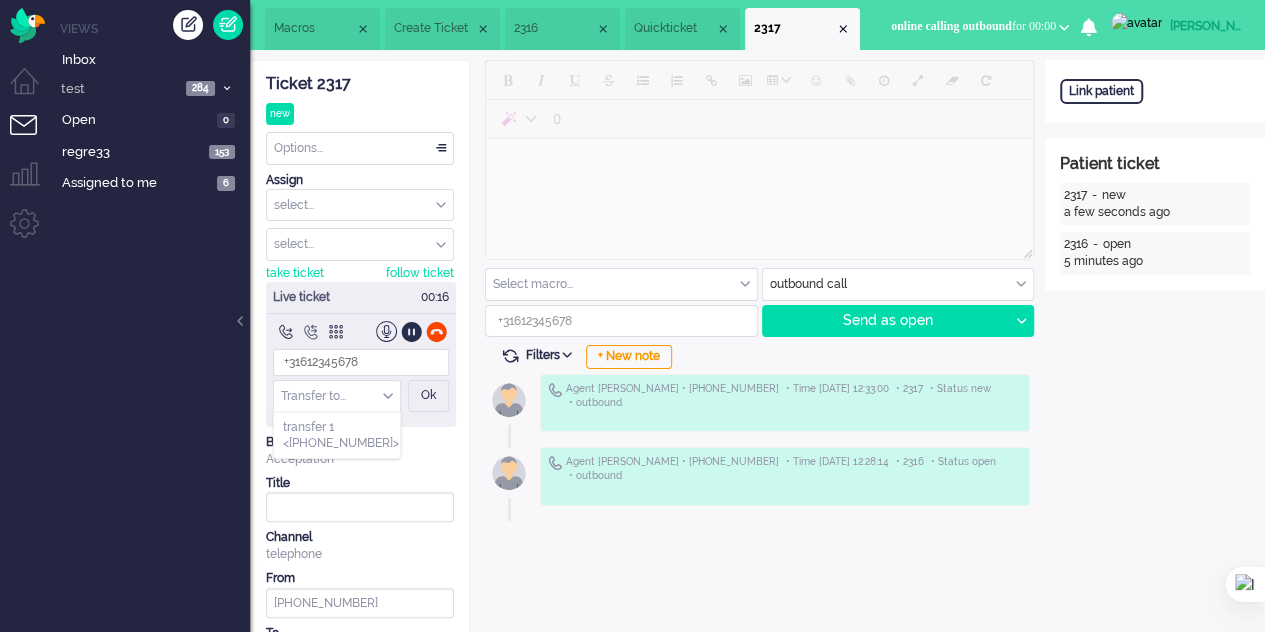 click at bounding box center (337, 396) 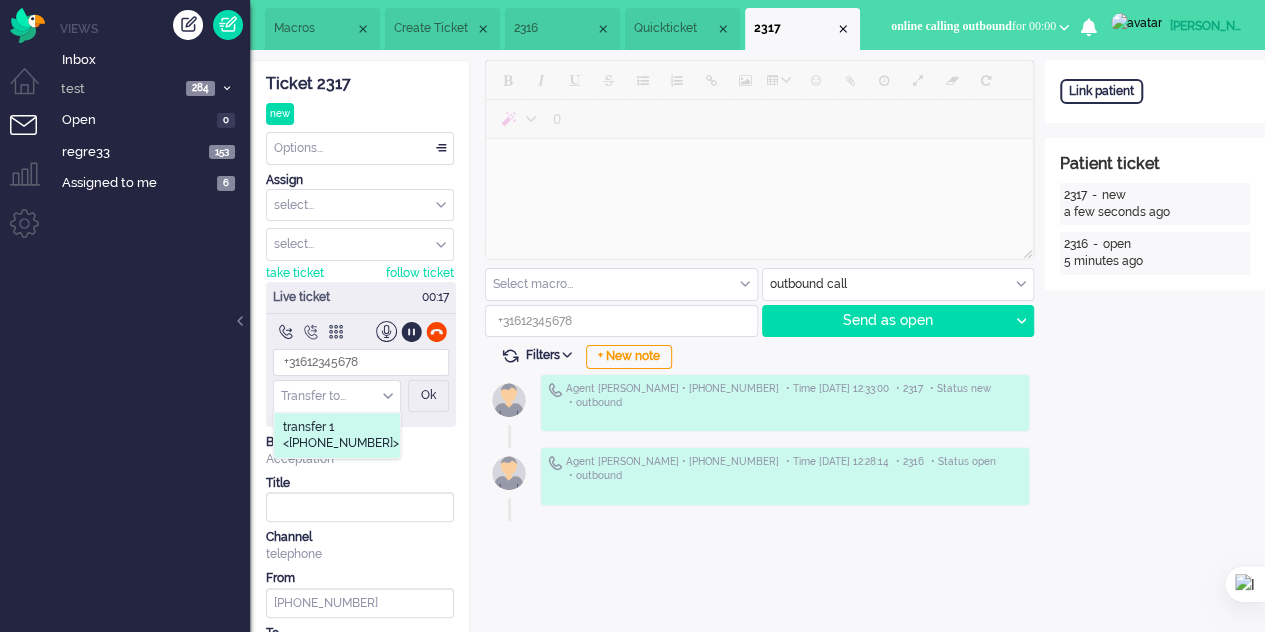 click on "transfer 1 <+34633614759>" 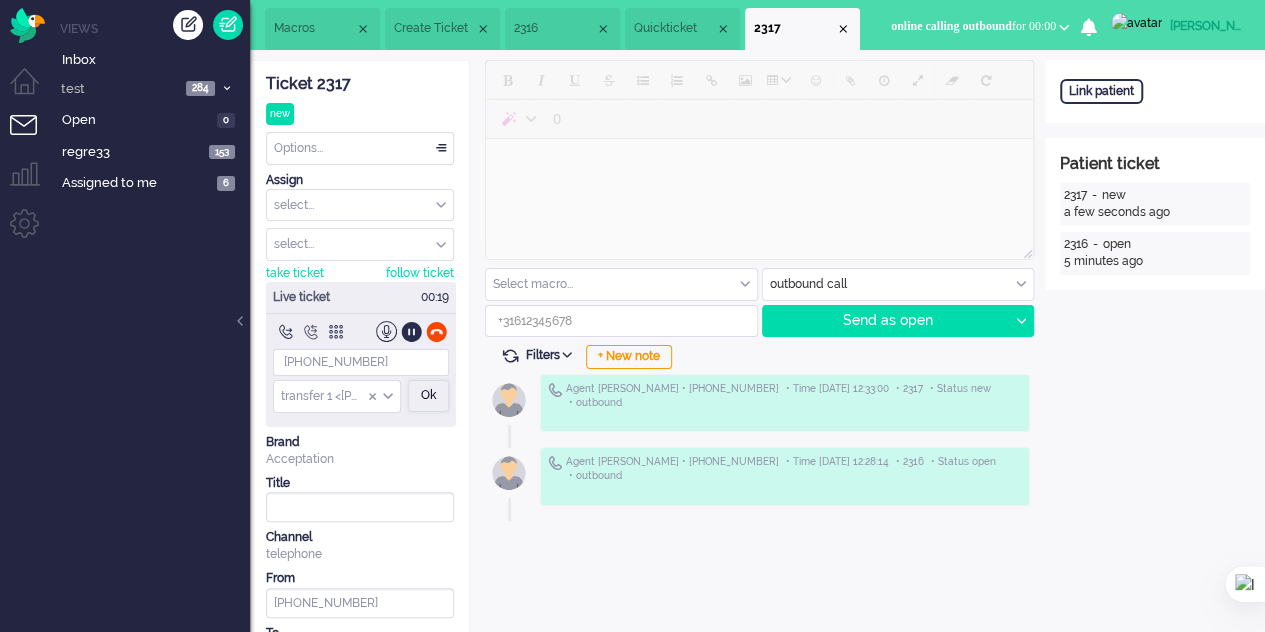 click on "Ok" at bounding box center [428, 396] 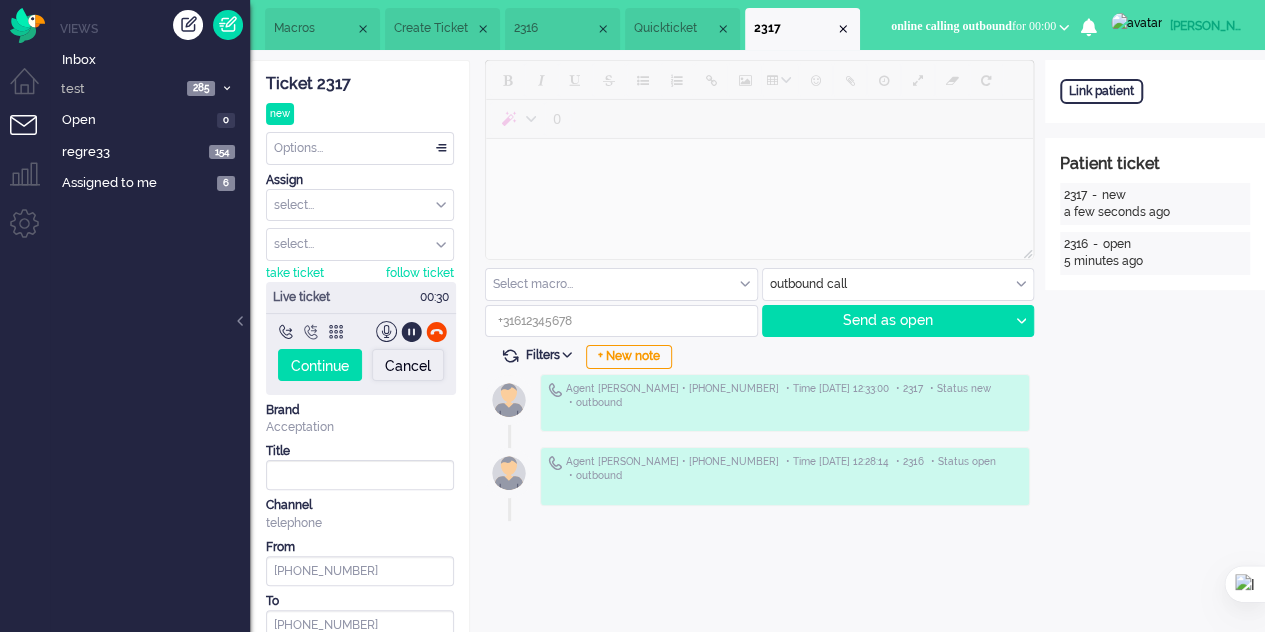 click on "Cancel" at bounding box center (408, 365) 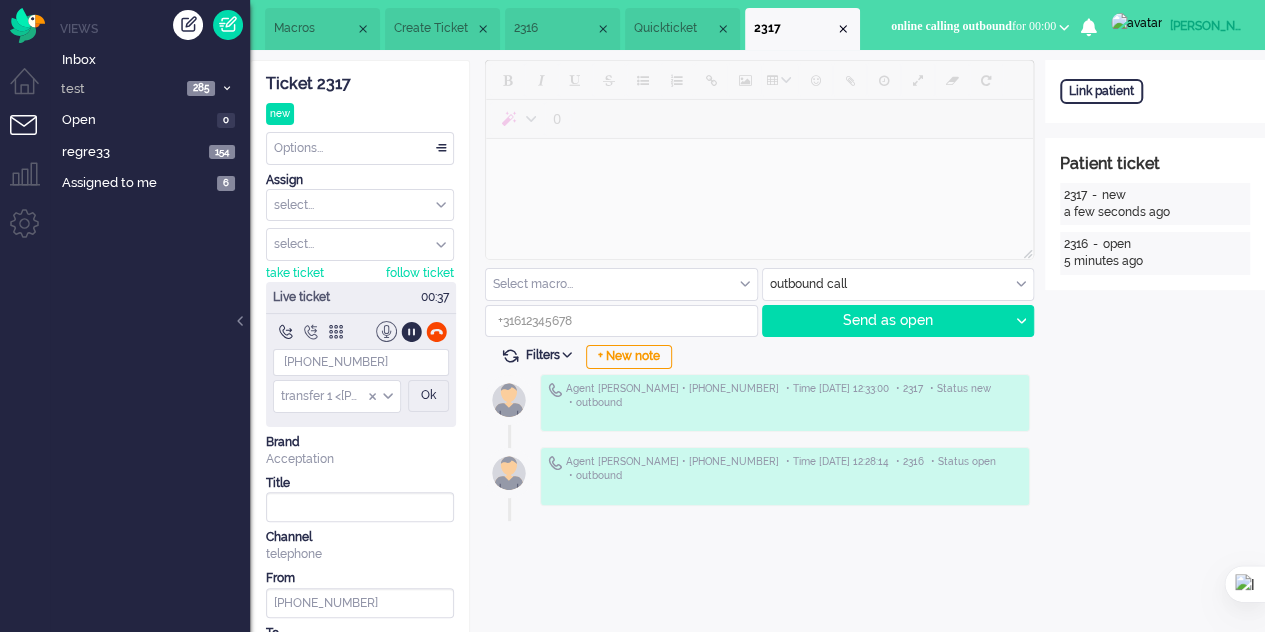 click 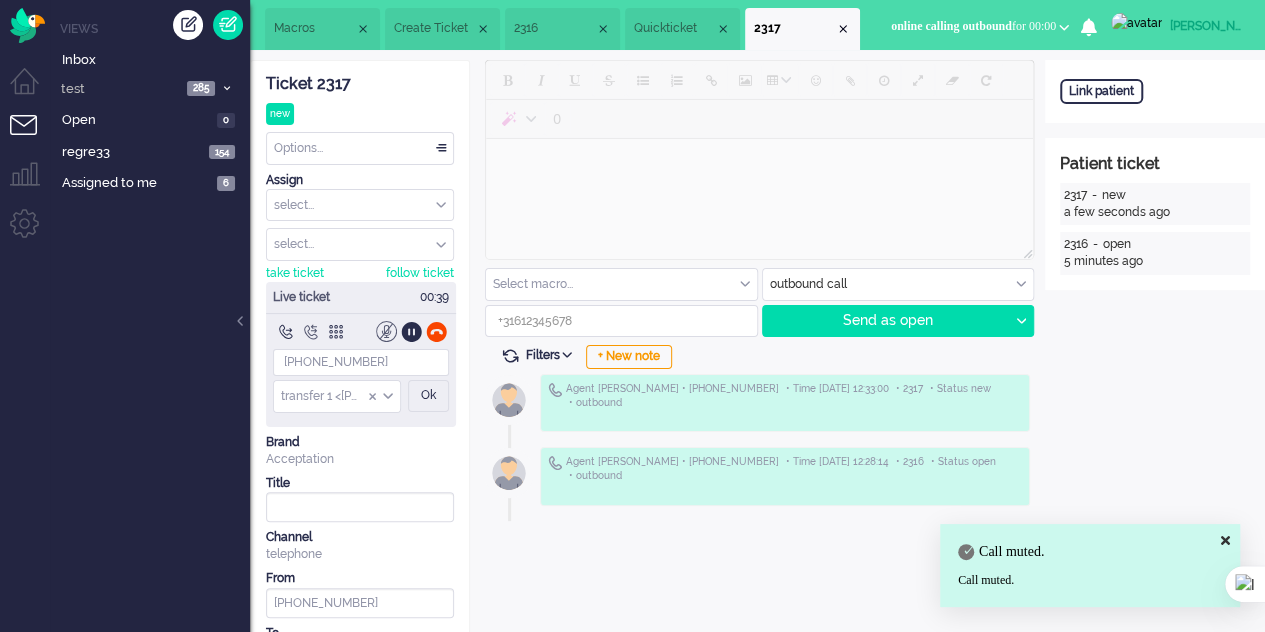 click 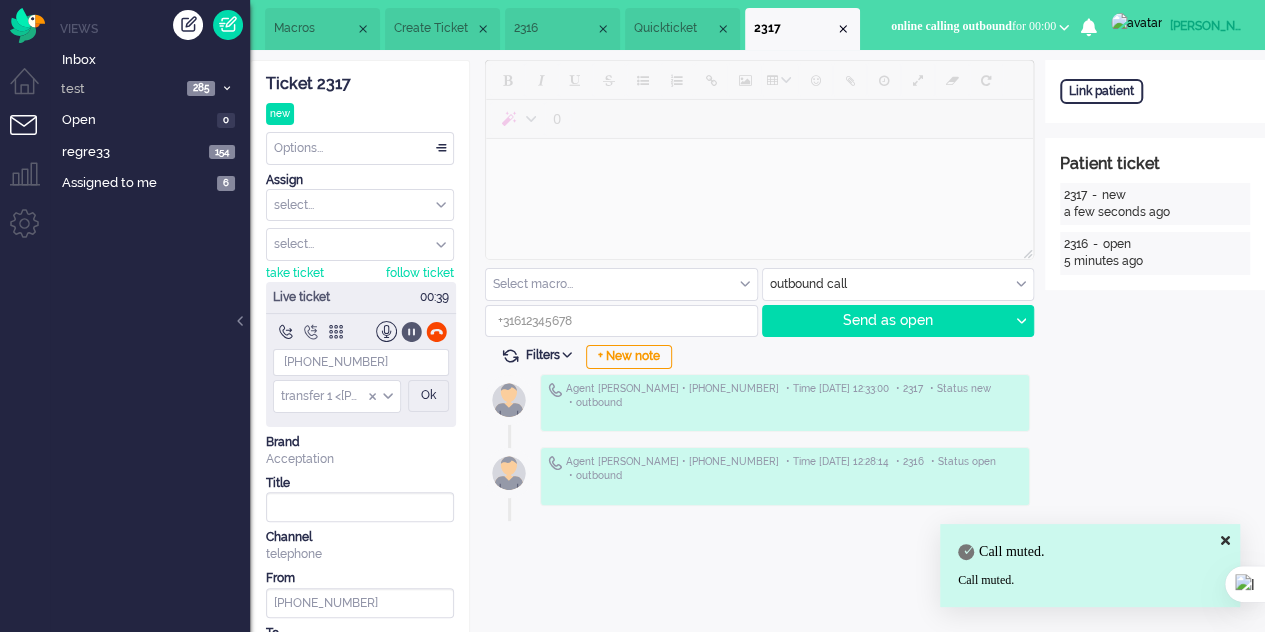 click 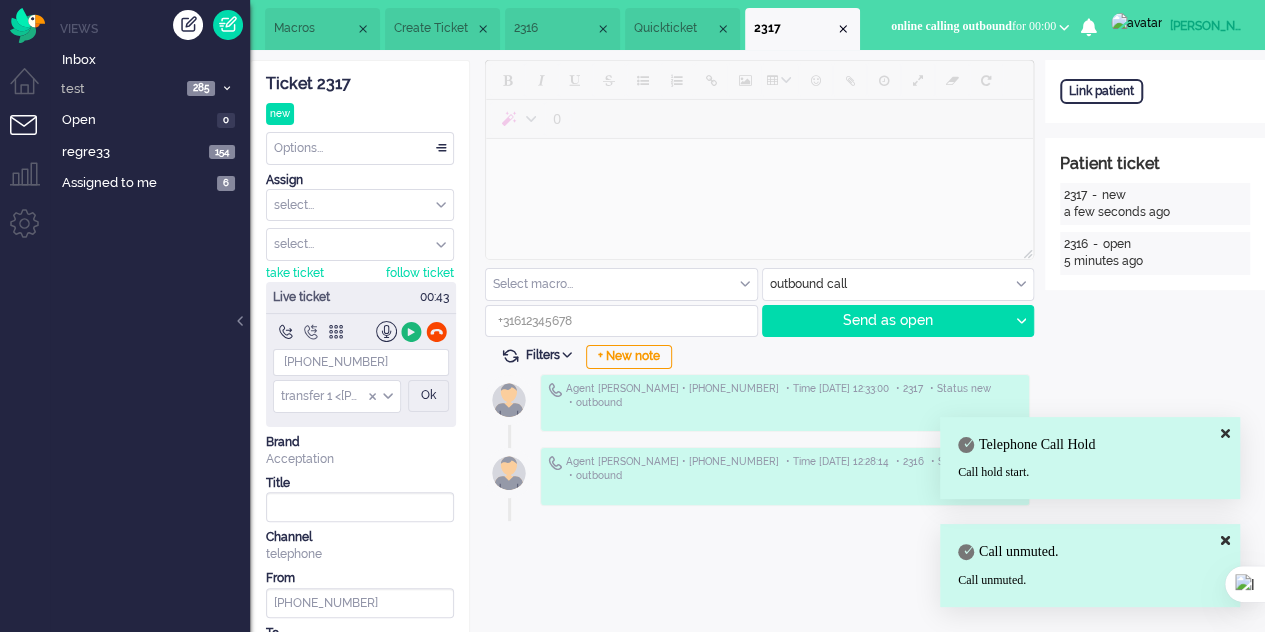click 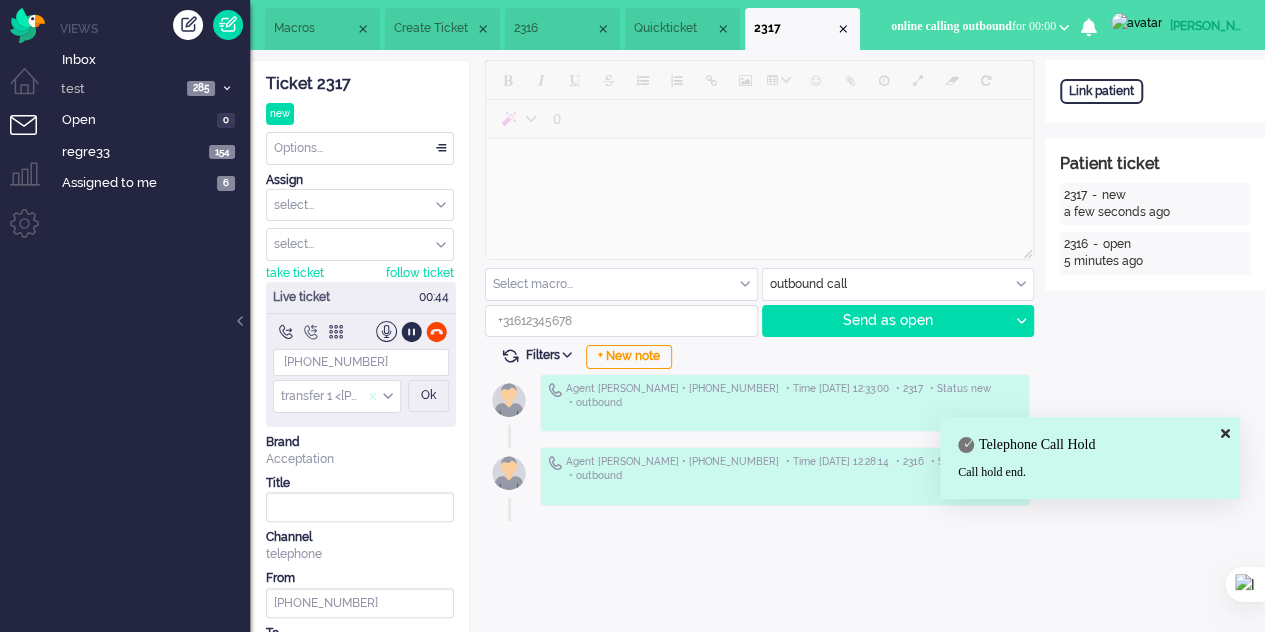 click at bounding box center [373, 397] 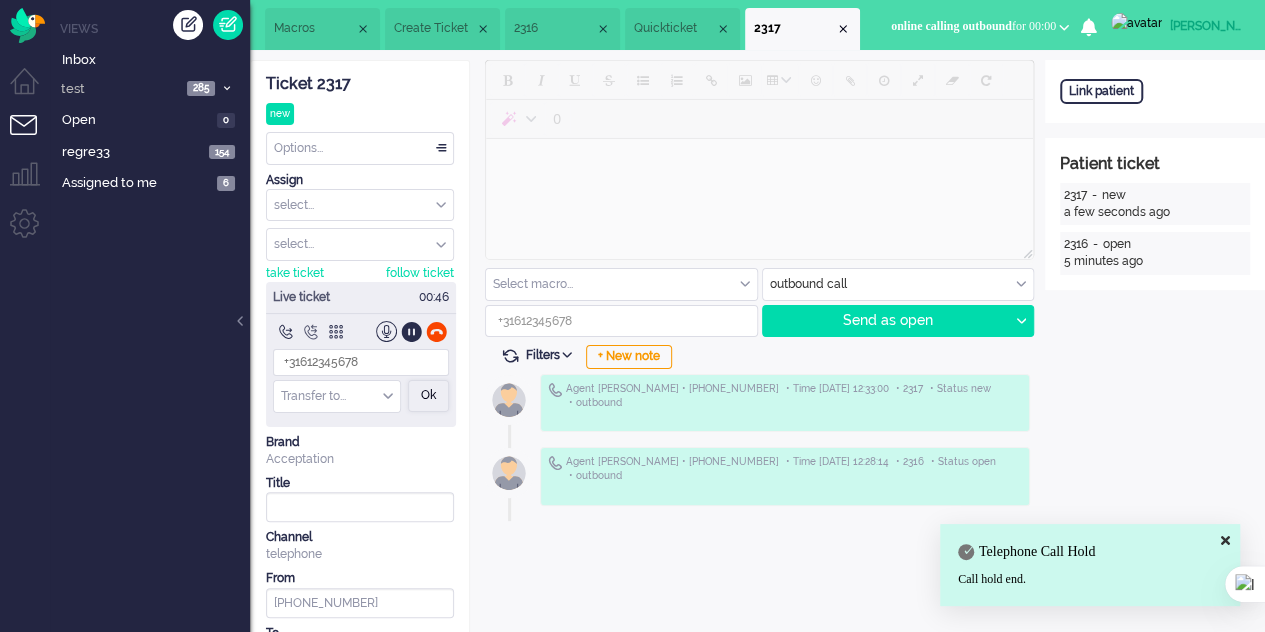 click on "Ok" at bounding box center (428, 396) 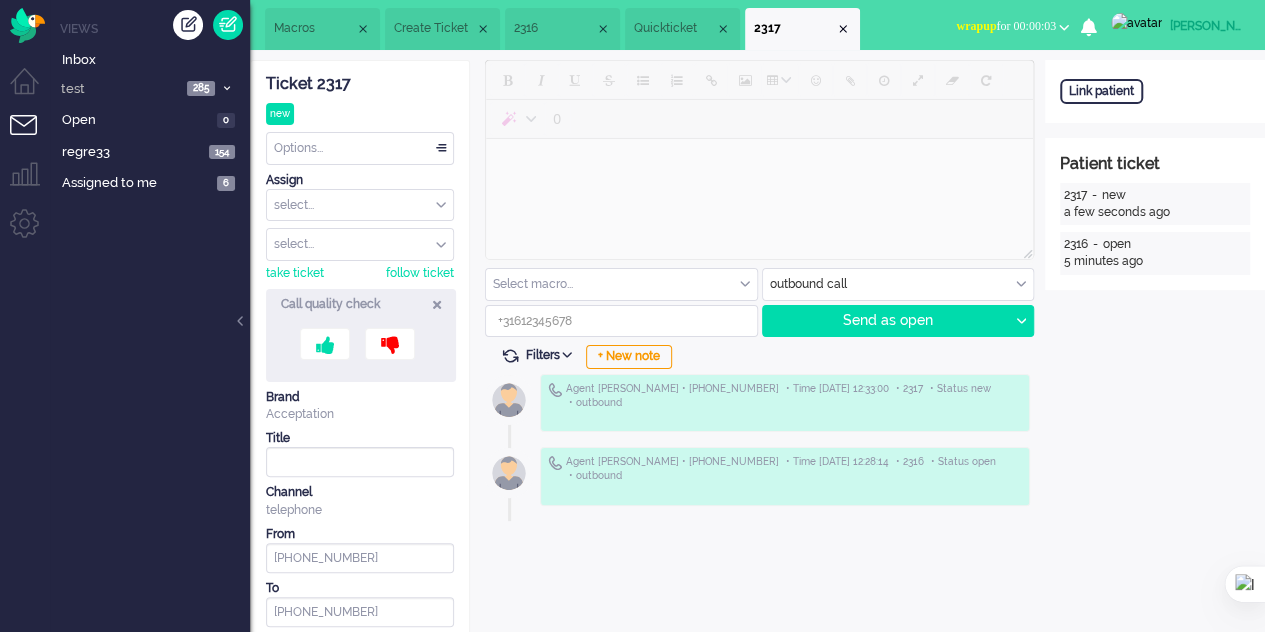 click at bounding box center [437, 304] 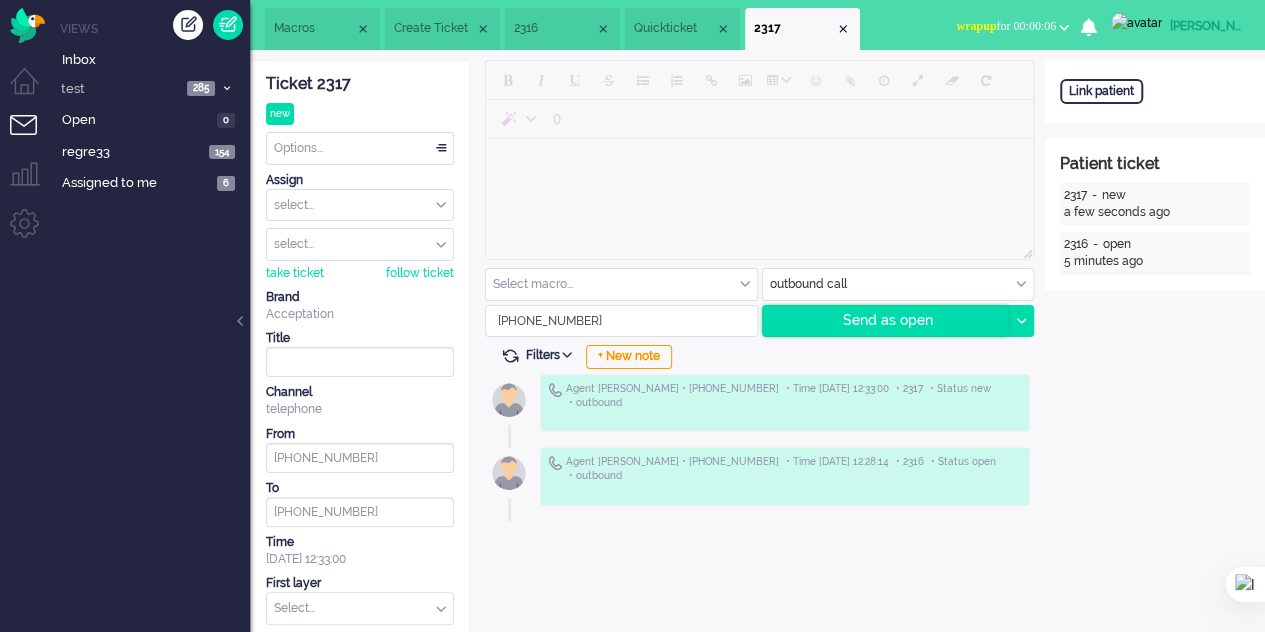 click on "Send as open" at bounding box center [886, 321] 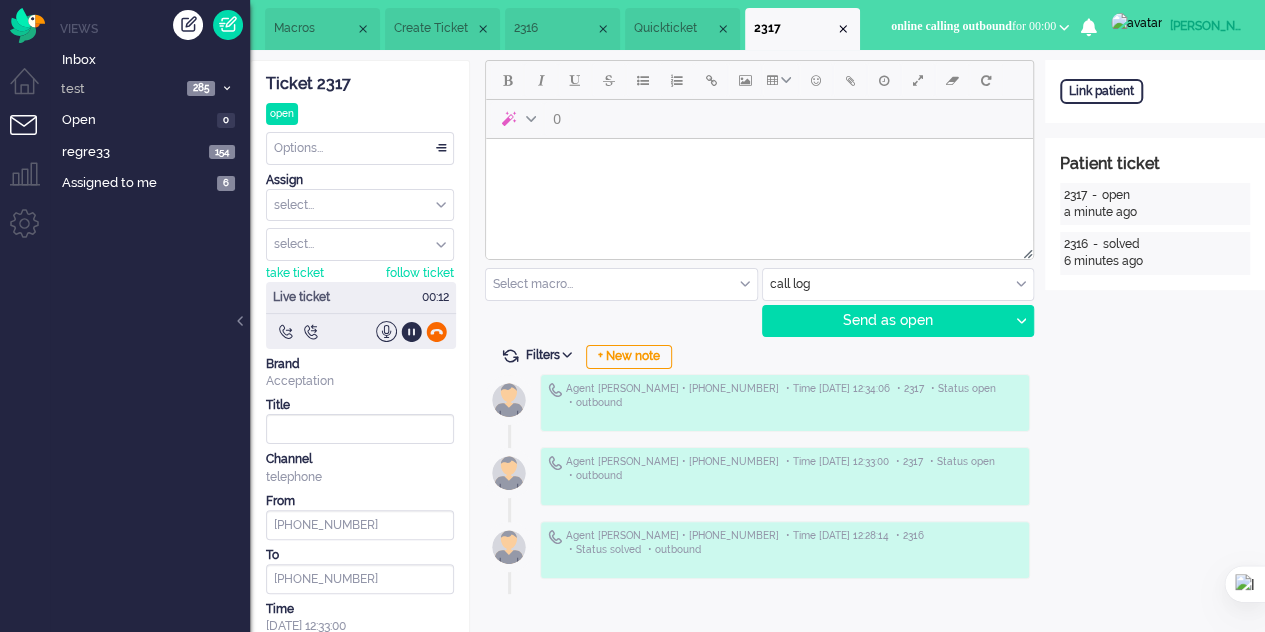 click 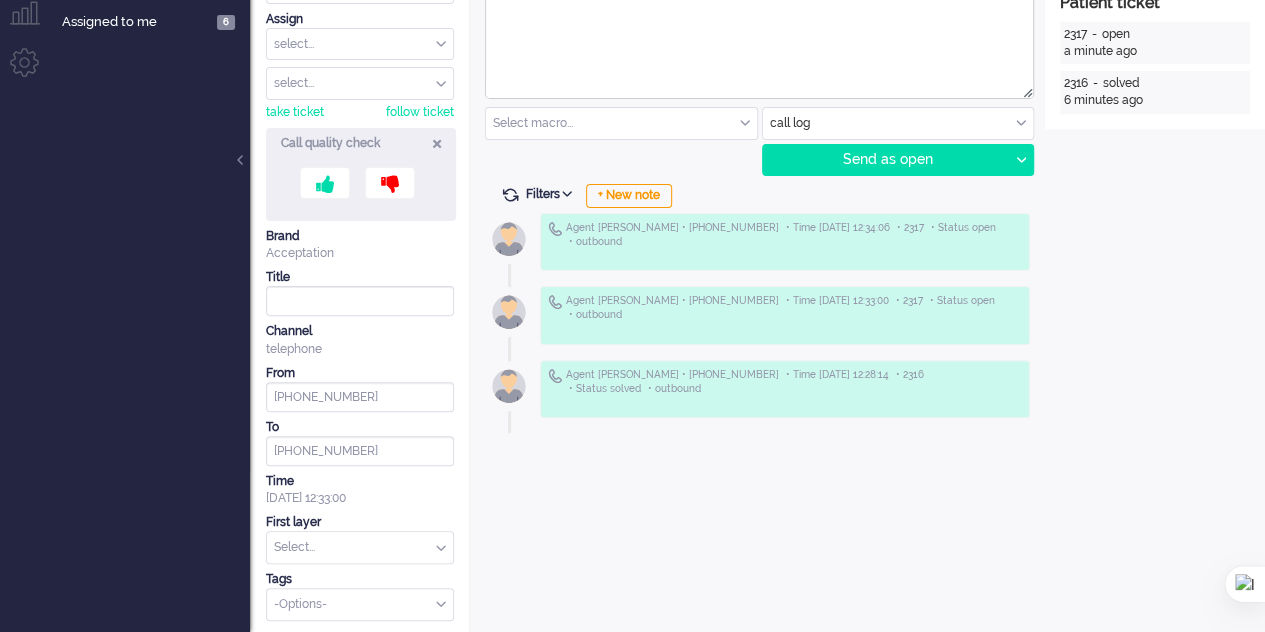 scroll, scrollTop: 0, scrollLeft: 0, axis: both 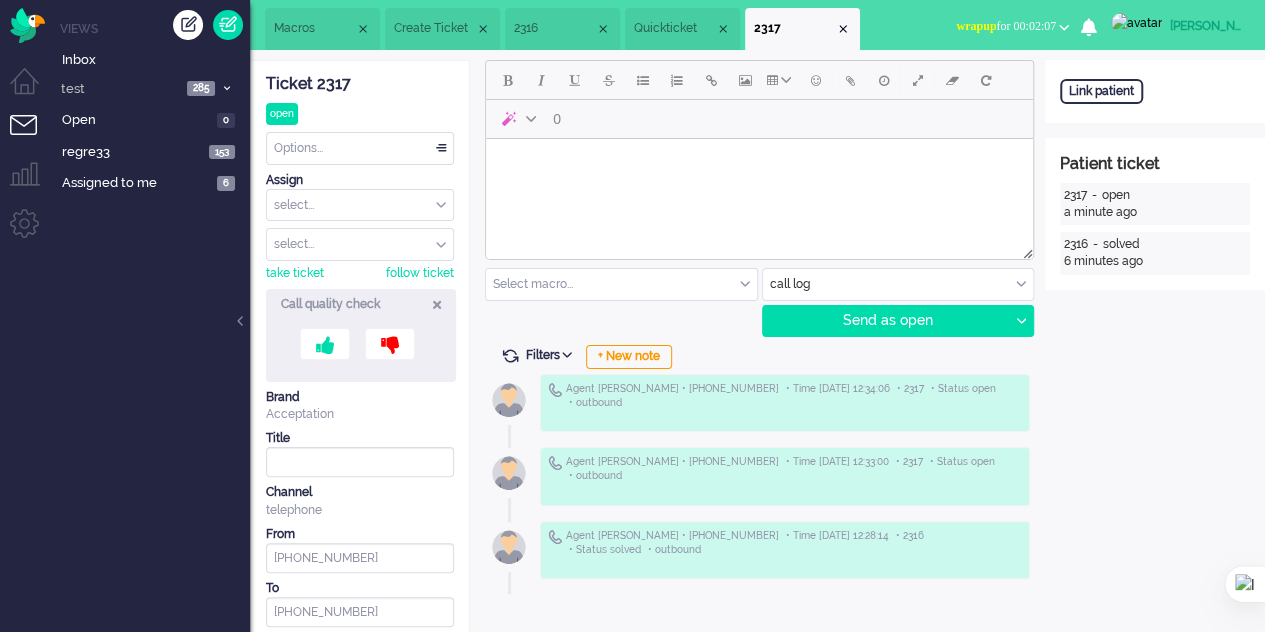 click on "Quickticket" at bounding box center (674, 28) 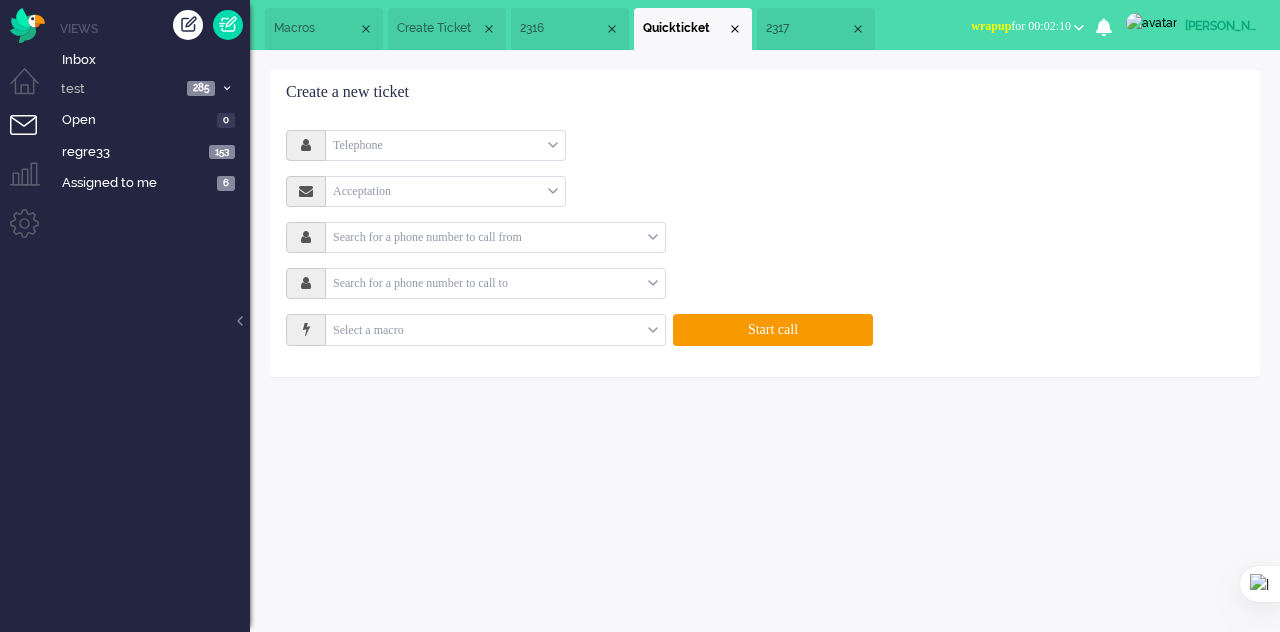 click on "2316" at bounding box center (570, 29) 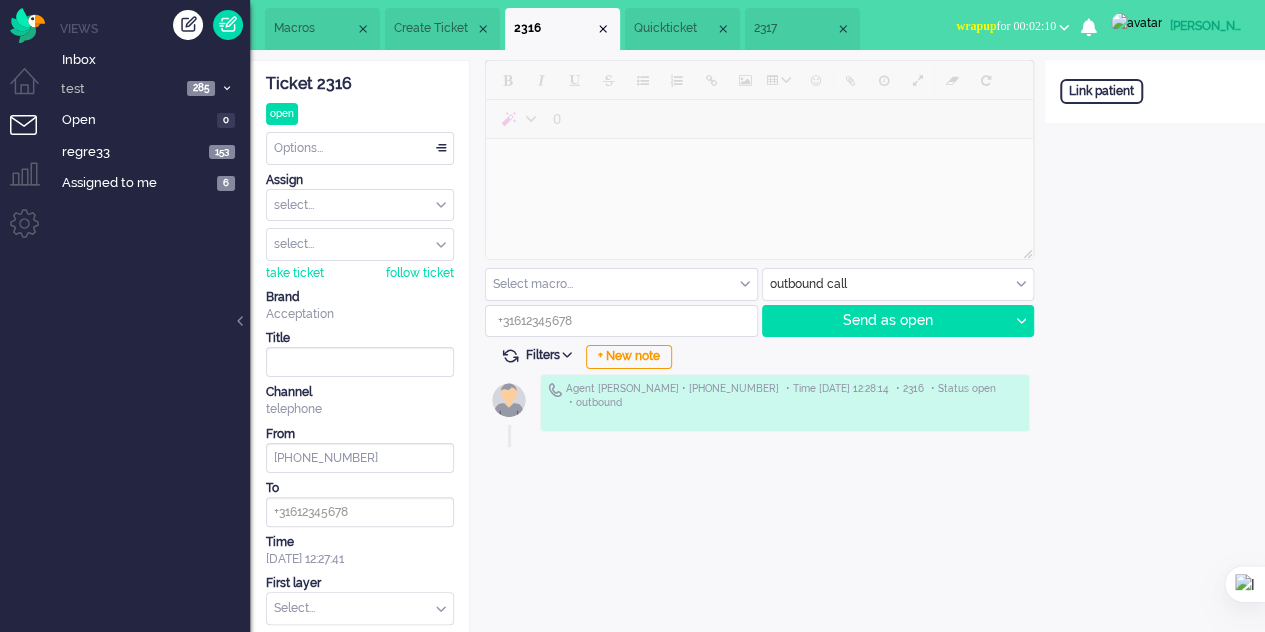 click on "Quickticket" at bounding box center [674, 28] 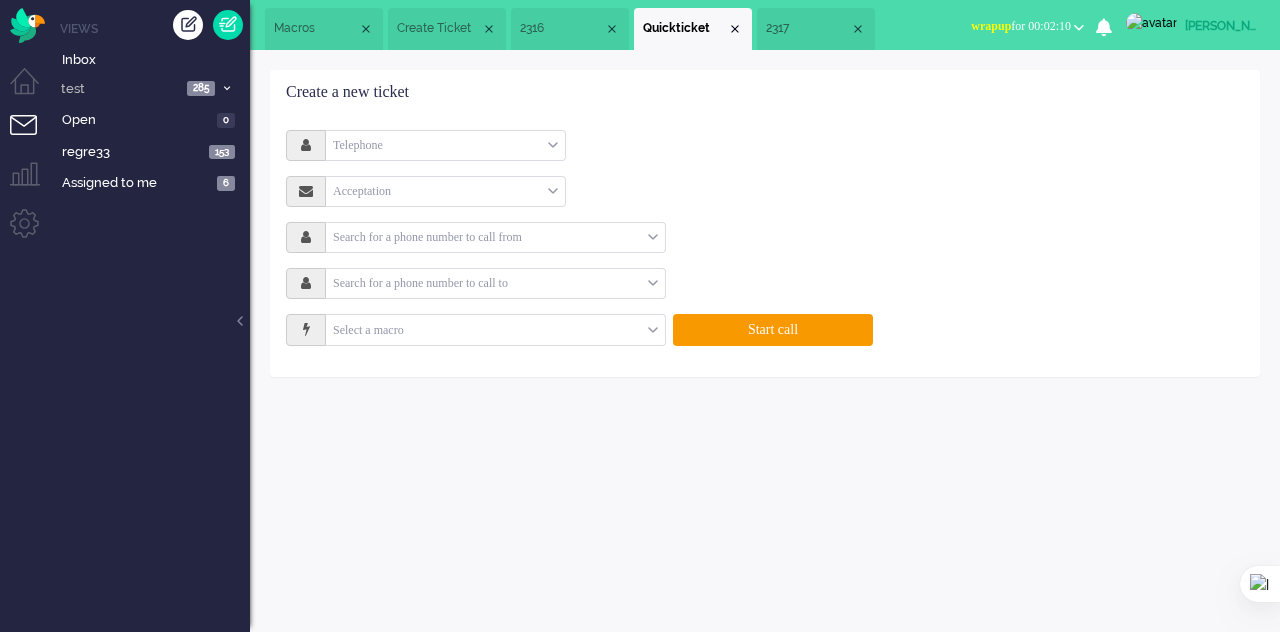 click on "2316" at bounding box center [562, 28] 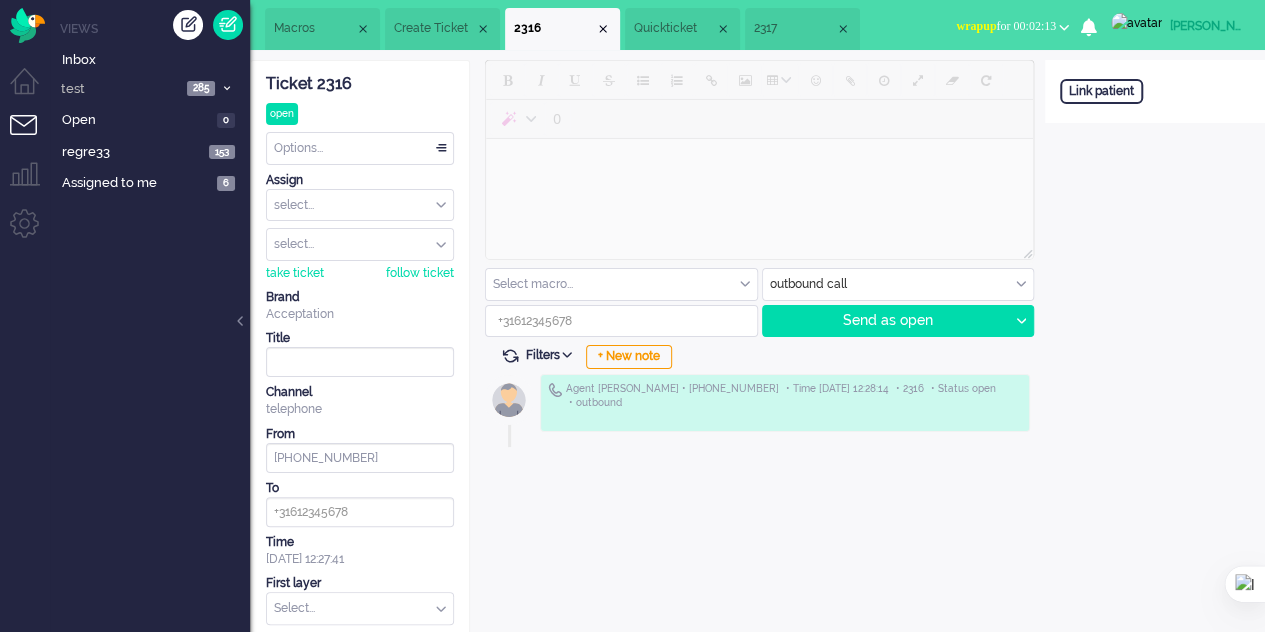click on "Create Ticket" at bounding box center (434, 28) 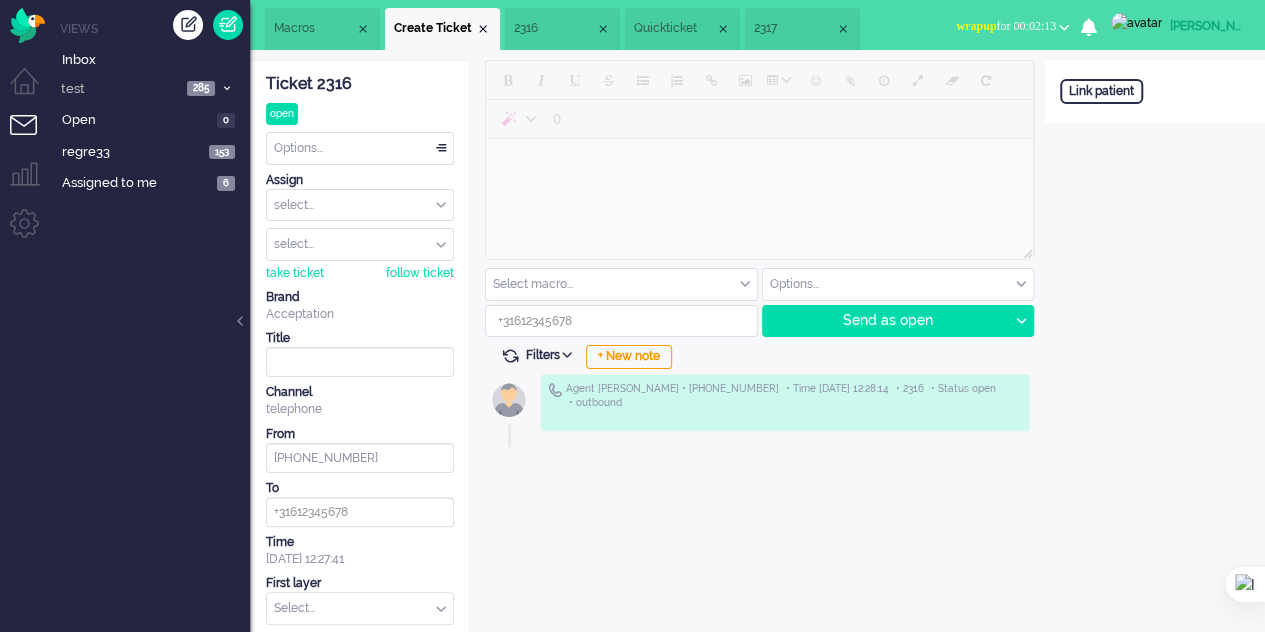click on "2316" at bounding box center (554, 28) 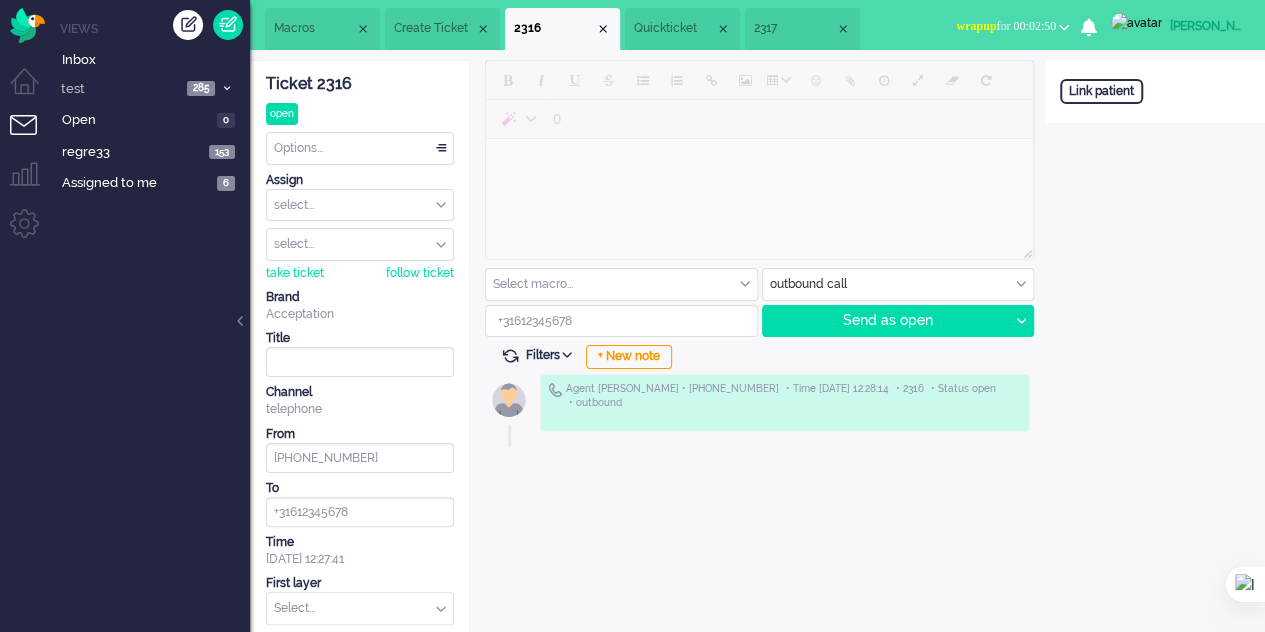 click on "wrapup  for 00:02:50" at bounding box center [1012, 26] 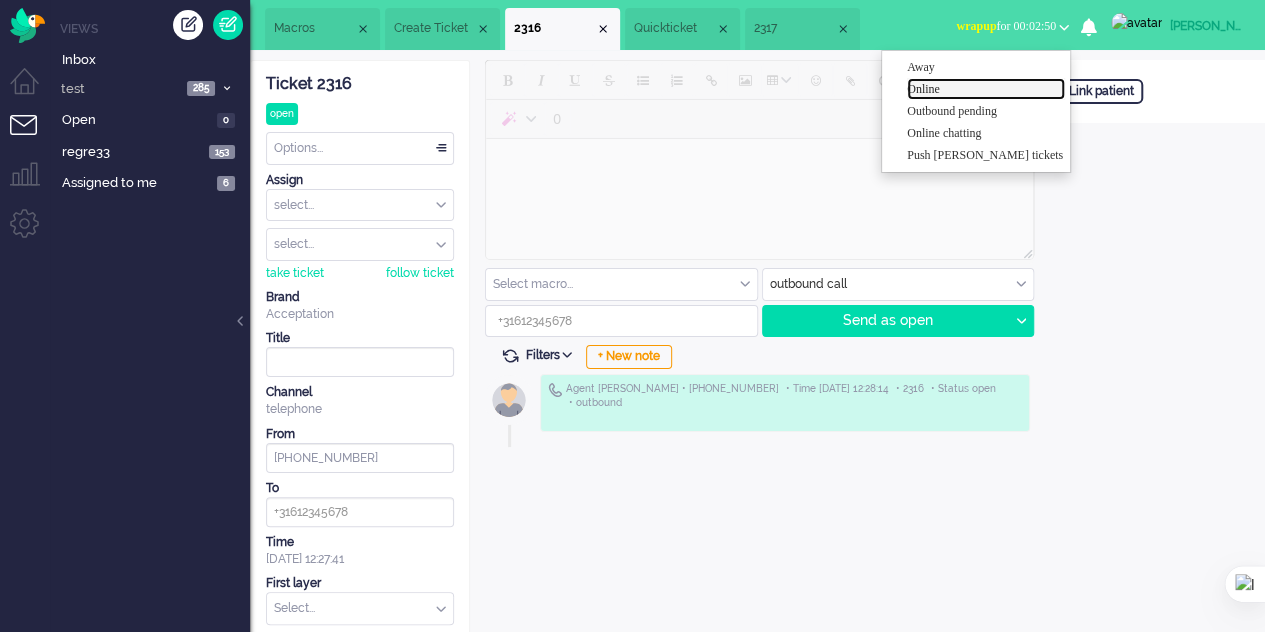 click on "Online" at bounding box center (986, 89) 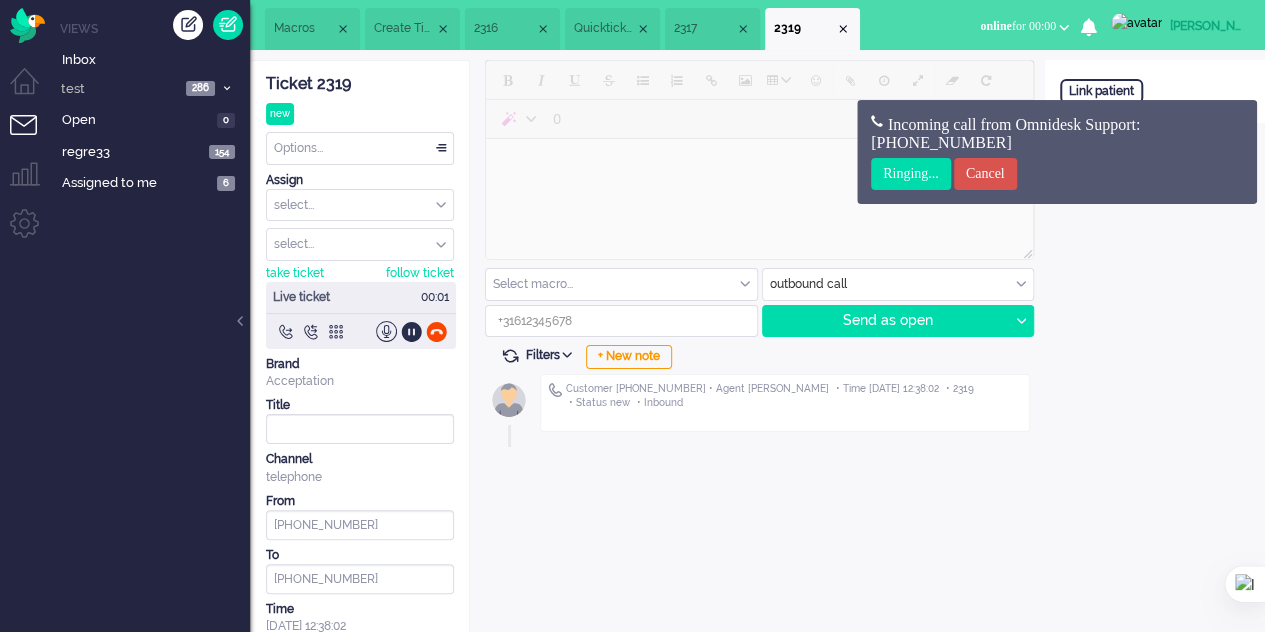 scroll, scrollTop: 0, scrollLeft: 0, axis: both 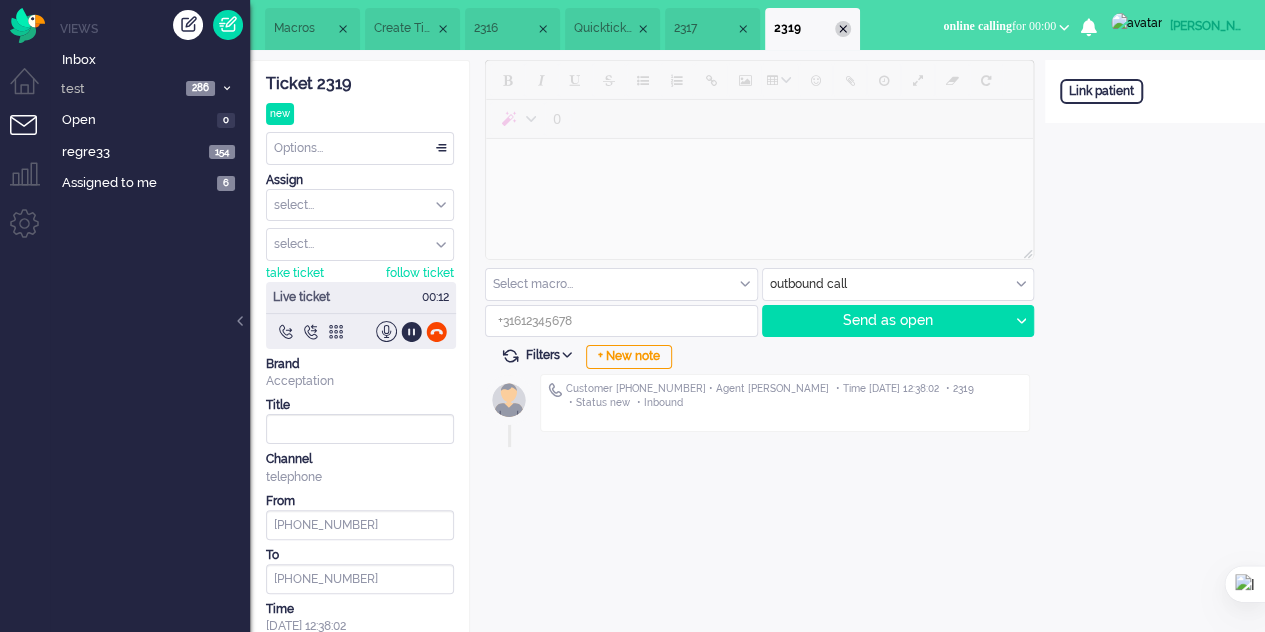 click at bounding box center (843, 29) 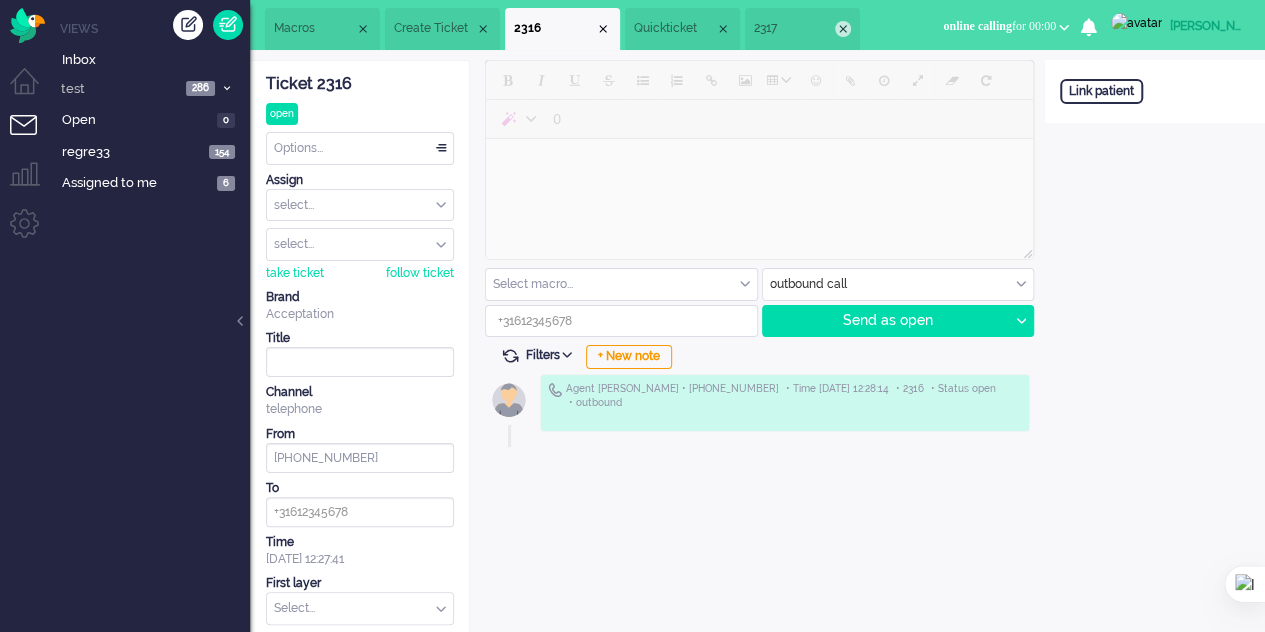 click at bounding box center (843, 29) 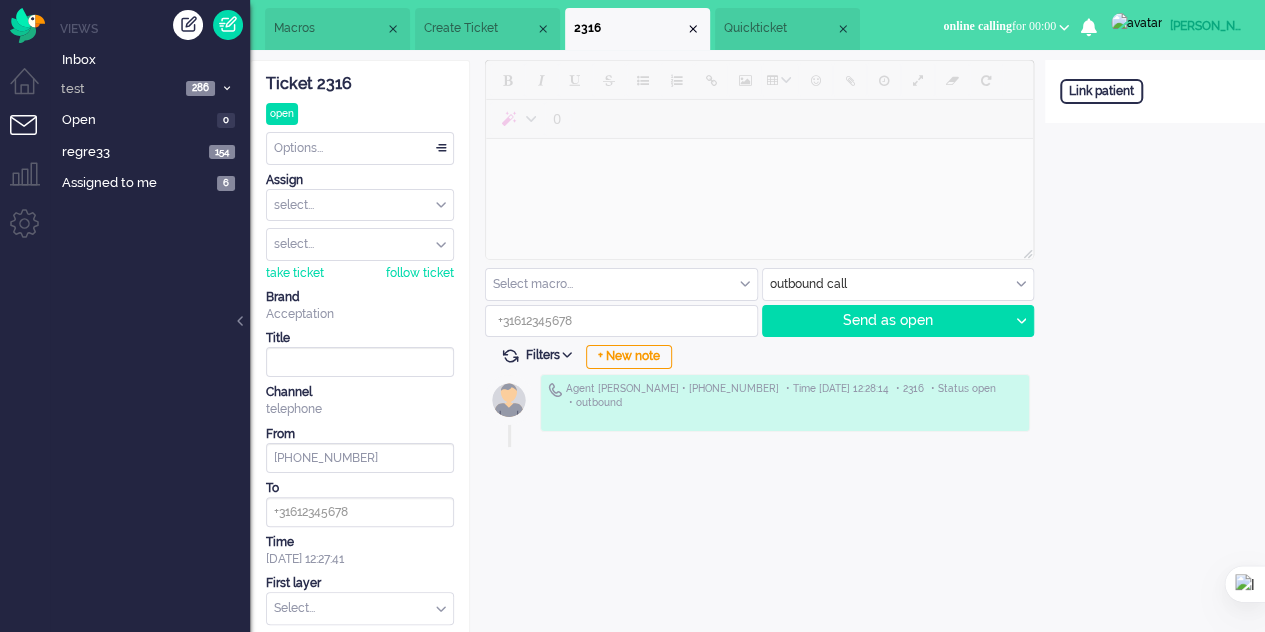 drag, startPoint x: 869, startPoint y: 23, endPoint x: 855, endPoint y: 23, distance: 14 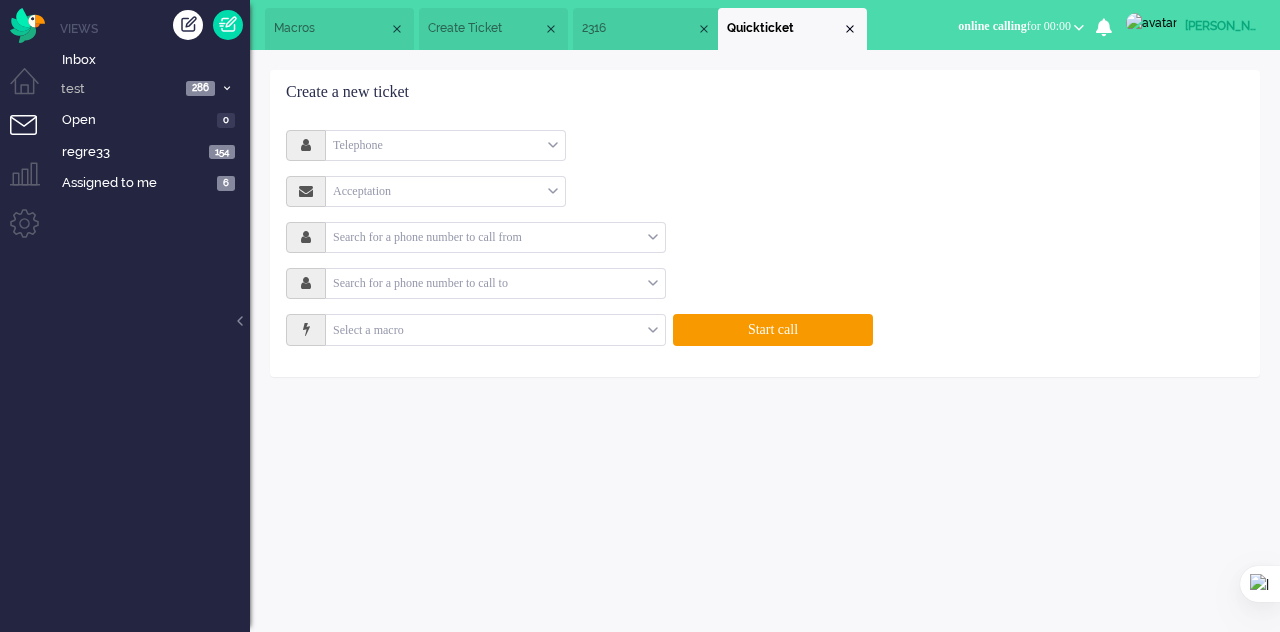 click at bounding box center [850, 29] 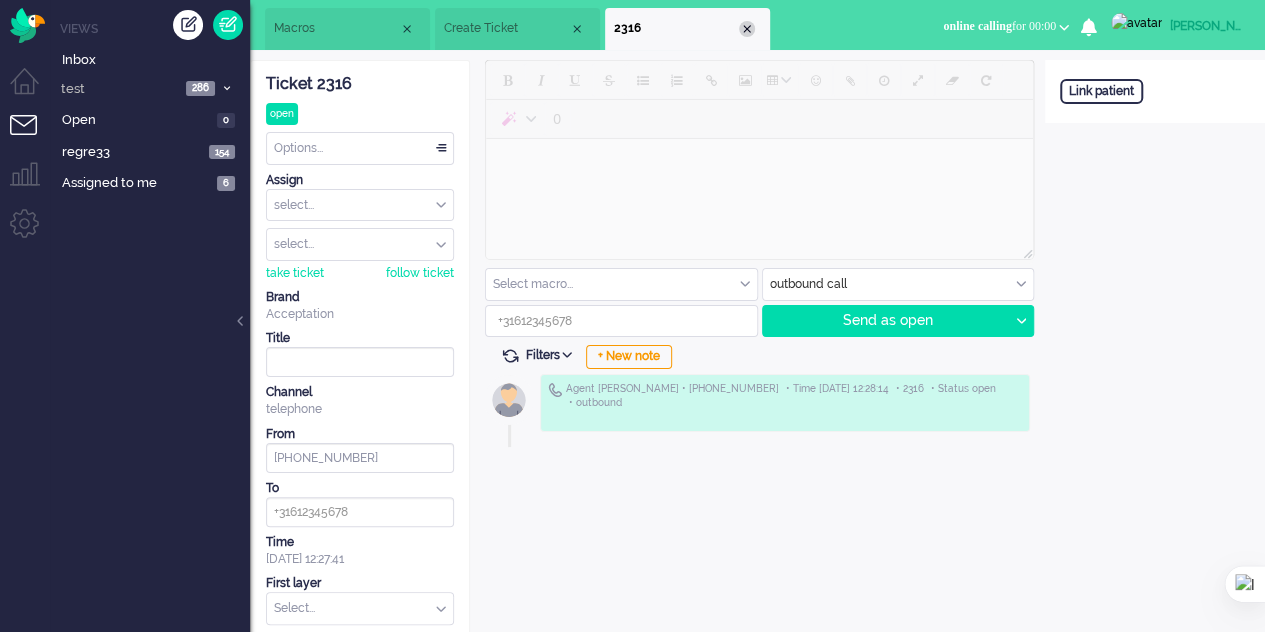 click at bounding box center (747, 29) 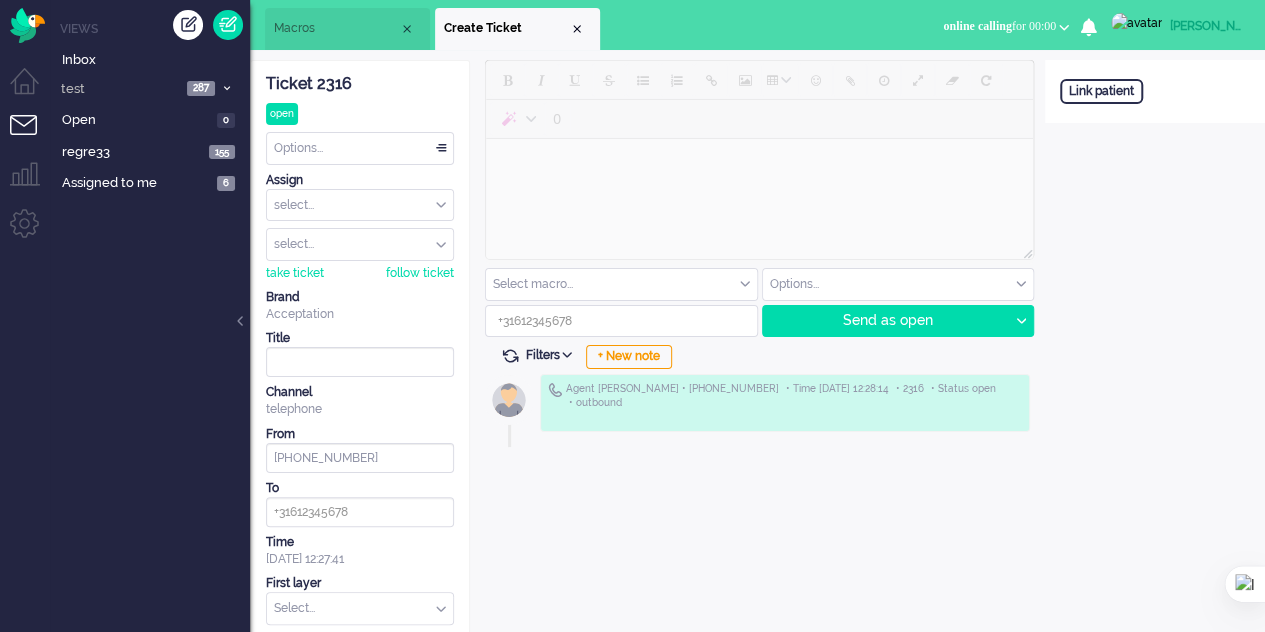 click at bounding box center (577, 29) 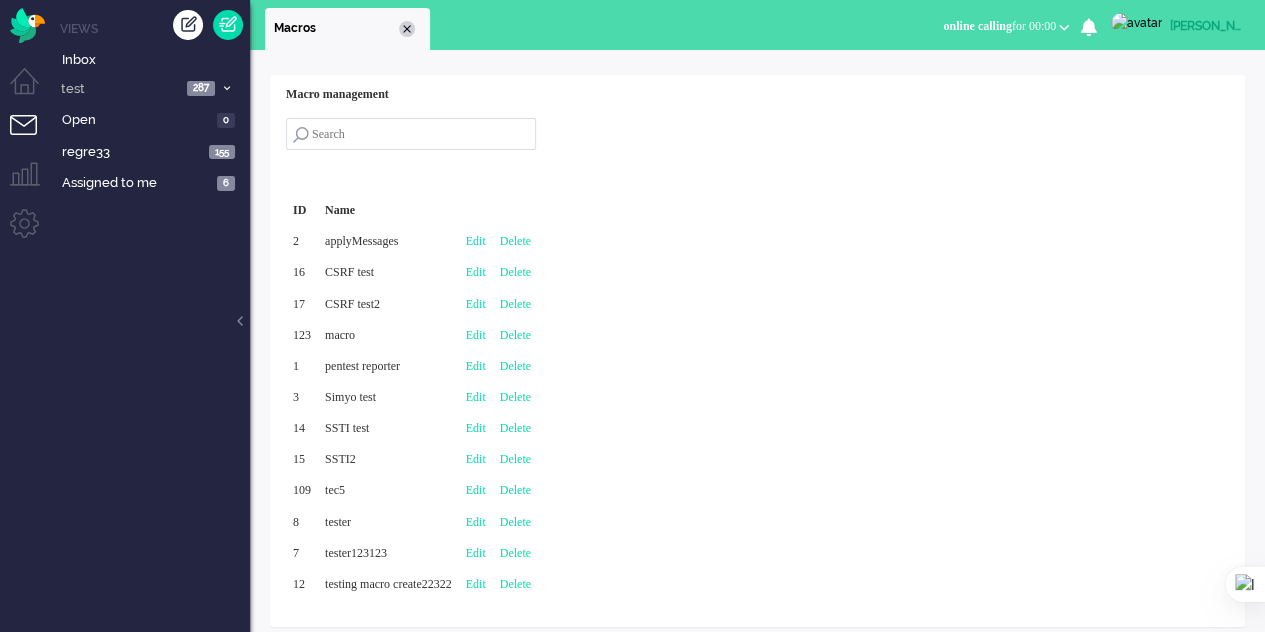 click at bounding box center (407, 29) 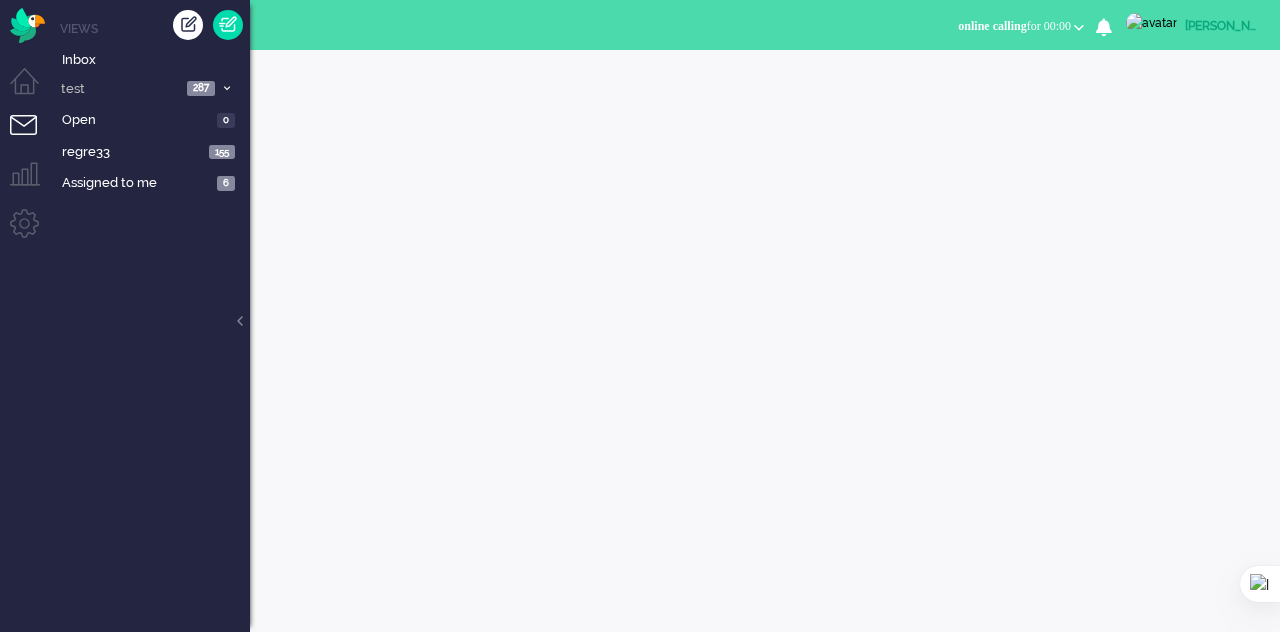 click at bounding box center [32, 137] 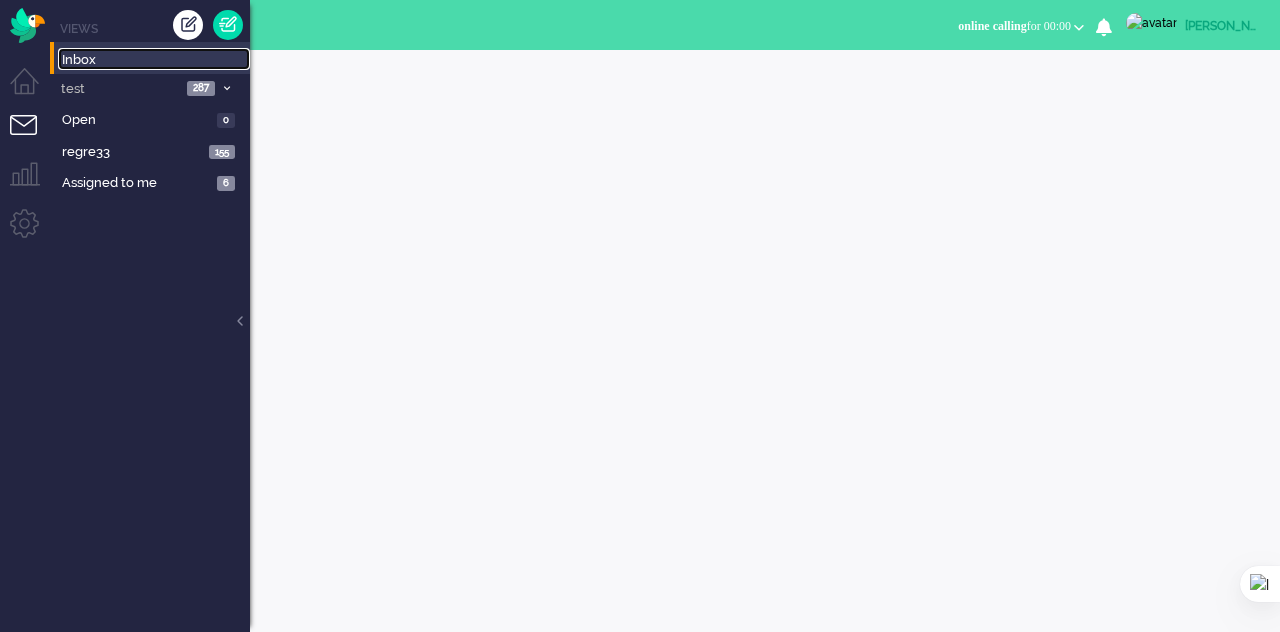 click on "Inbox" at bounding box center [156, 60] 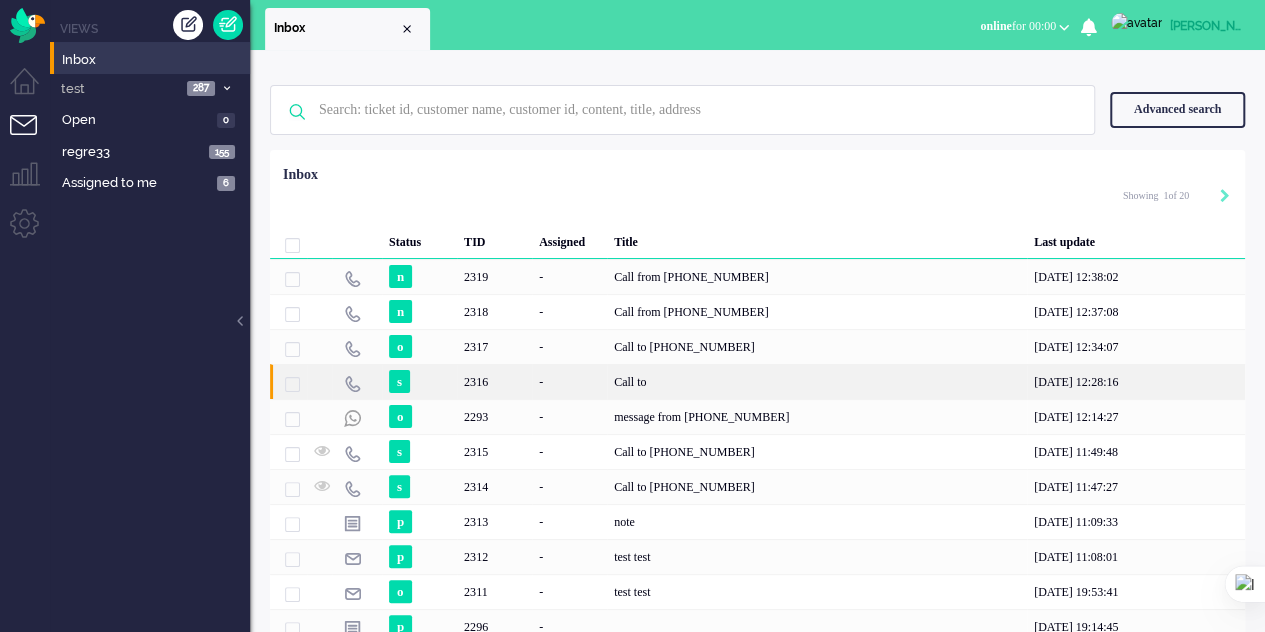 click on "Call to" 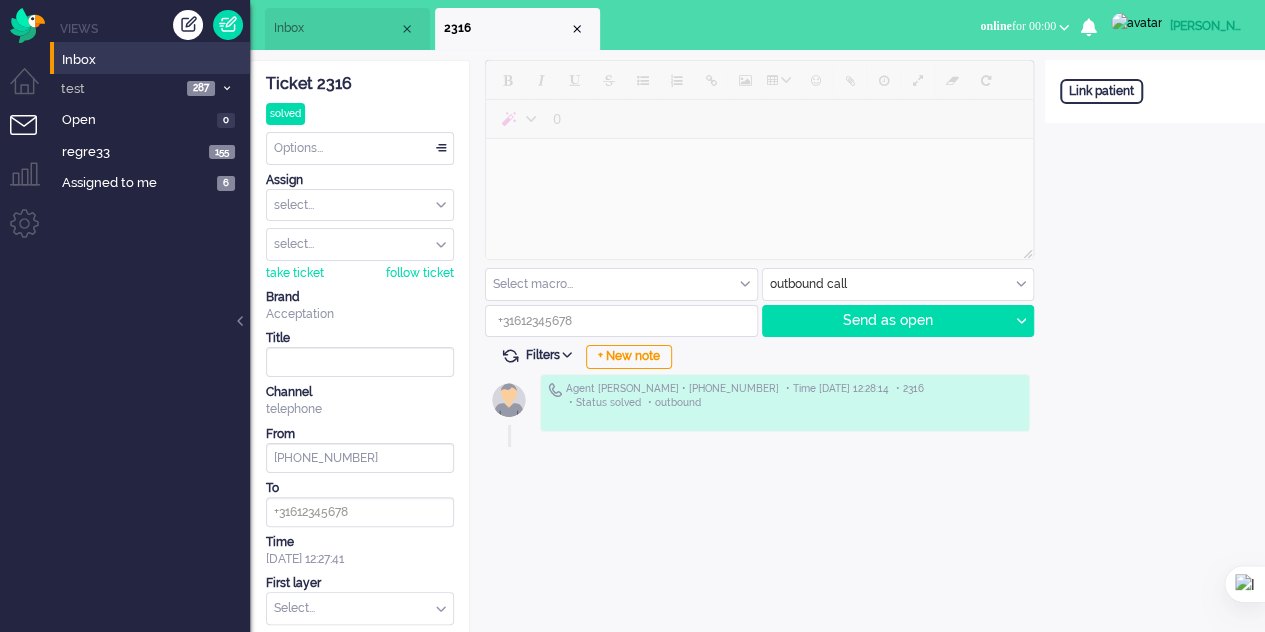 scroll, scrollTop: 0, scrollLeft: 0, axis: both 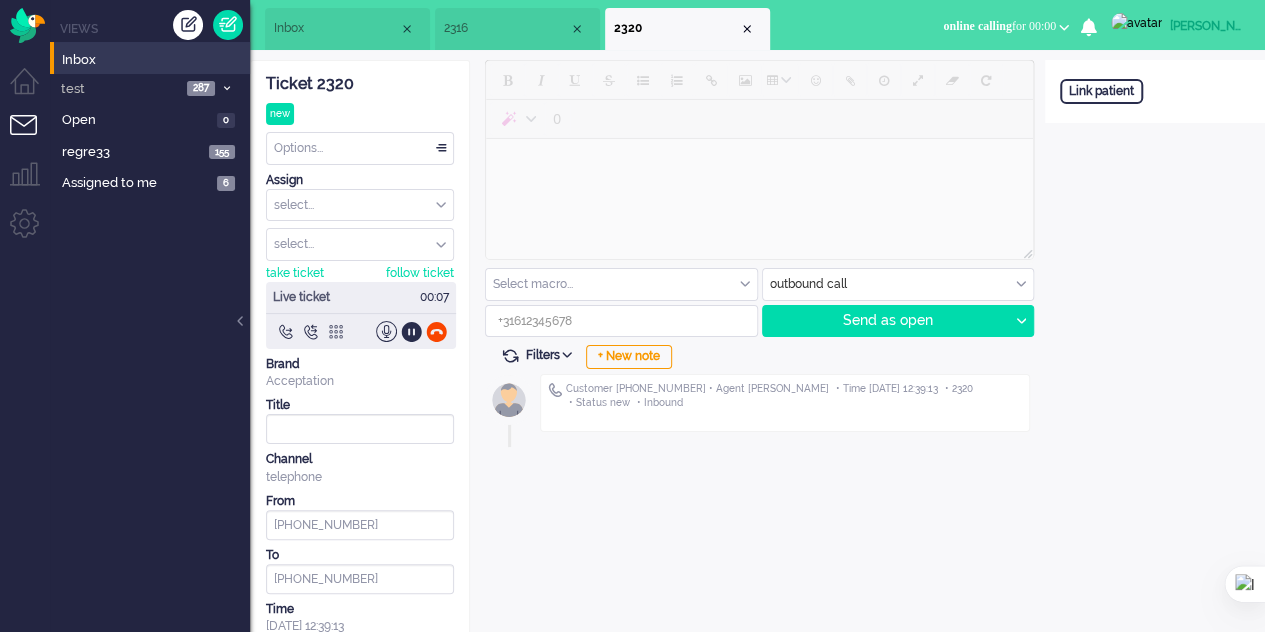 click 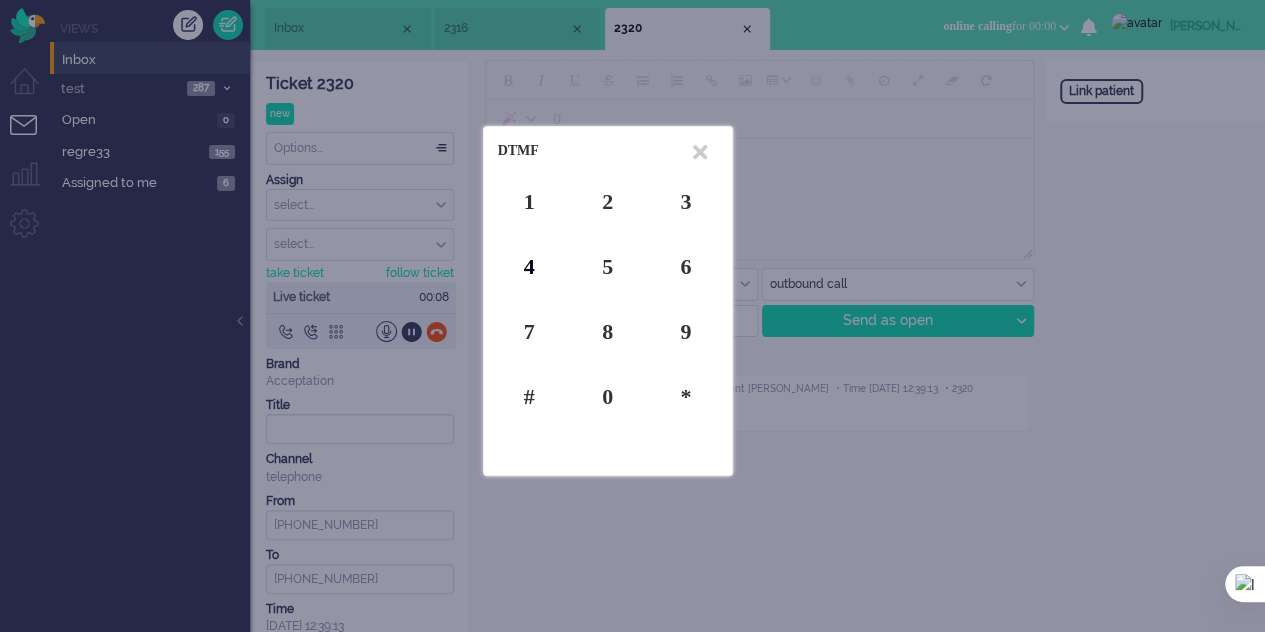 click on "4" at bounding box center [529, 266] 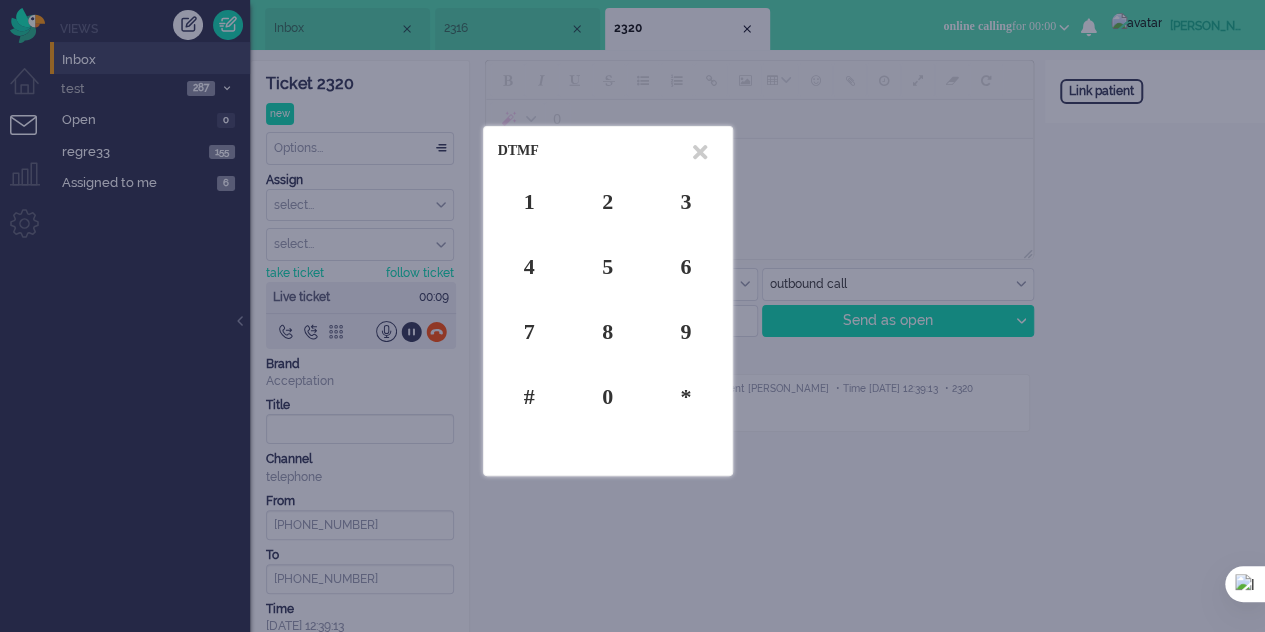 drag, startPoint x: 598, startPoint y: 255, endPoint x: 614, endPoint y: 236, distance: 24.839485 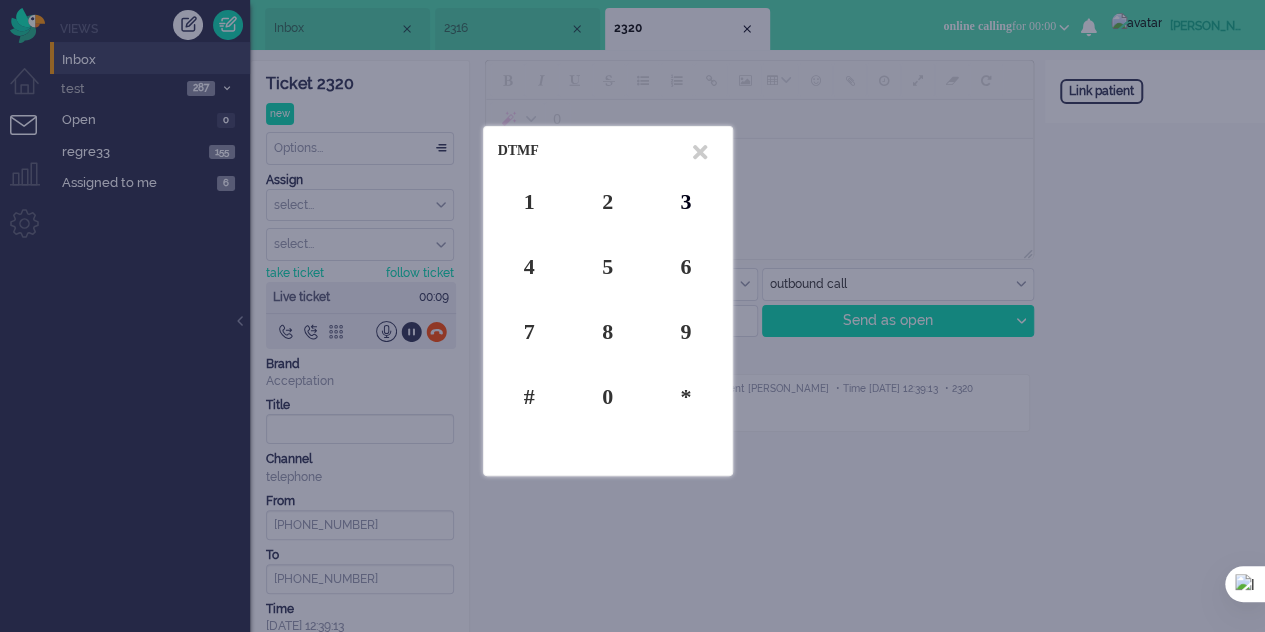 drag, startPoint x: 606, startPoint y: 198, endPoint x: 676, endPoint y: 205, distance: 70.34913 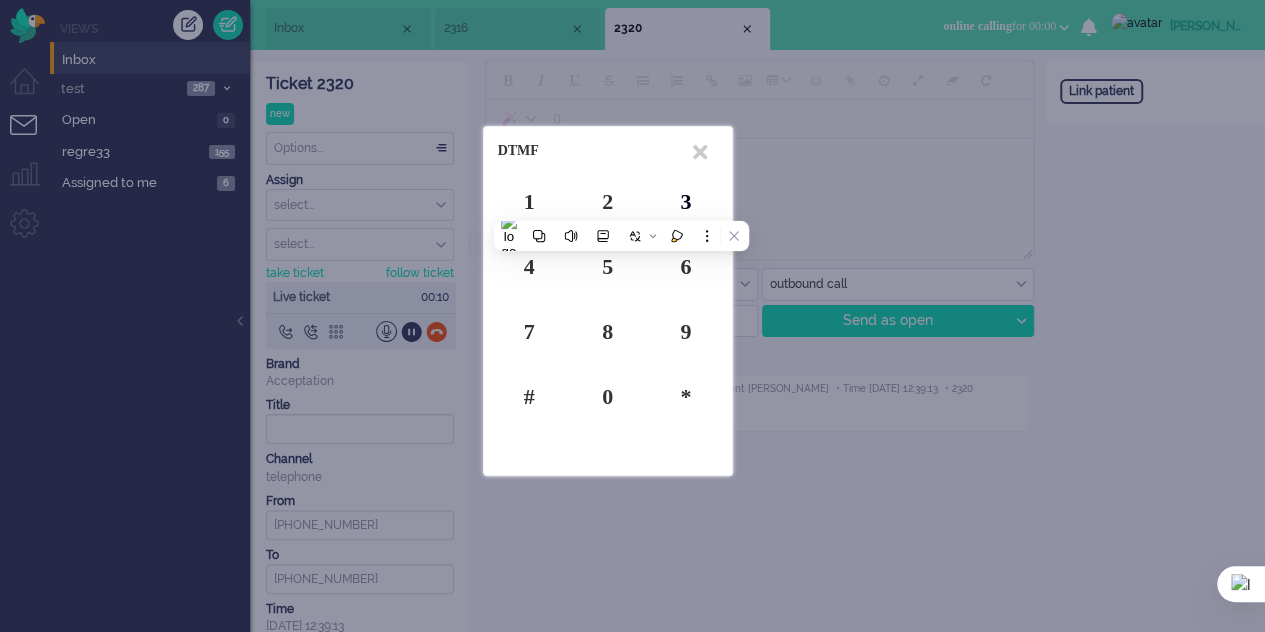 click on "3" at bounding box center (685, 201) 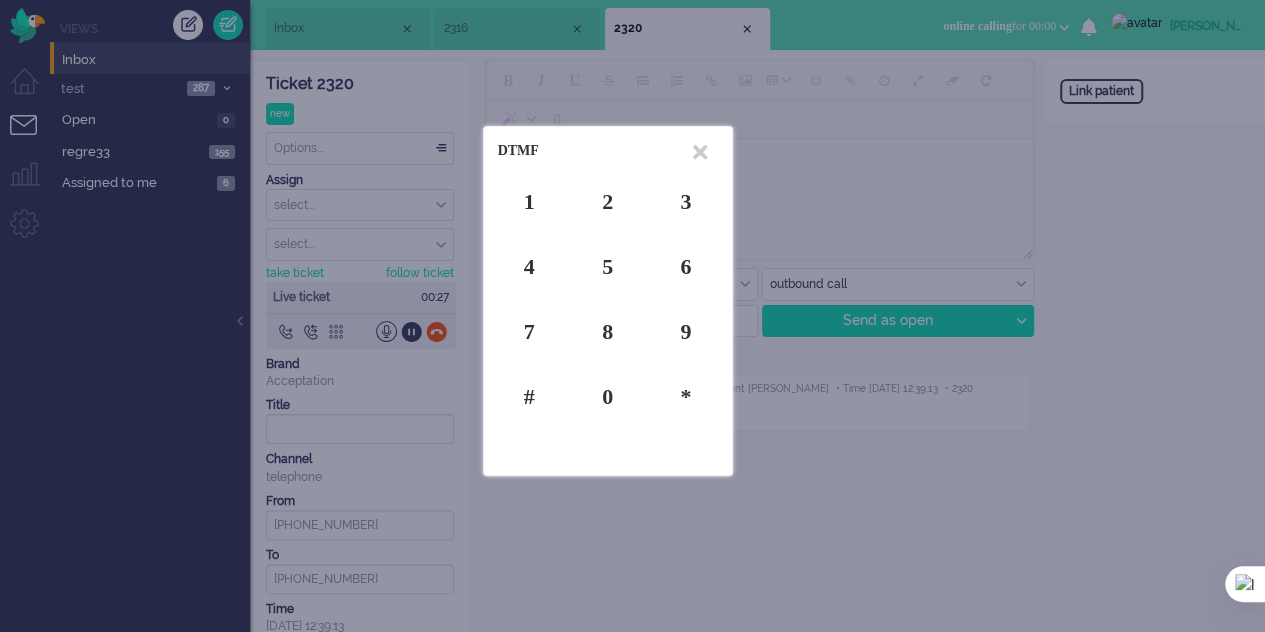 click at bounding box center [700, 152] 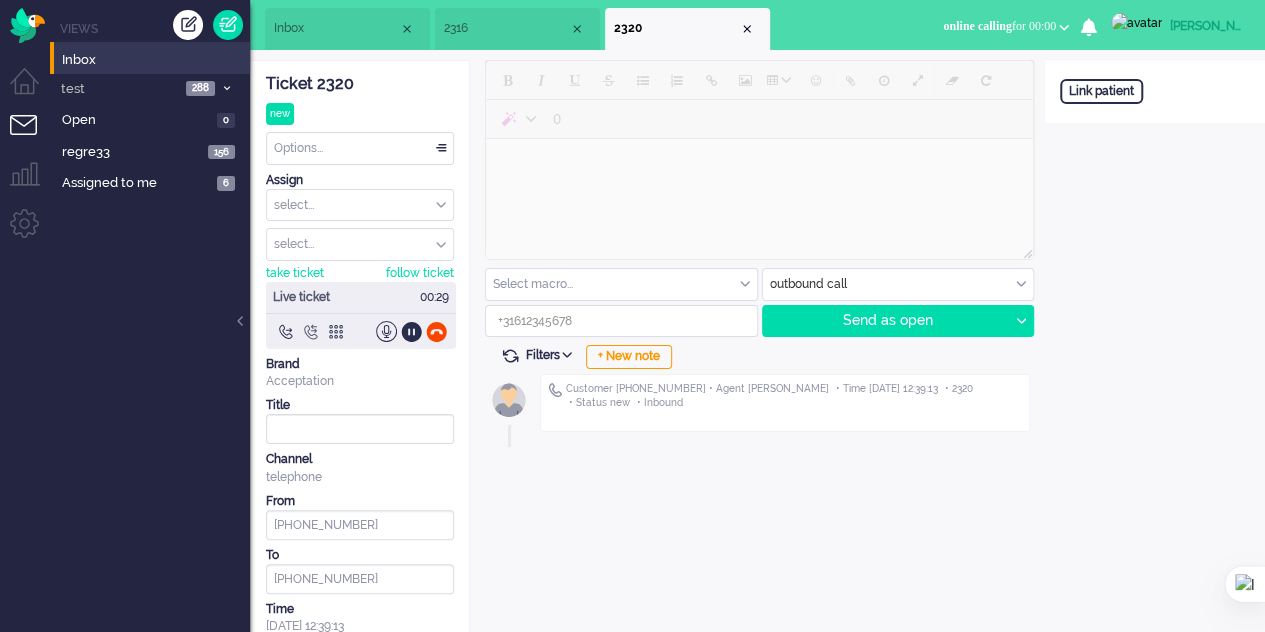click 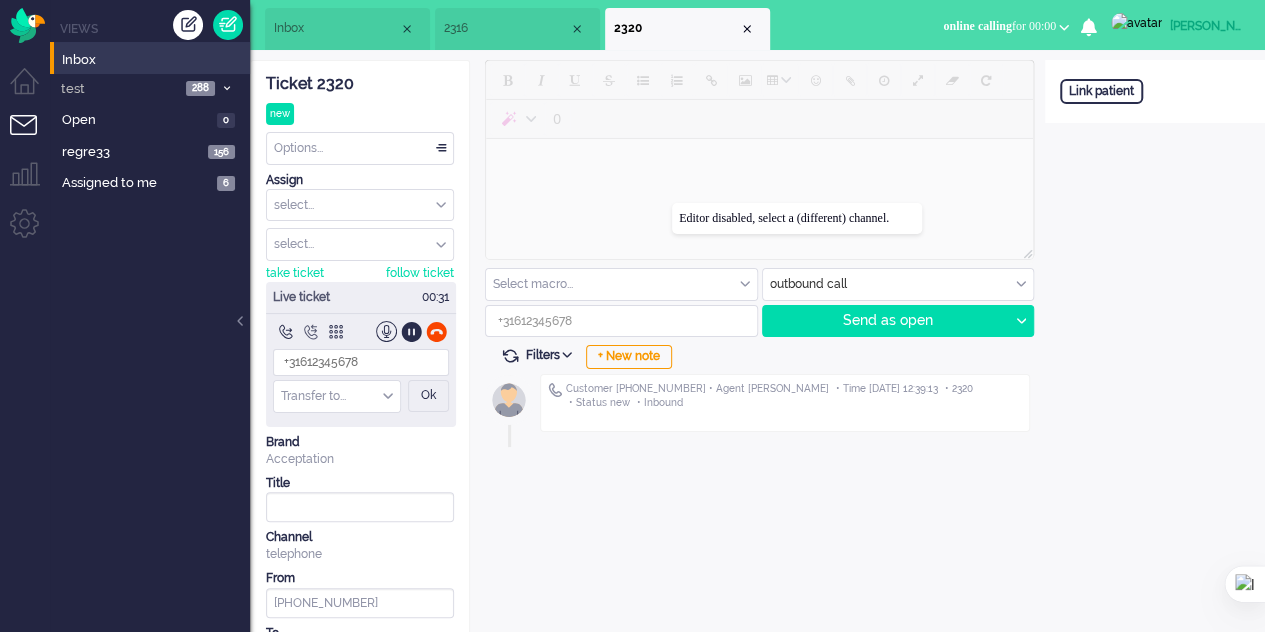 click at bounding box center [759, 162] 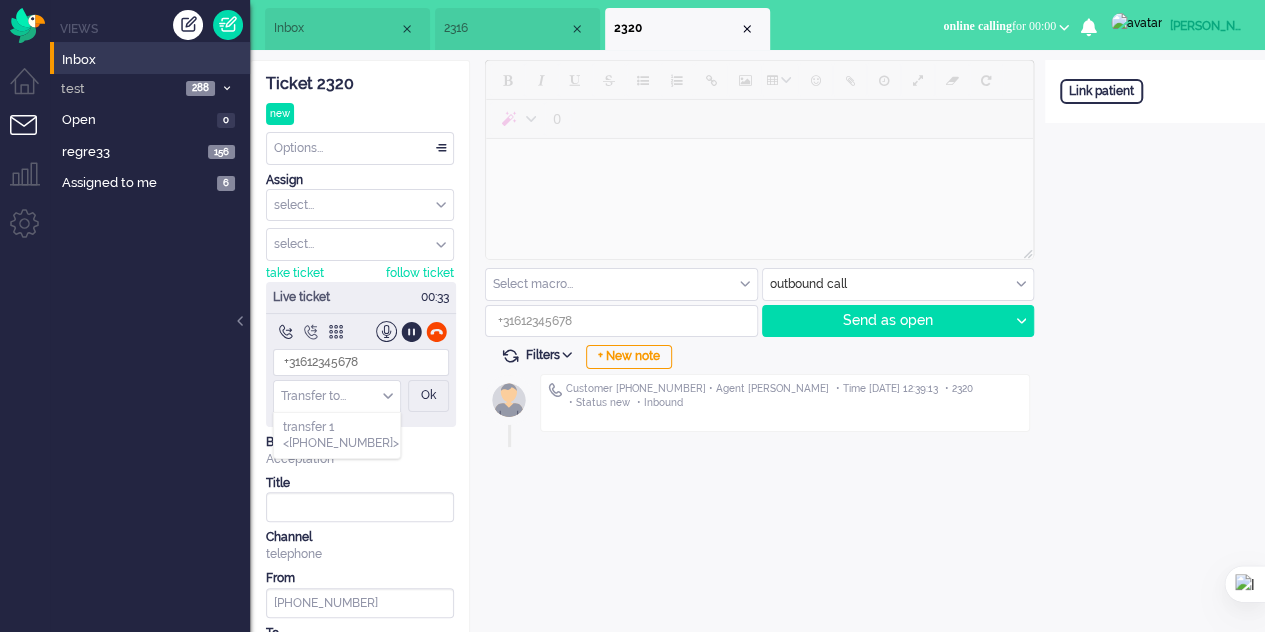 click on "Transfer to..." at bounding box center [337, 396] 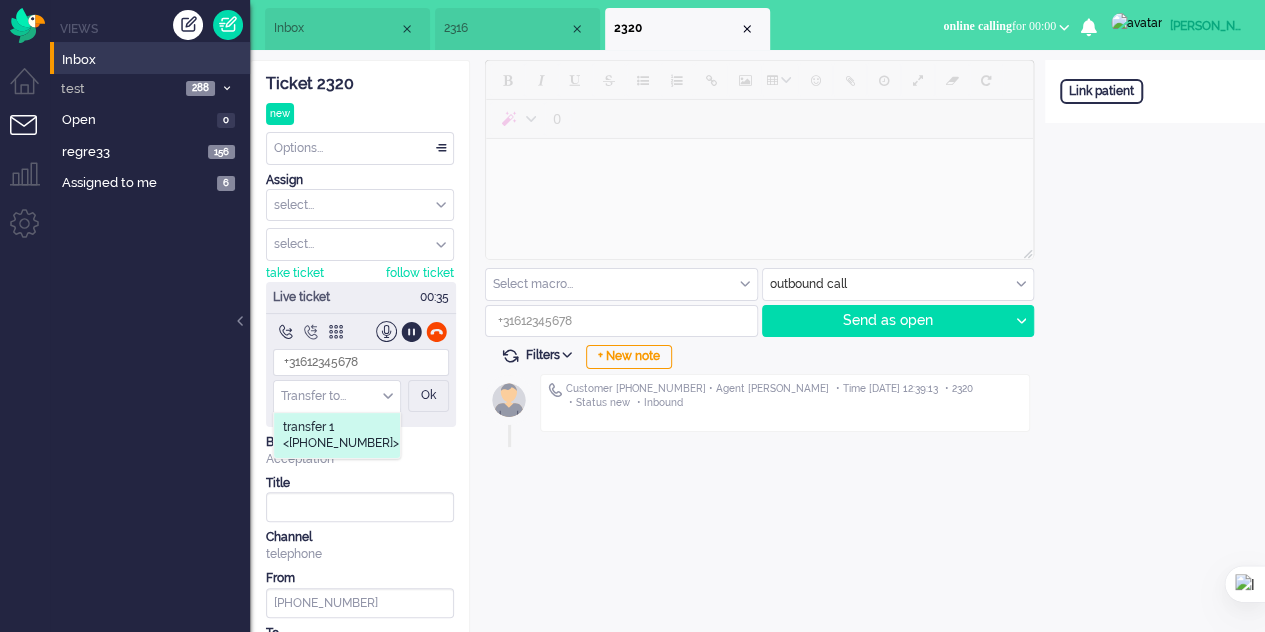 click on "transfer 1 <+34633614759>" 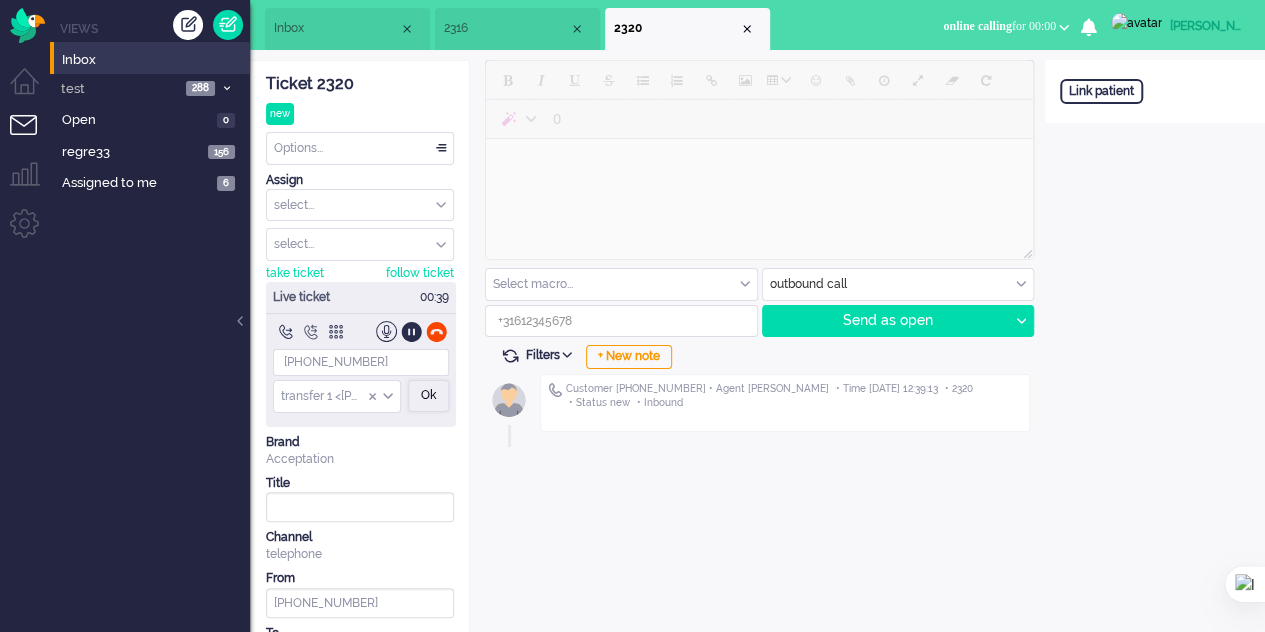 click on "Ok" at bounding box center (428, 396) 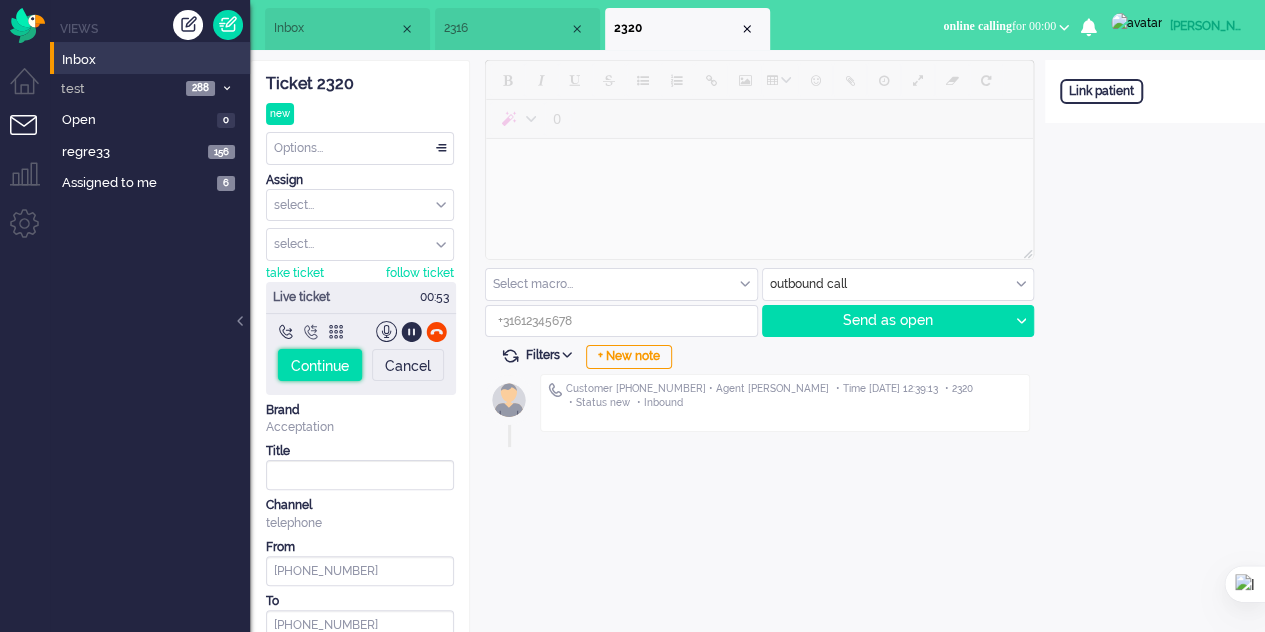 click on "Continue" at bounding box center [320, 365] 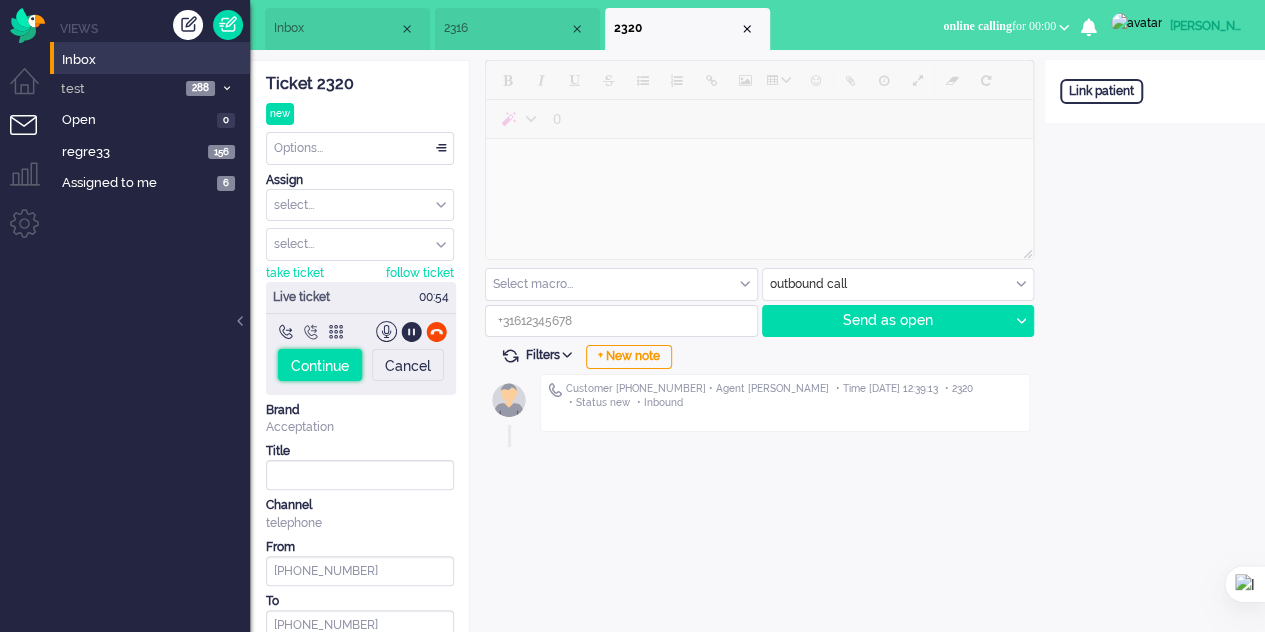 type on "+34631833516" 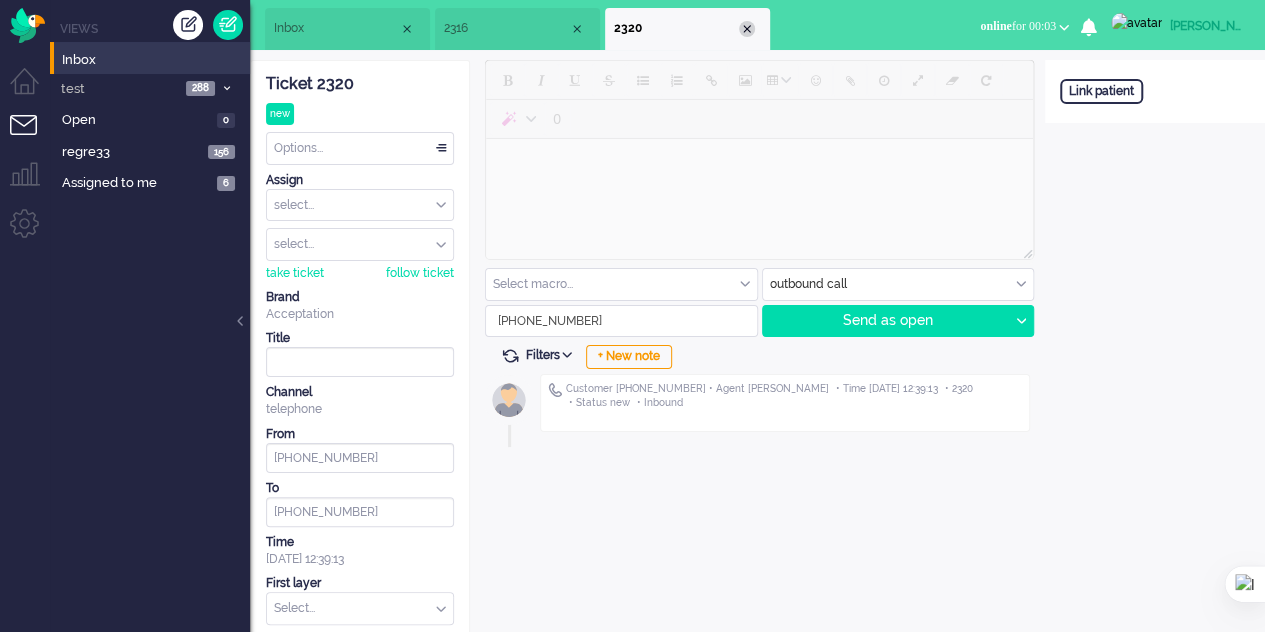 click at bounding box center (747, 29) 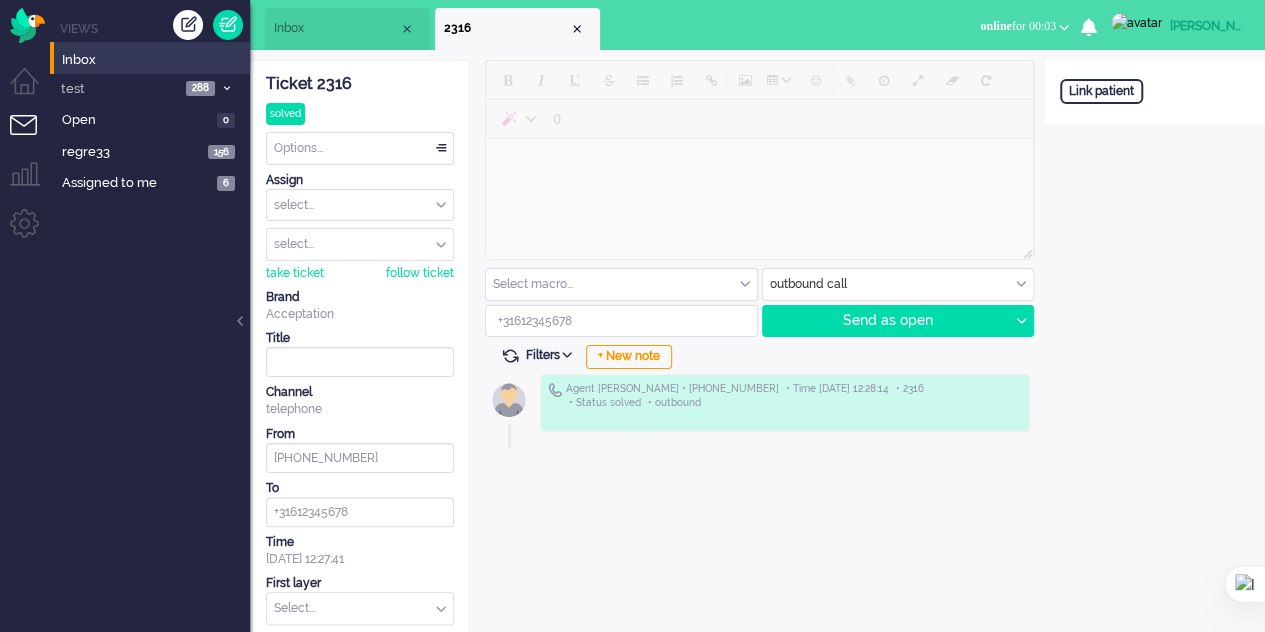click at bounding box center [1136, 23] 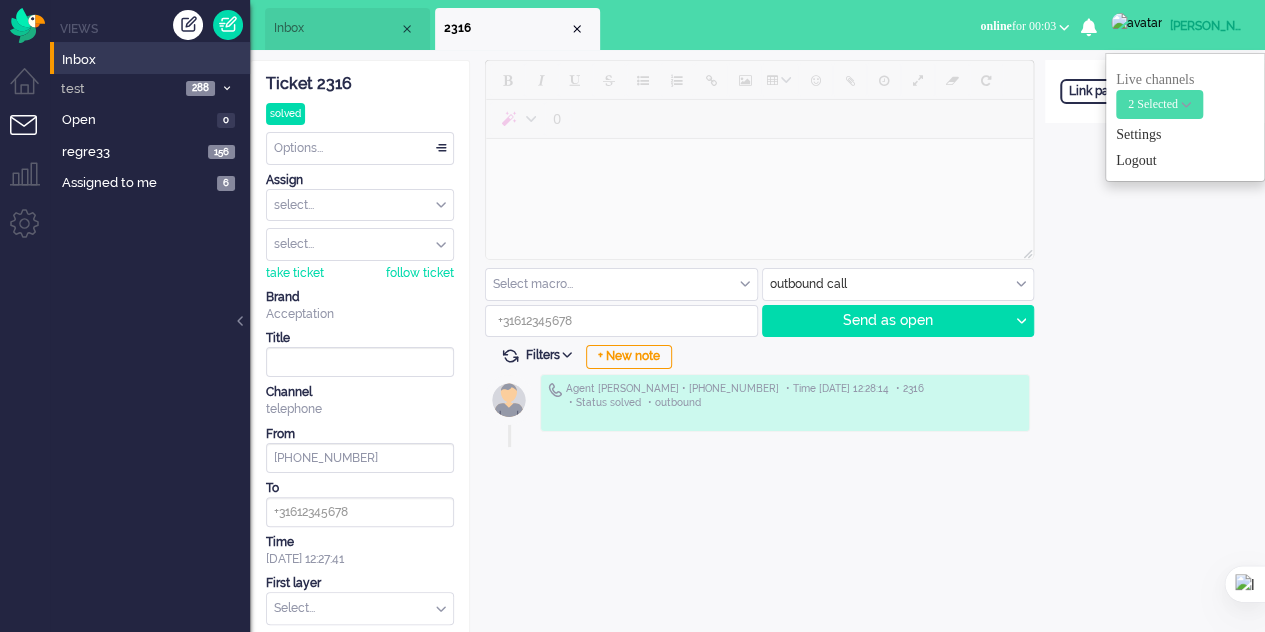 click on "2 Selected" at bounding box center [1159, 104] 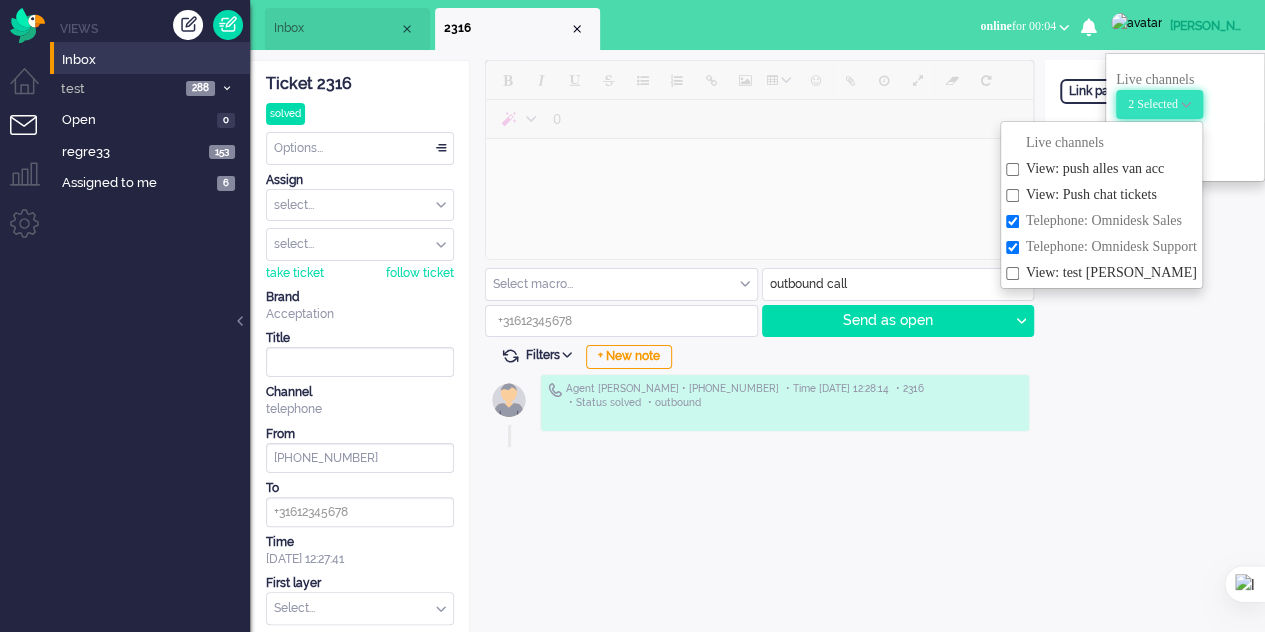 click on "2 Selected" at bounding box center (1153, 104) 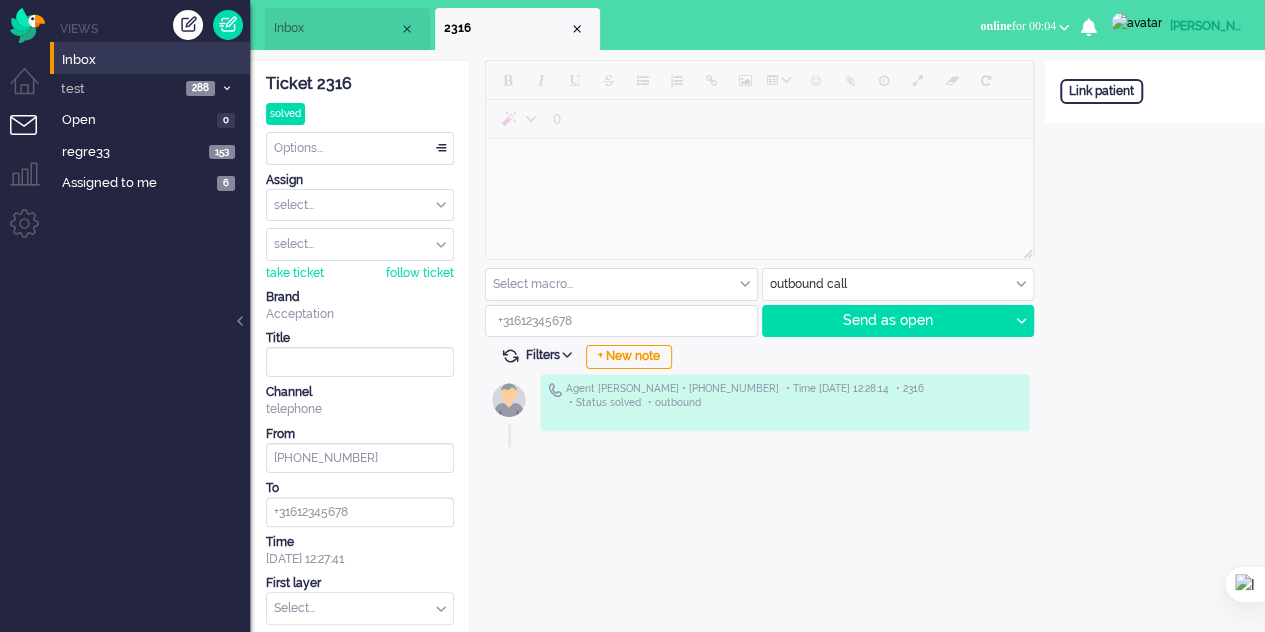 click on "[PERSON_NAME]" at bounding box center [1207, 26] 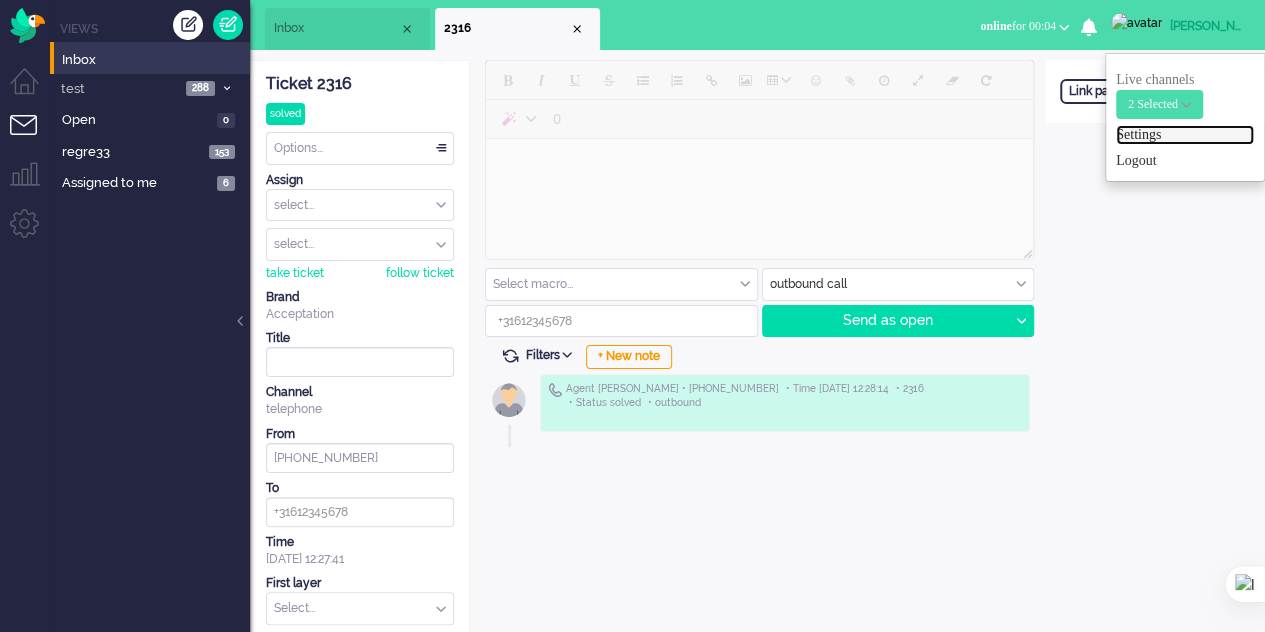 click on "Settings" at bounding box center (1185, 135) 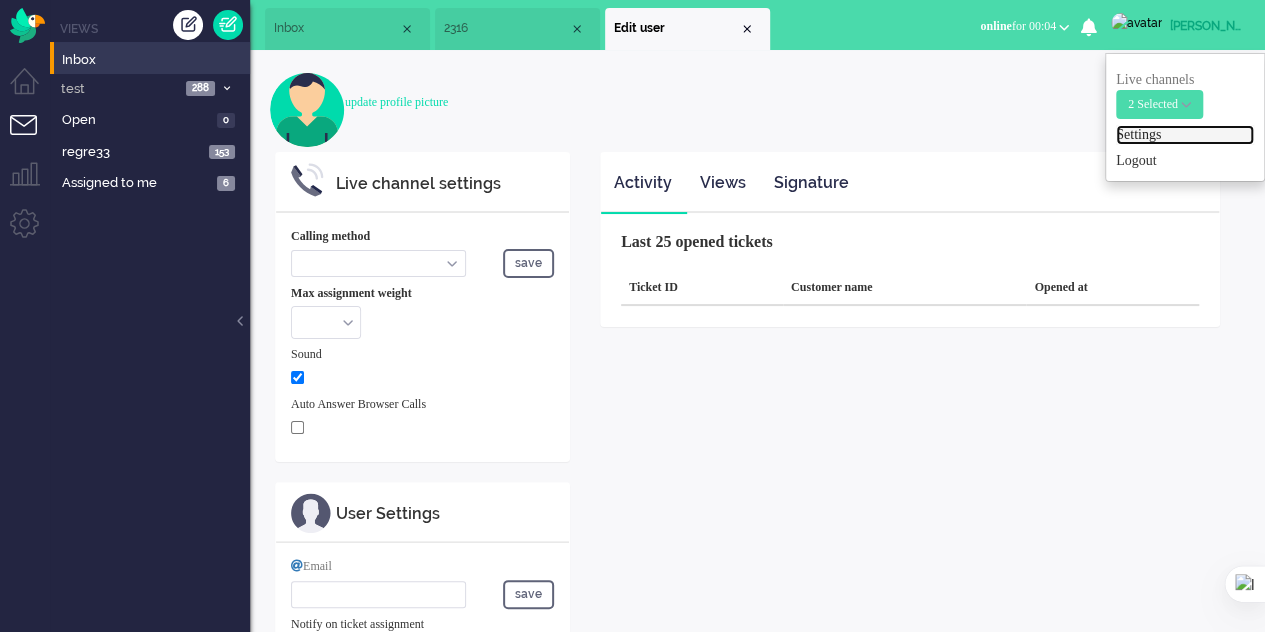 select on "inbound-new" 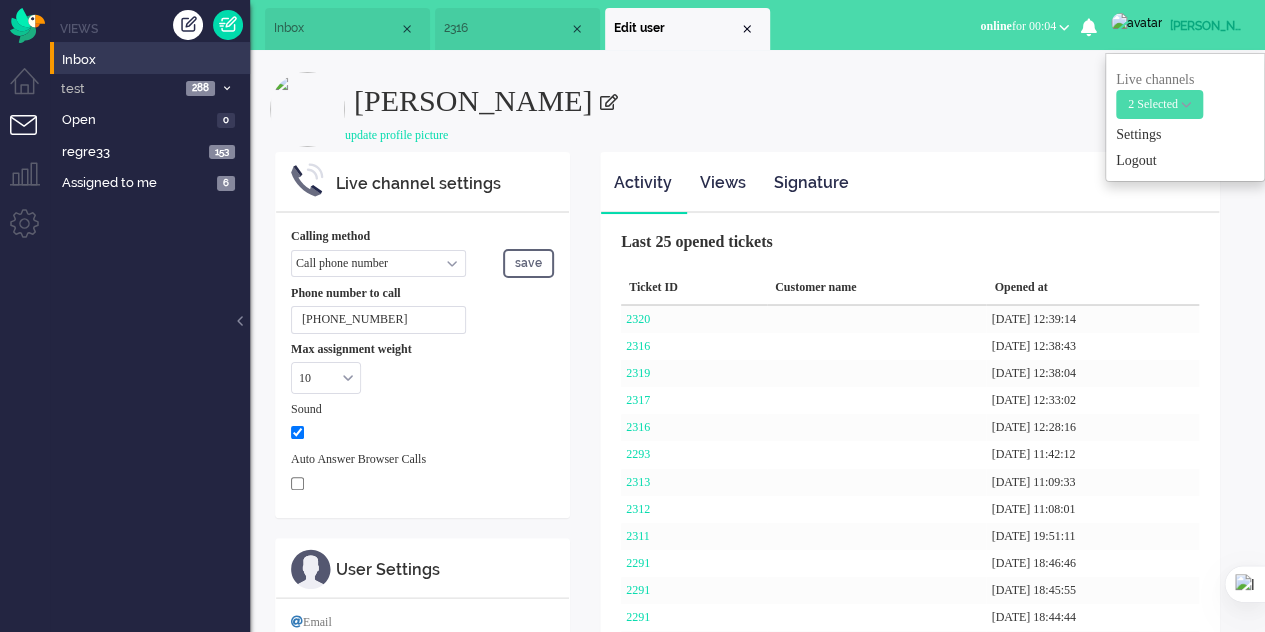 scroll, scrollTop: 0, scrollLeft: 0, axis: both 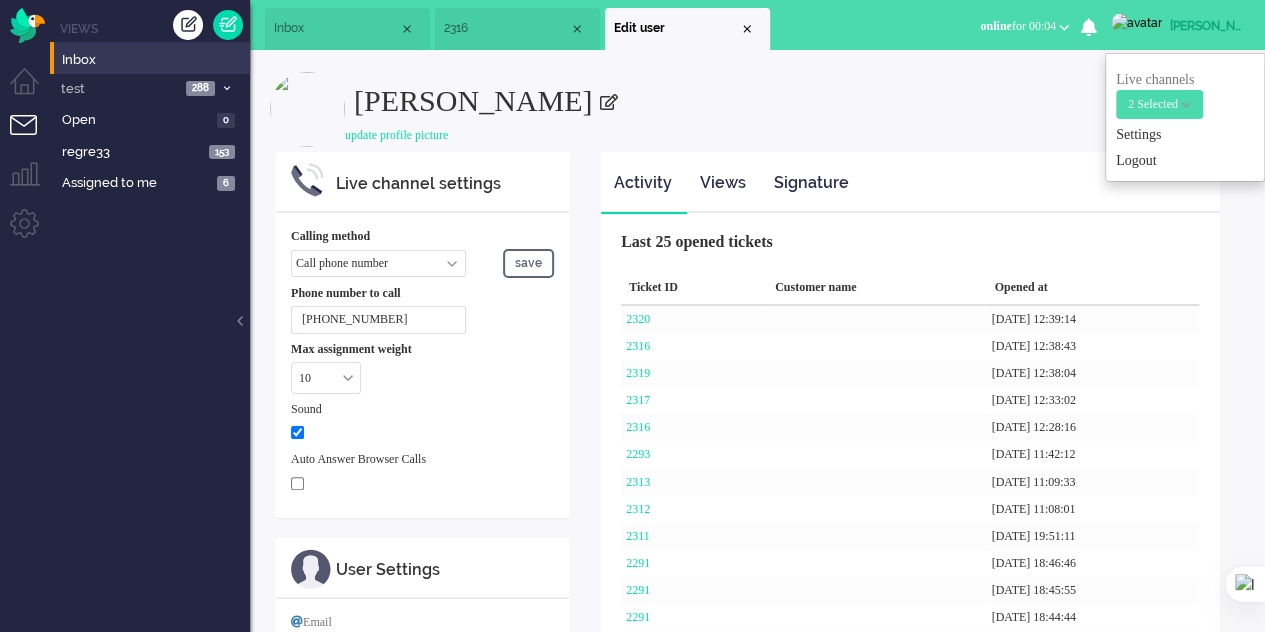 click on "Call phone number Call sip number Browser App client" at bounding box center (378, 263) 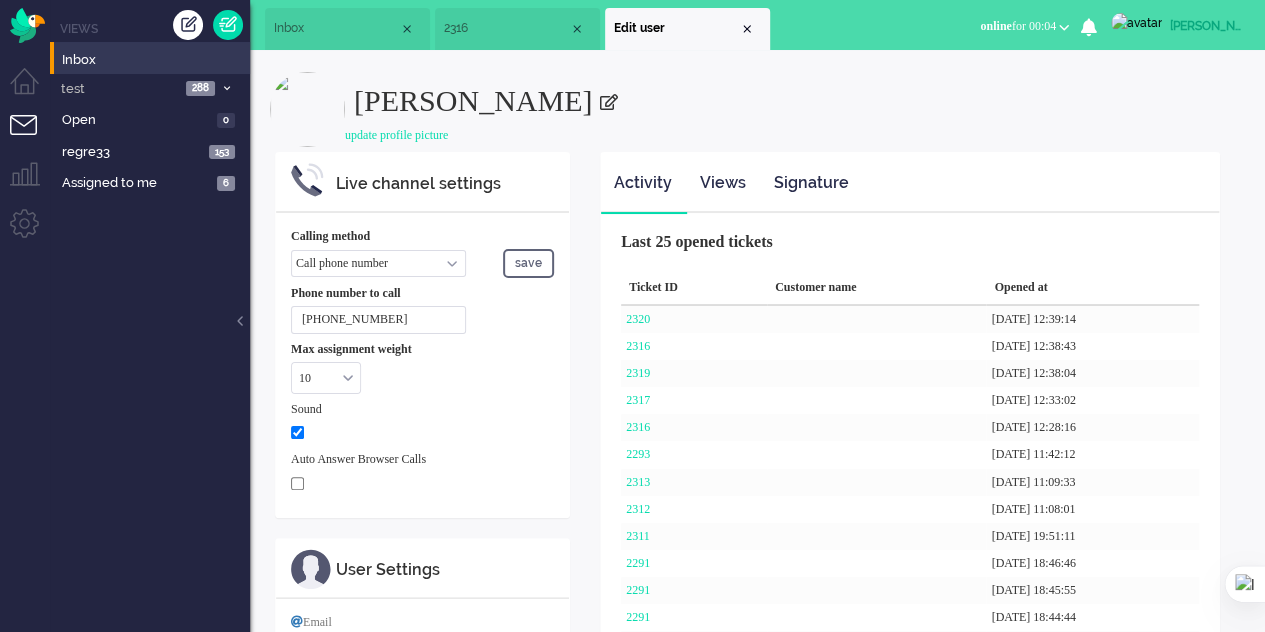 select on "browser" 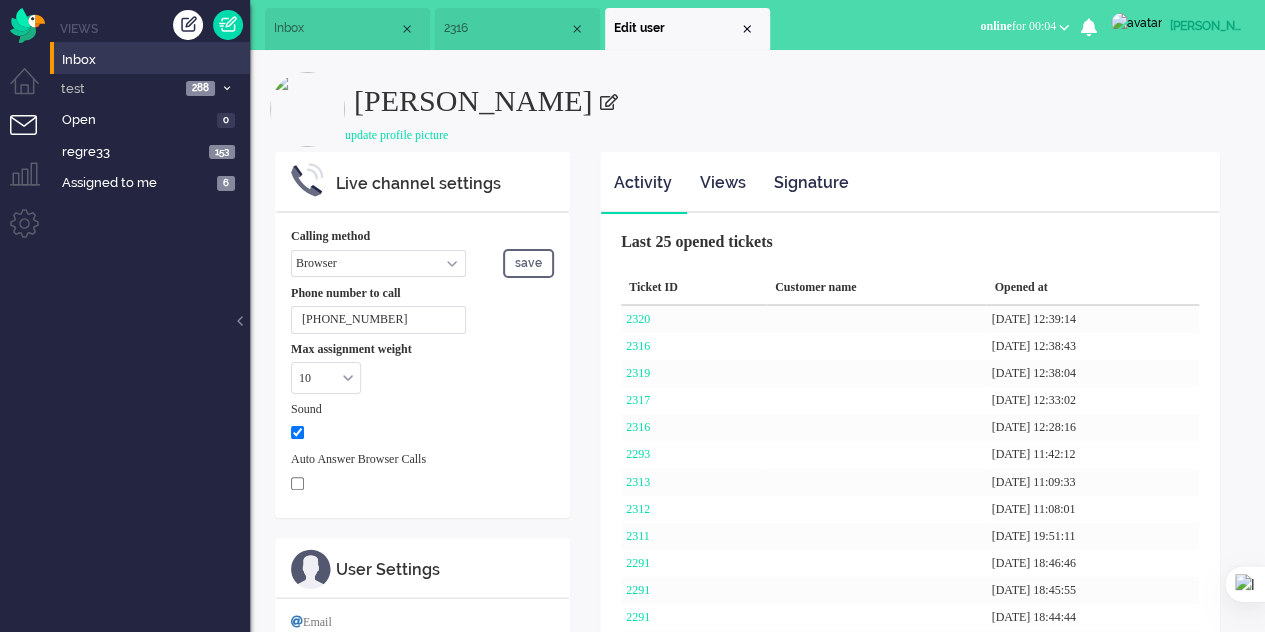 click on "Call phone number Call sip number Browser App client" at bounding box center (378, 263) 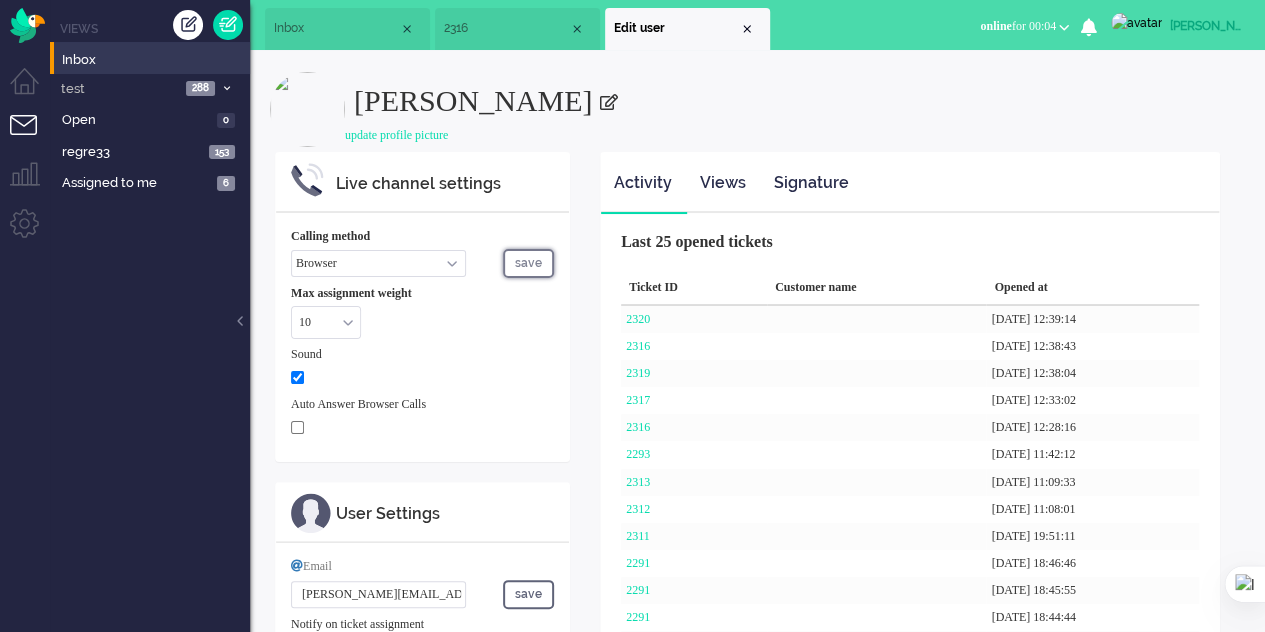 click on "save" at bounding box center [528, 263] 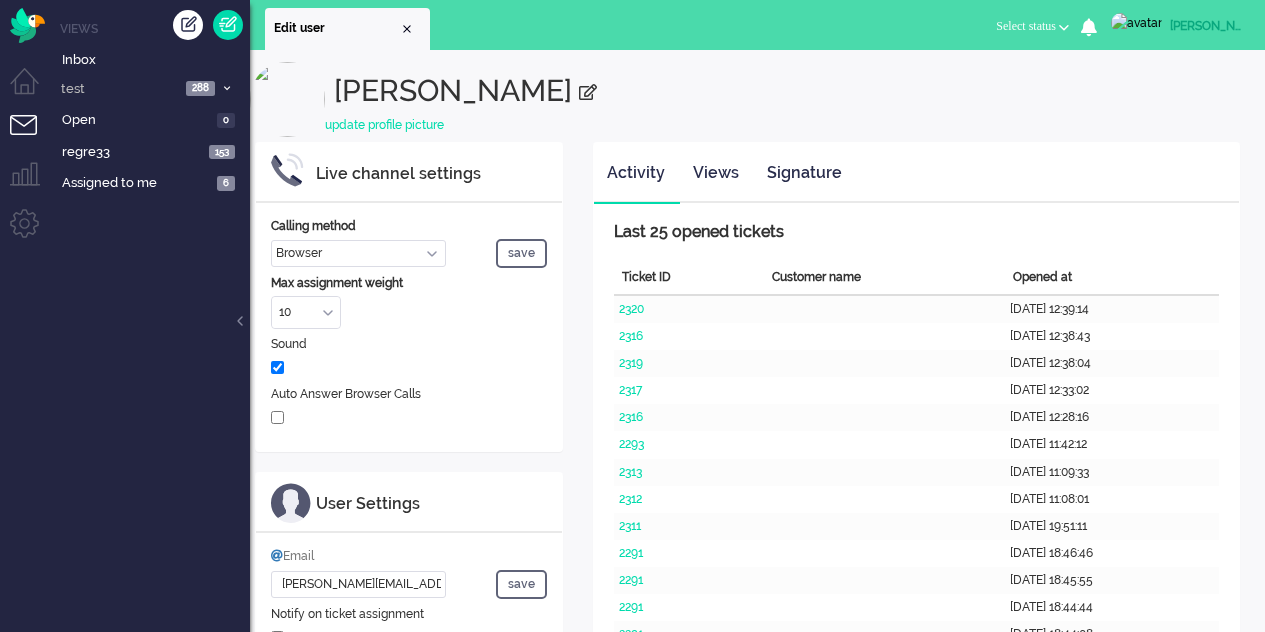 select on "browser" 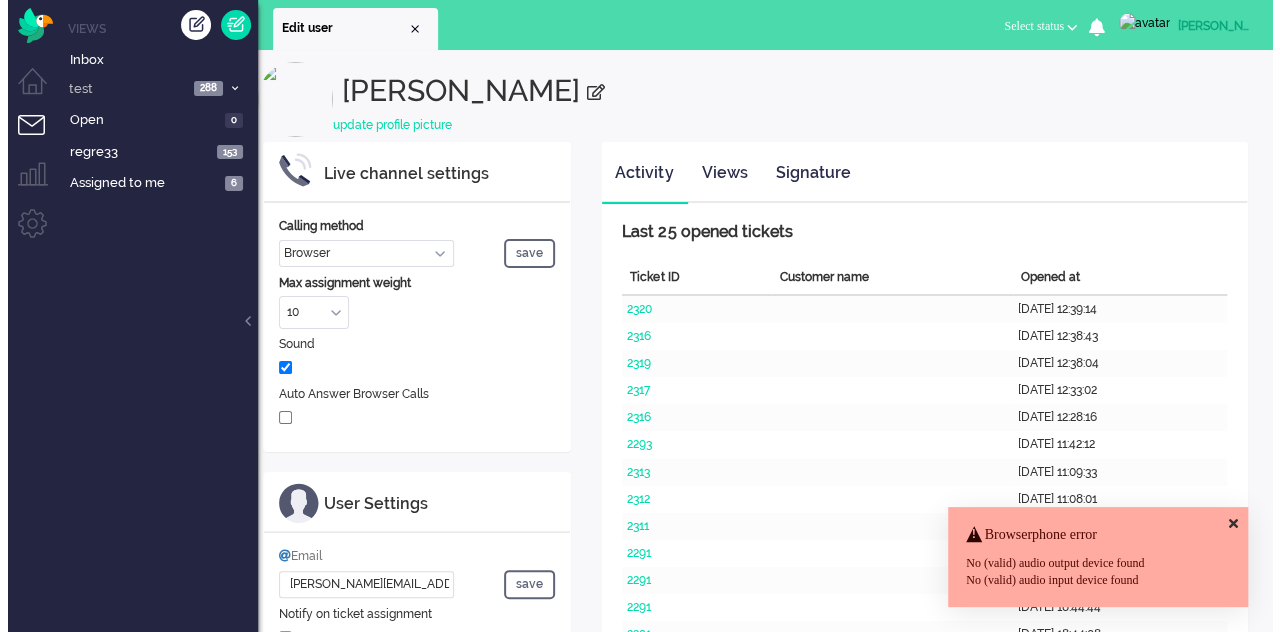 scroll, scrollTop: 0, scrollLeft: 0, axis: both 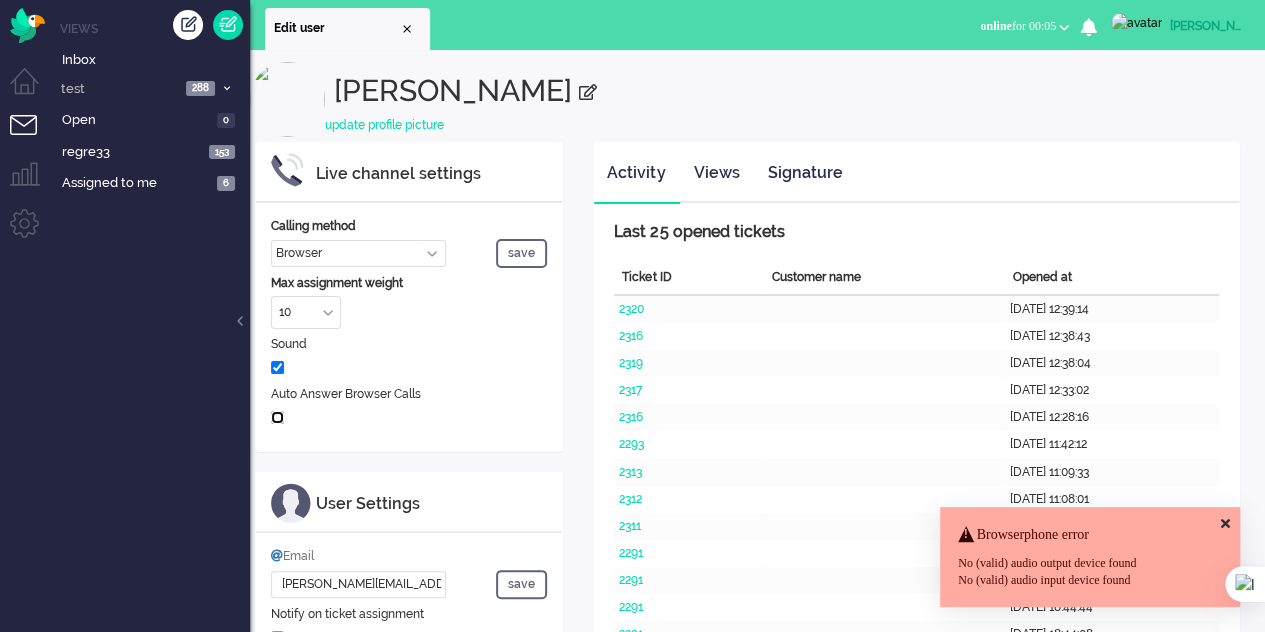 click 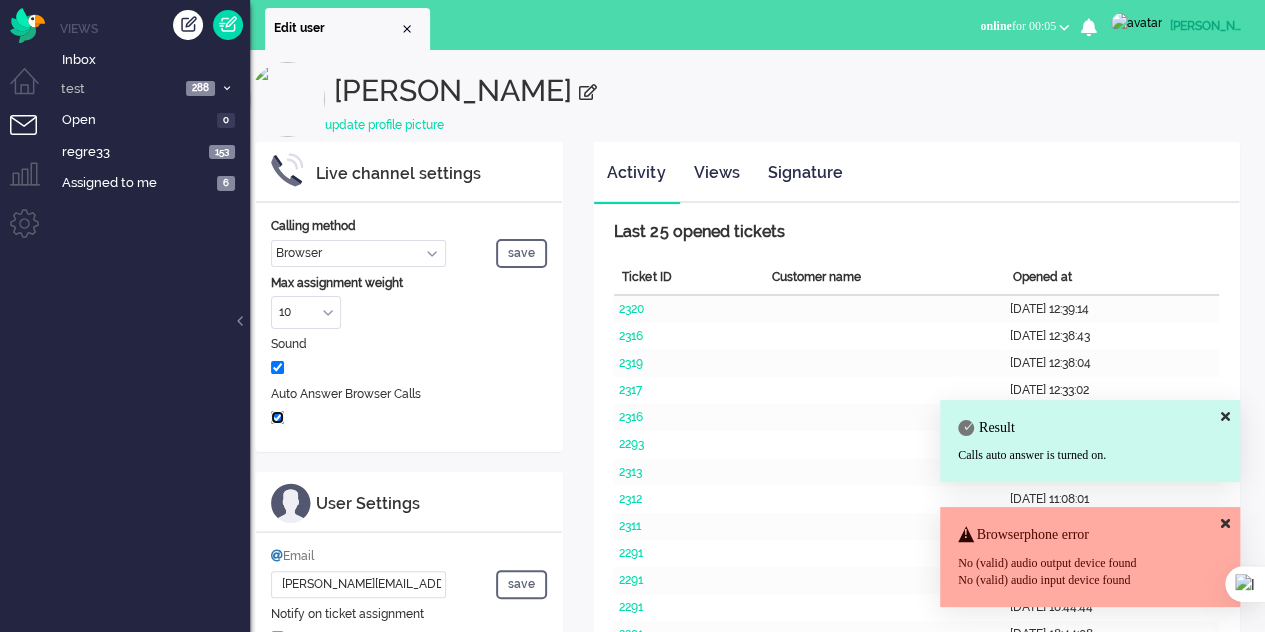 click 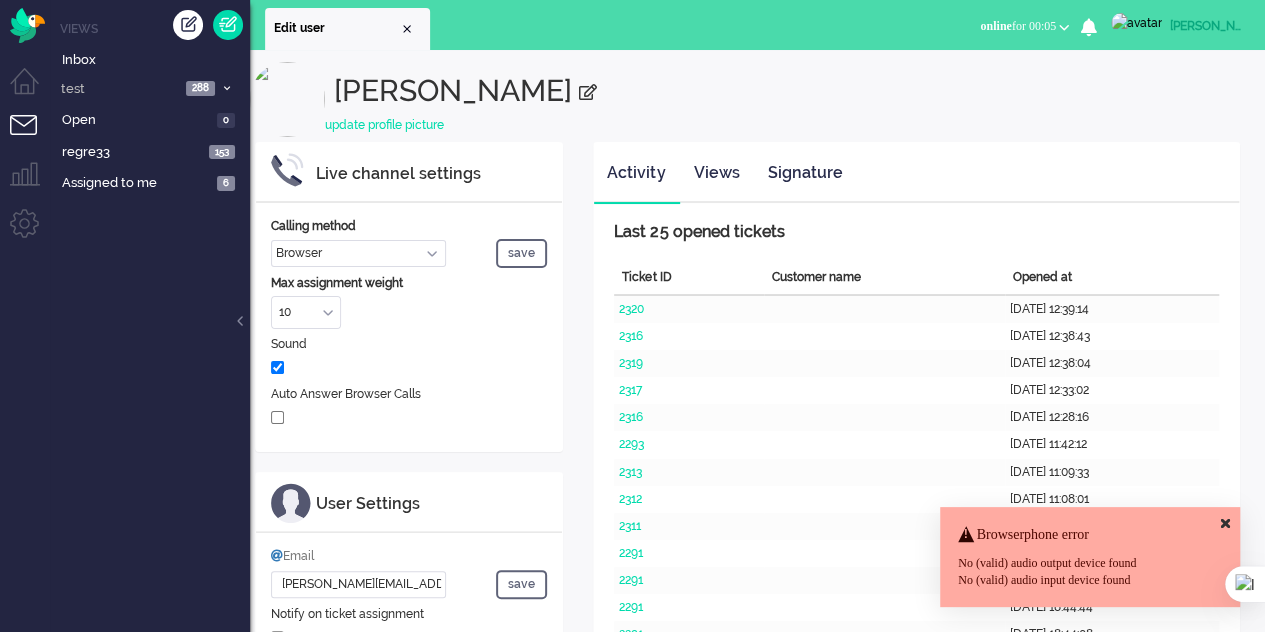 click on "Call phone number Call sip number Browser App client" 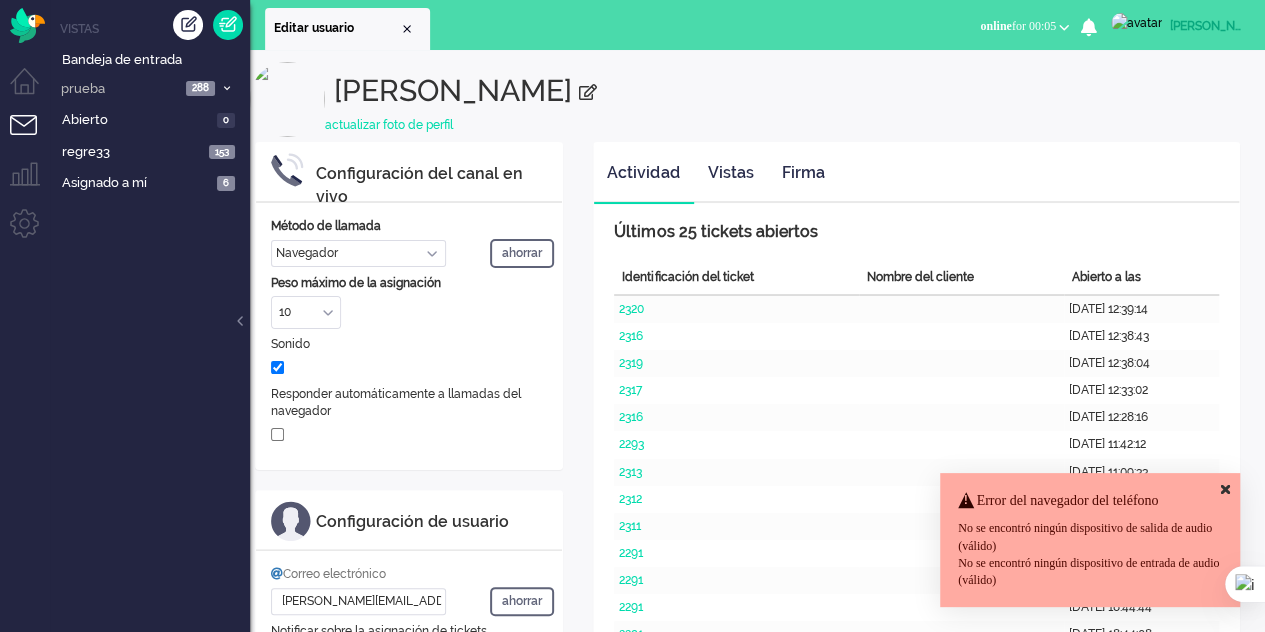 click on "Llamar al número de teléfono Llamar al número SIP Navegador Cliente de la aplicación" 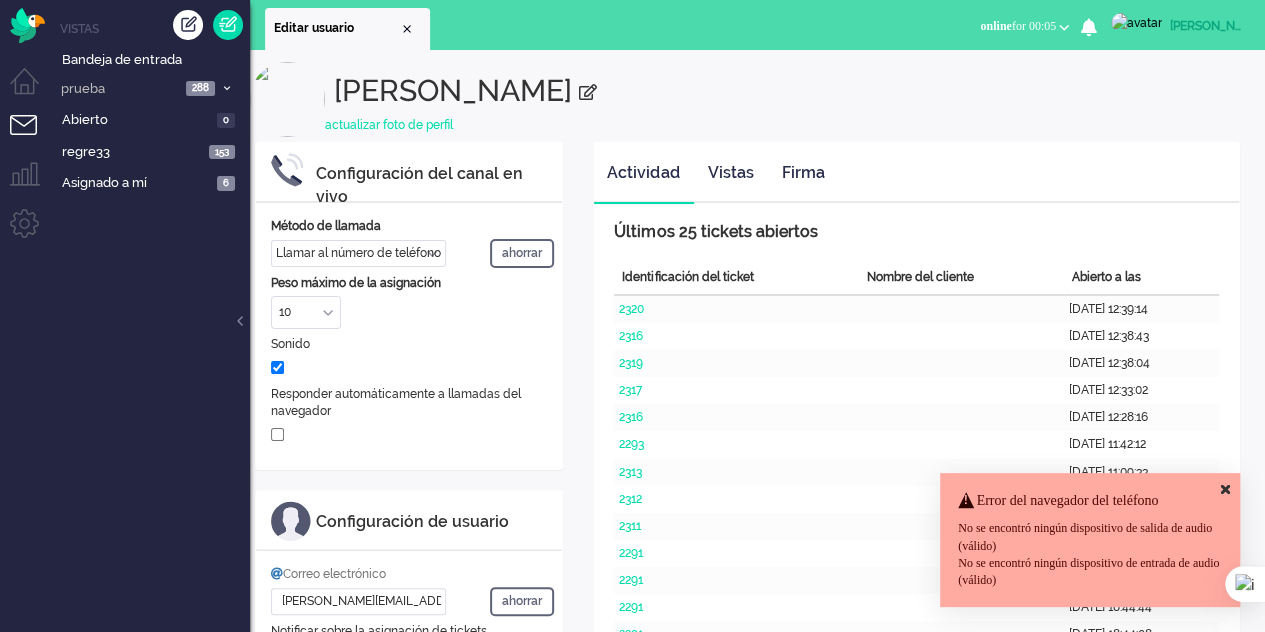click on "Llamar al número de teléfono Llamar al número SIP Navegador Cliente de la aplicación" 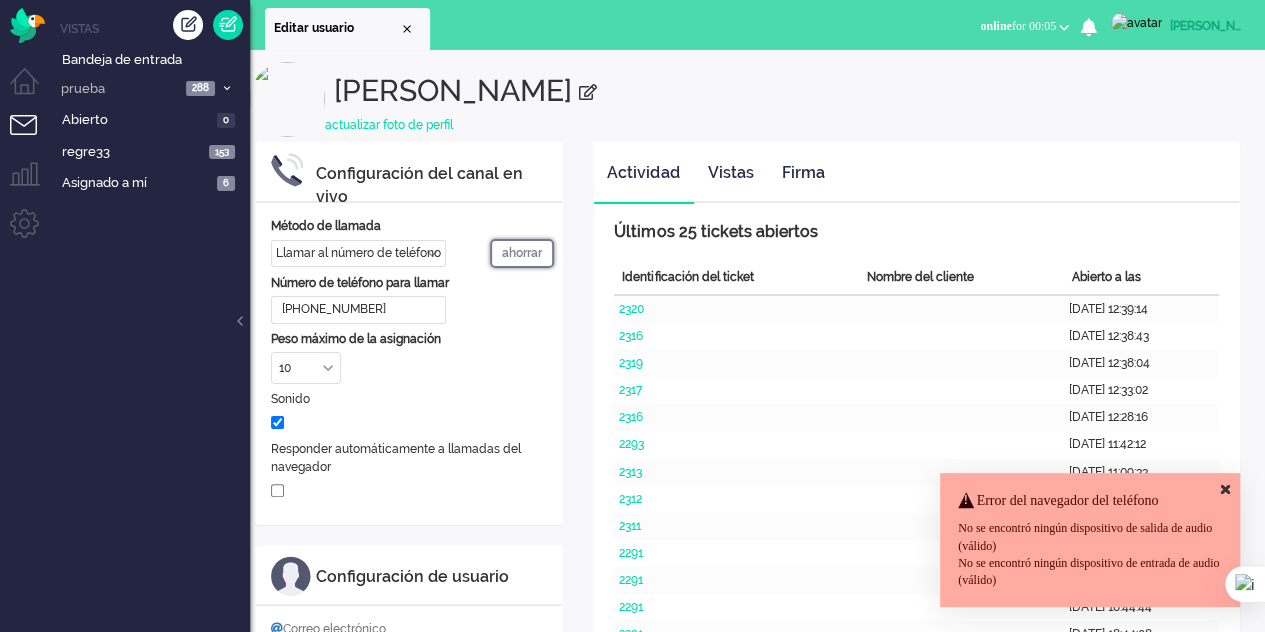 click on "ahorrar" 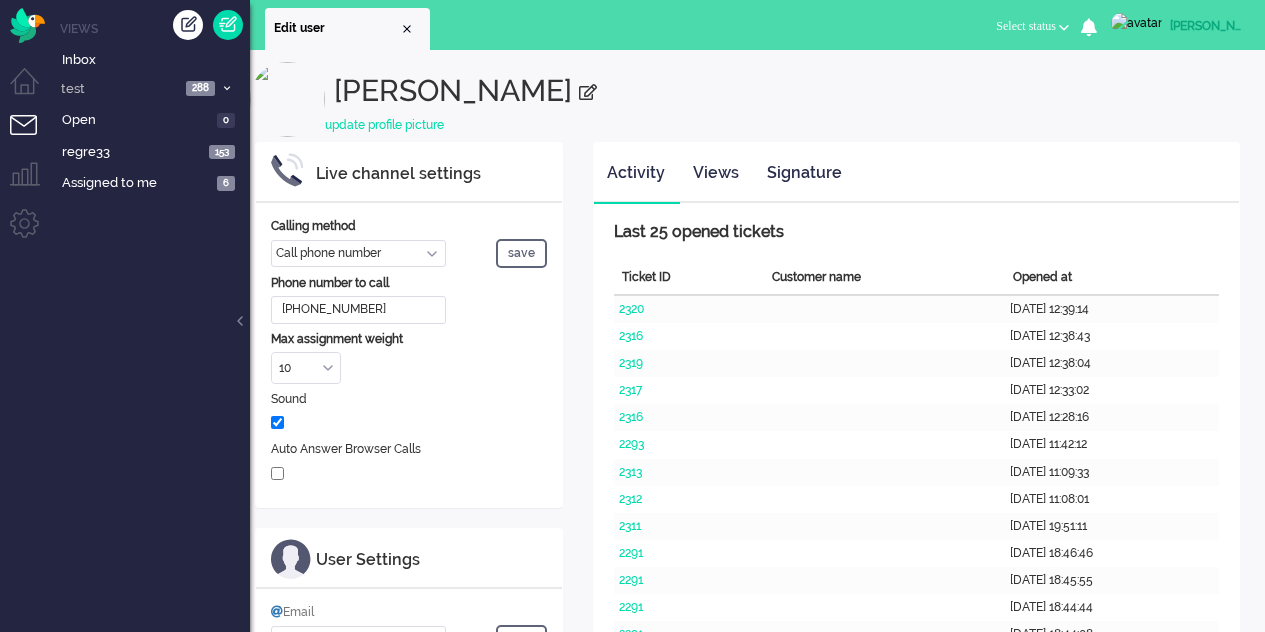 select on "nl_NL" 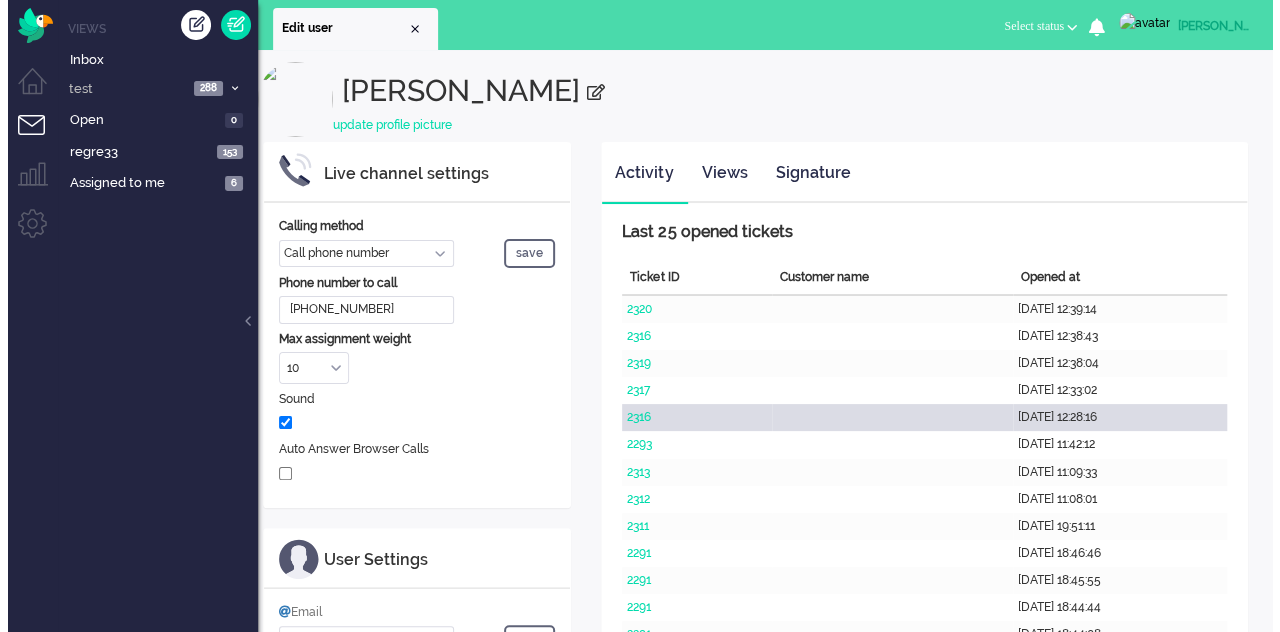 scroll, scrollTop: 0, scrollLeft: 0, axis: both 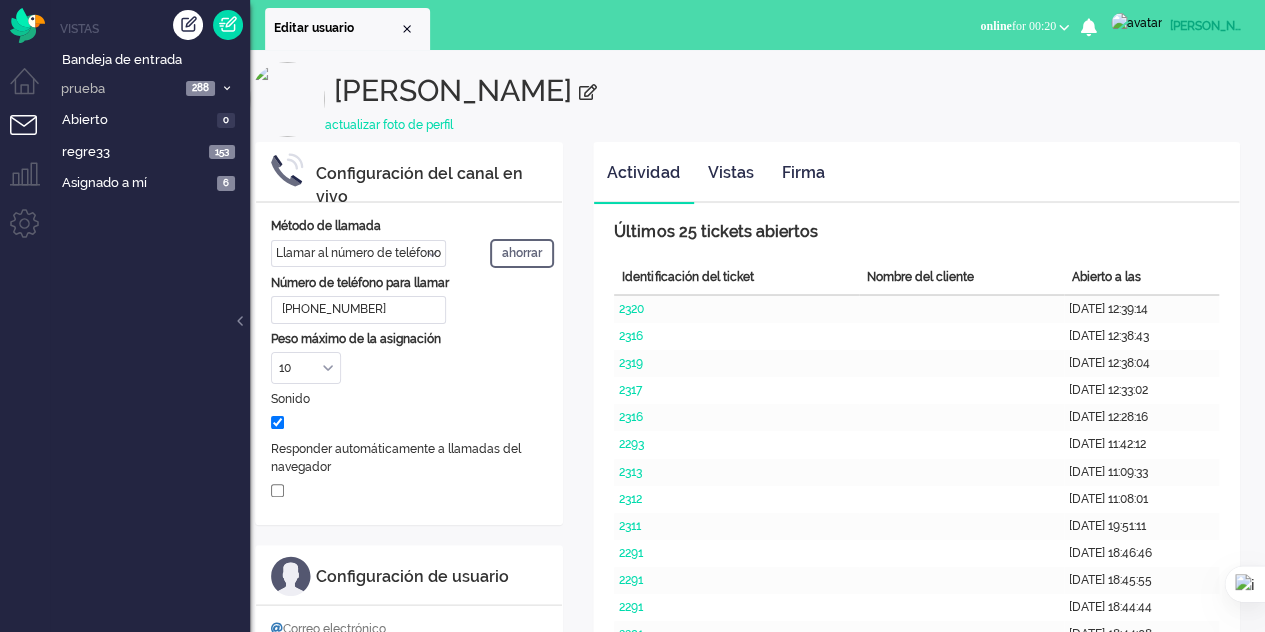 click on "Llamar al número de teléfono Llamar al número SIP Navegador Cliente de la aplicación" at bounding box center [358, 253] 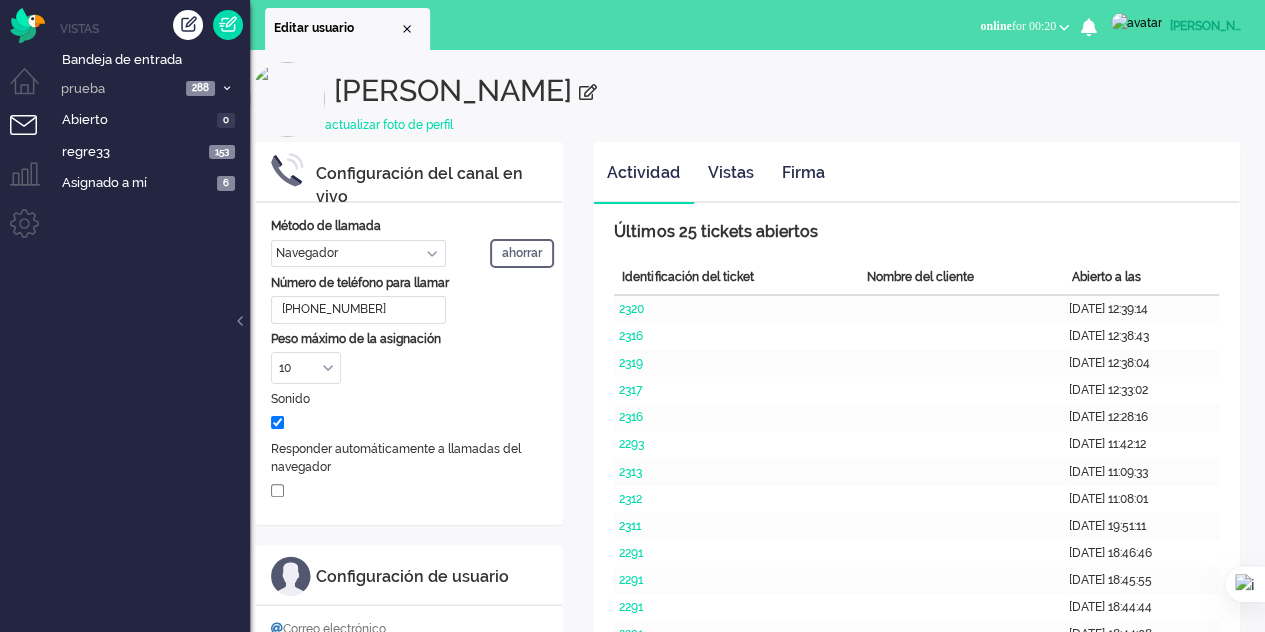 click on "Llamar al número de teléfono Llamar al número SIP Navegador Cliente de la aplicación" at bounding box center [358, 253] 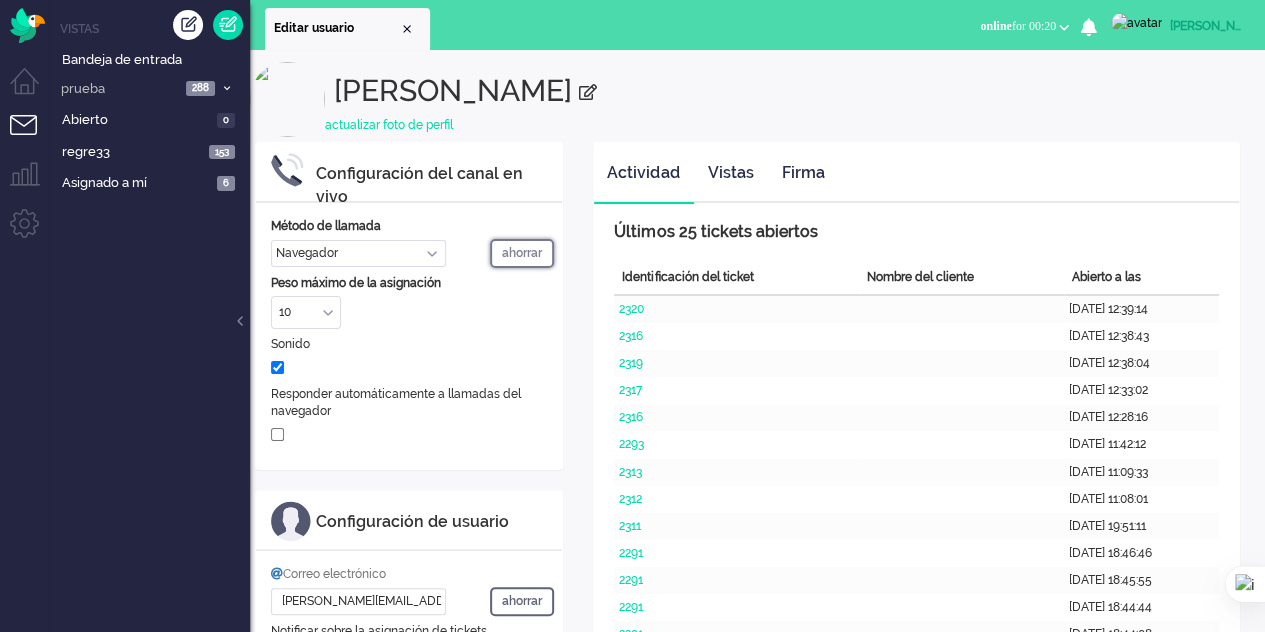 click on "ahorrar" at bounding box center (522, 253) 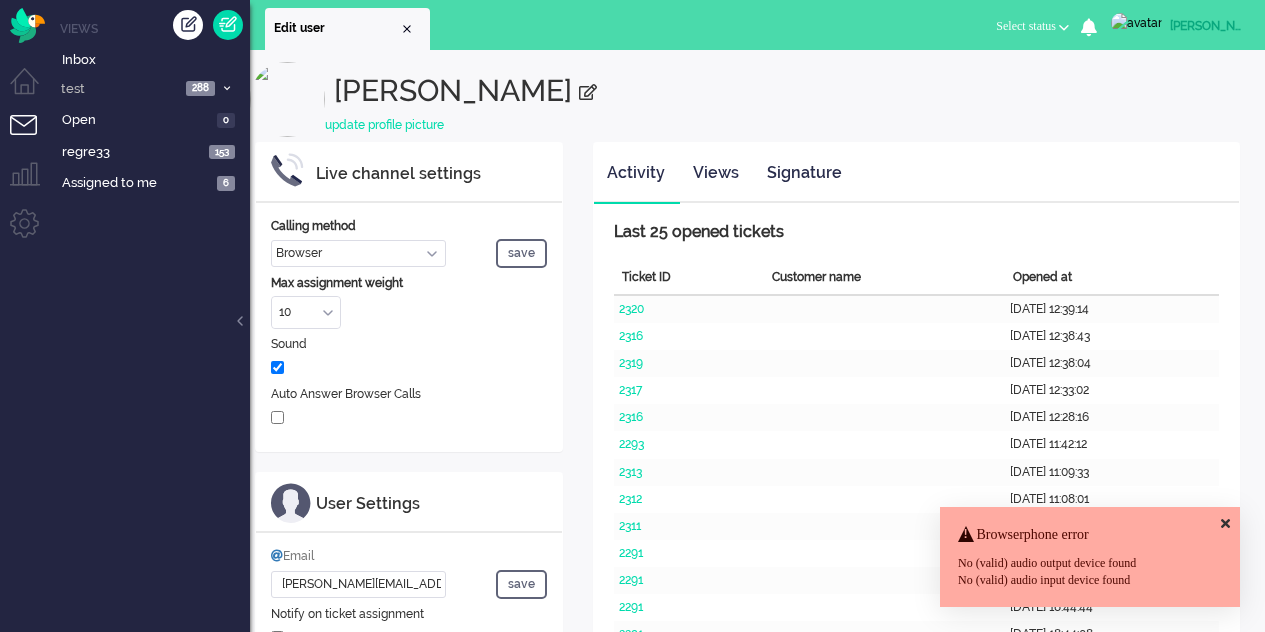 select on "browser" 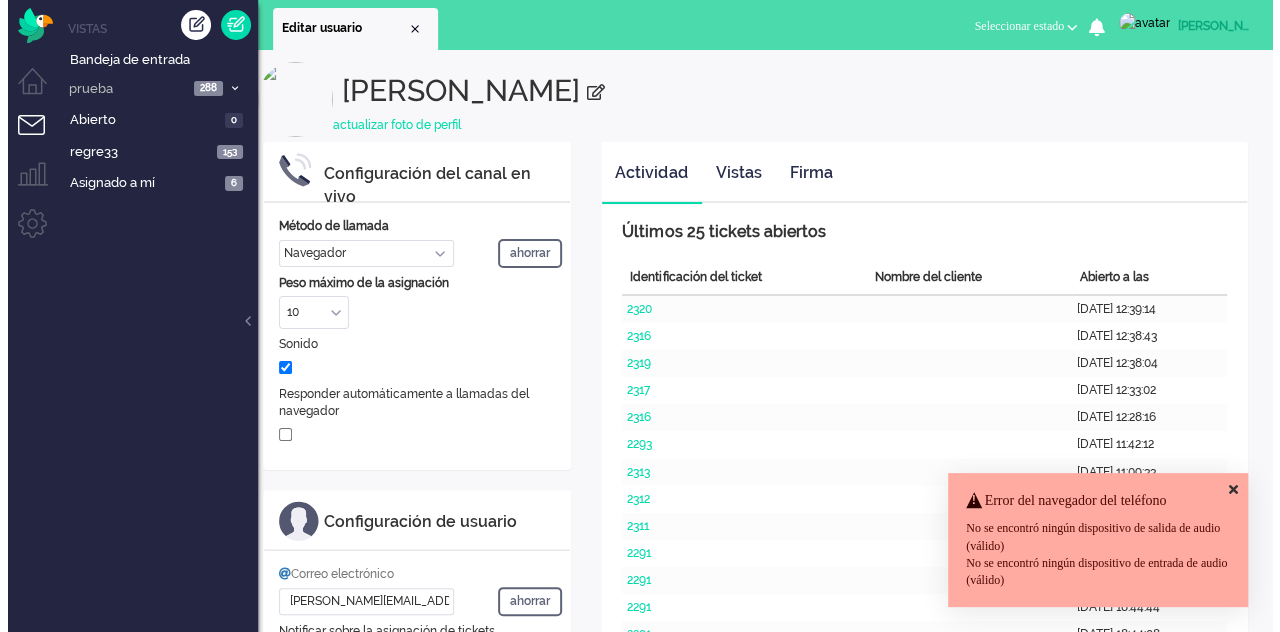 scroll, scrollTop: 0, scrollLeft: 0, axis: both 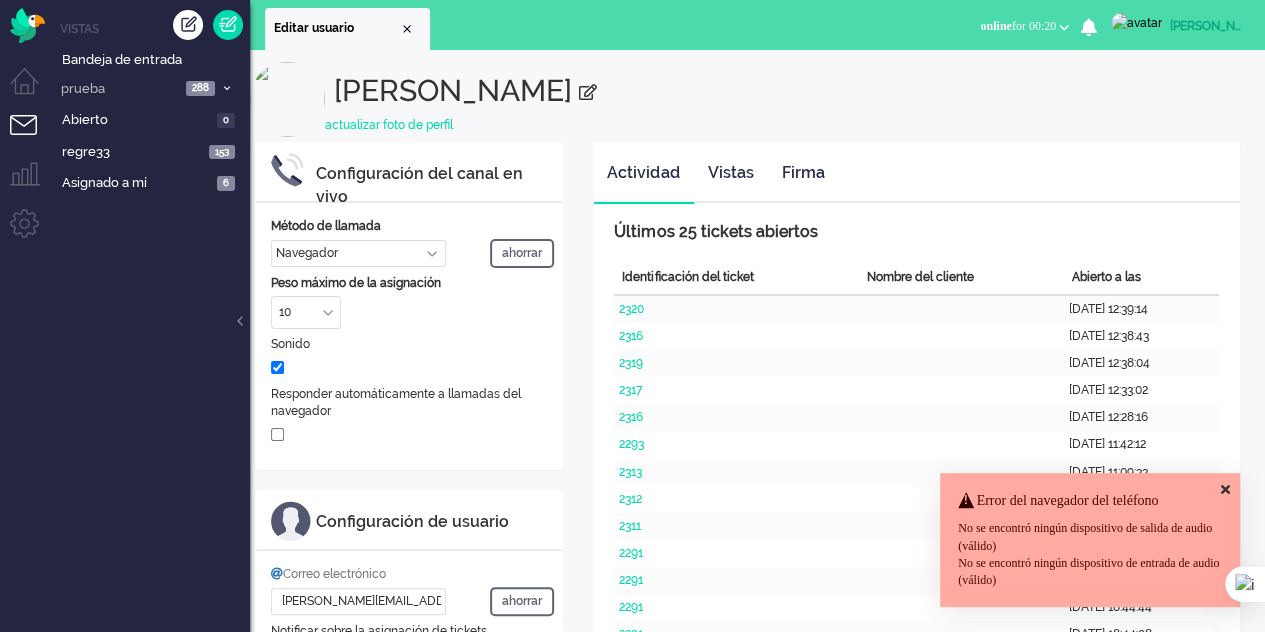 click at bounding box center (1225, 489) 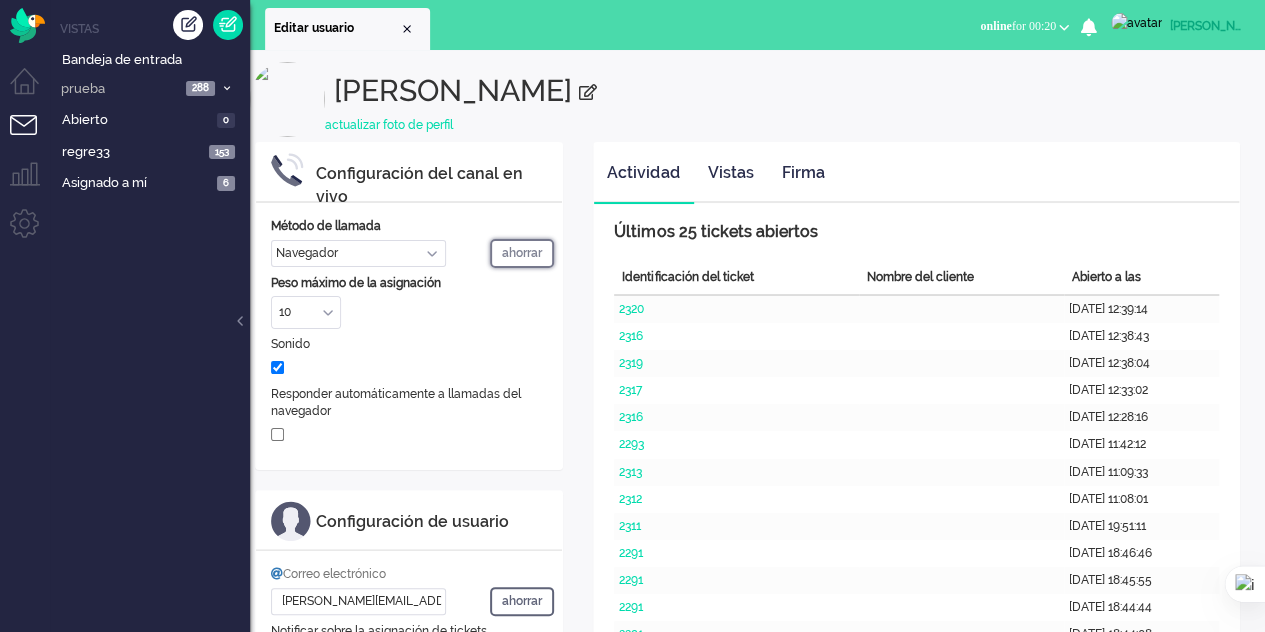 click on "ahorrar" at bounding box center [522, 253] 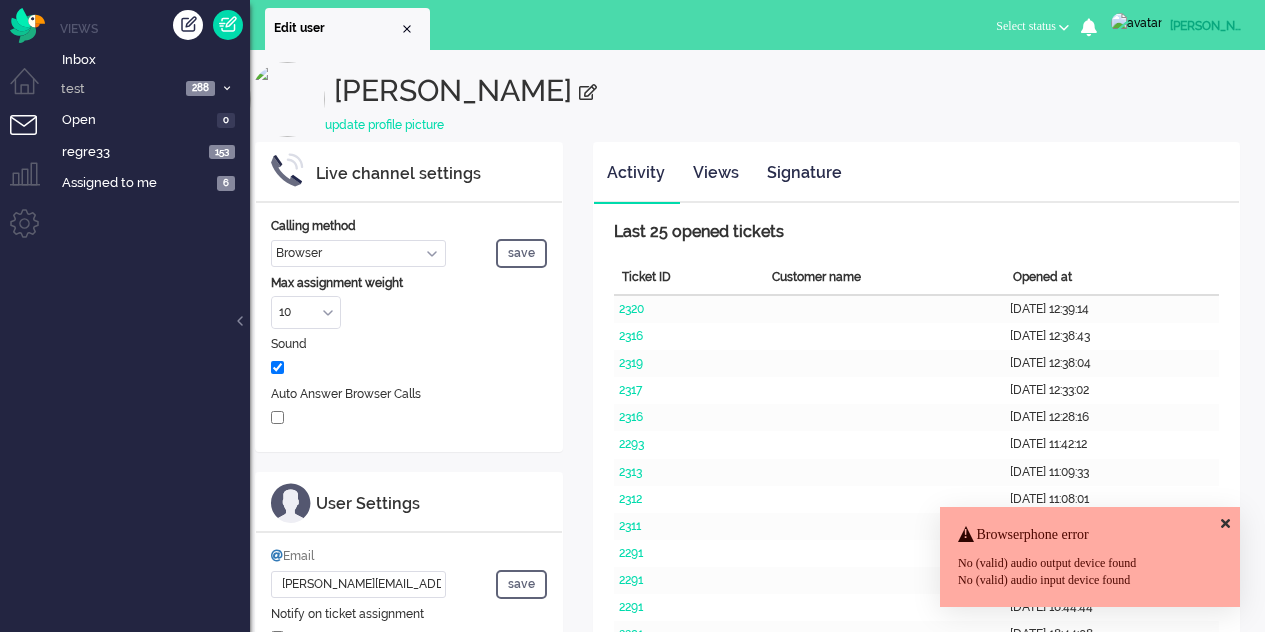 select on "browser" 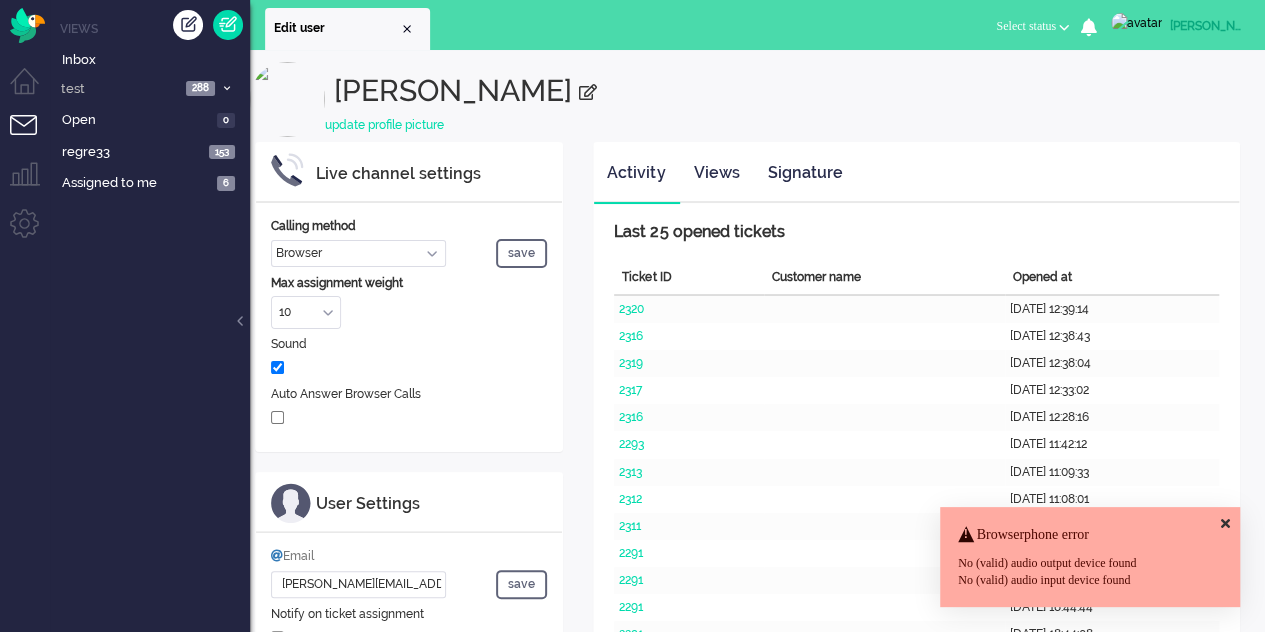 scroll, scrollTop: 0, scrollLeft: 0, axis: both 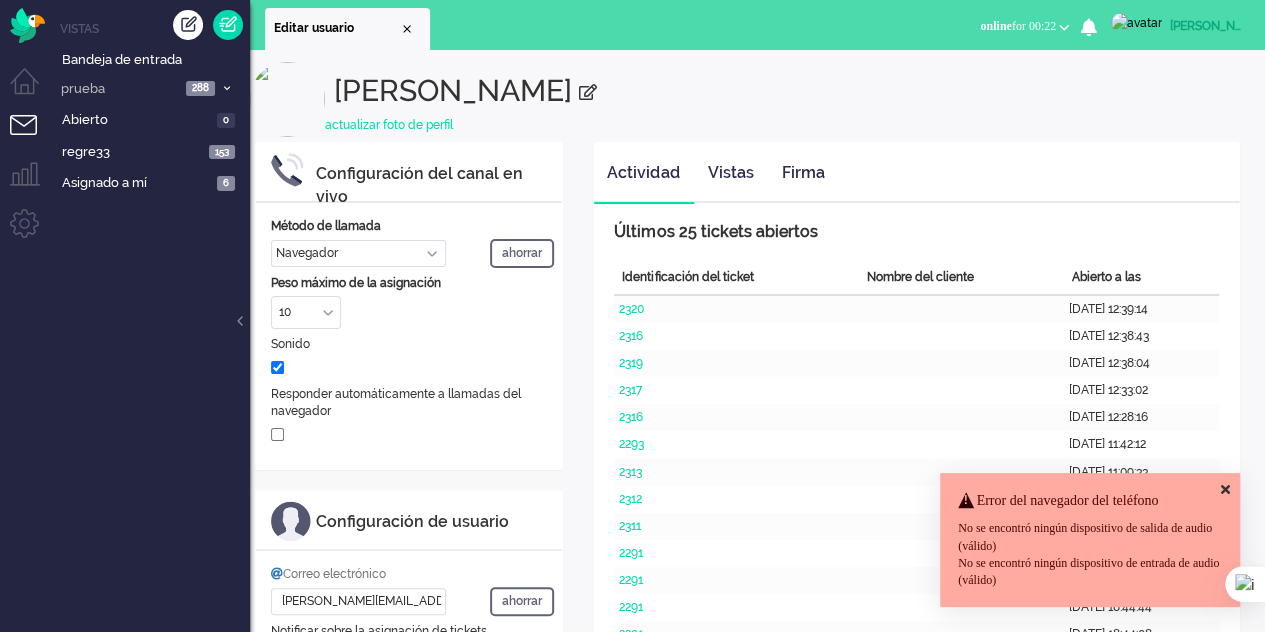 click on "No se encontró ningún dispositivo de salida de audio (válido)  No se encontró ningún dispositivo de entrada de audio (válido)" at bounding box center (1090, 554) 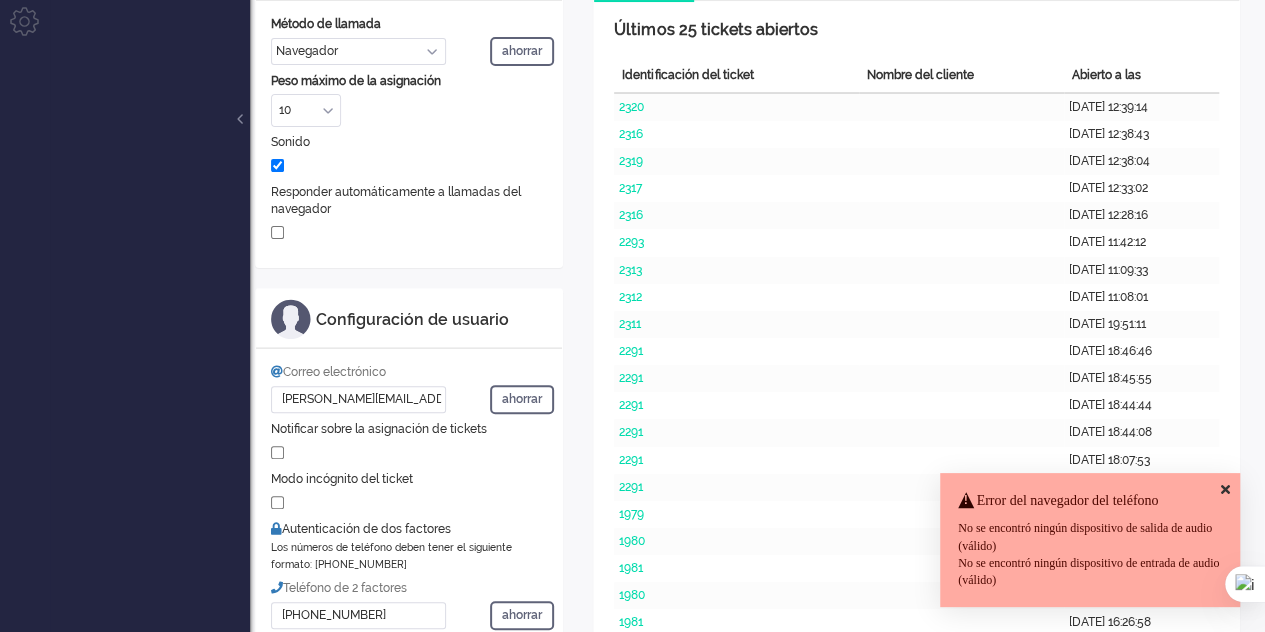 scroll, scrollTop: 200, scrollLeft: 0, axis: vertical 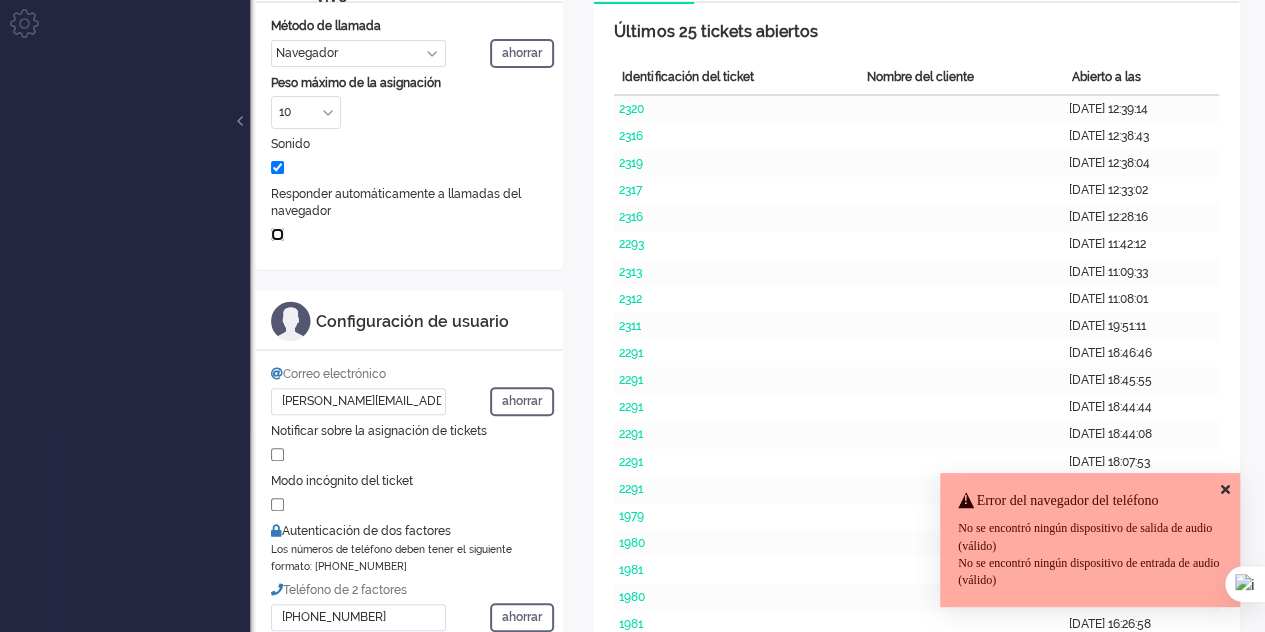 click at bounding box center [277, 234] 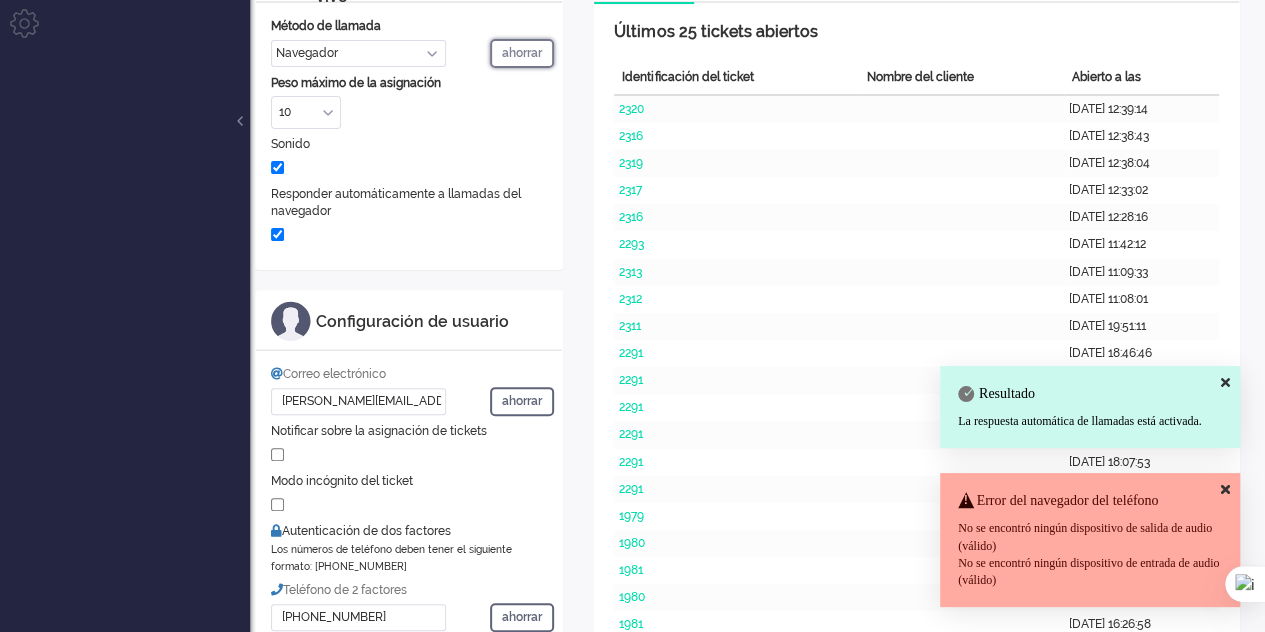 click on "ahorrar" at bounding box center [522, 53] 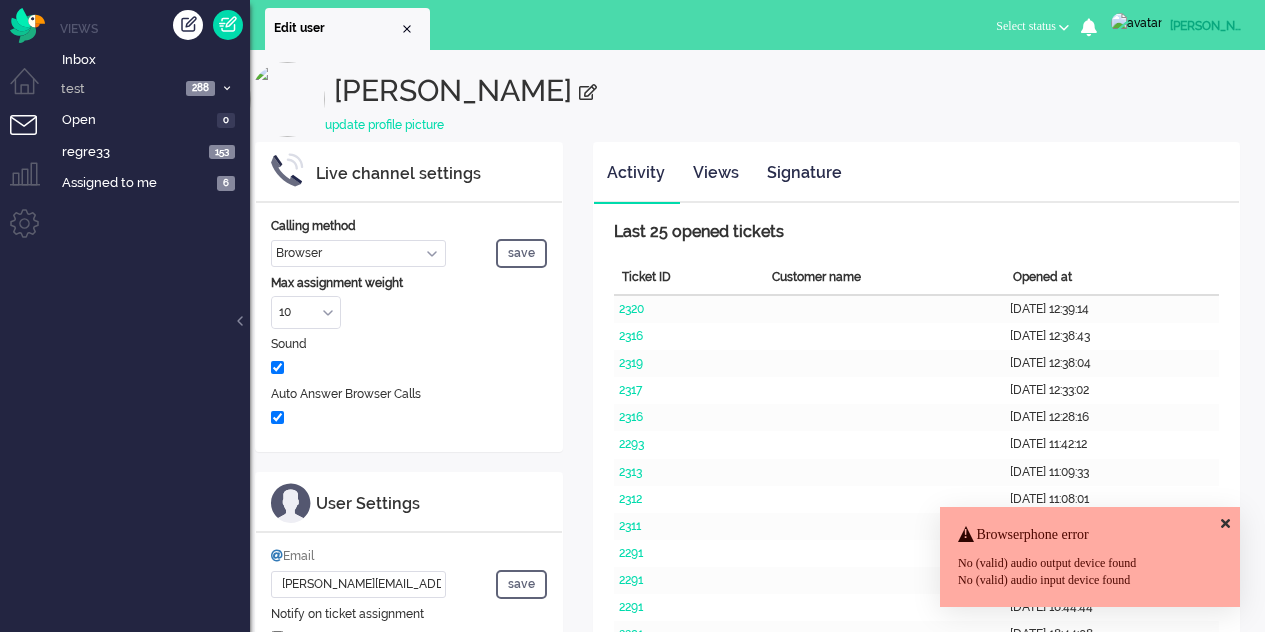 select on "browser" 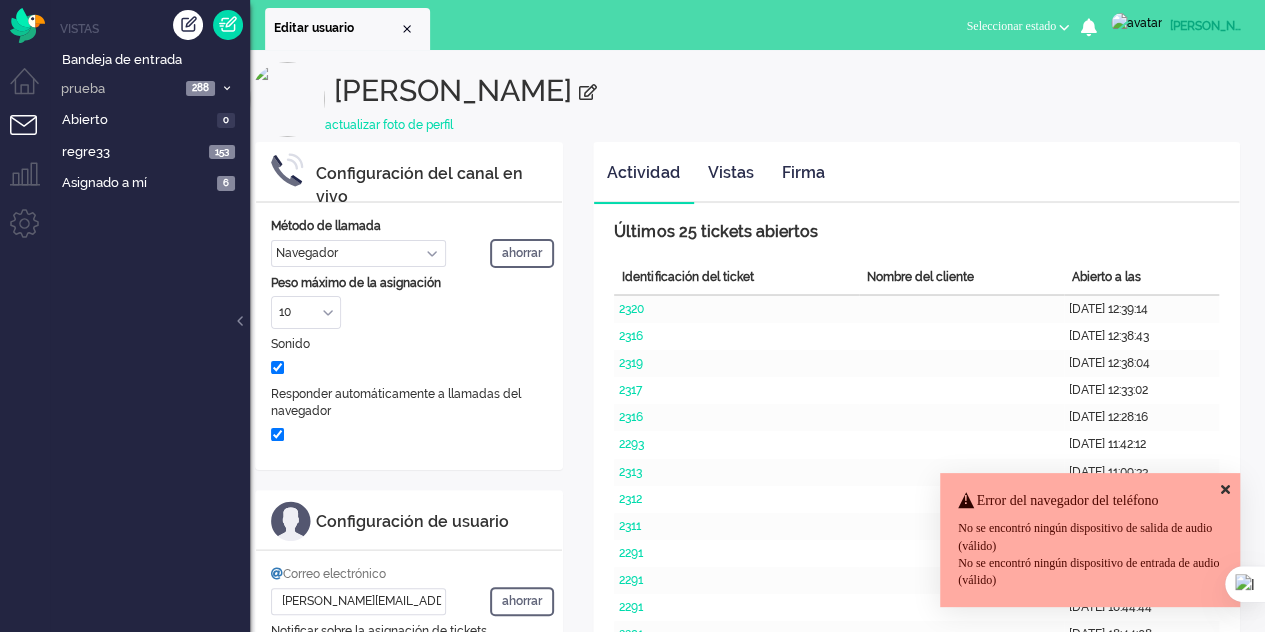 scroll, scrollTop: 0, scrollLeft: 0, axis: both 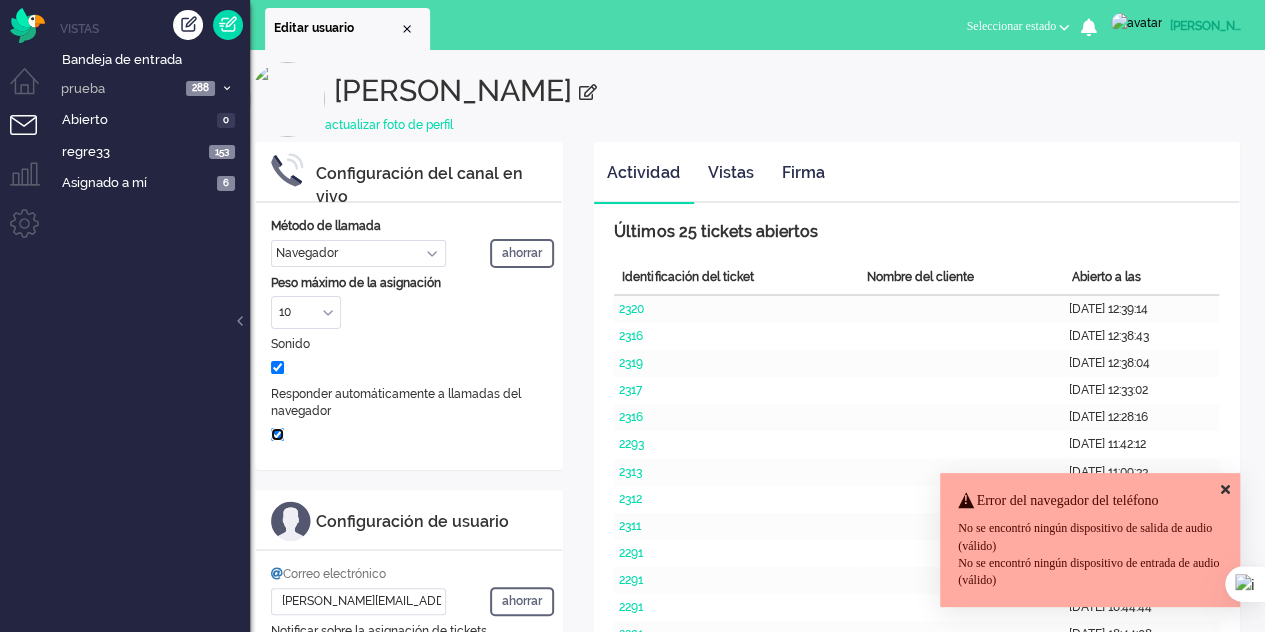 click at bounding box center (277, 434) 